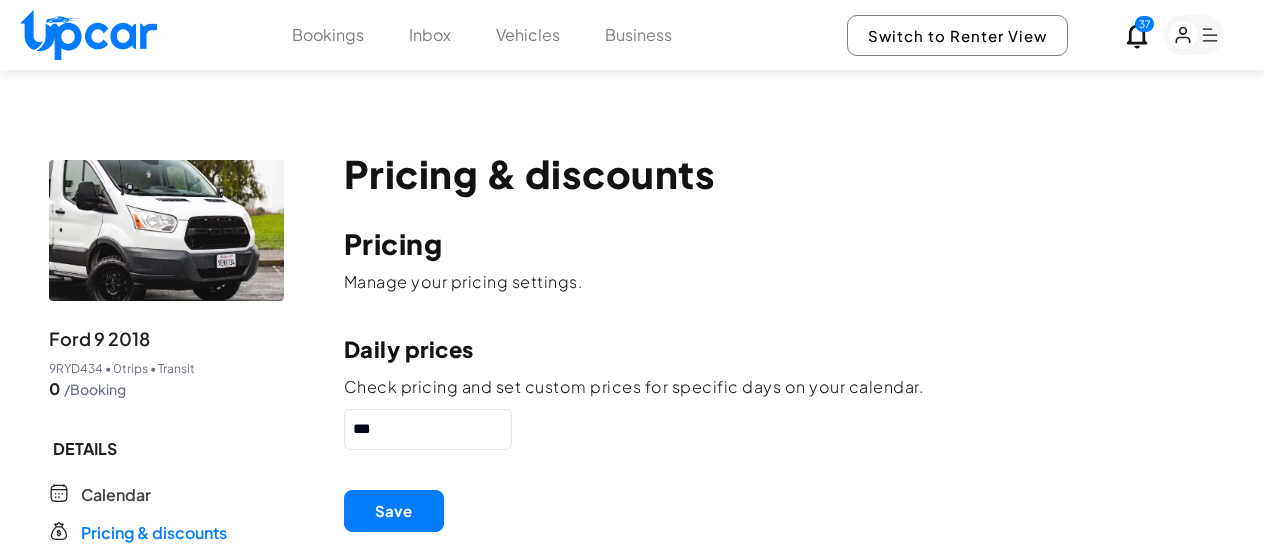 scroll, scrollTop: 0, scrollLeft: 0, axis: both 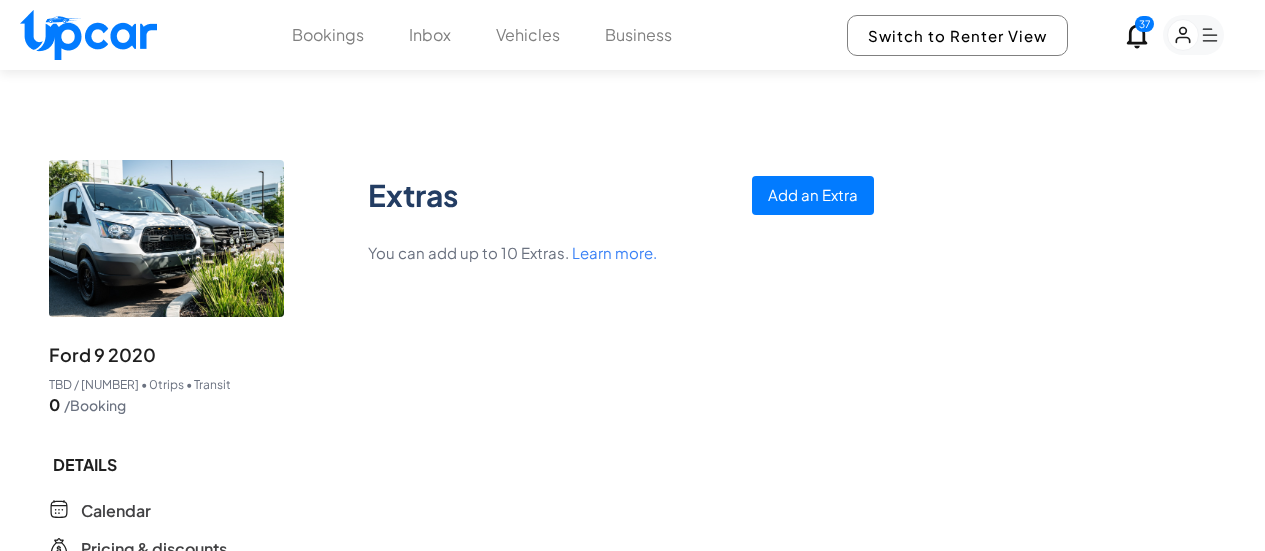 select on "*******" 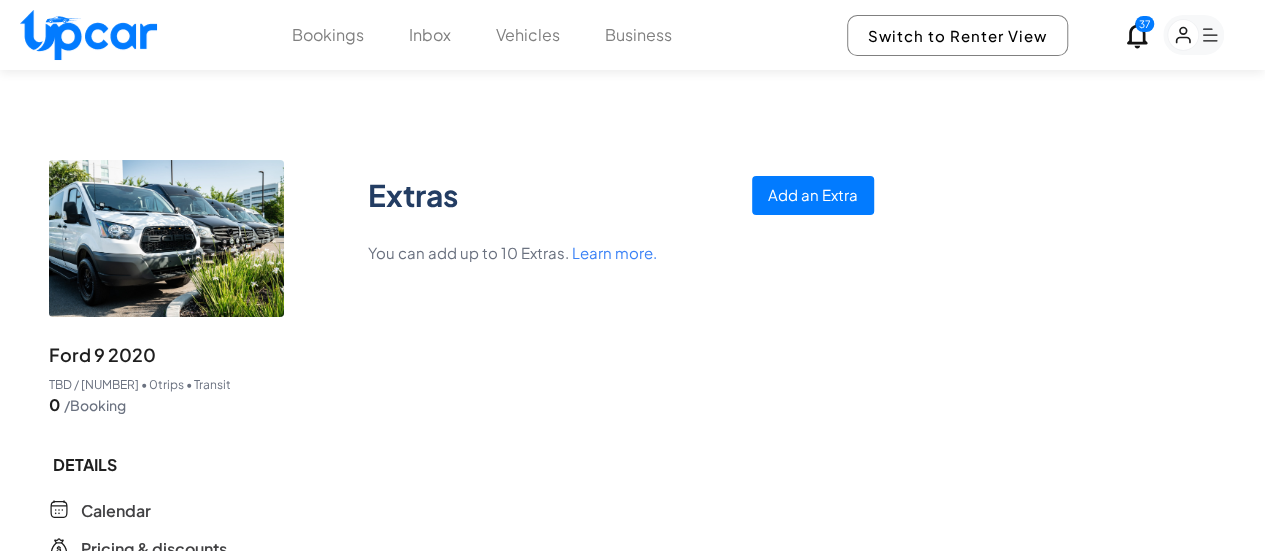 scroll, scrollTop: 0, scrollLeft: 0, axis: both 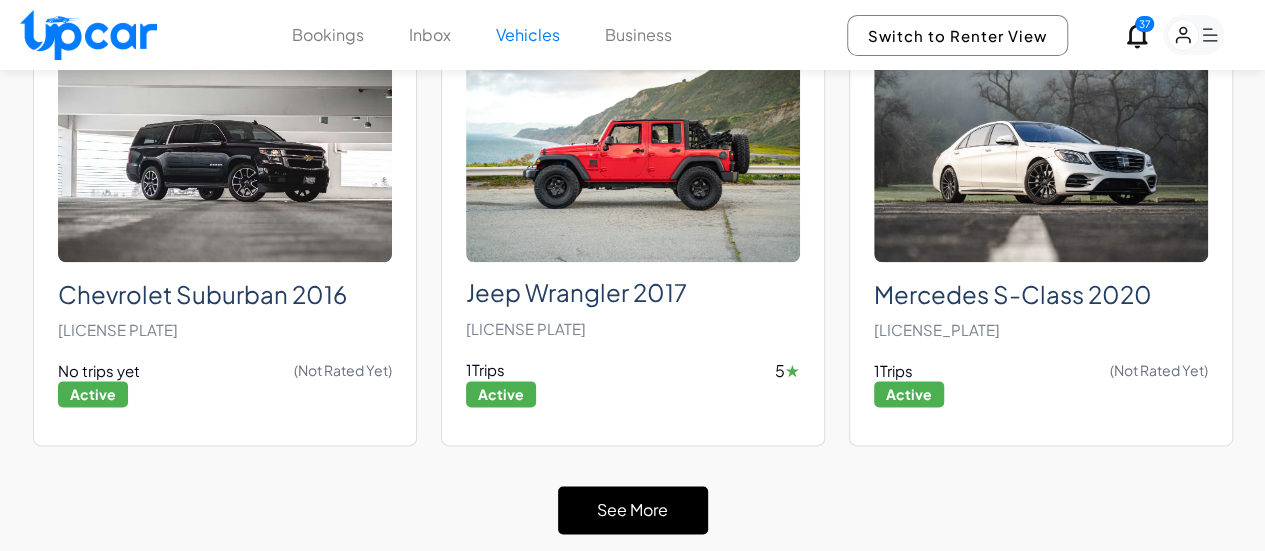 click on "See More" at bounding box center [633, 510] 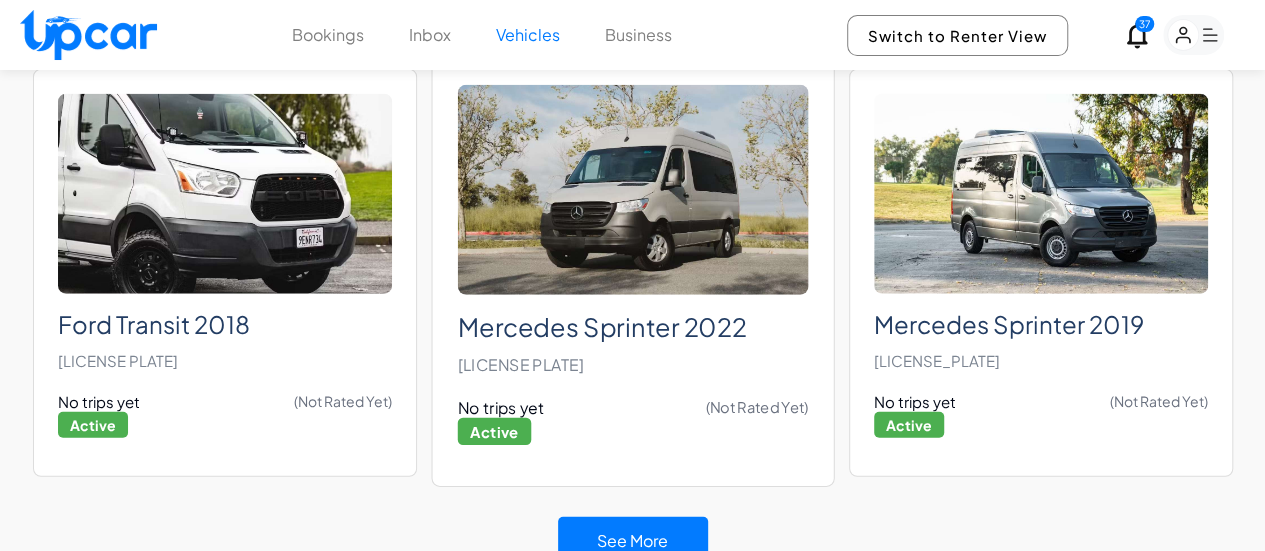 scroll, scrollTop: 2384, scrollLeft: 0, axis: vertical 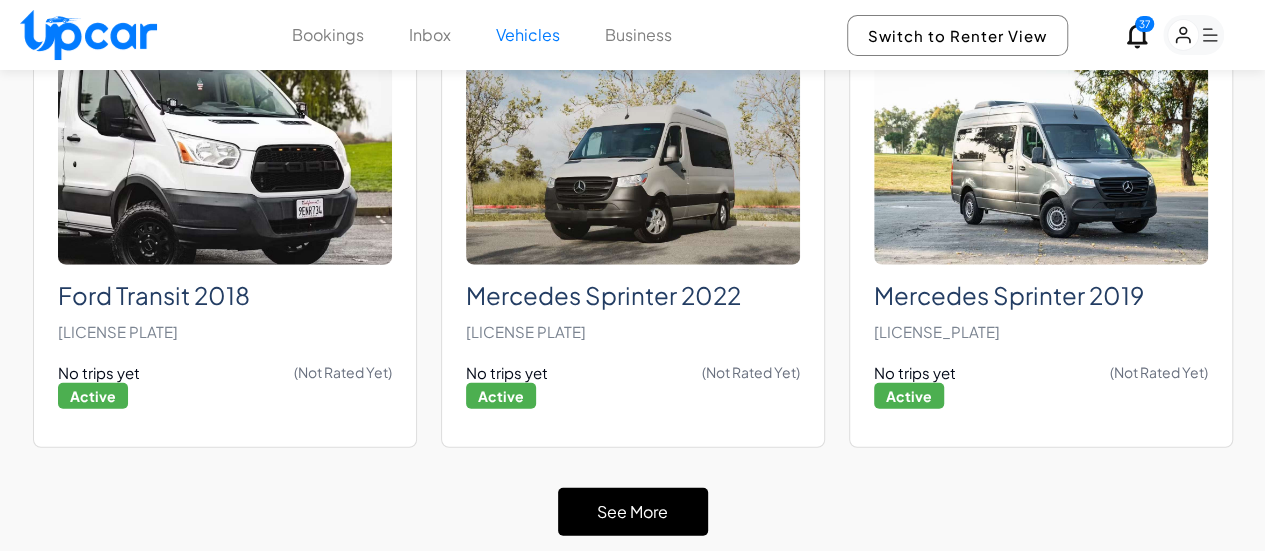 click on "See More" at bounding box center [633, 512] 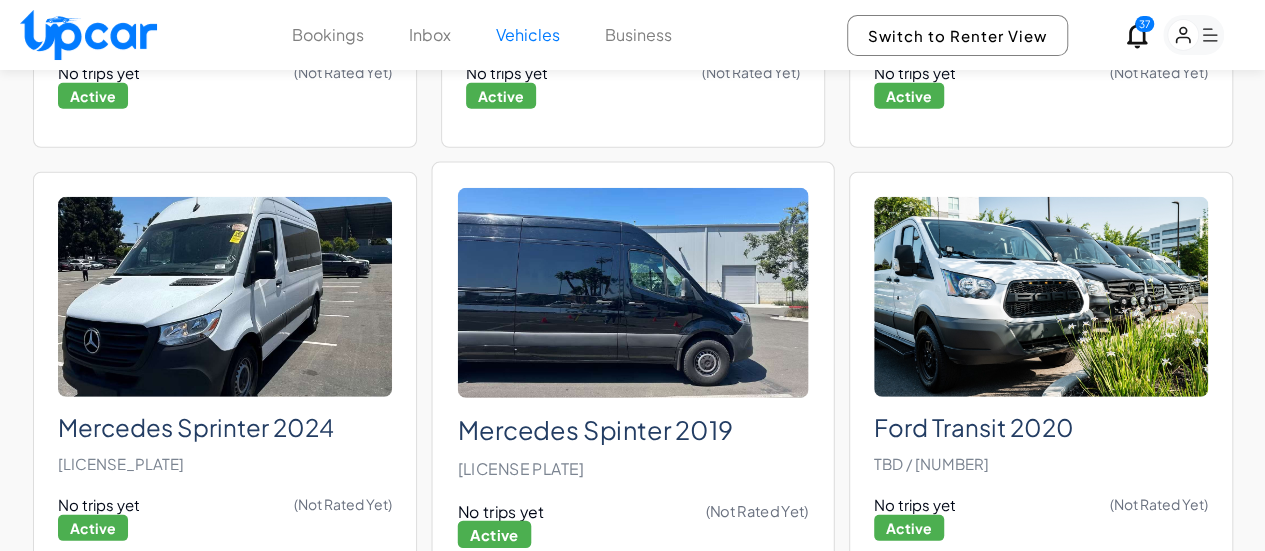 scroll, scrollTop: 2687, scrollLeft: 0, axis: vertical 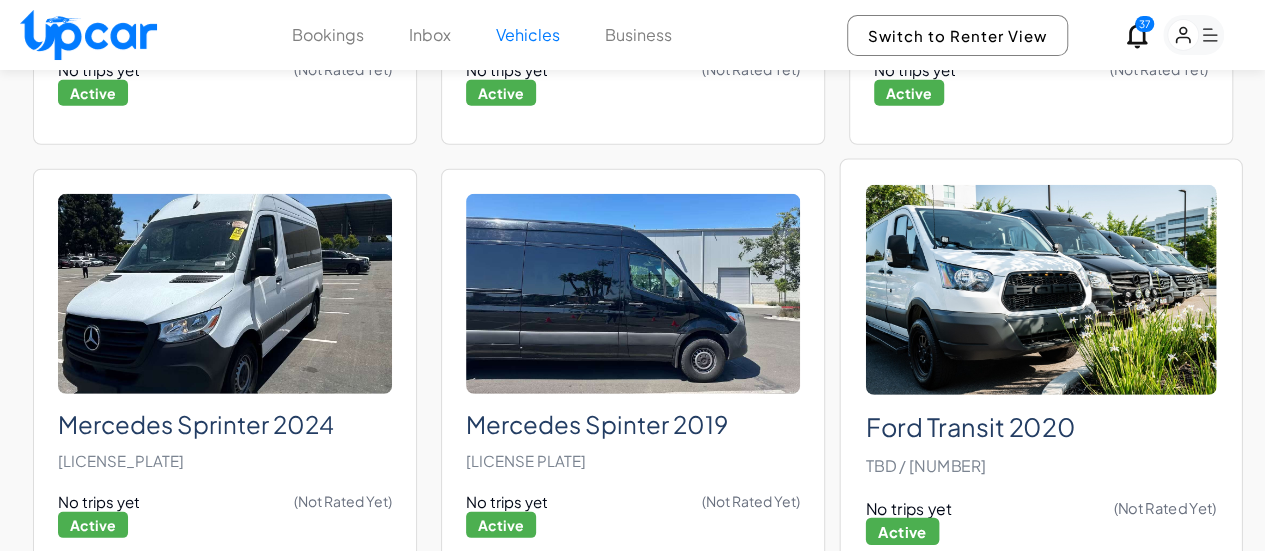 click on "Ford Transit 2020" at bounding box center (1040, 427) 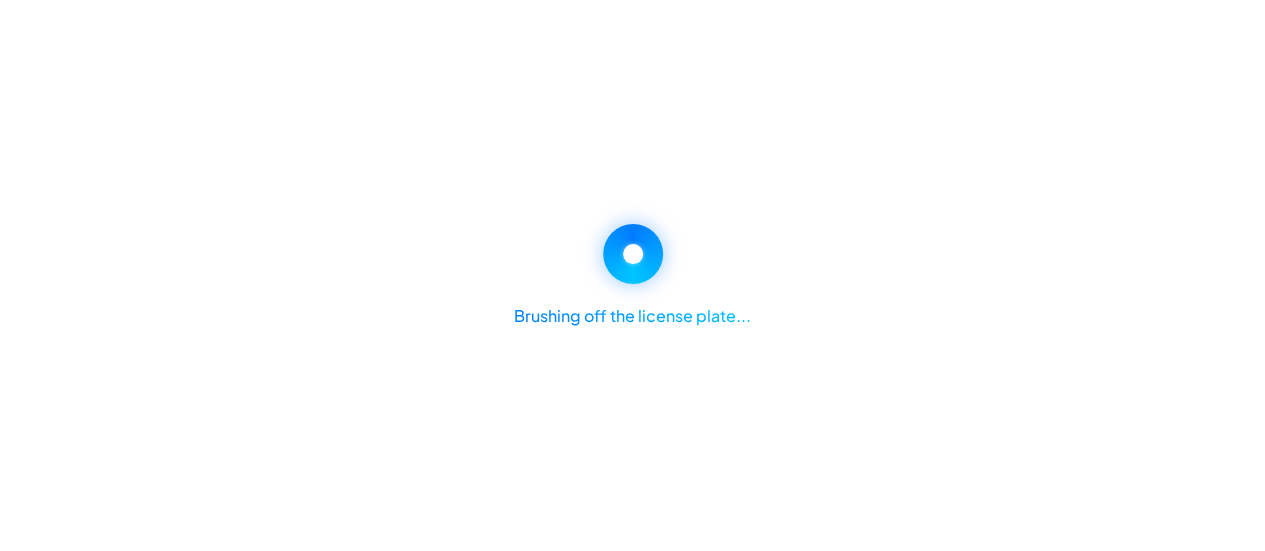 scroll, scrollTop: 0, scrollLeft: 0, axis: both 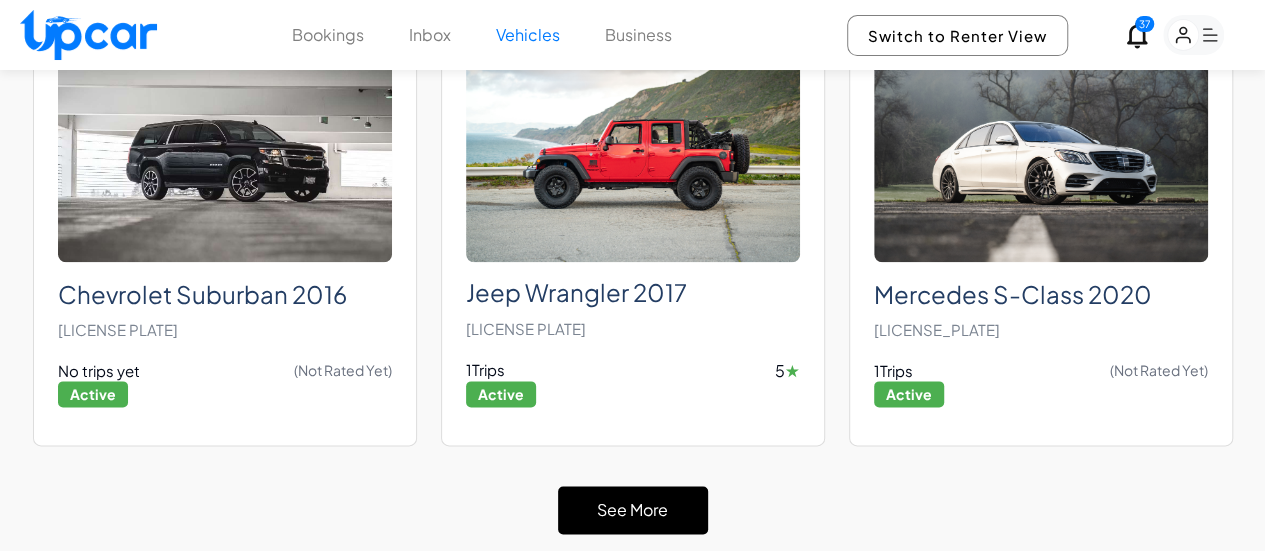 click on "See More" at bounding box center [633, 510] 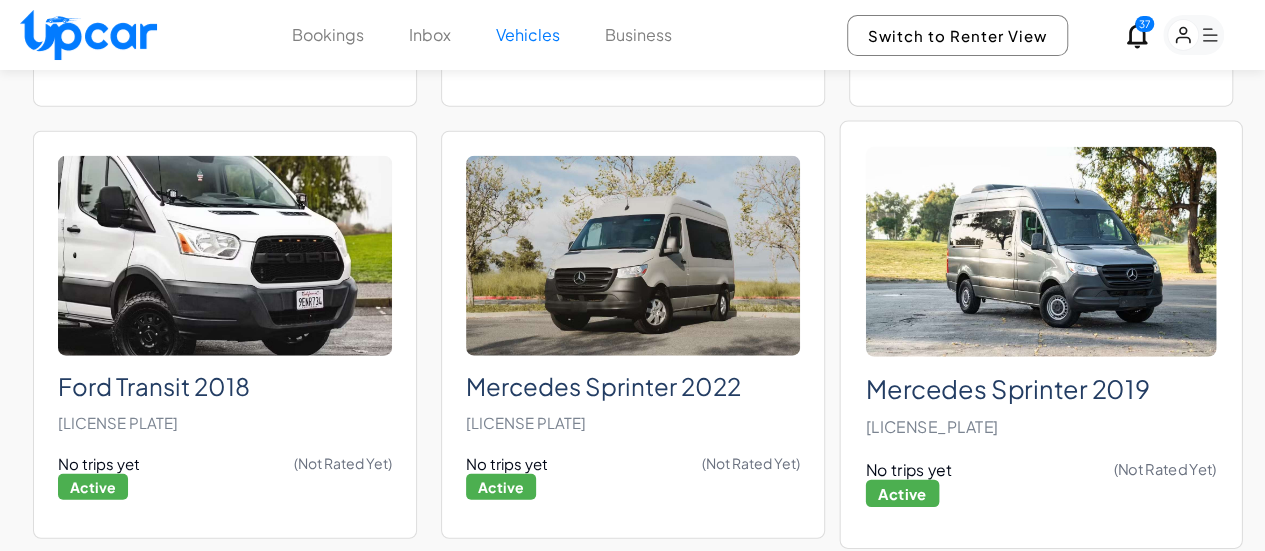 scroll, scrollTop: 2384, scrollLeft: 0, axis: vertical 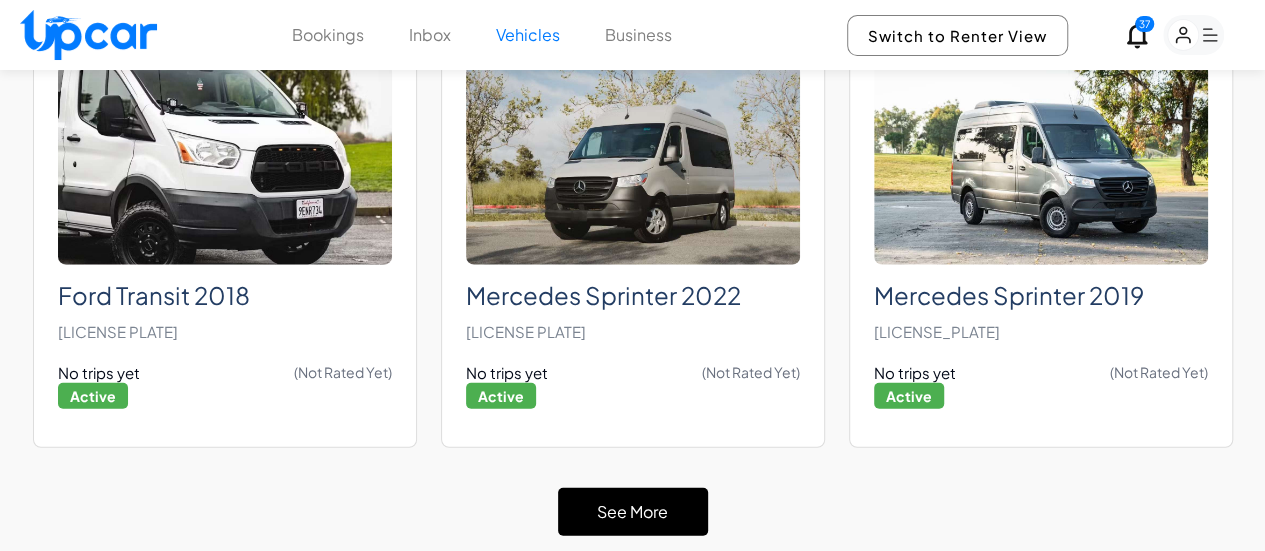click on "See More" at bounding box center (633, 512) 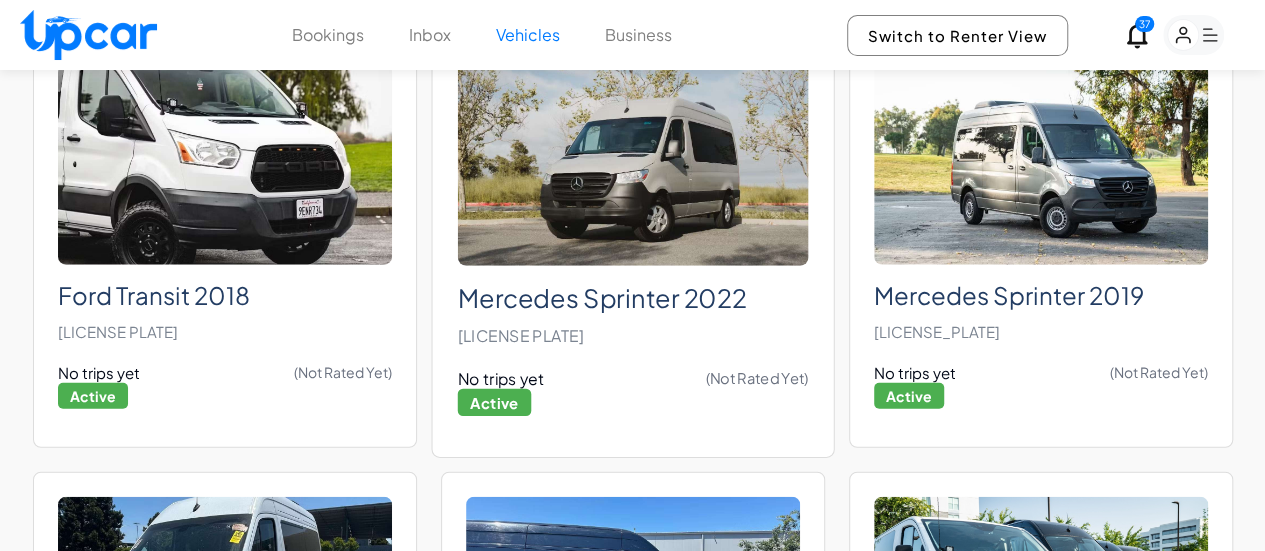 scroll, scrollTop: 2687, scrollLeft: 0, axis: vertical 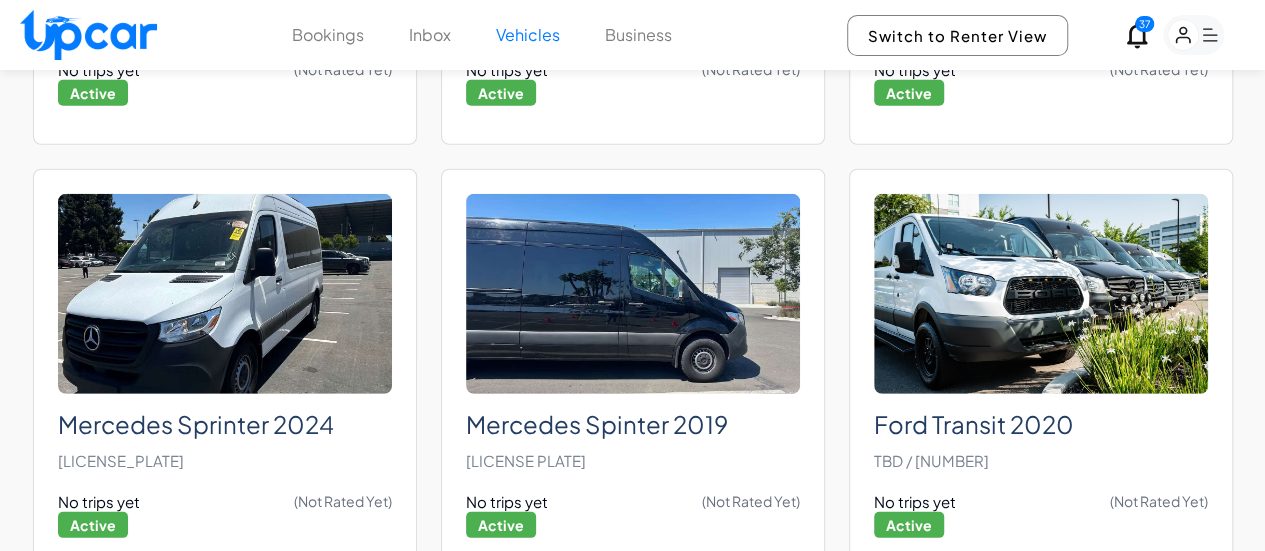 drag, startPoint x: 980, startPoint y: 373, endPoint x: 1251, endPoint y: 389, distance: 271.47192 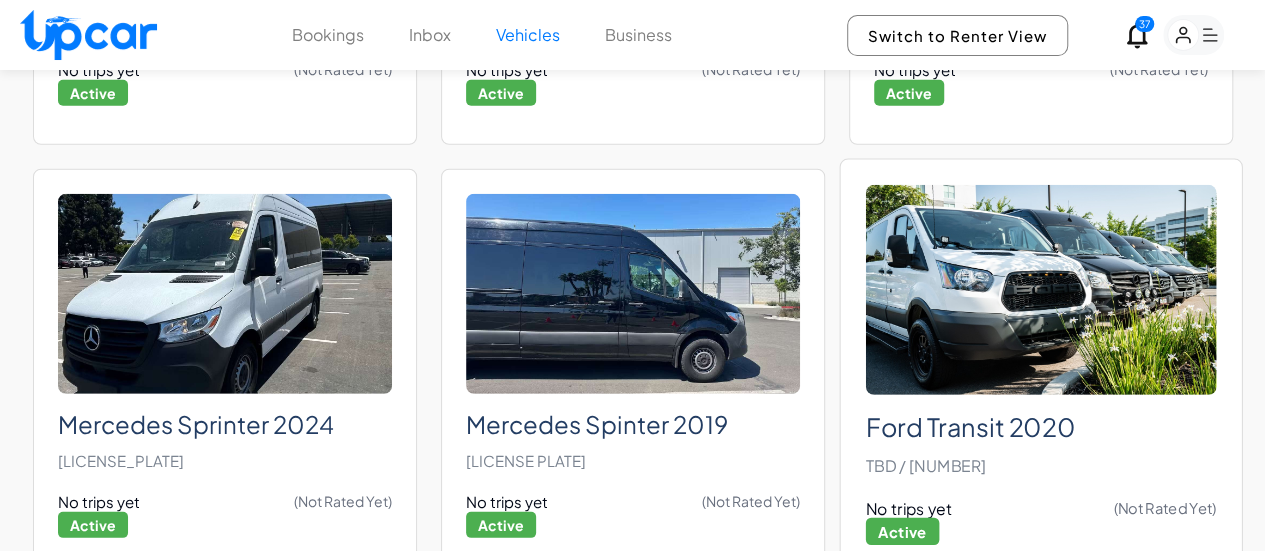 click on "Ford Transit 2020" at bounding box center (1040, 427) 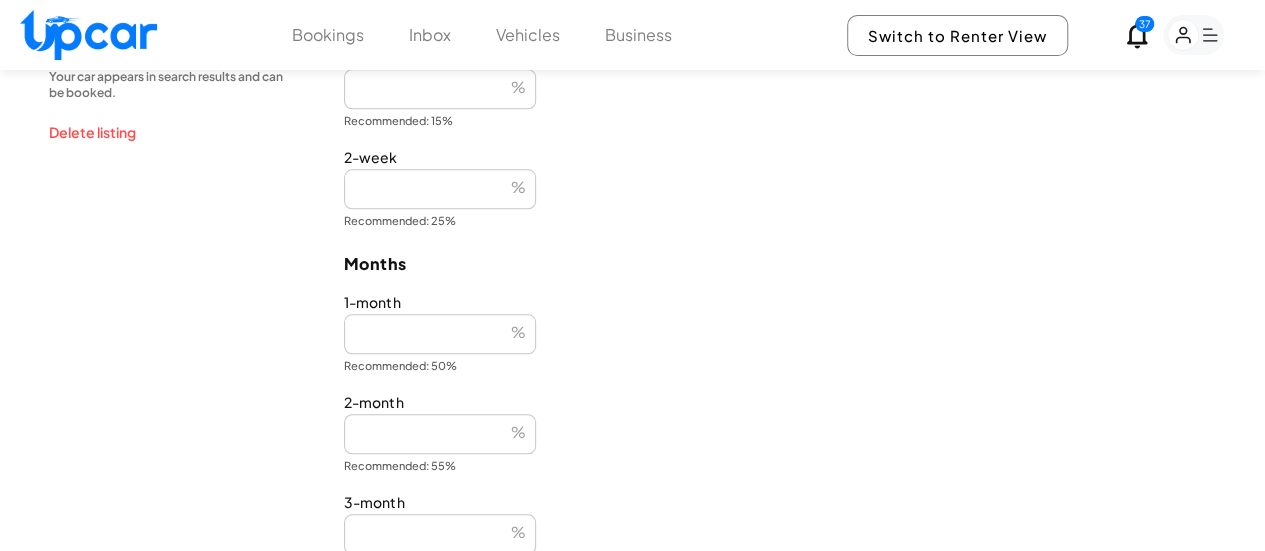 scroll, scrollTop: 900, scrollLeft: 0, axis: vertical 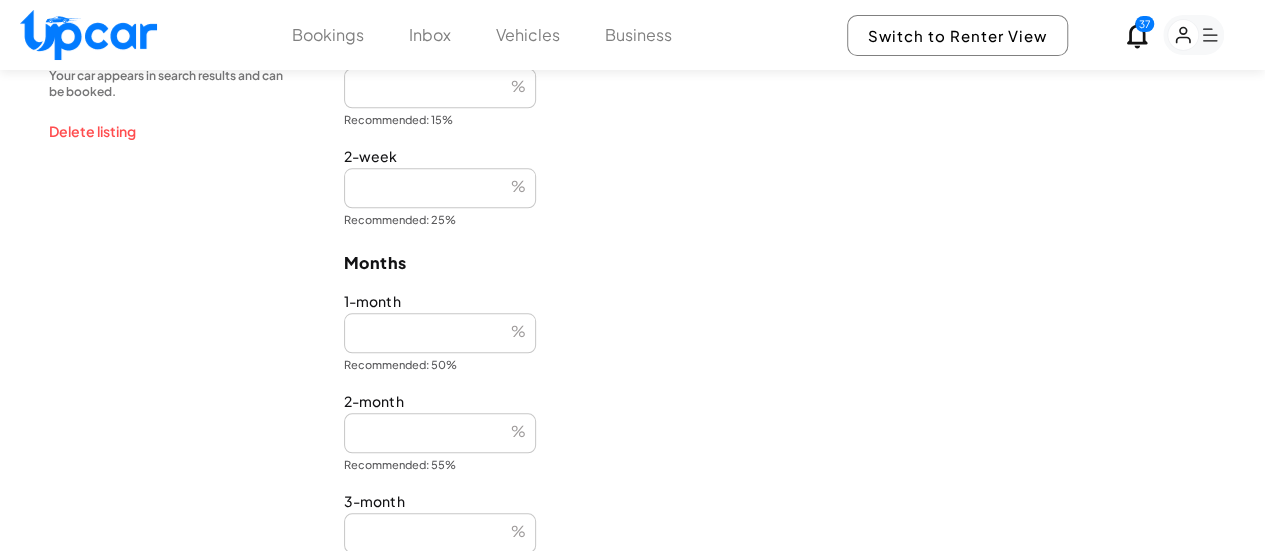 click on "**" at bounding box center [440, 333] 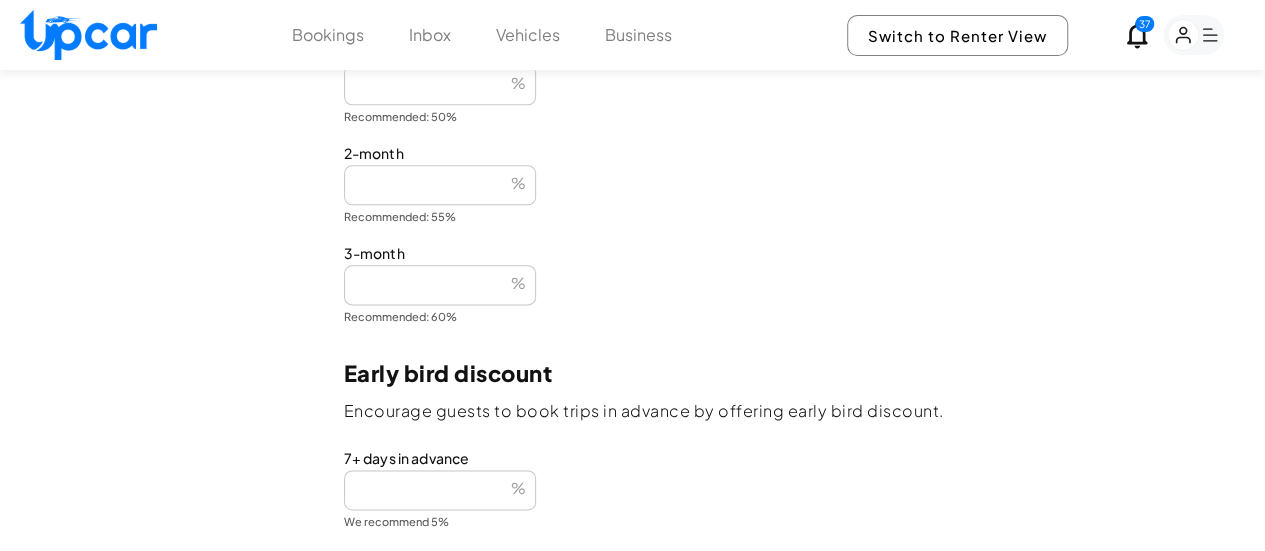 scroll, scrollTop: 1200, scrollLeft: 0, axis: vertical 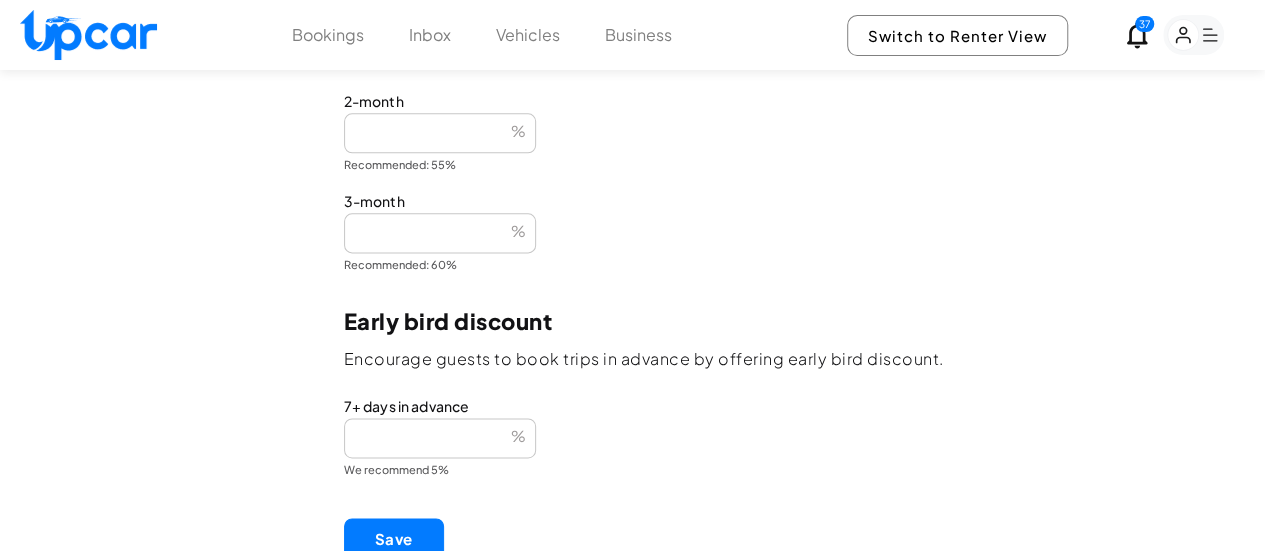 click on "Save" at bounding box center [394, 539] 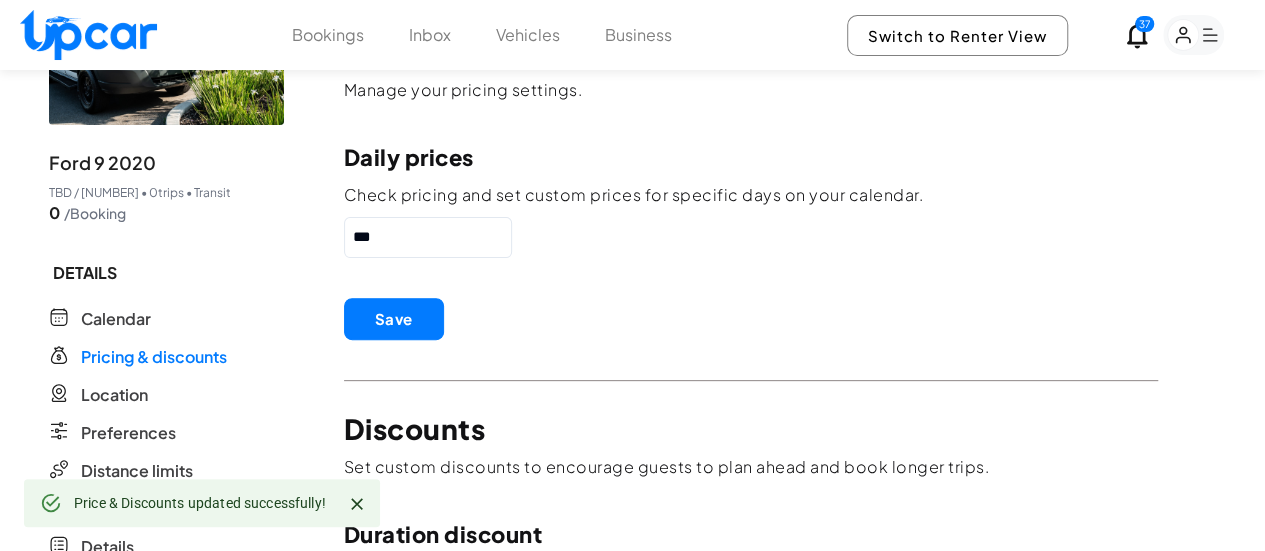scroll, scrollTop: 100, scrollLeft: 0, axis: vertical 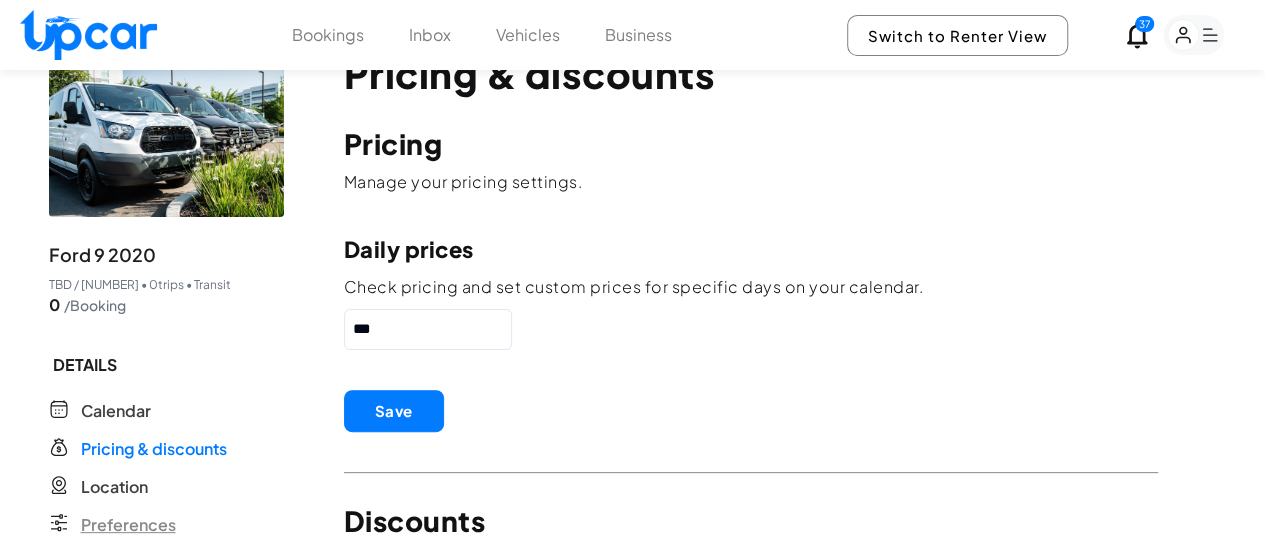 click on "Preferences" at bounding box center (128, 525) 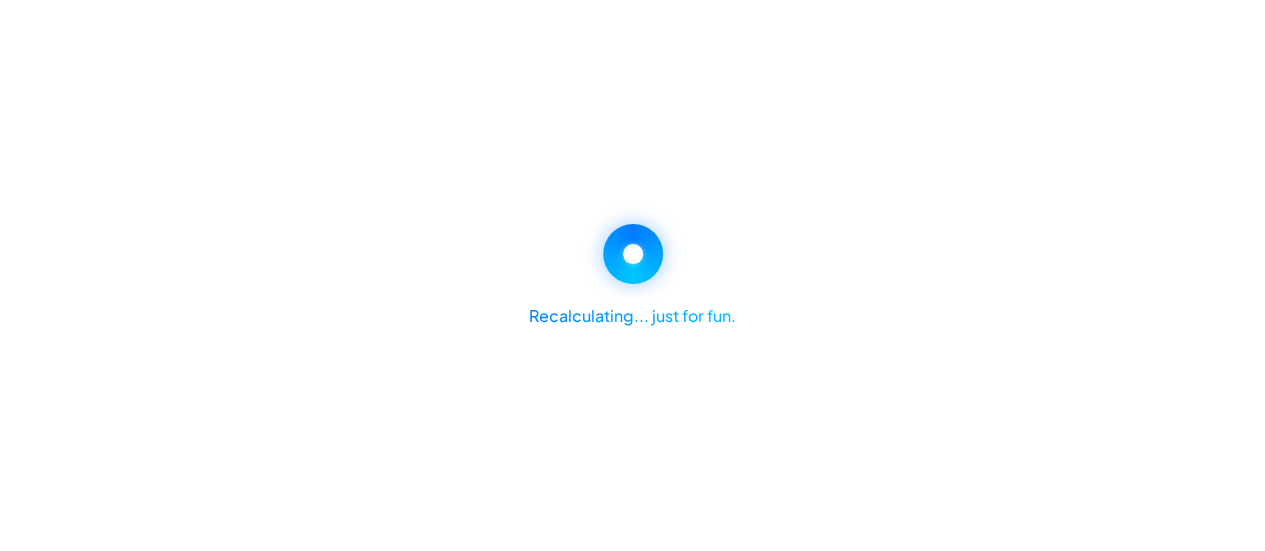 scroll, scrollTop: 0, scrollLeft: 0, axis: both 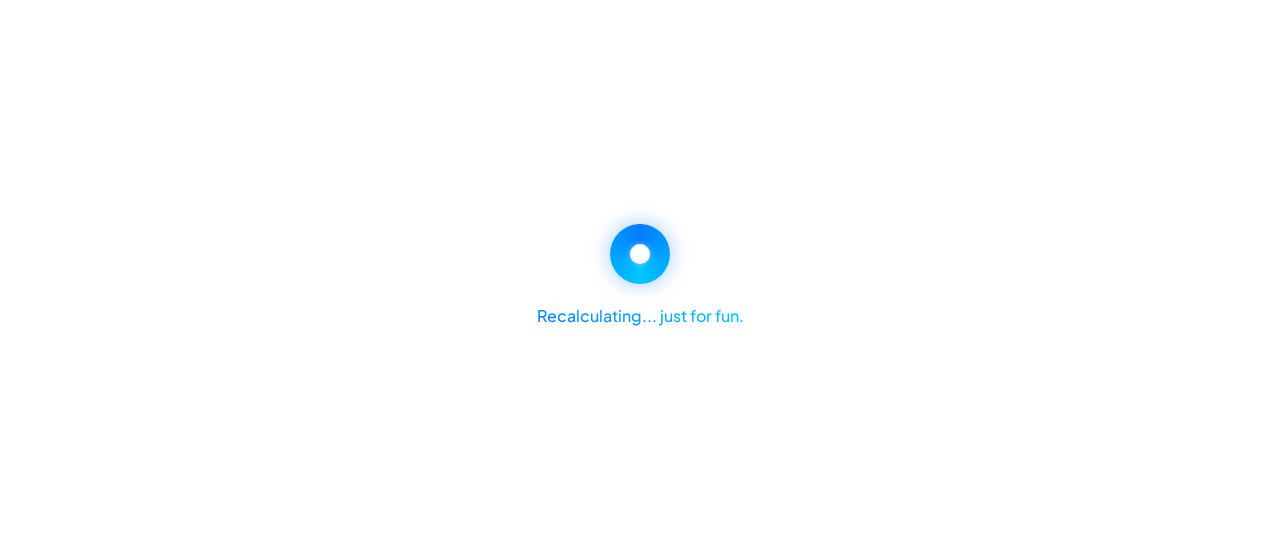 select on "*" 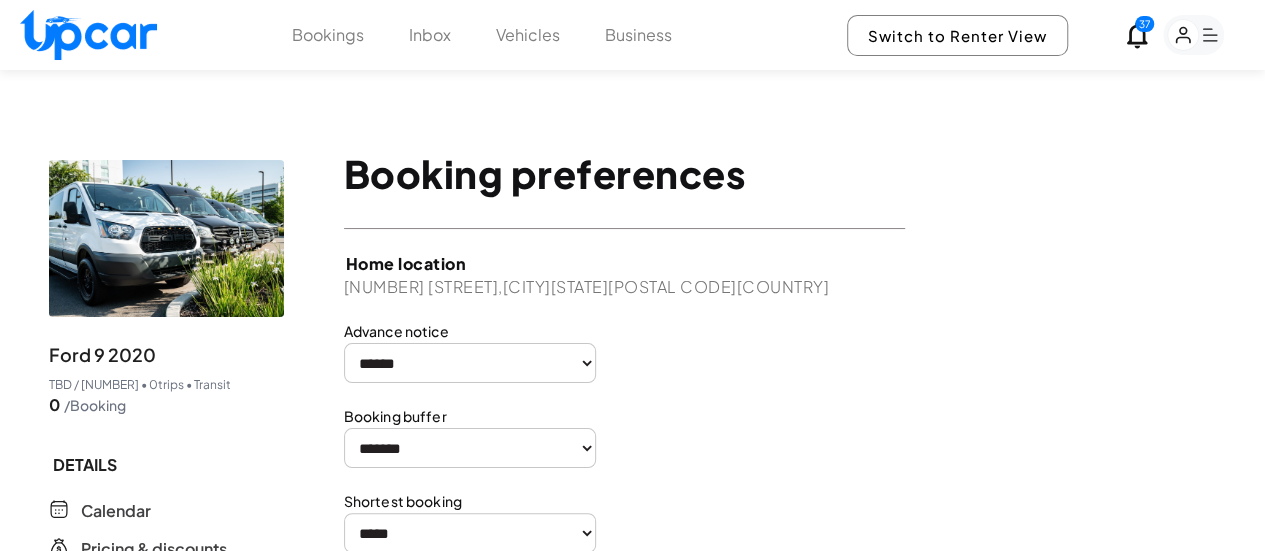 scroll, scrollTop: 100, scrollLeft: 0, axis: vertical 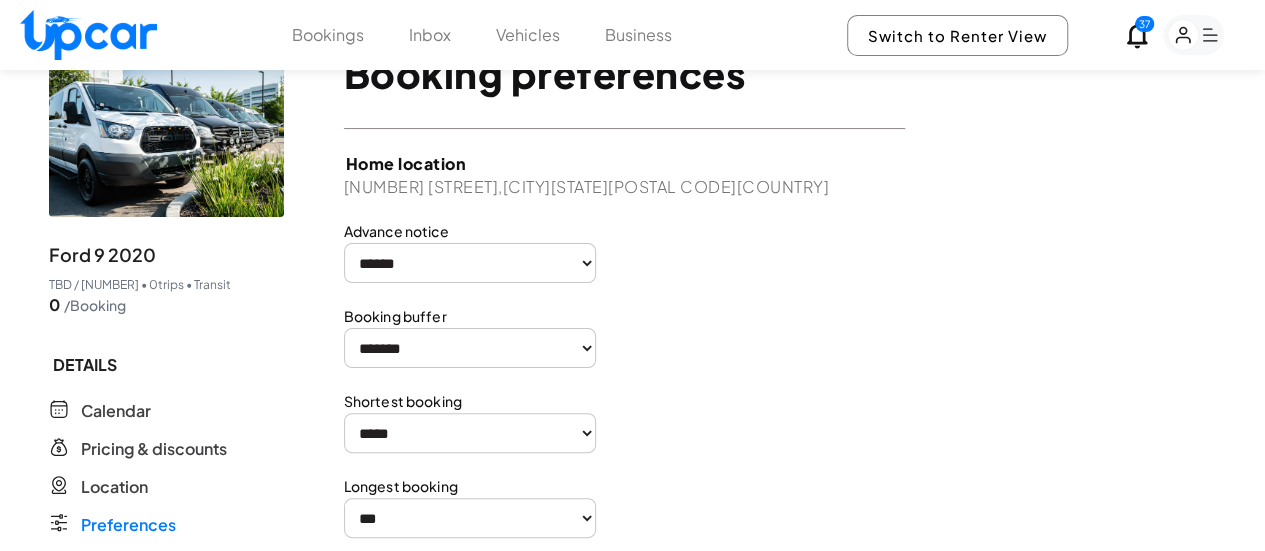 click on "**********" at bounding box center [470, 263] 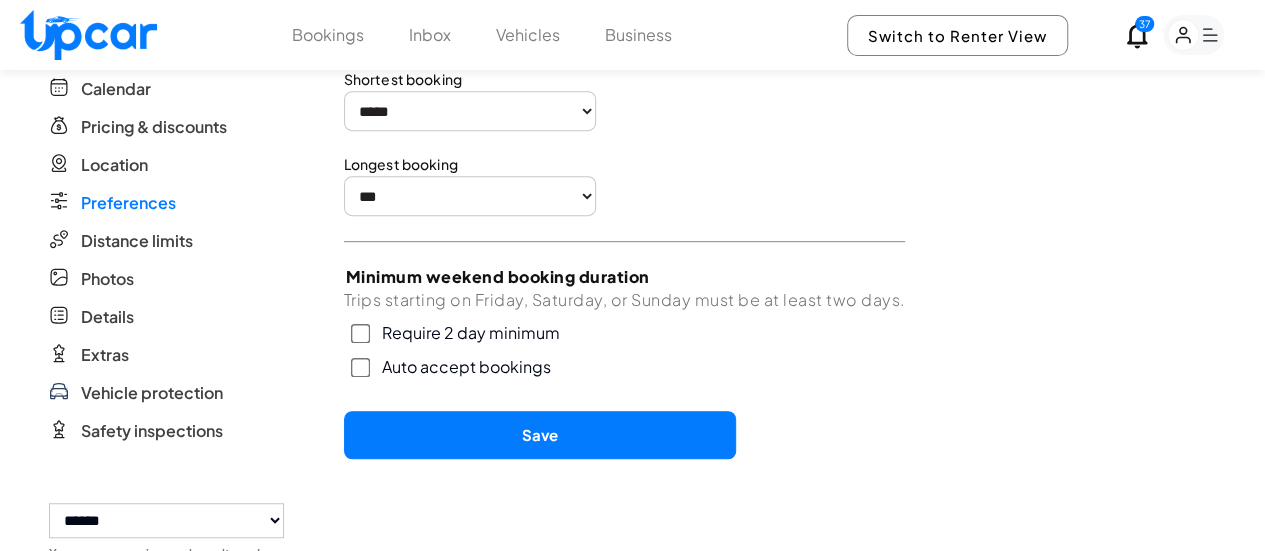scroll, scrollTop: 390, scrollLeft: 0, axis: vertical 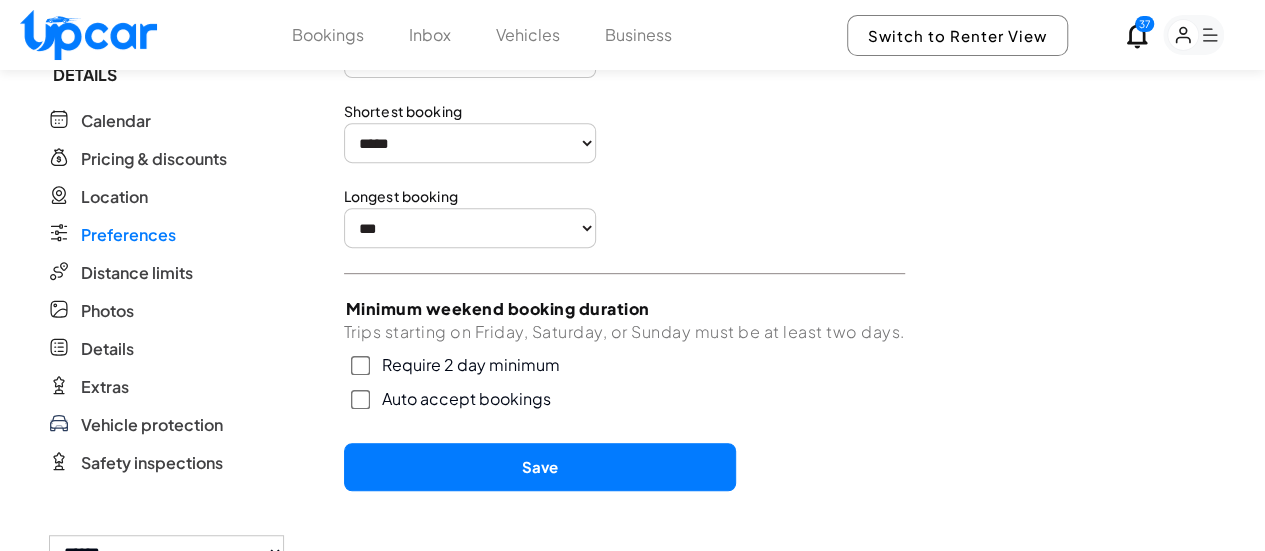 click on "Trips starting on Friday, Saturday, or Sunday must be at least two days." at bounding box center (624, 332) 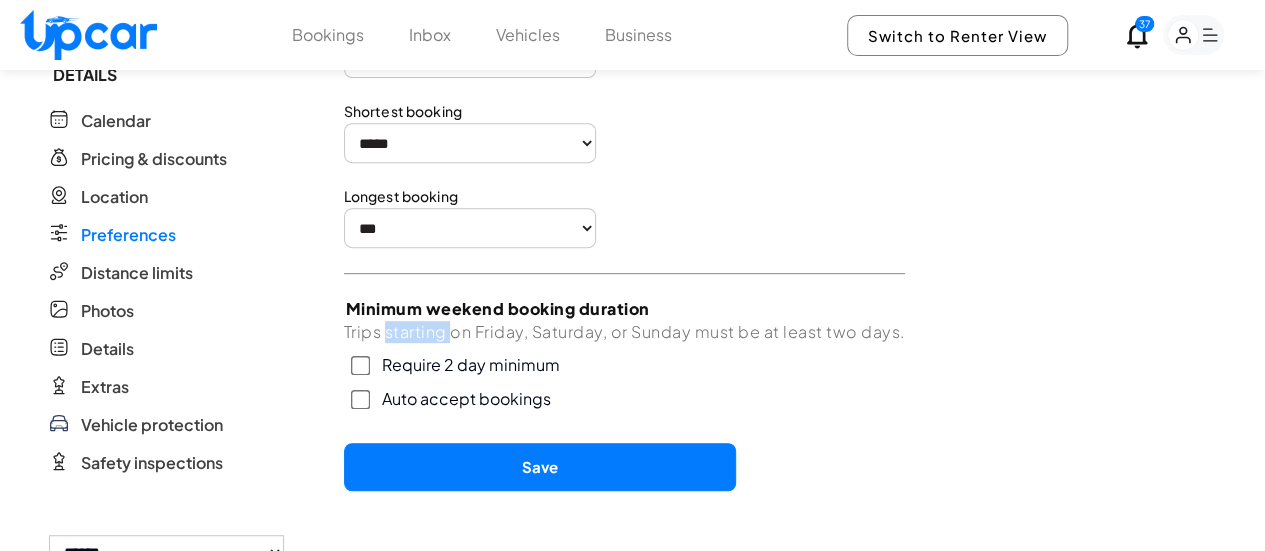 click on "Trips starting on Friday, Saturday, or Sunday must be at least two days." at bounding box center [624, 332] 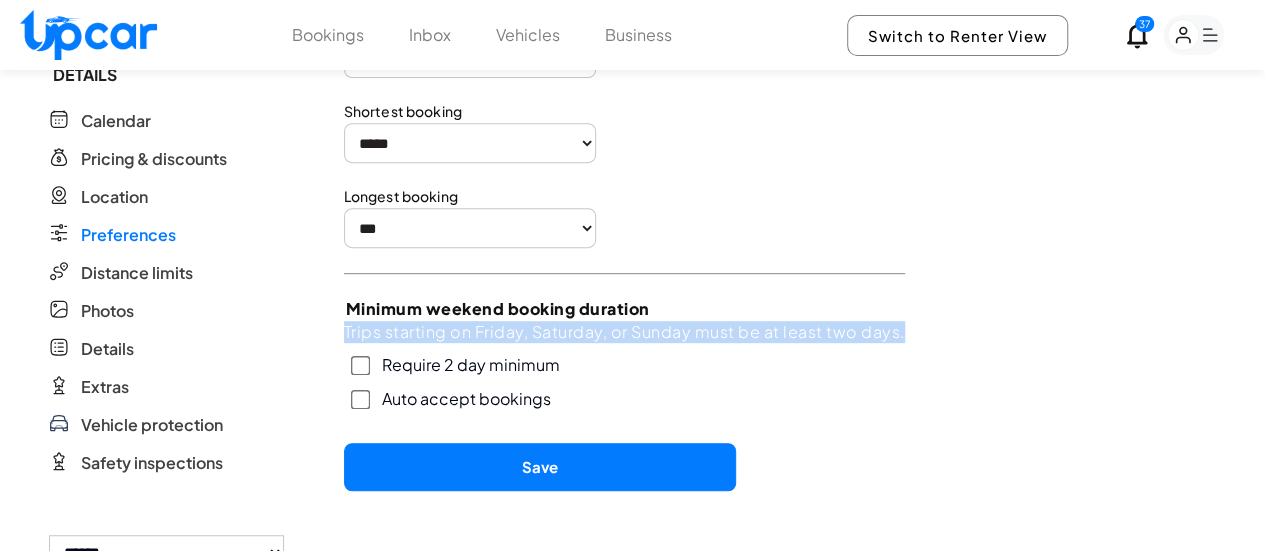 click on "Trips starting on Friday, Saturday, or Sunday must be at least two days." at bounding box center [624, 332] 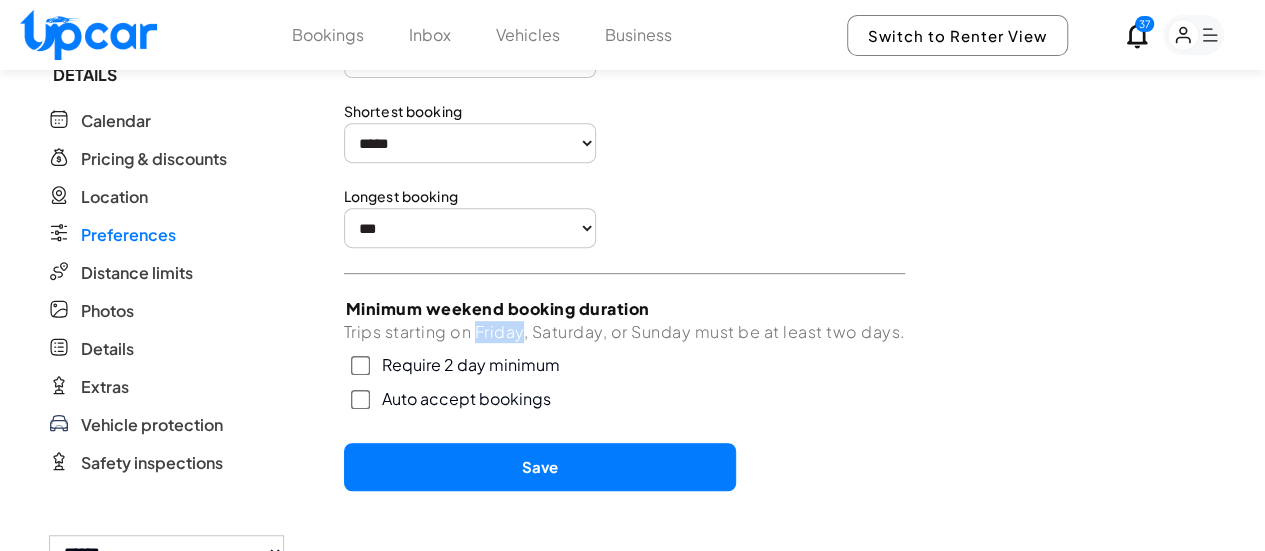 click on "Trips starting on Friday, Saturday, or Sunday must be at least two days." at bounding box center [624, 332] 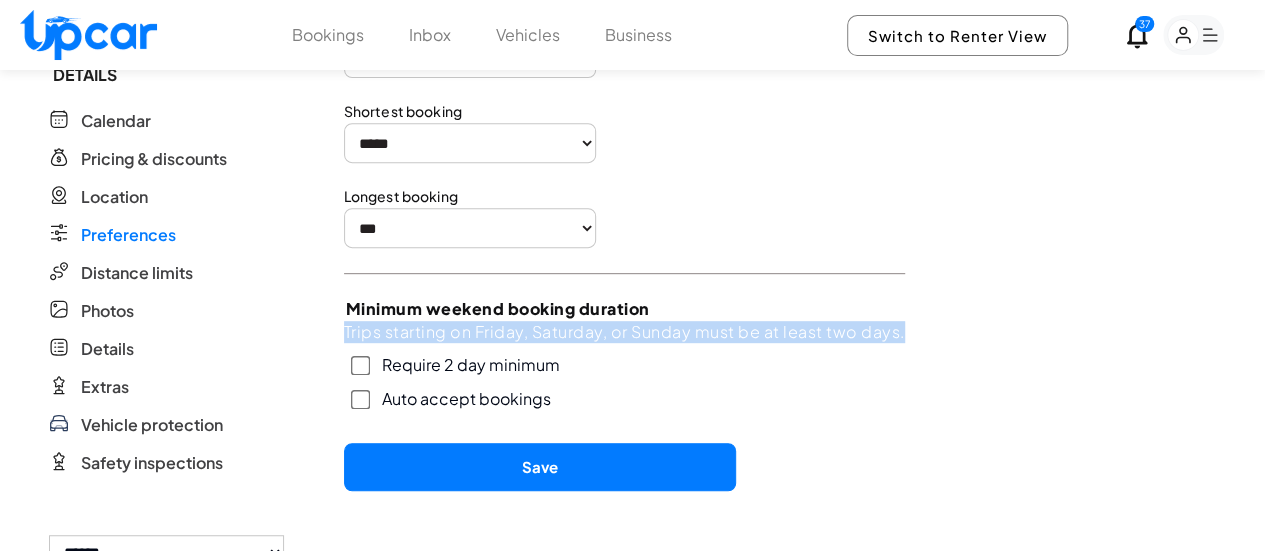 click on "Trips starting on Friday, Saturday, or Sunday must be at least two days." at bounding box center (624, 332) 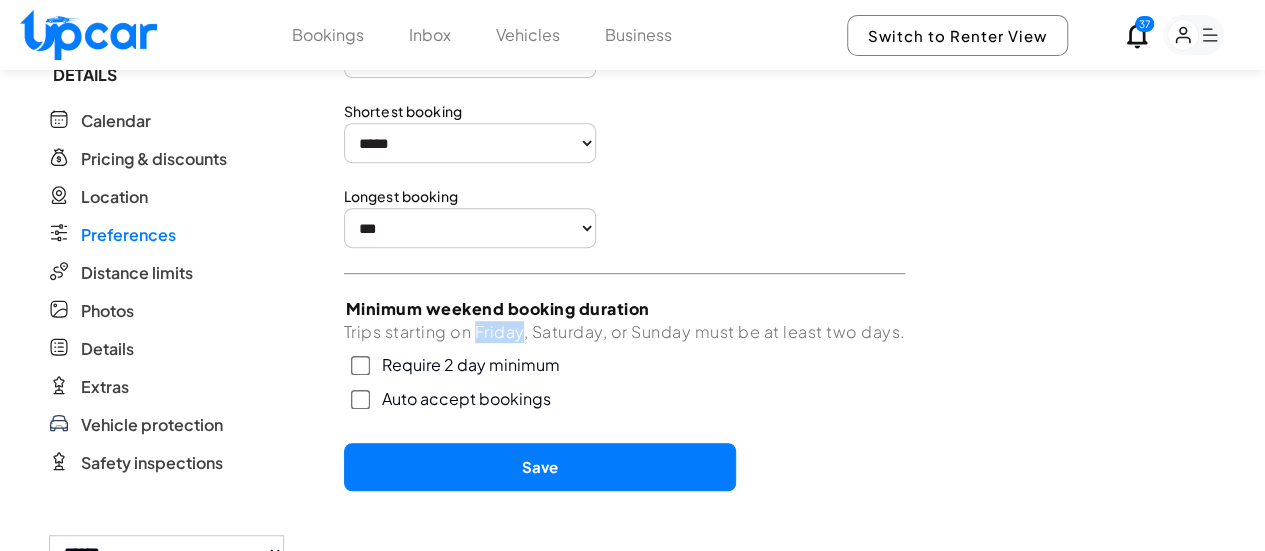click on "Trips starting on Friday, Saturday, or Sunday must be at least two days." at bounding box center [624, 332] 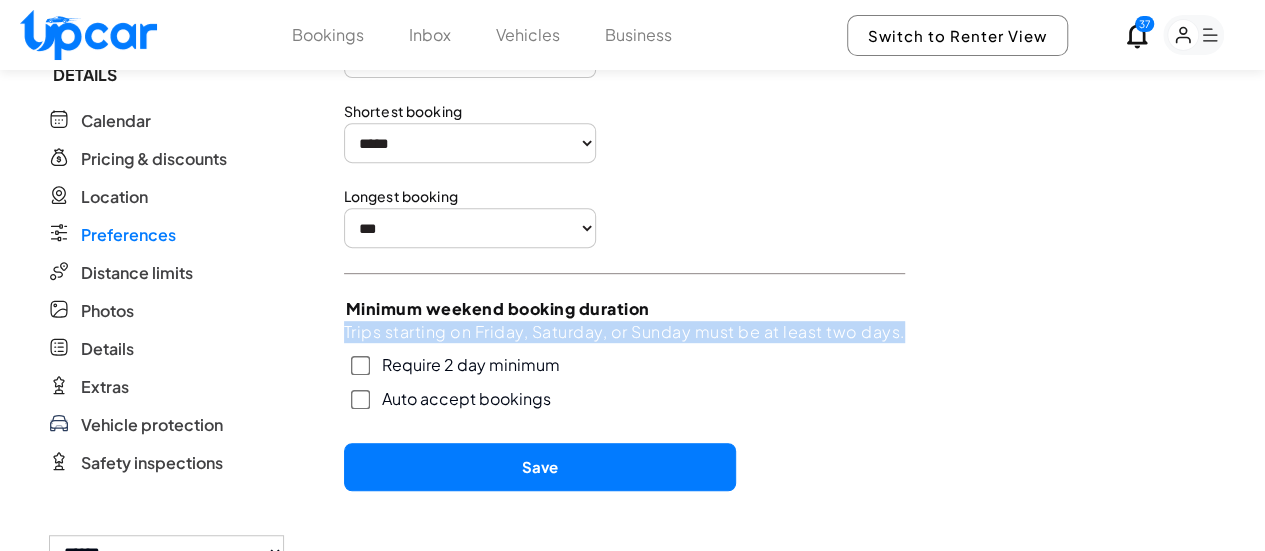 click on "Trips starting on Friday, Saturday, or Sunday must be at least two days." at bounding box center [624, 332] 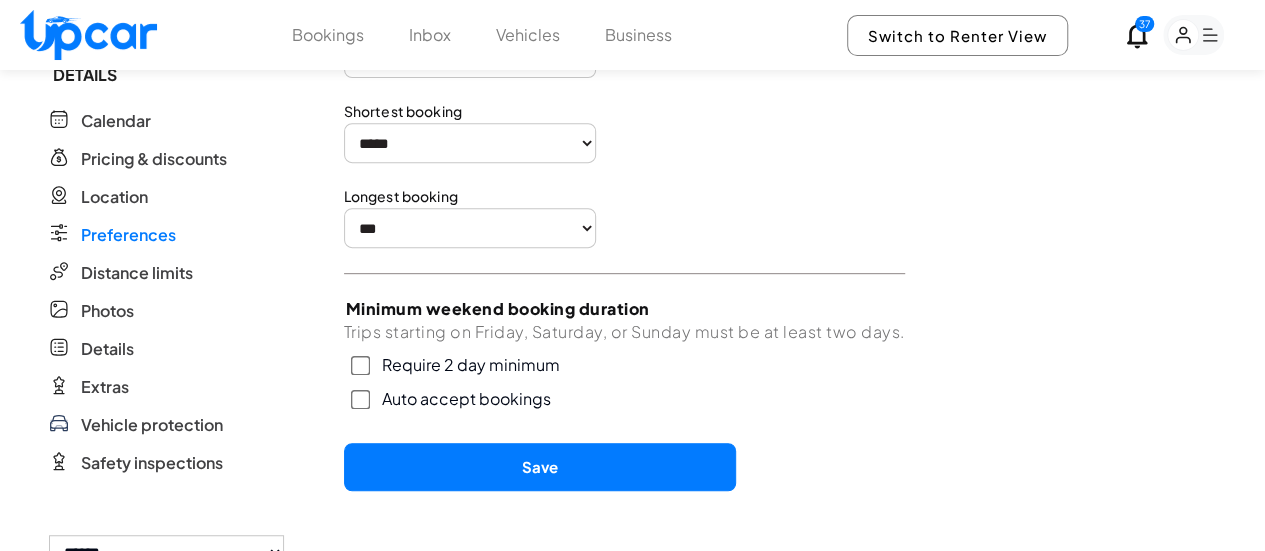 click on "Save" at bounding box center [540, 467] 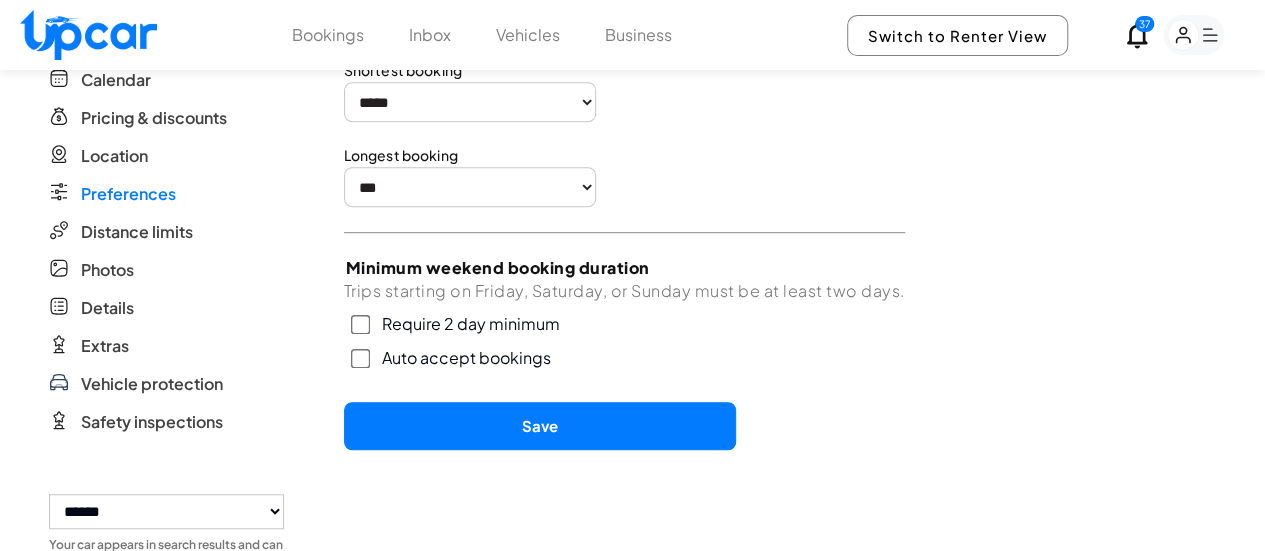 scroll, scrollTop: 390, scrollLeft: 0, axis: vertical 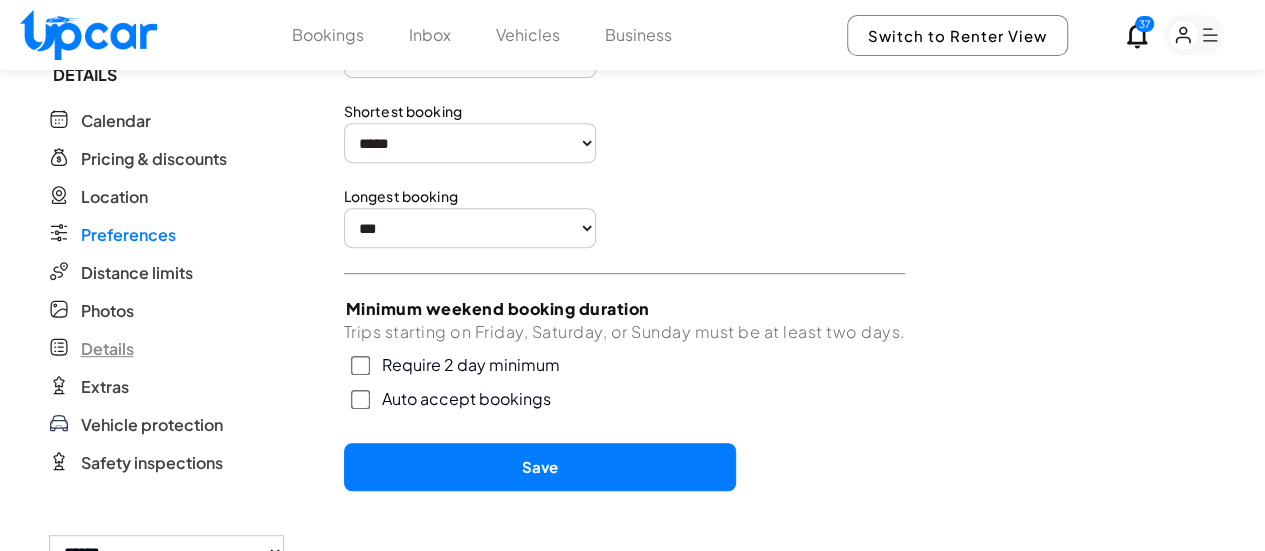 click on "Details" at bounding box center (107, 349) 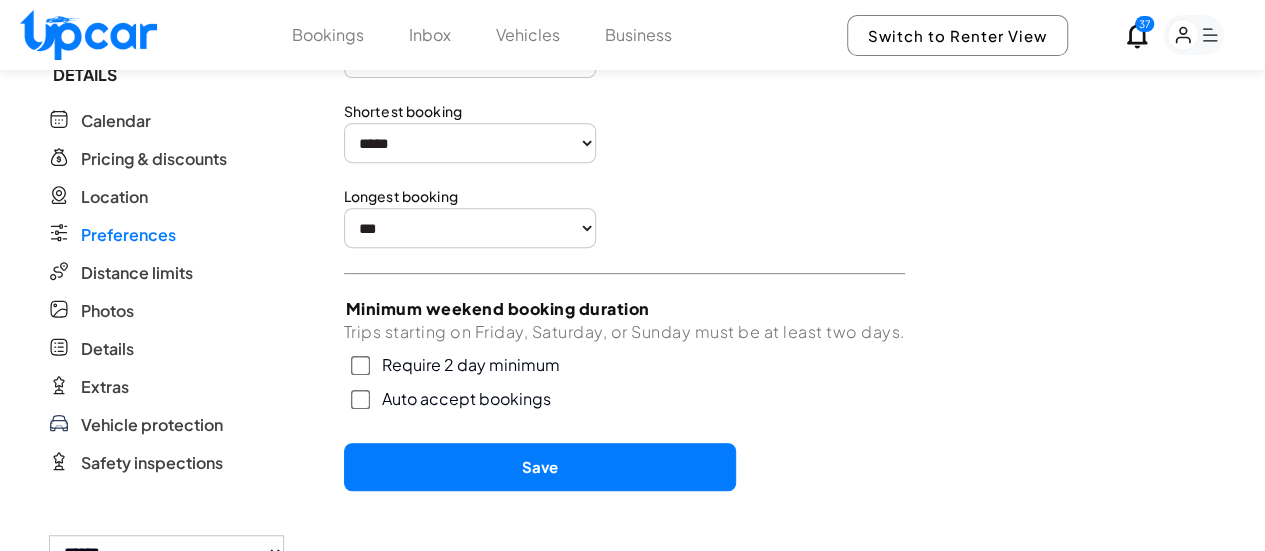 scroll, scrollTop: 0, scrollLeft: 0, axis: both 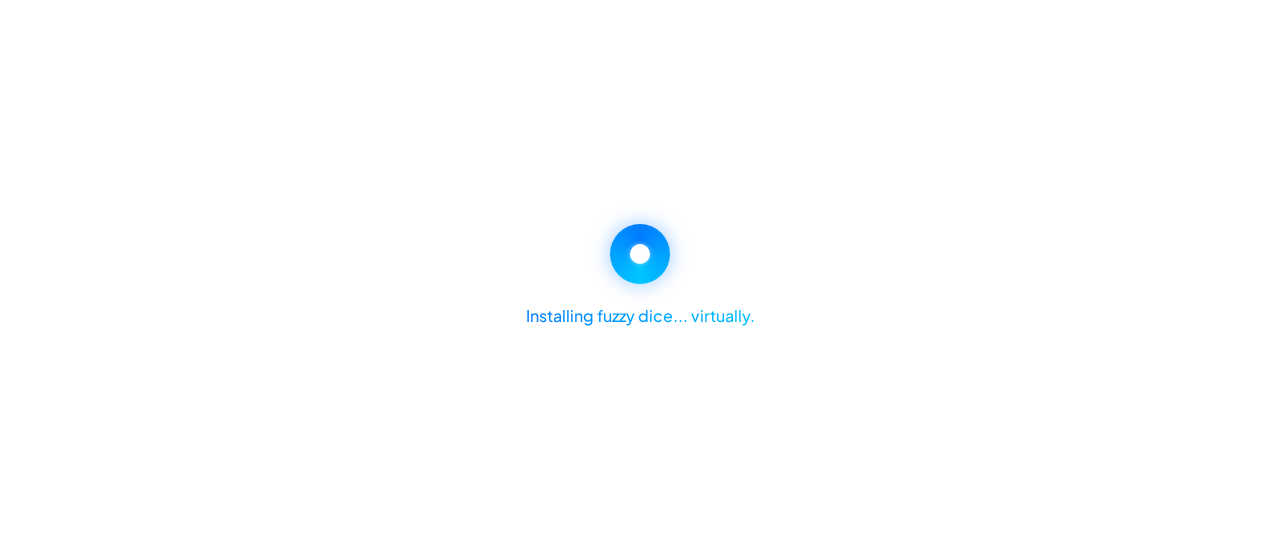 select on "*" 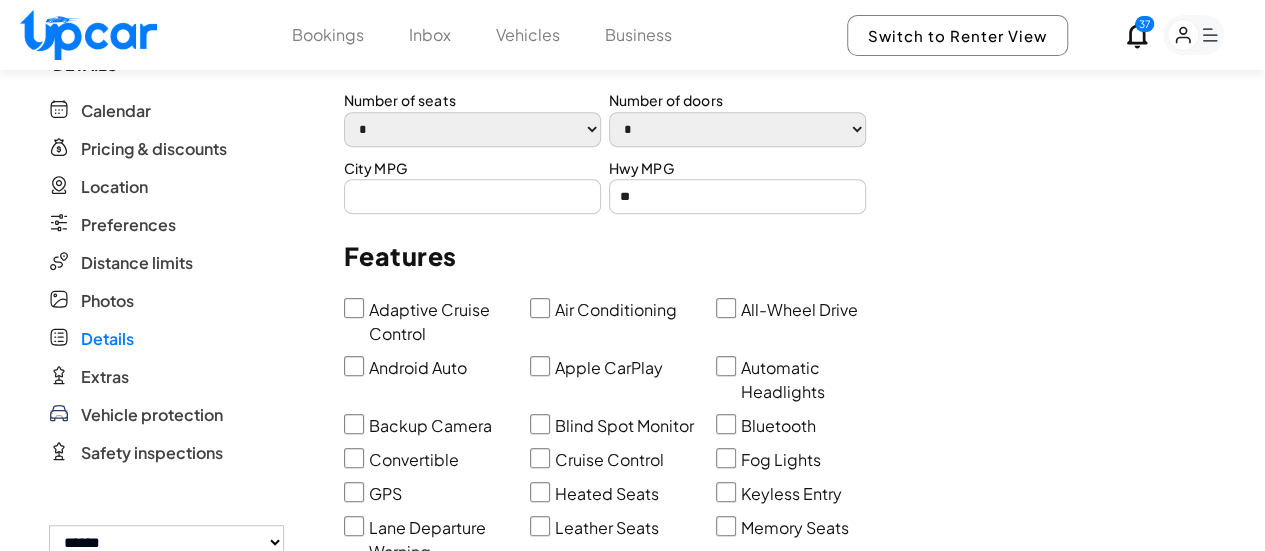 scroll, scrollTop: 500, scrollLeft: 0, axis: vertical 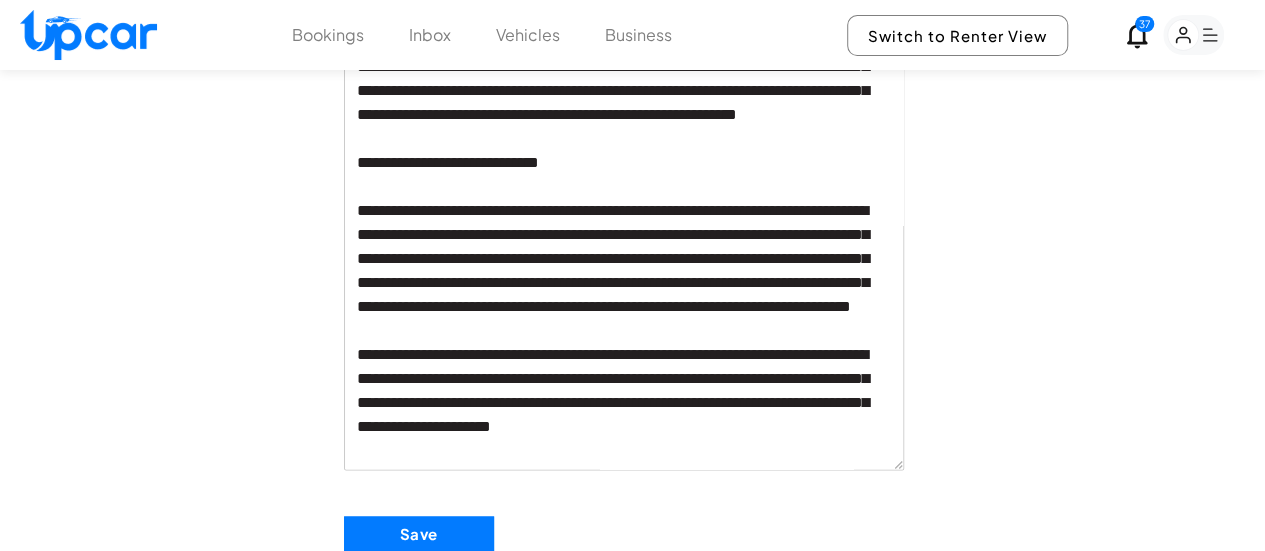 click on "Save" at bounding box center [419, 534] 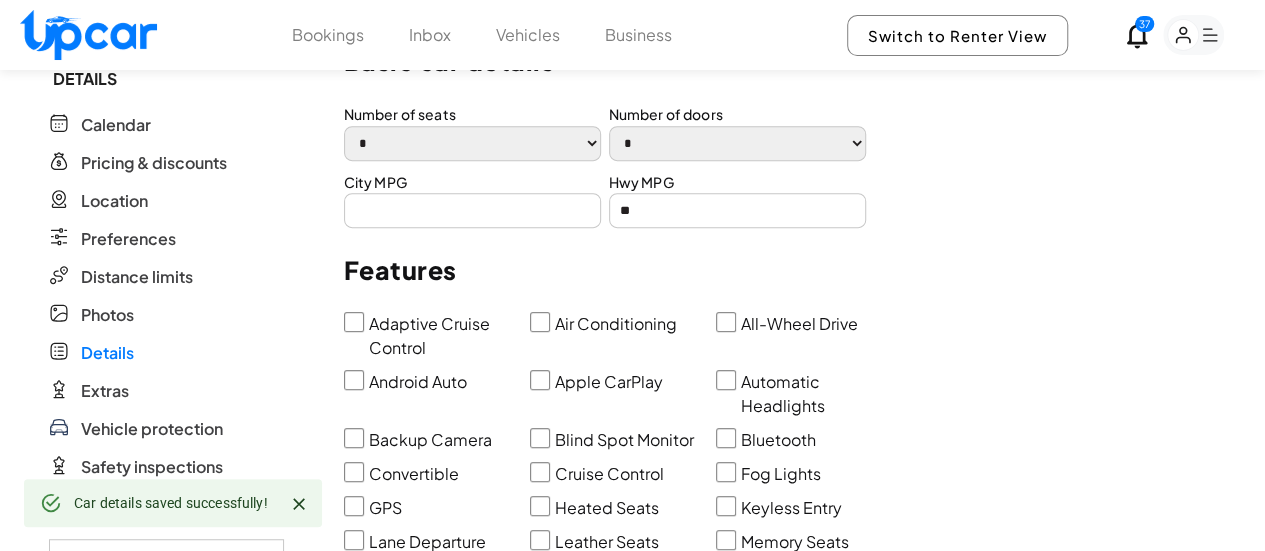 scroll, scrollTop: 412, scrollLeft: 0, axis: vertical 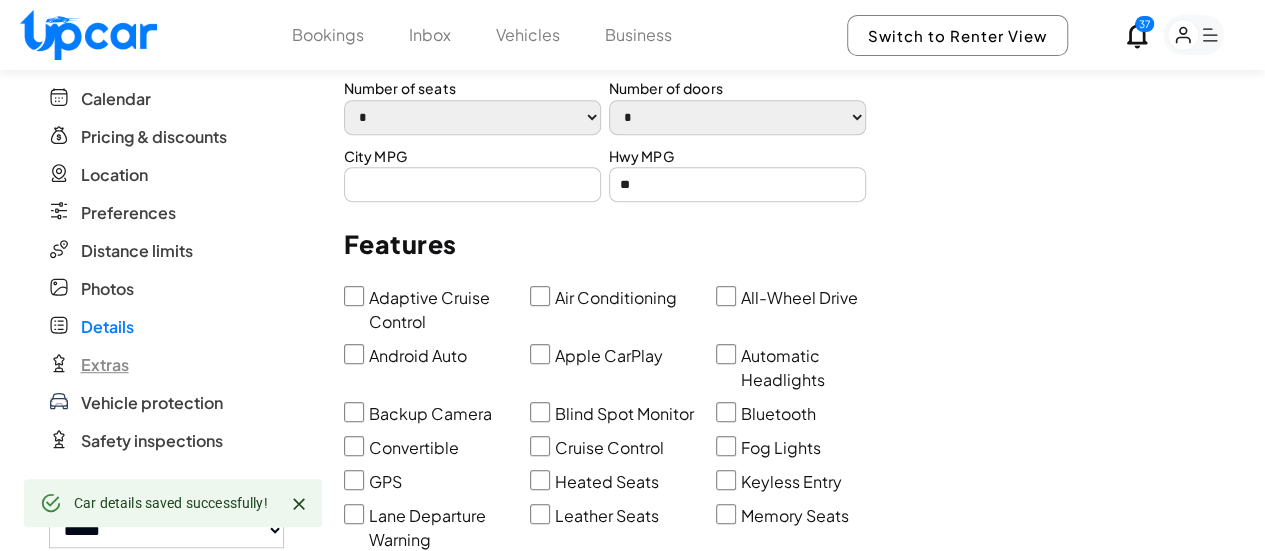 click on "Extras" at bounding box center (105, 365) 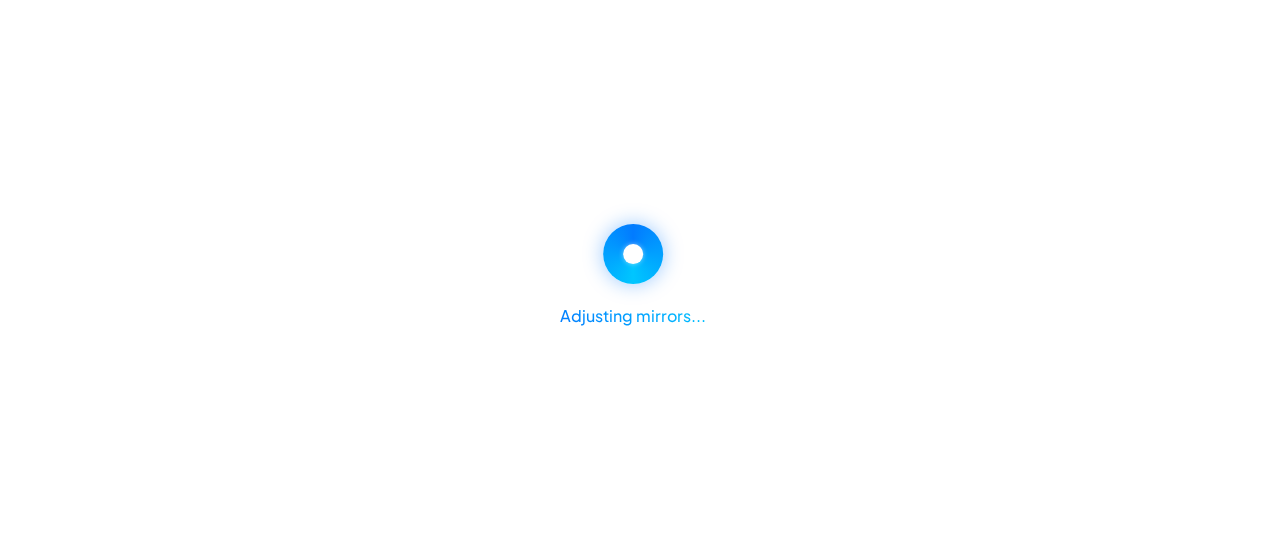 scroll, scrollTop: 0, scrollLeft: 0, axis: both 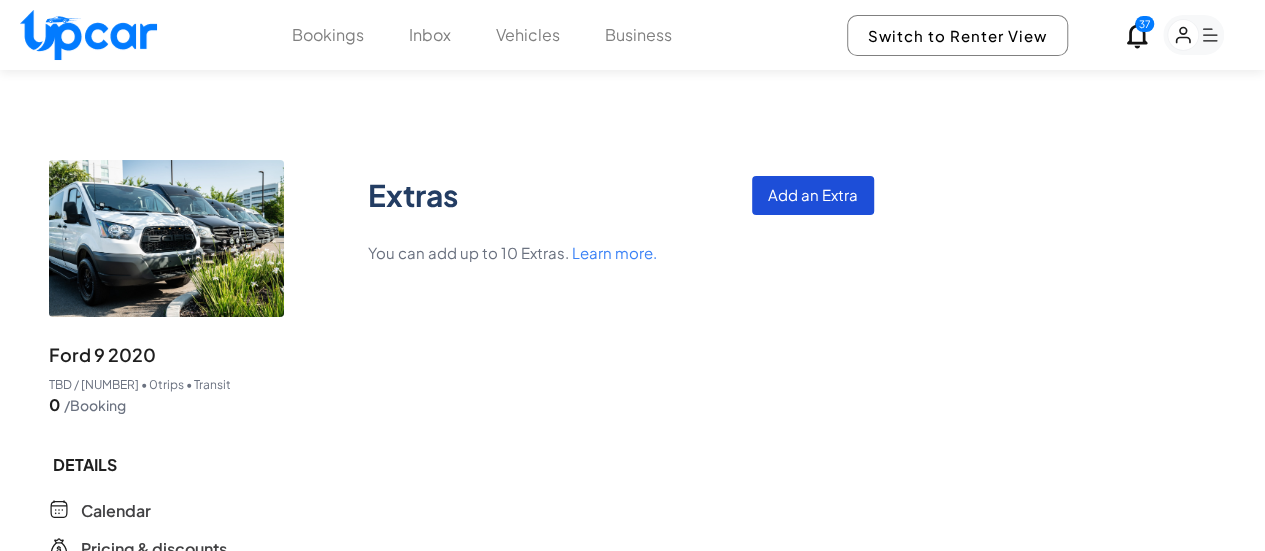 click on "Add an Extra" at bounding box center (813, 195) 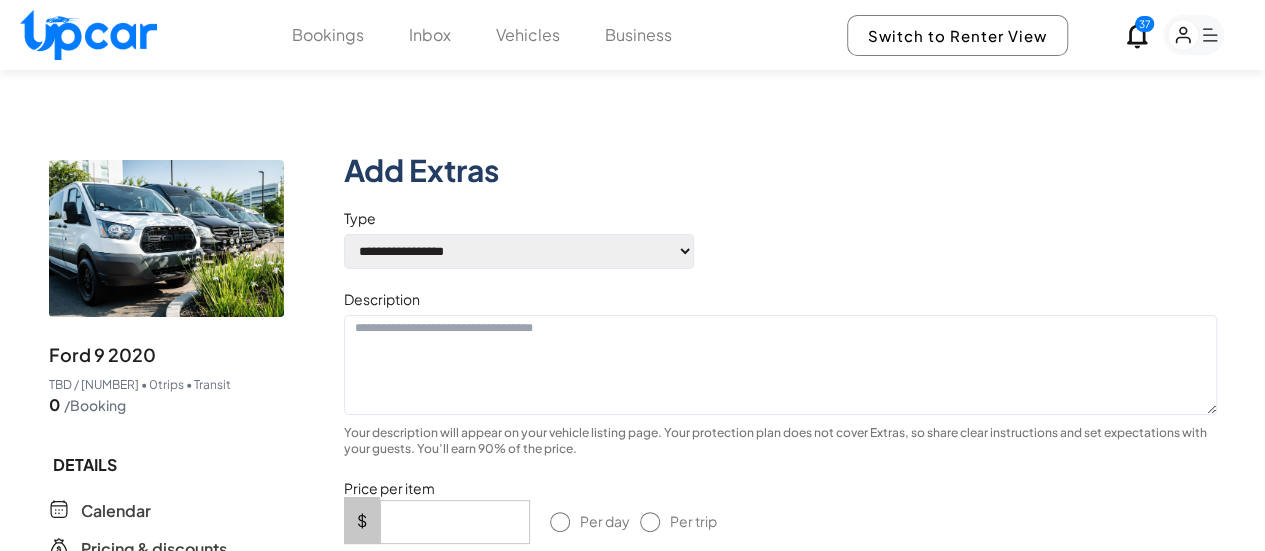 click on "[MASK] [MASK] [MASK]" at bounding box center [519, 251] 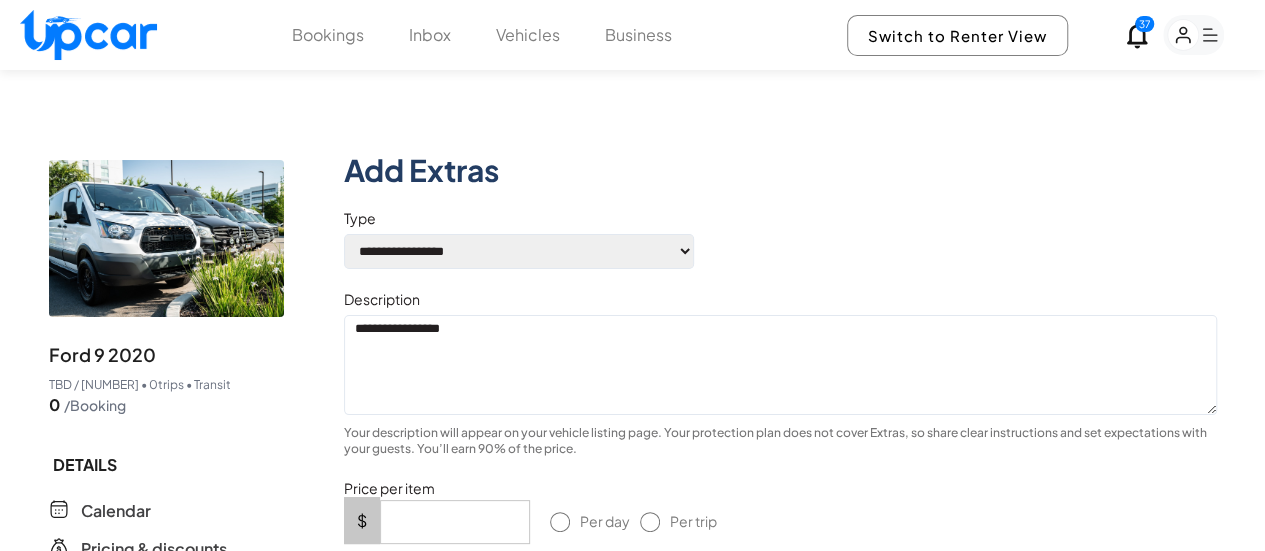 type on "**********" 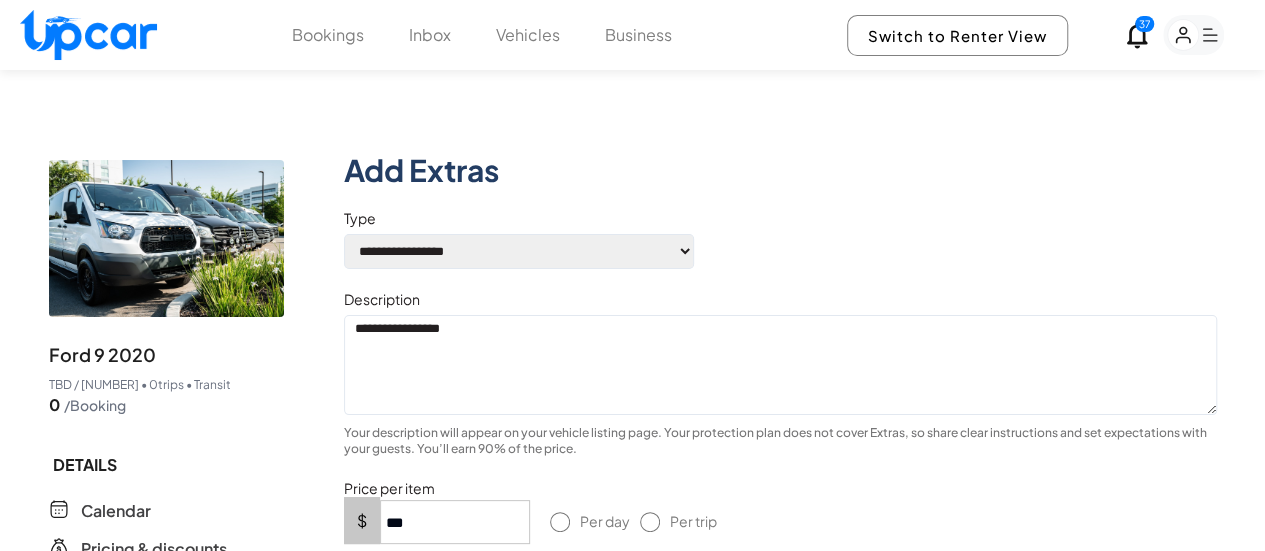 type on "***" 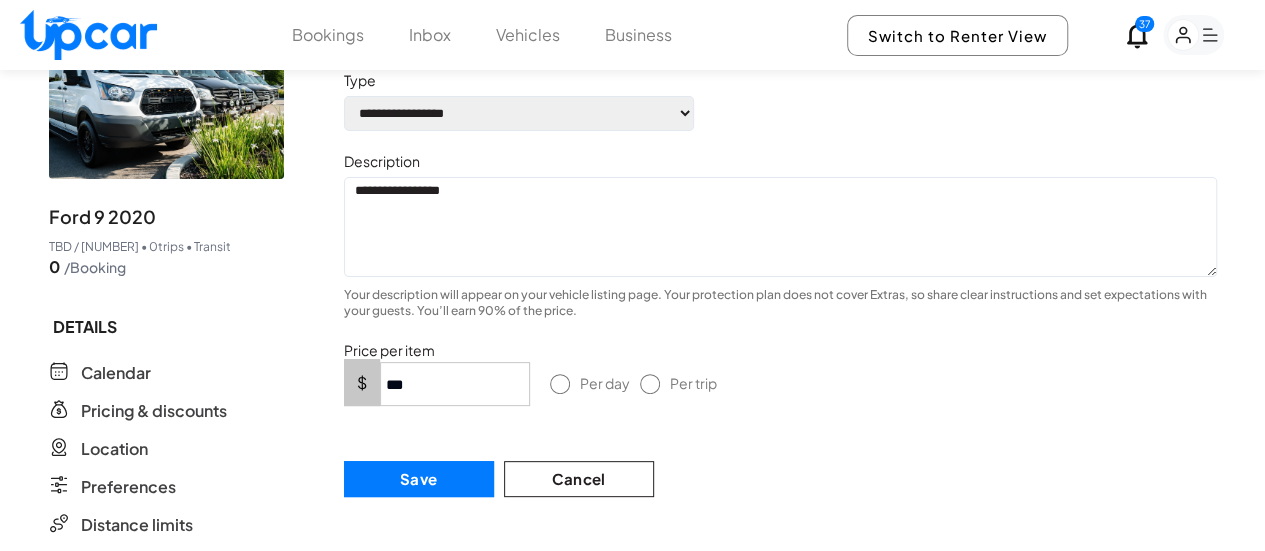 scroll, scrollTop: 200, scrollLeft: 0, axis: vertical 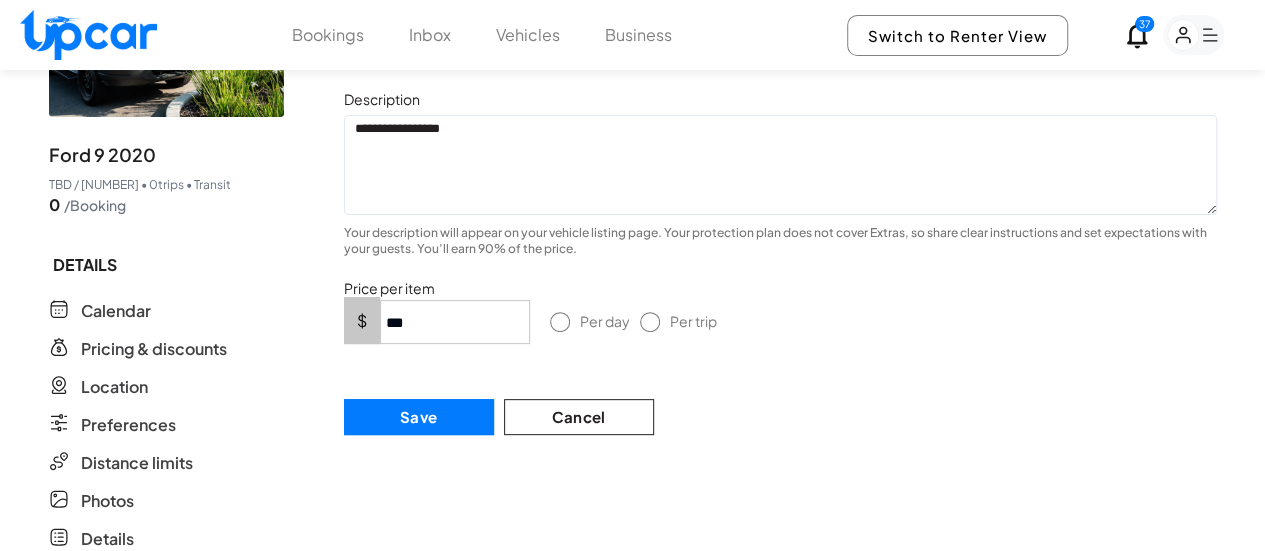 click on "Save" at bounding box center [419, 417] 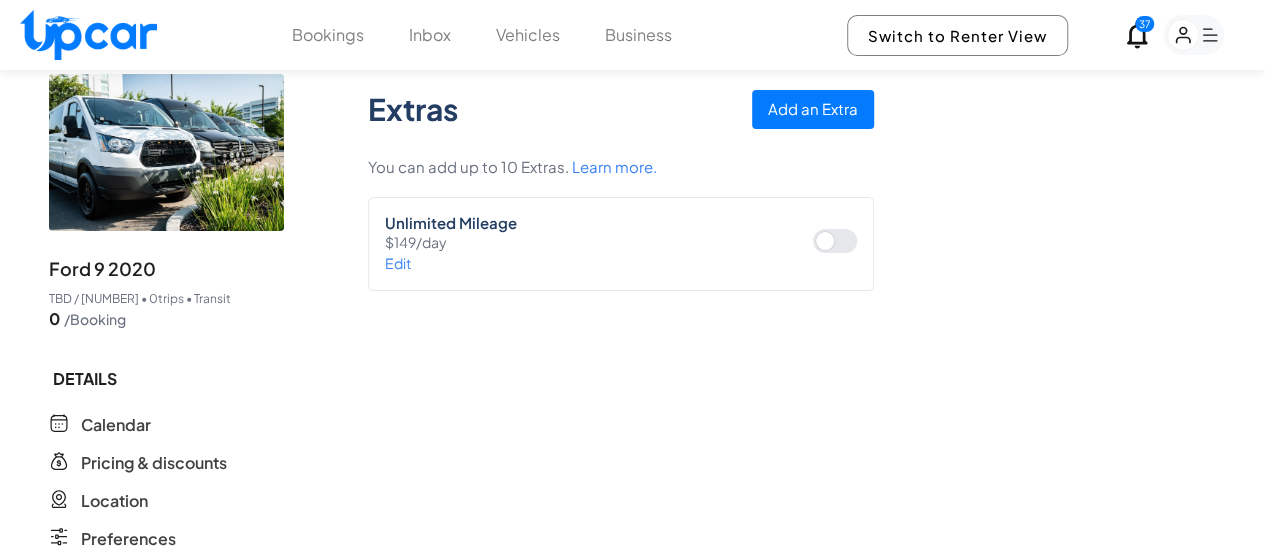 scroll, scrollTop: 0, scrollLeft: 0, axis: both 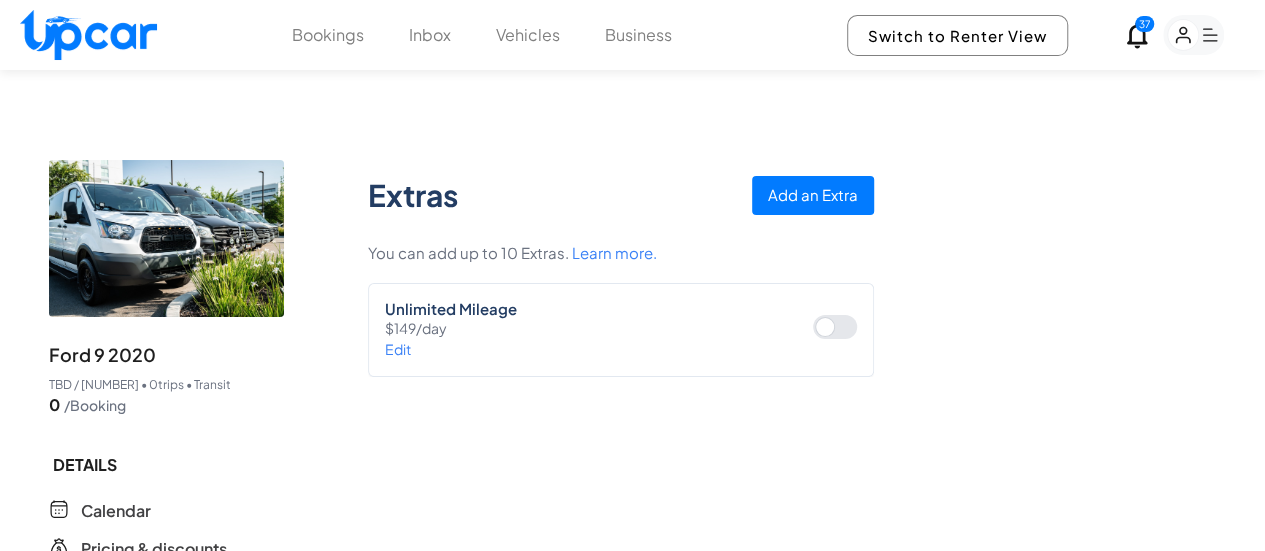 click at bounding box center (88, 35) 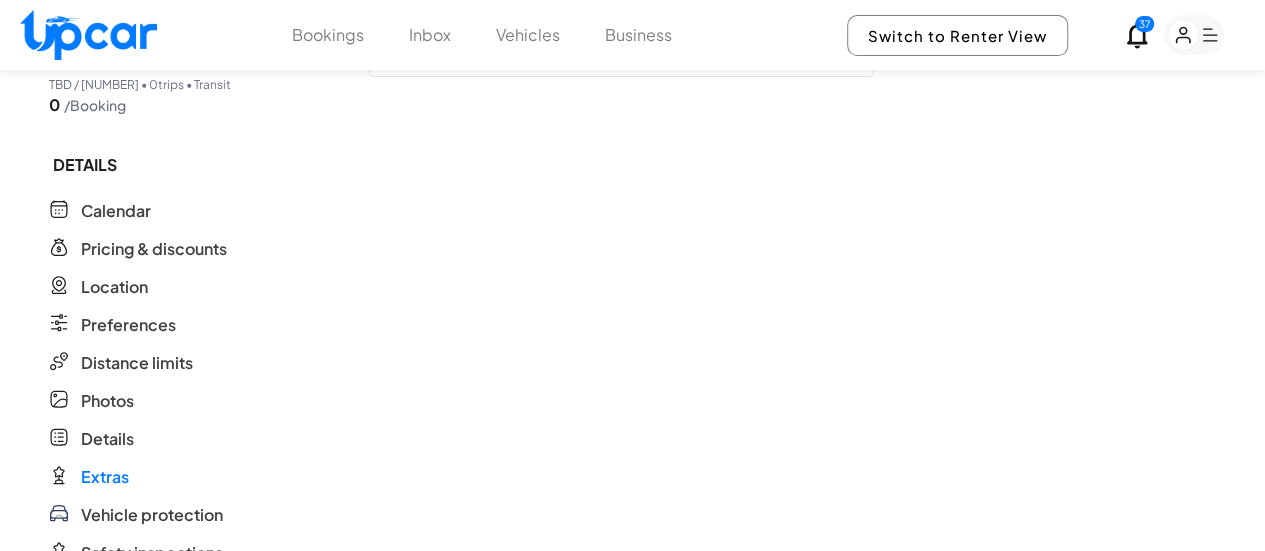 scroll, scrollTop: 0, scrollLeft: 0, axis: both 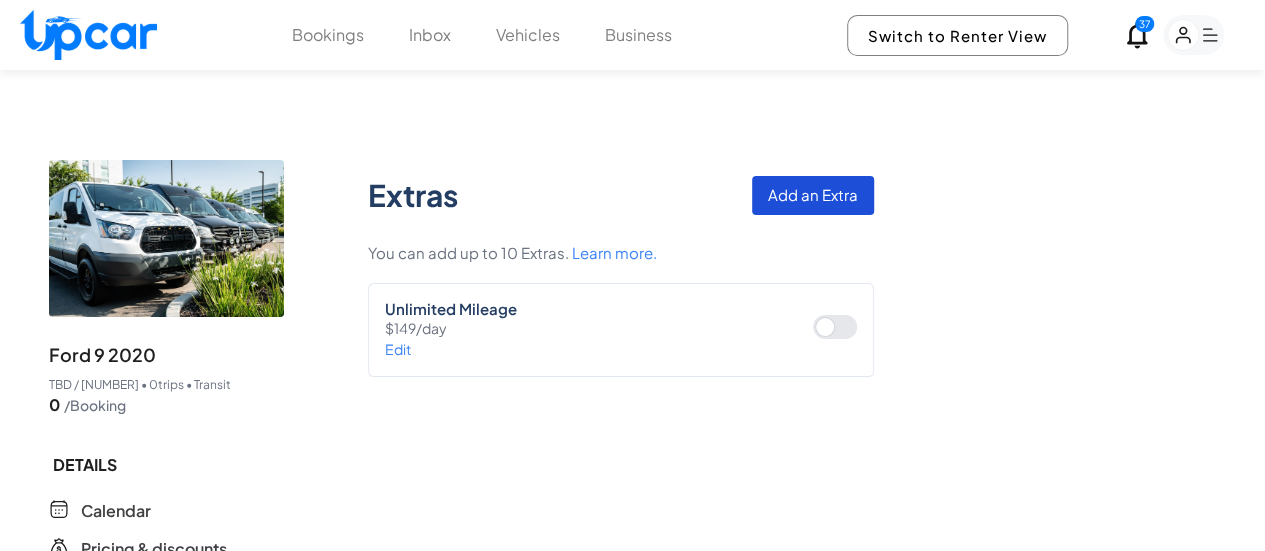 click on "Add an Extra" at bounding box center [813, 195] 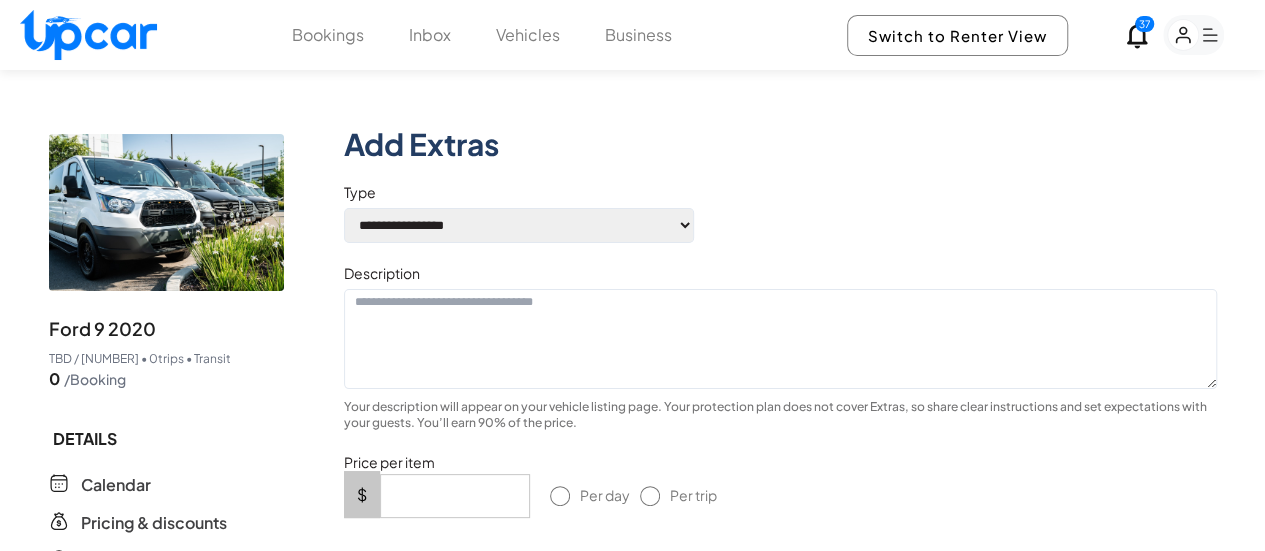 scroll, scrollTop: 0, scrollLeft: 0, axis: both 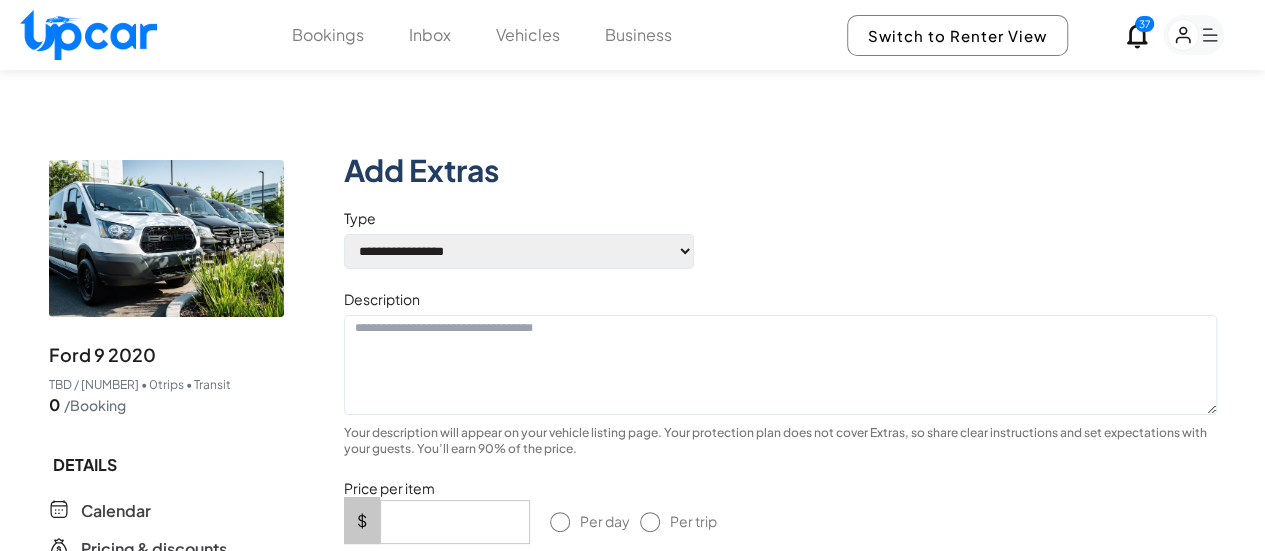 click on "[MASK] [MASK] [MASK]" at bounding box center [519, 251] 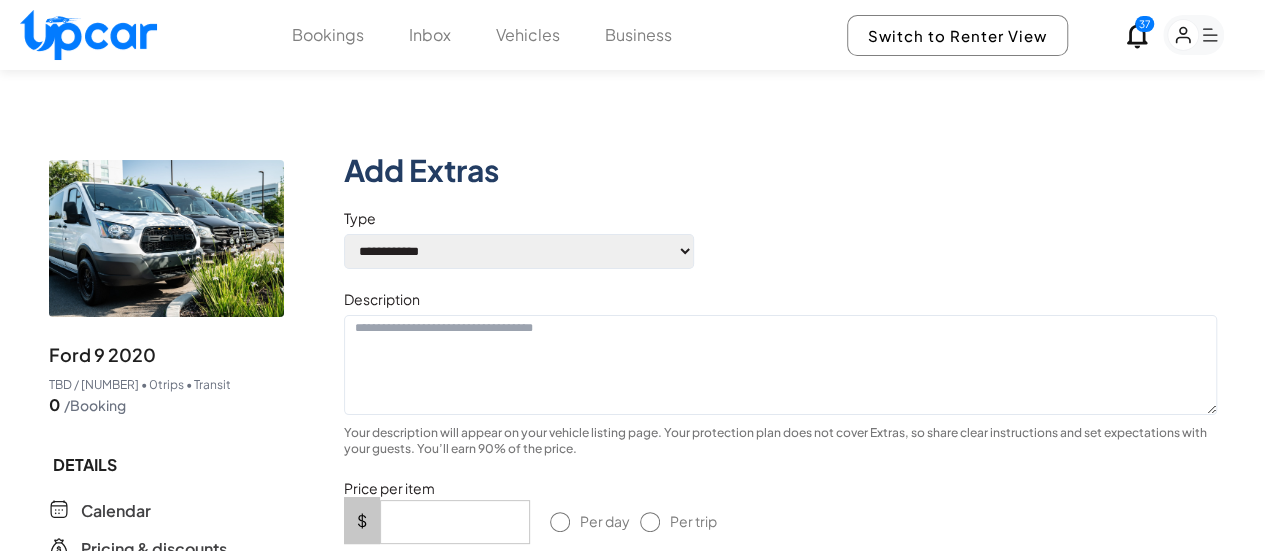 click on "[MASK] [MASK] [MASK]" at bounding box center [519, 251] 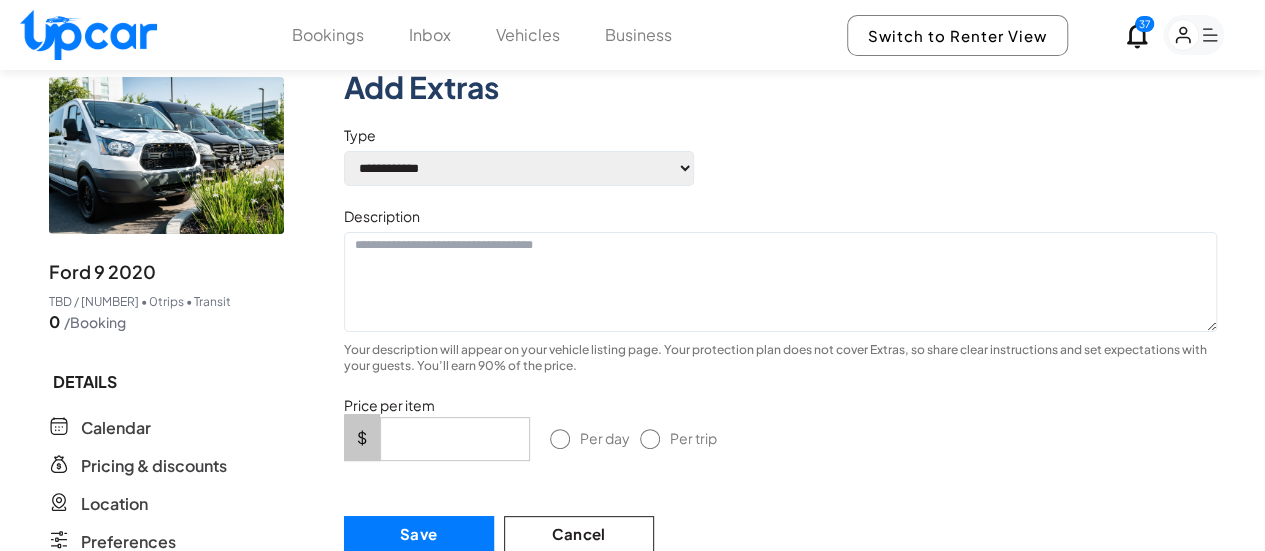 scroll, scrollTop: 200, scrollLeft: 0, axis: vertical 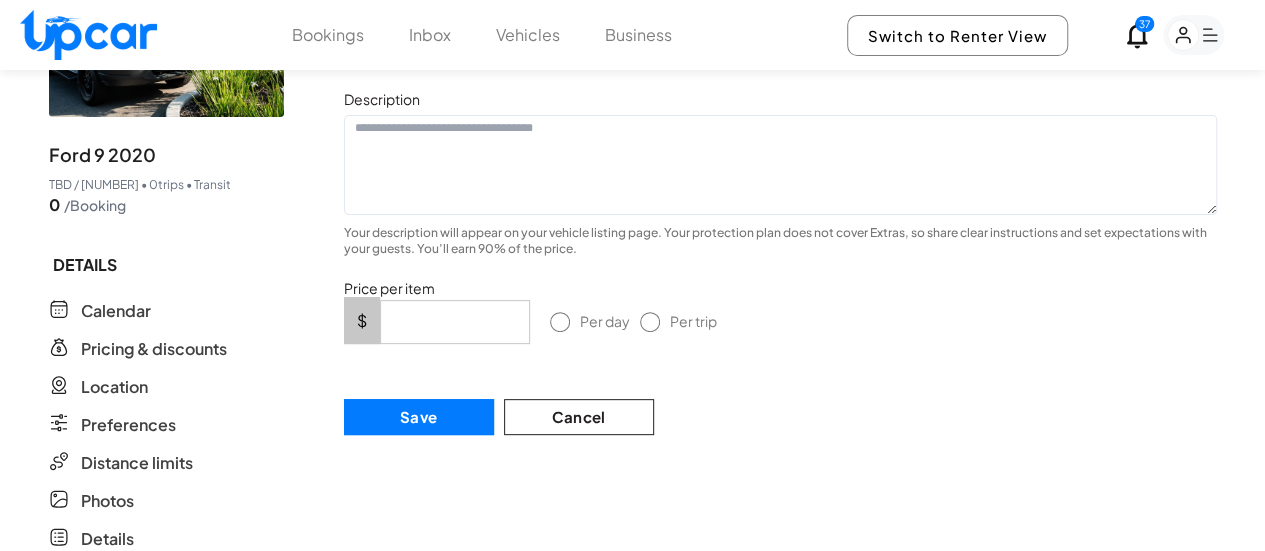 click at bounding box center (455, 322) 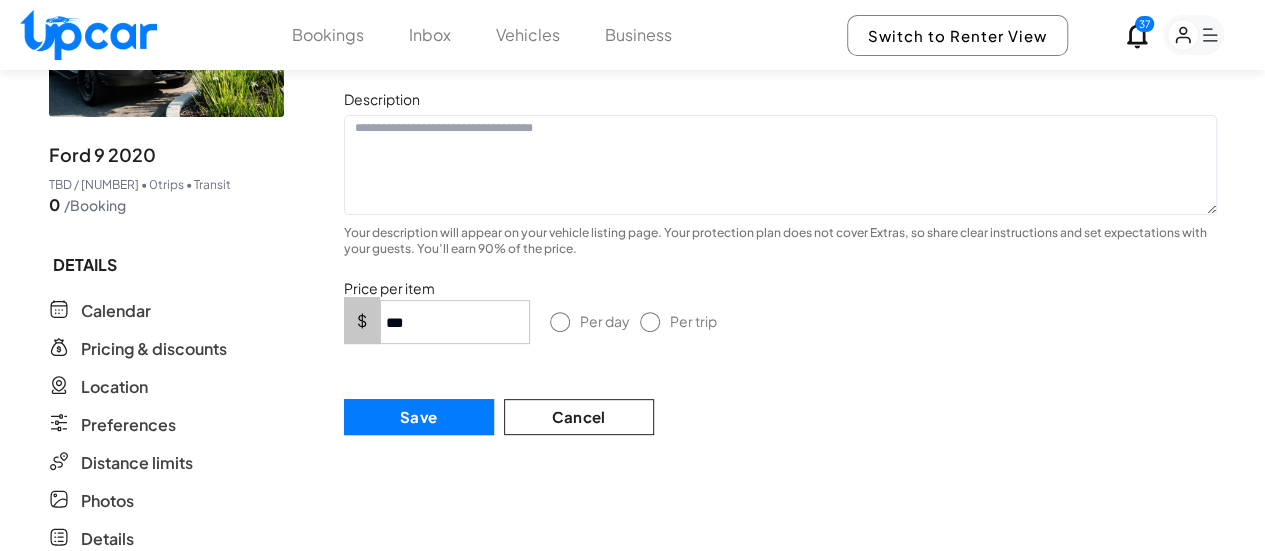 type on "***" 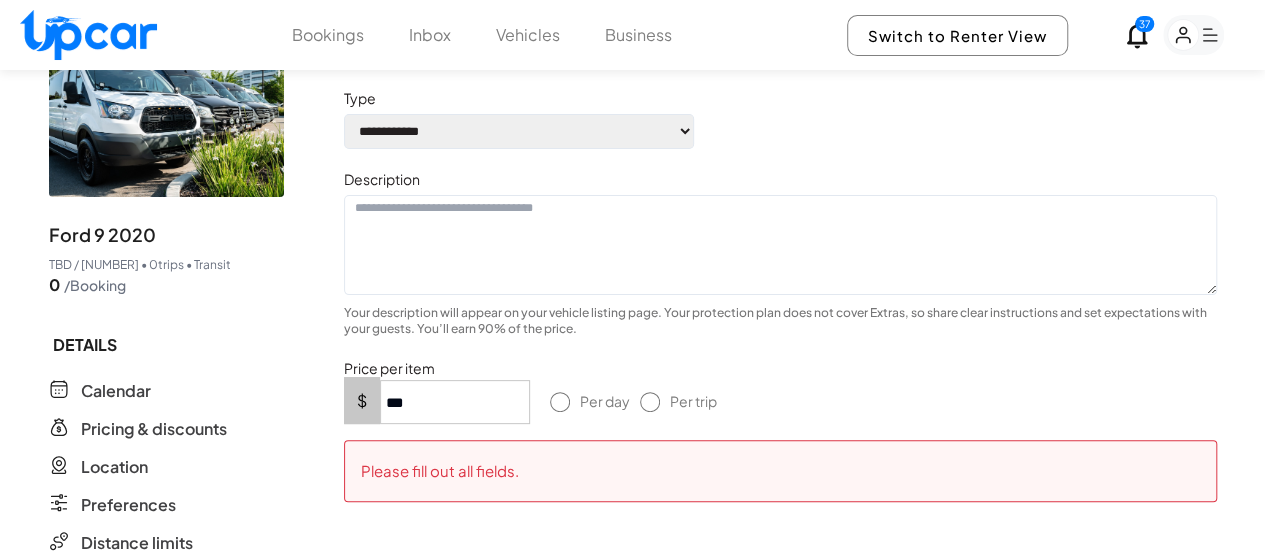 scroll, scrollTop: 0, scrollLeft: 0, axis: both 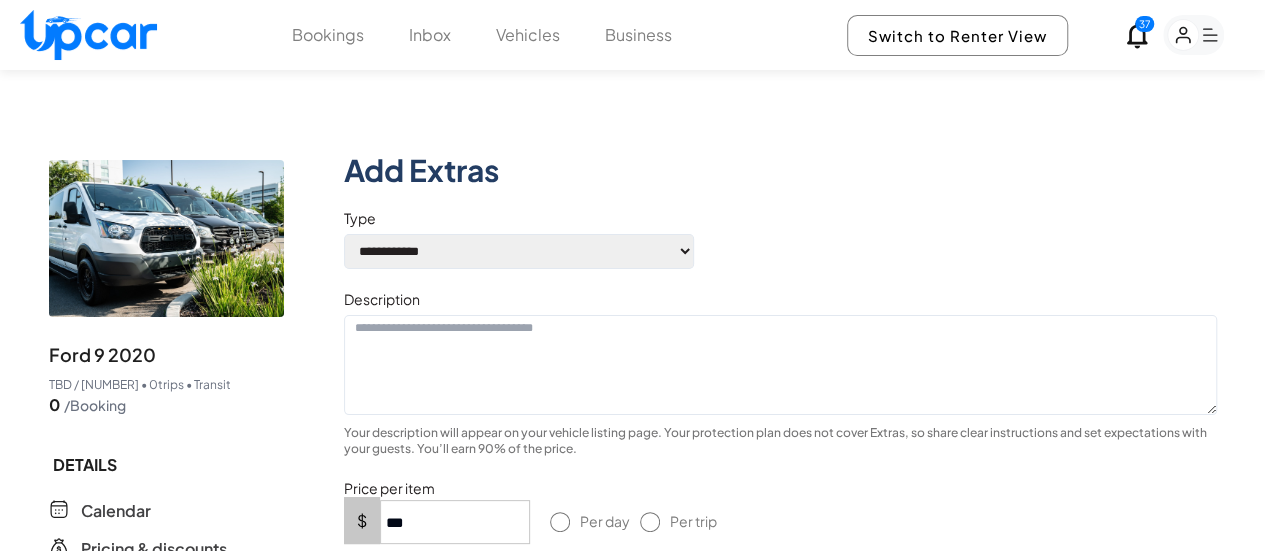 click at bounding box center [780, 365] 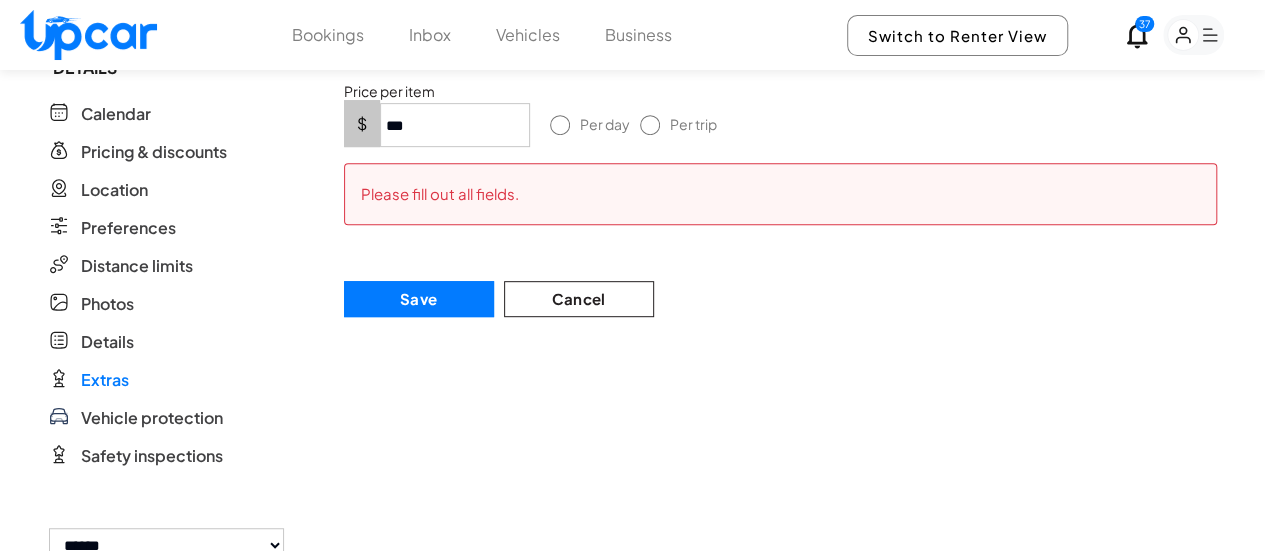 scroll, scrollTop: 400, scrollLeft: 0, axis: vertical 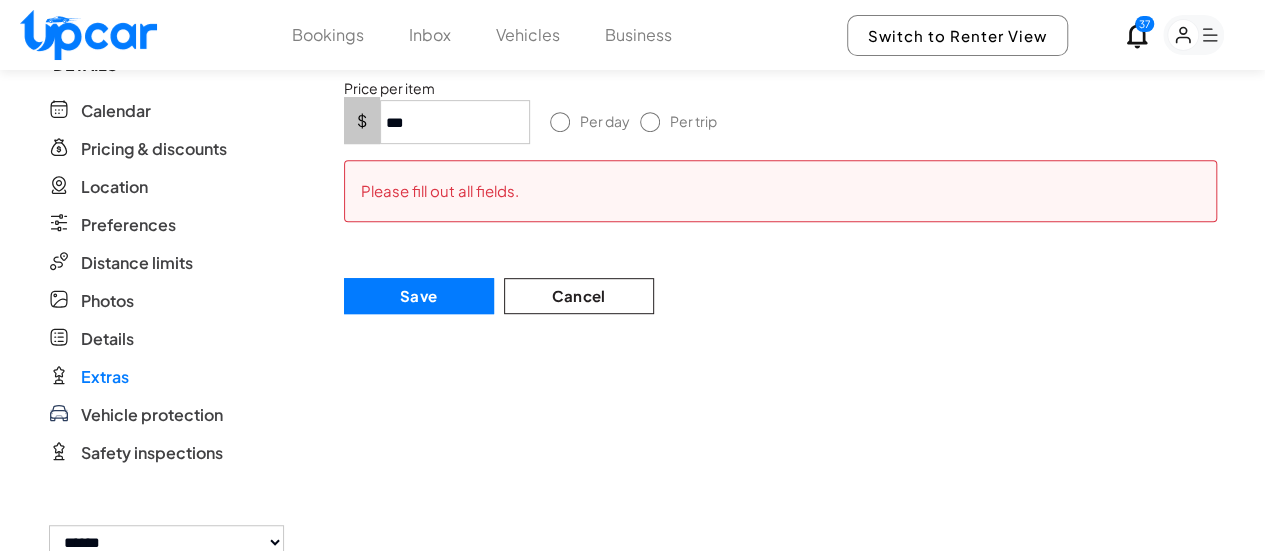 type on "**********" 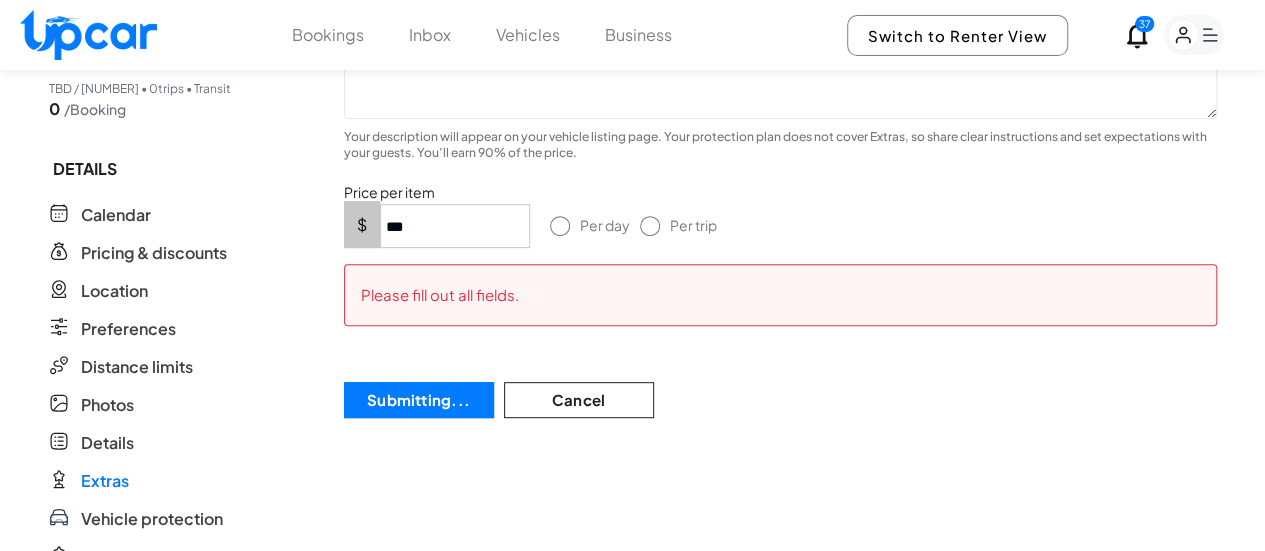 scroll, scrollTop: 200, scrollLeft: 0, axis: vertical 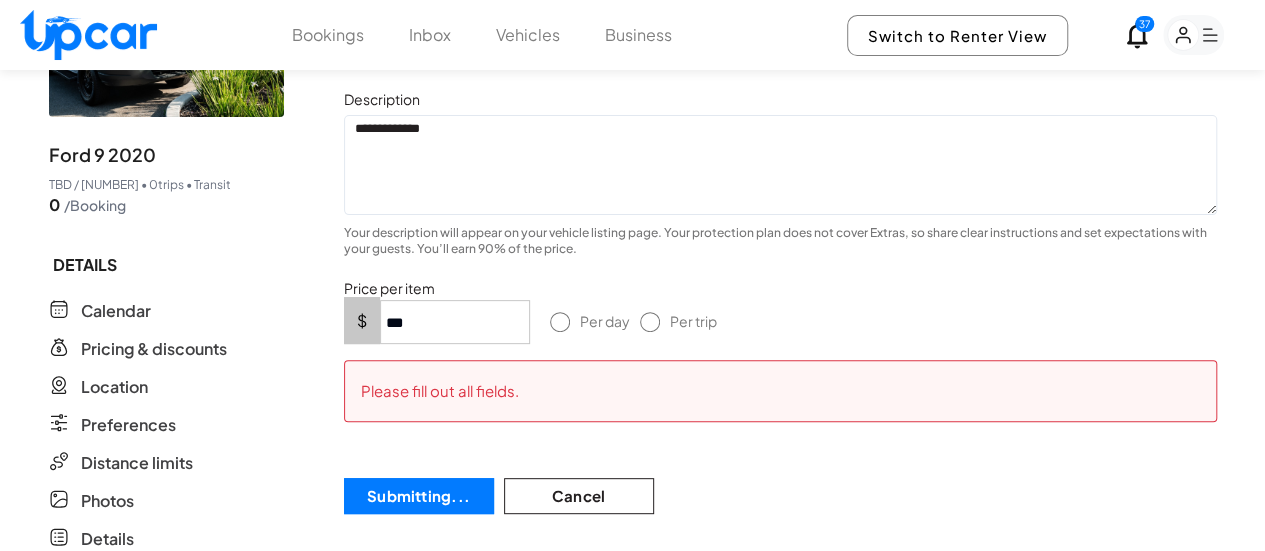 type 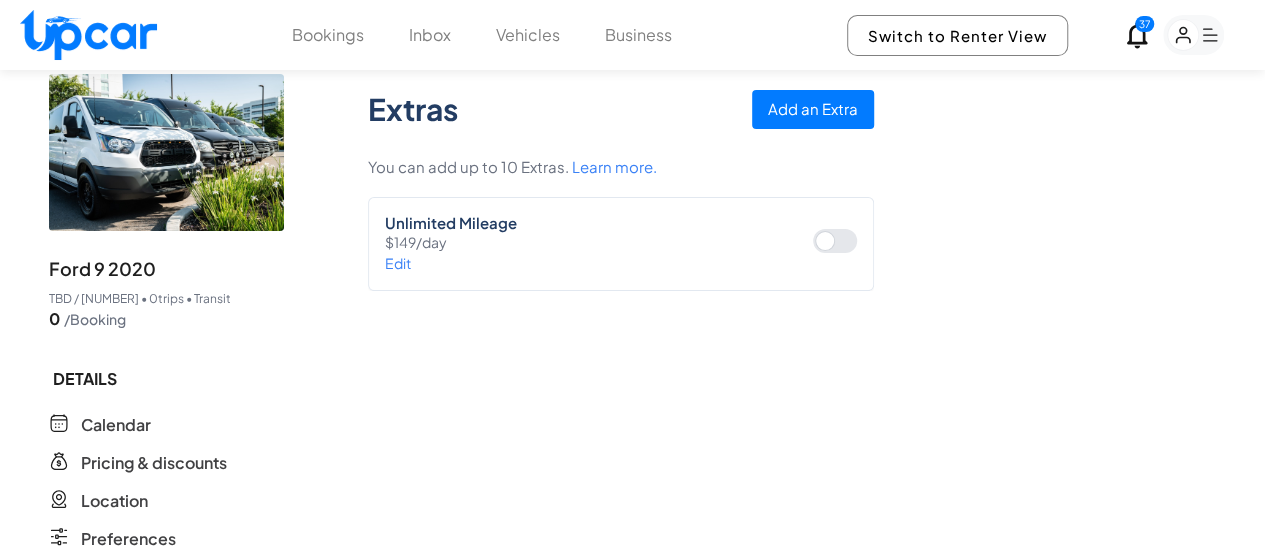scroll, scrollTop: 0, scrollLeft: 0, axis: both 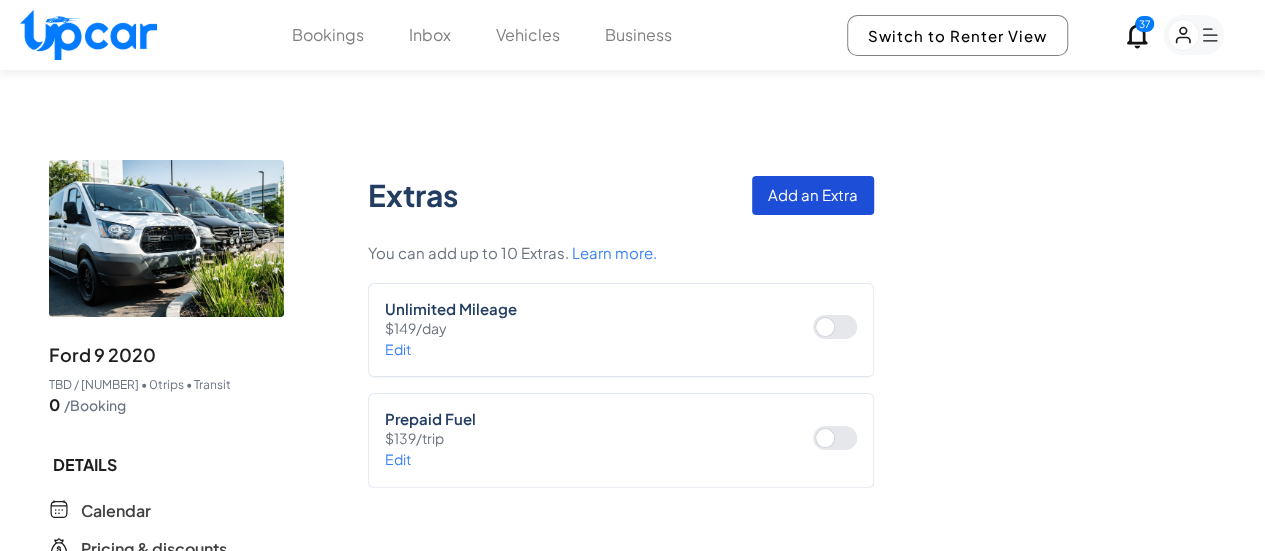 click on "Add an Extra" at bounding box center (813, 195) 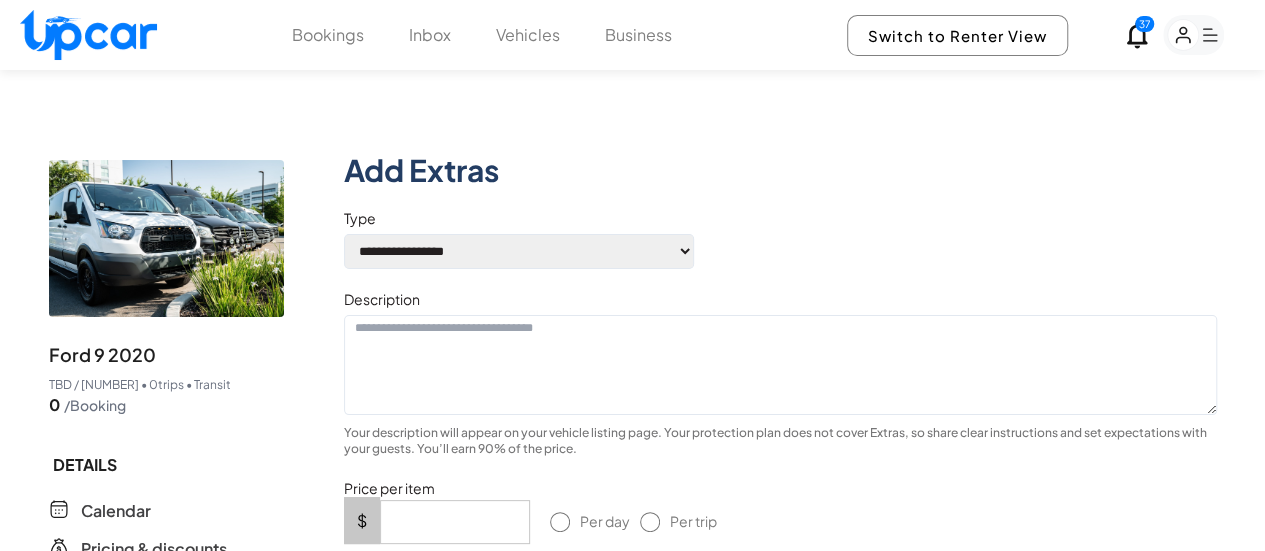 click on "[MASK] [MASK] [MASK]" at bounding box center (519, 251) 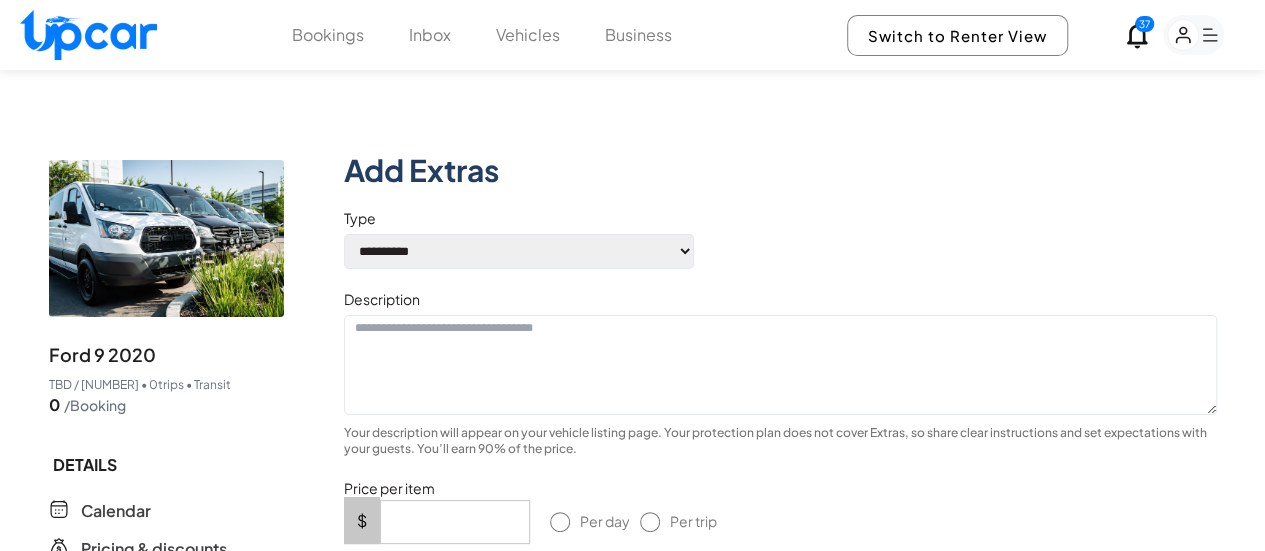 click on "[MASK] [MASK] [MASK]" at bounding box center (519, 251) 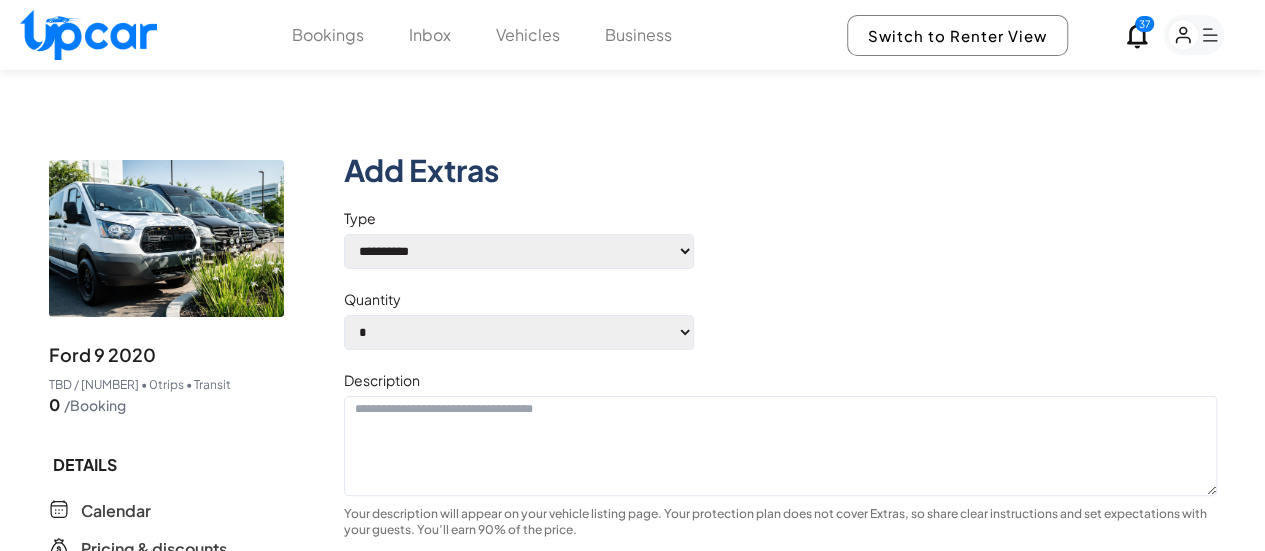 click on "* * * * * * * * * **" at bounding box center [519, 332] 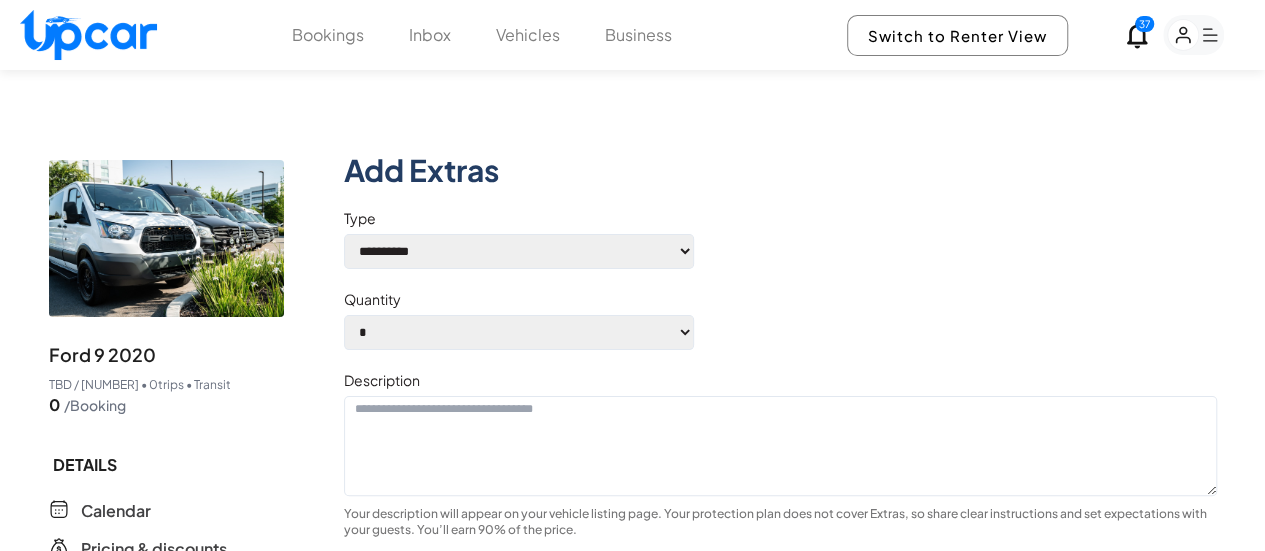 select on "*" 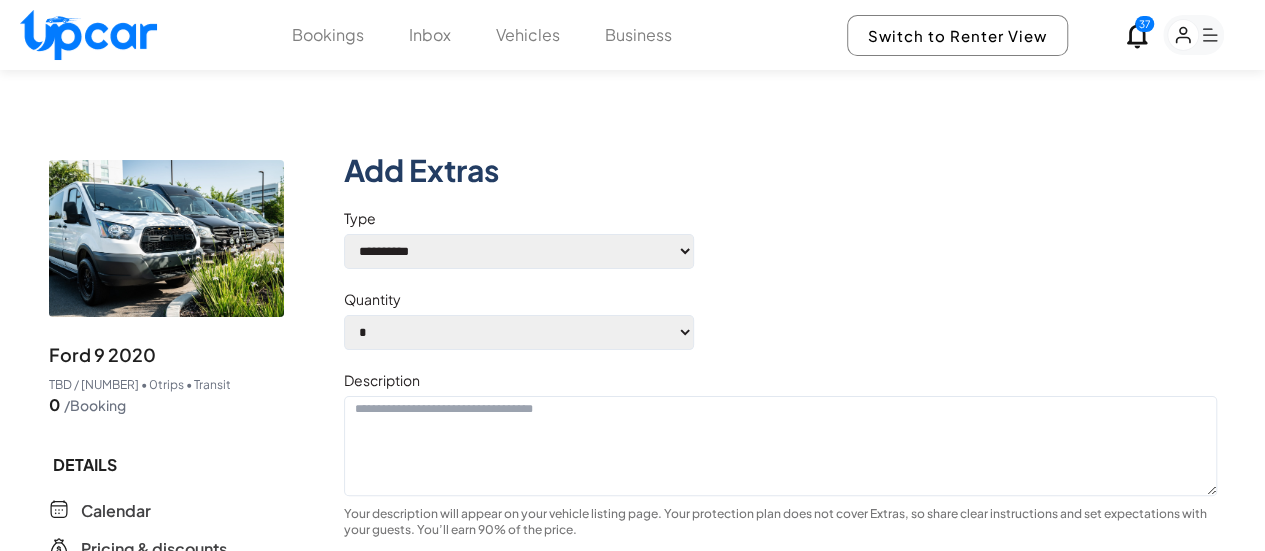 click at bounding box center [780, 446] 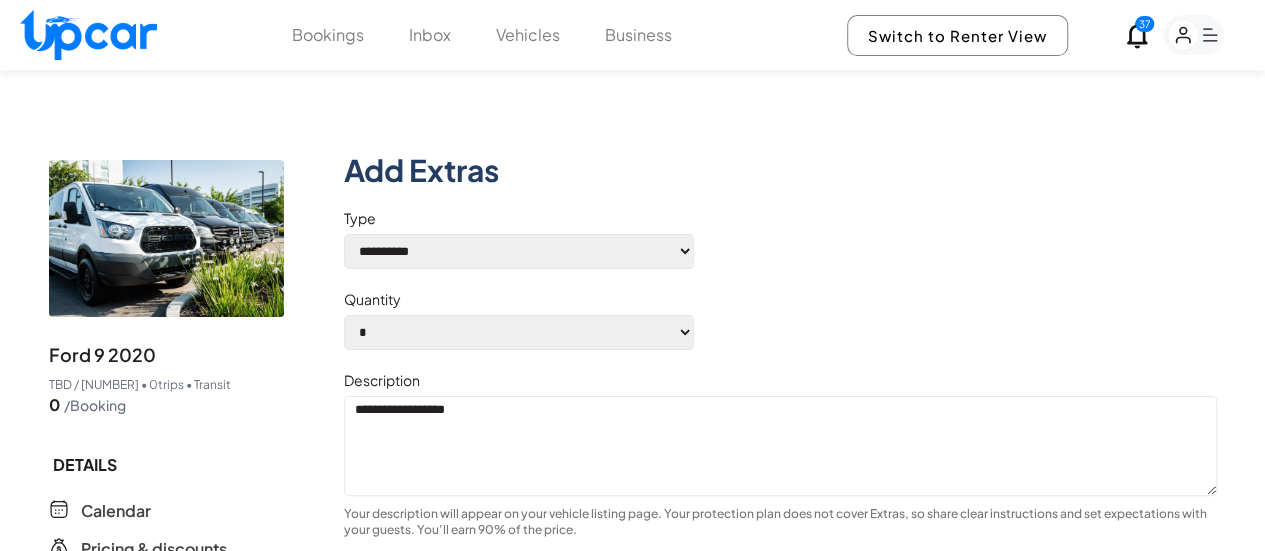 click on "**********" at bounding box center (780, 446) 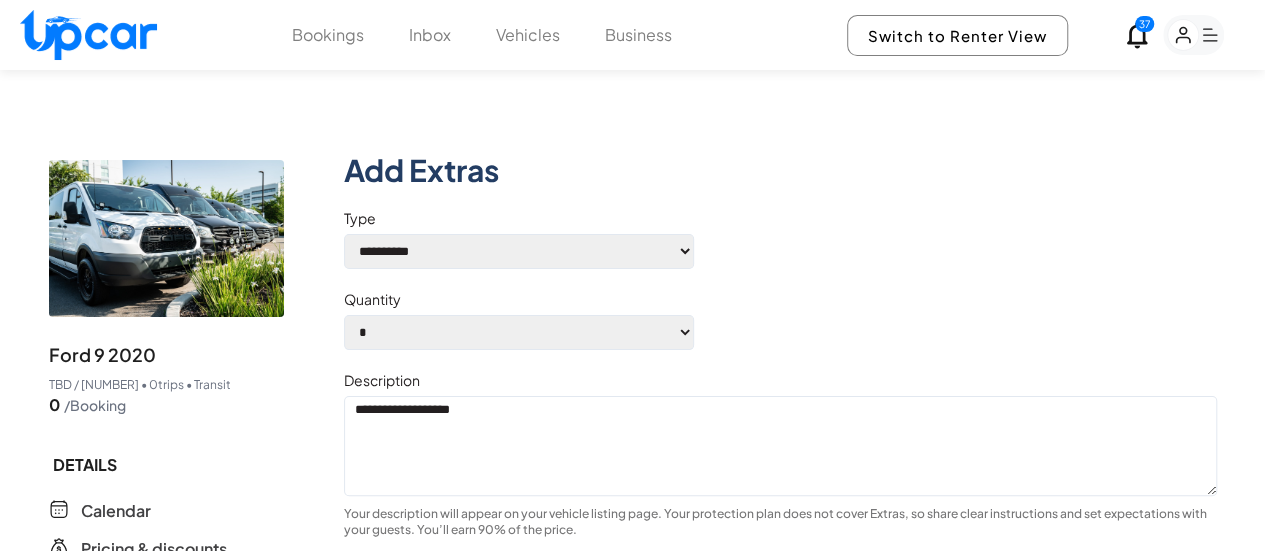 click on "**********" at bounding box center [780, 446] 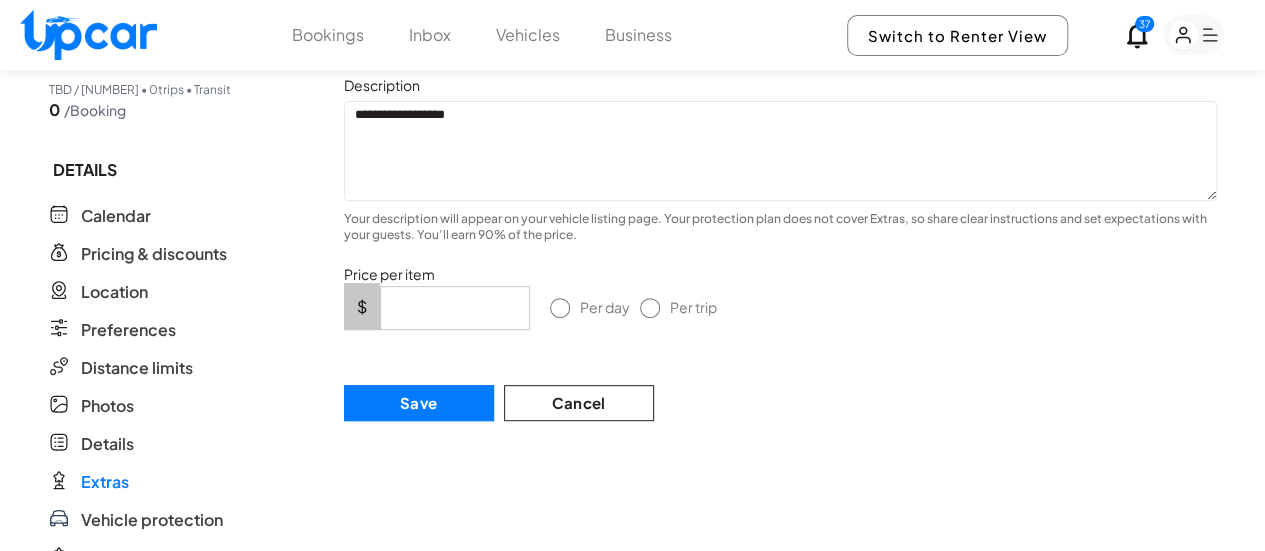 scroll, scrollTop: 300, scrollLeft: 0, axis: vertical 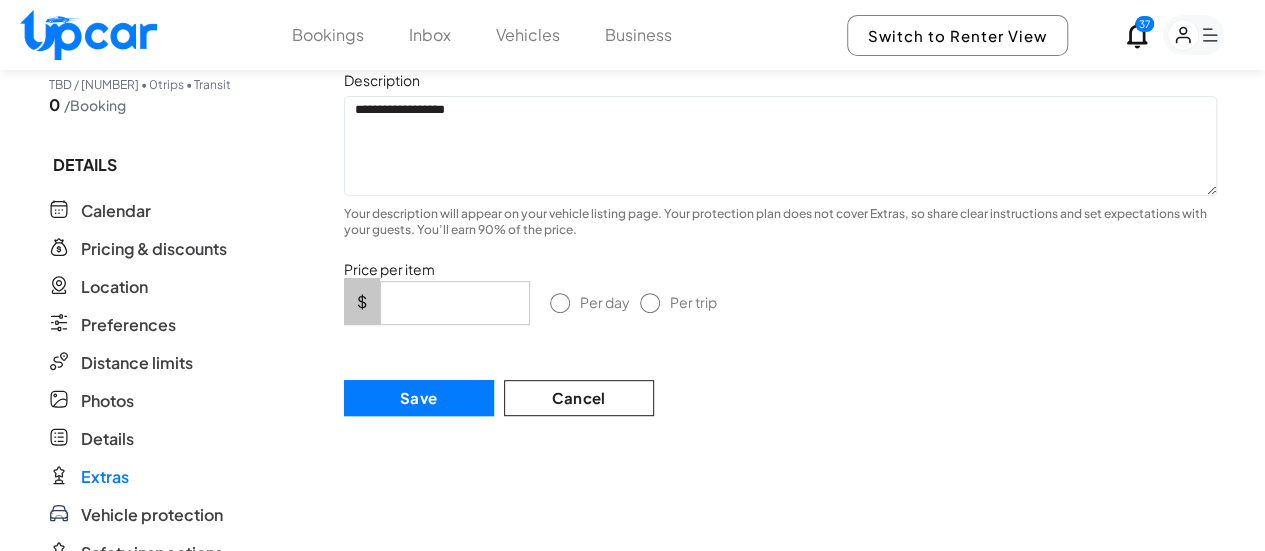 type on "**********" 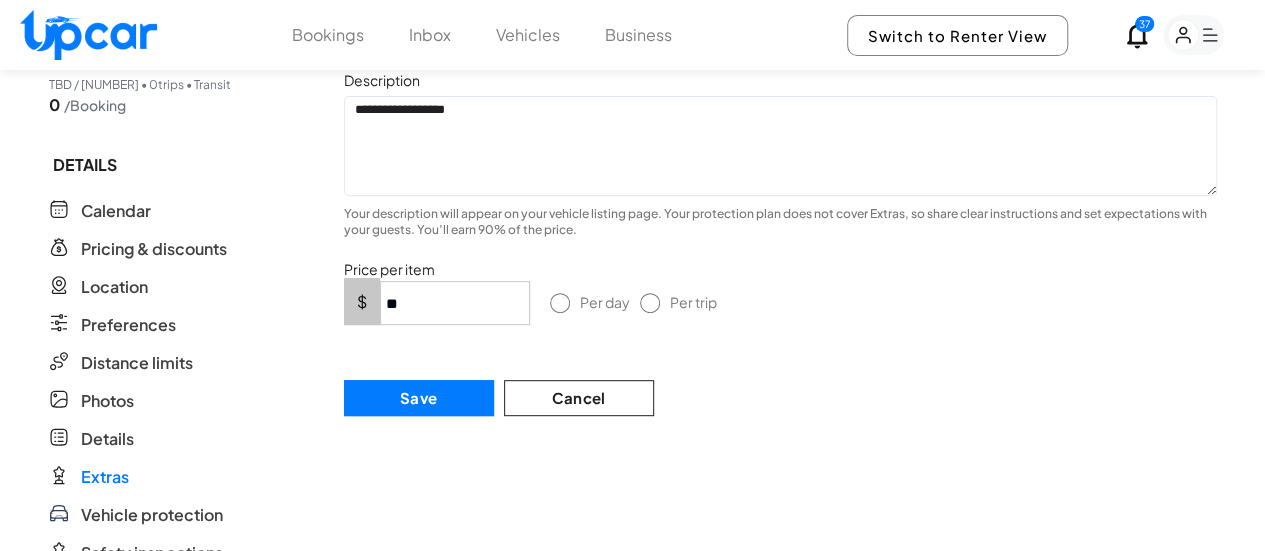 type on "**" 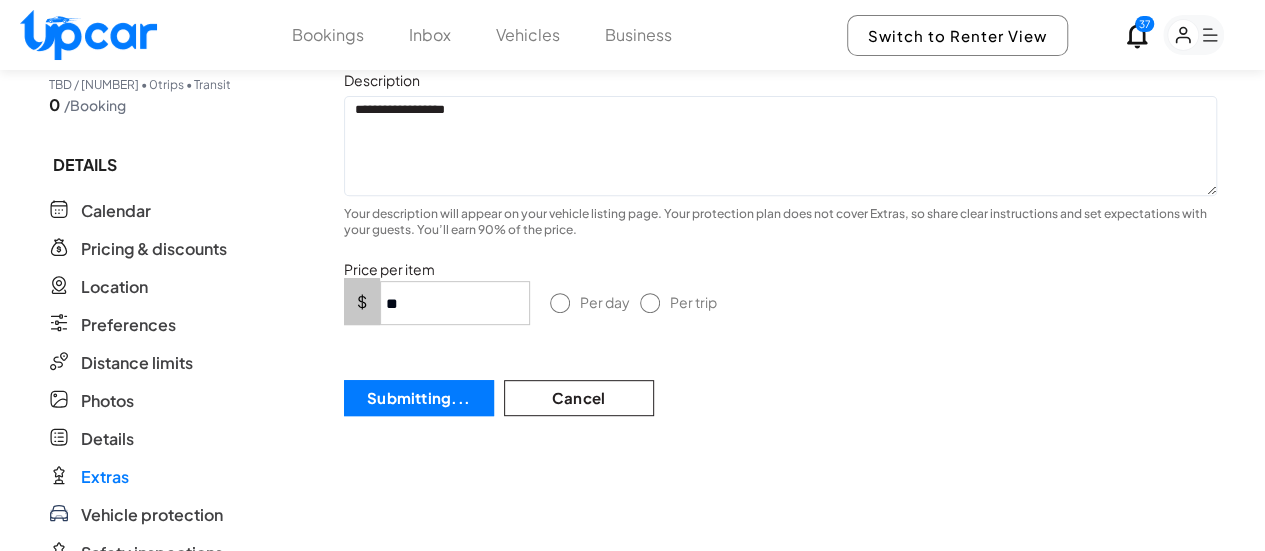 type 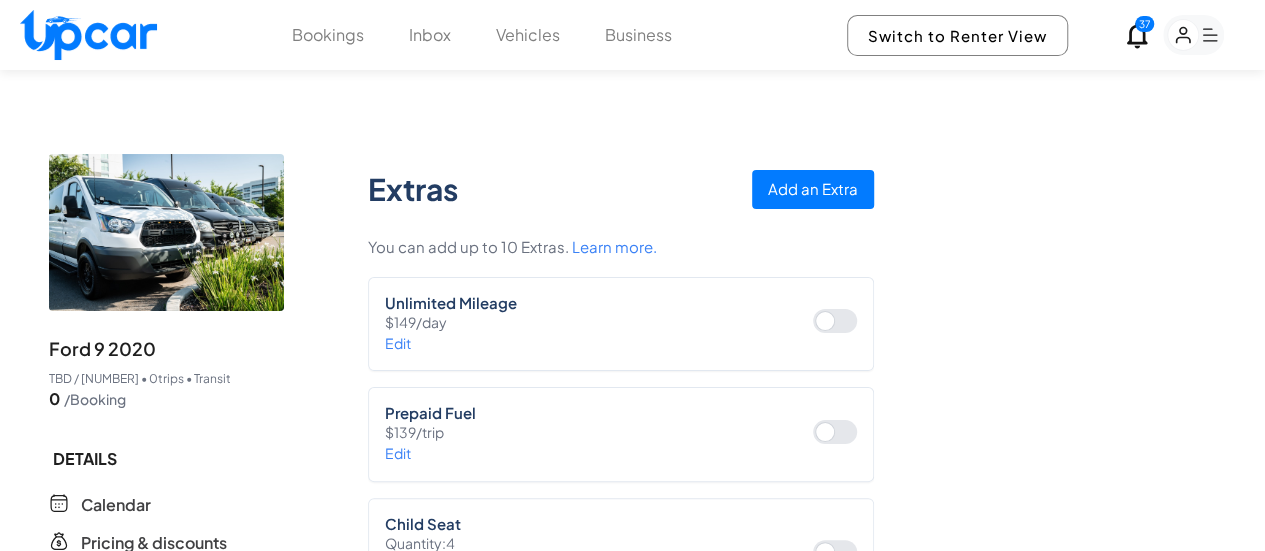 scroll, scrollTop: 0, scrollLeft: 0, axis: both 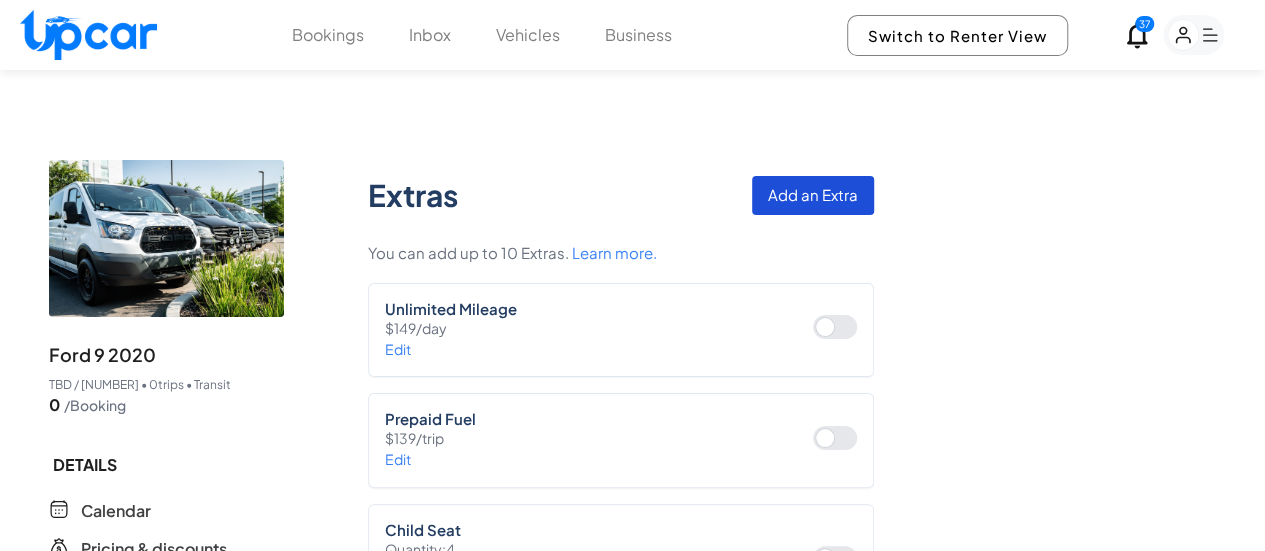 click on "Add an Extra" at bounding box center [813, 195] 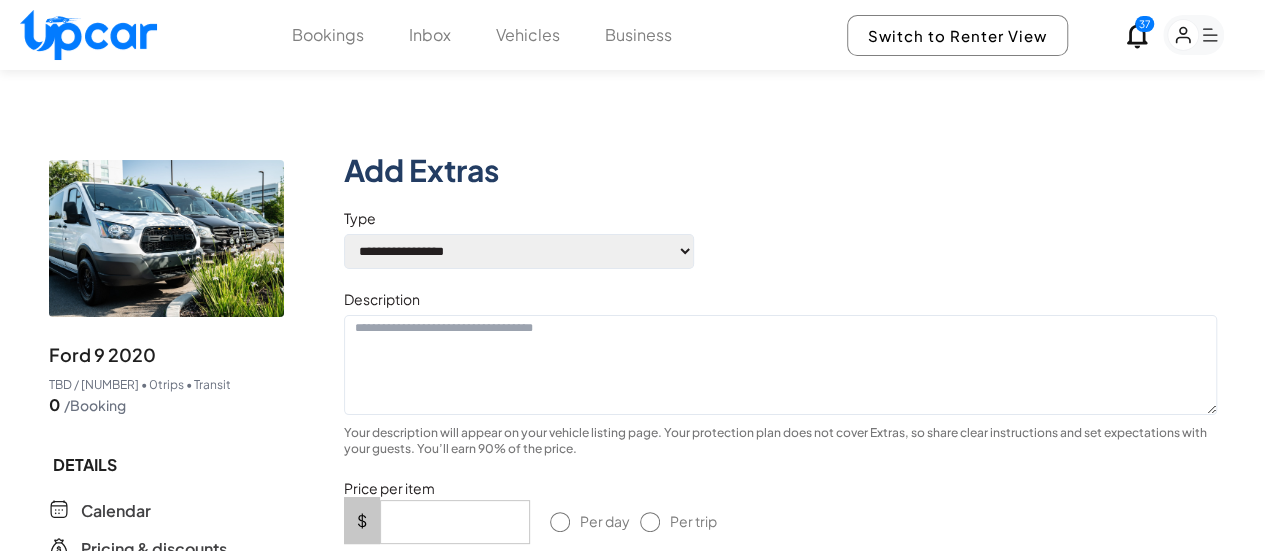 click on "Type [MASK] [MASK] [MASK]" at bounding box center (780, 238) 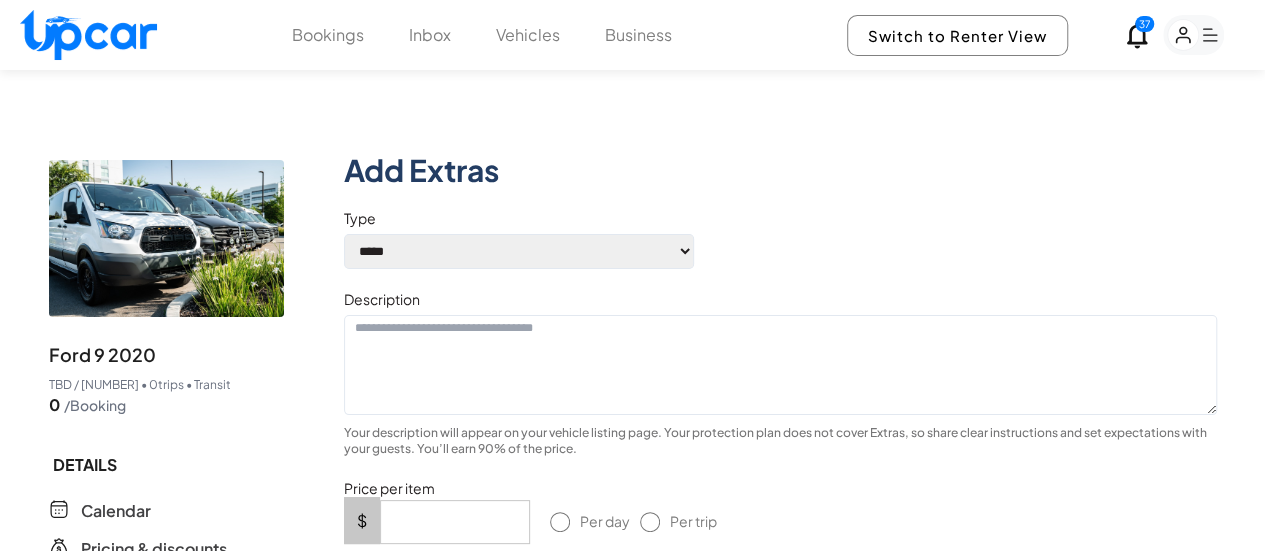 click on "[MASK] [MASK] [MASK]" at bounding box center (519, 251) 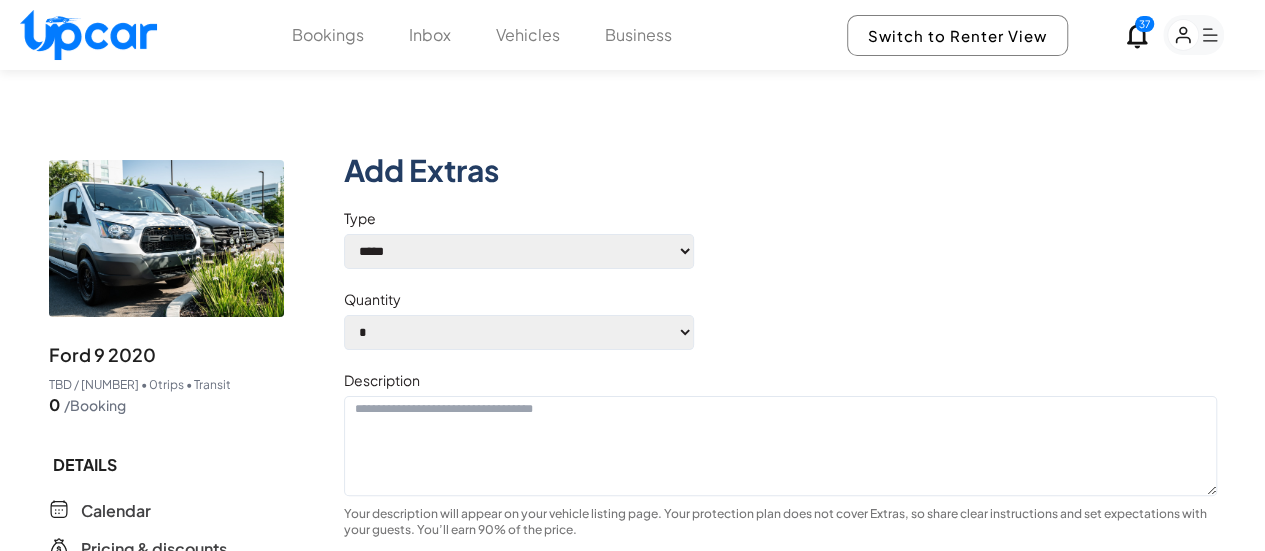 click at bounding box center (780, 446) 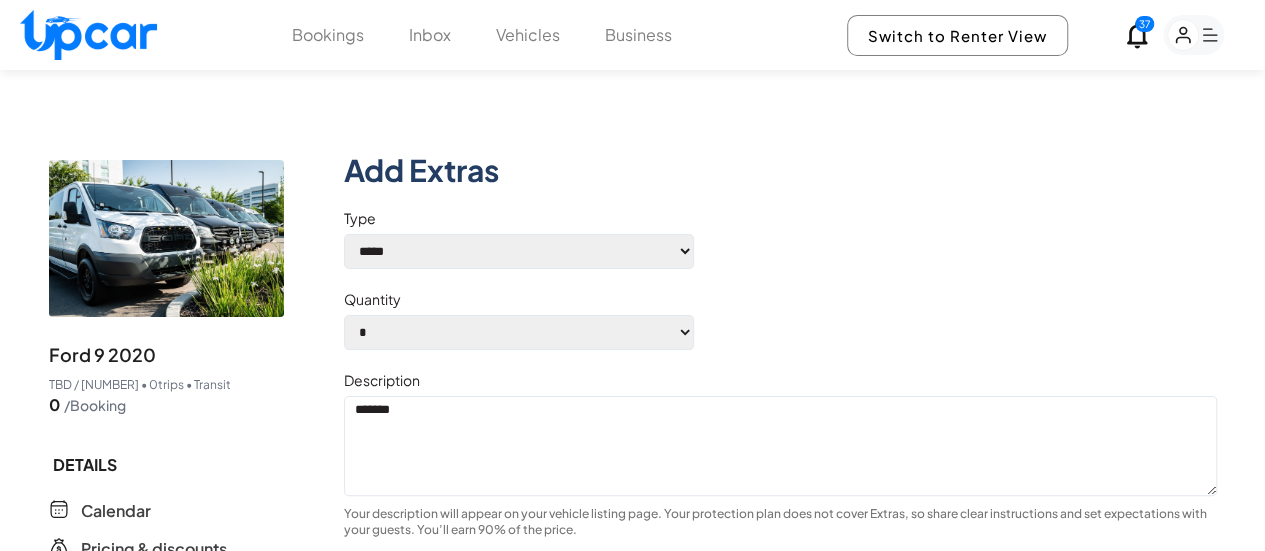 scroll, scrollTop: 200, scrollLeft: 0, axis: vertical 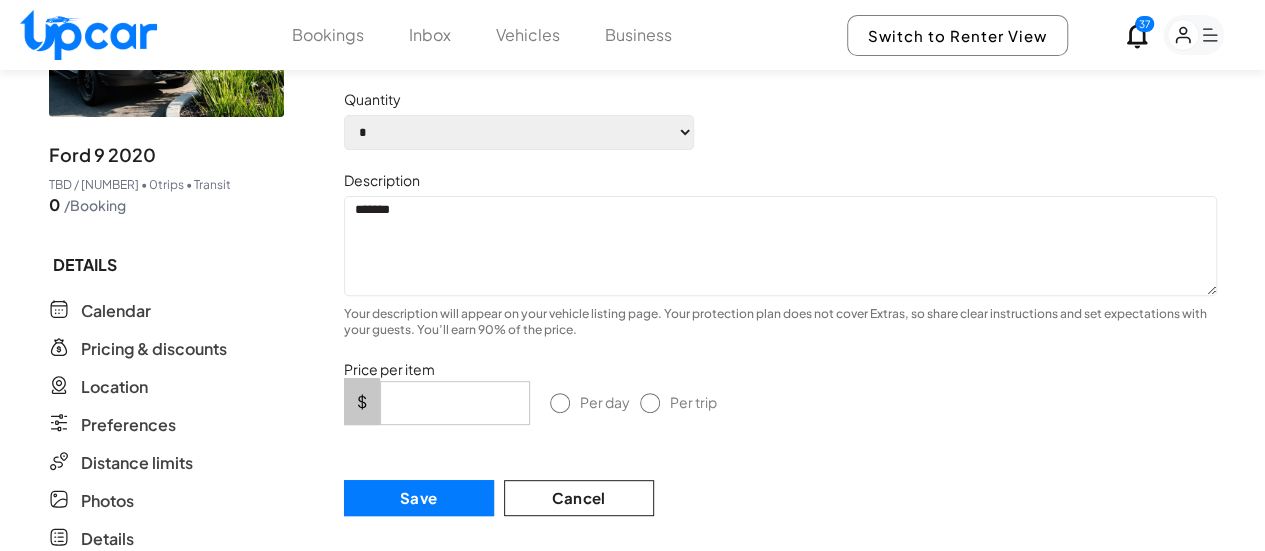 type on "*******" 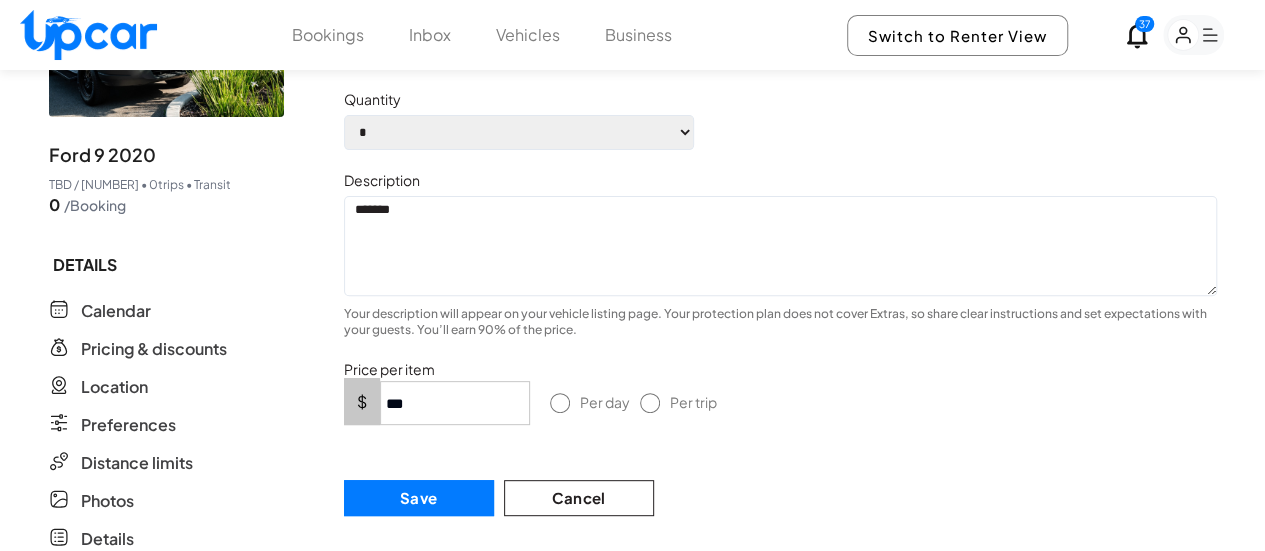 type on "***" 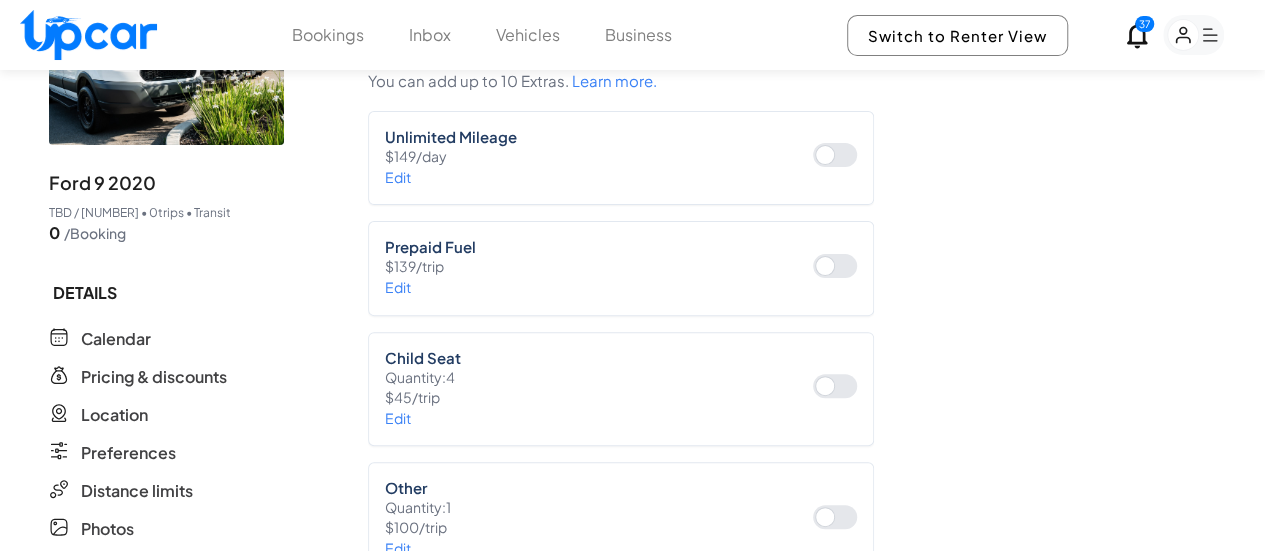 scroll, scrollTop: 100, scrollLeft: 0, axis: vertical 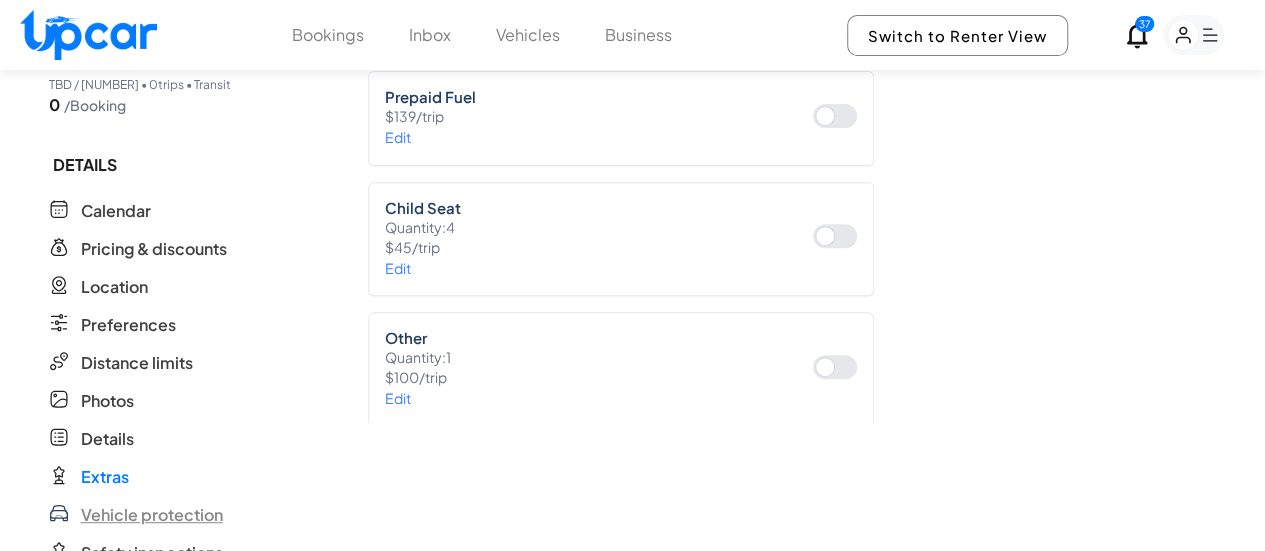 click on "Vehicle protection" at bounding box center (152, 515) 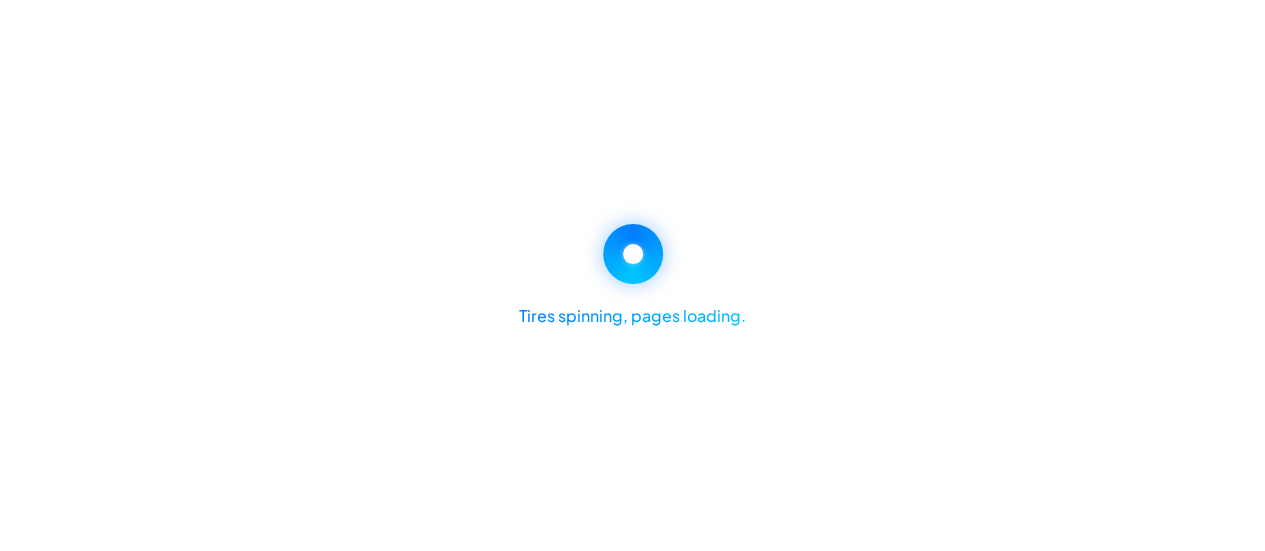 scroll, scrollTop: 0, scrollLeft: 0, axis: both 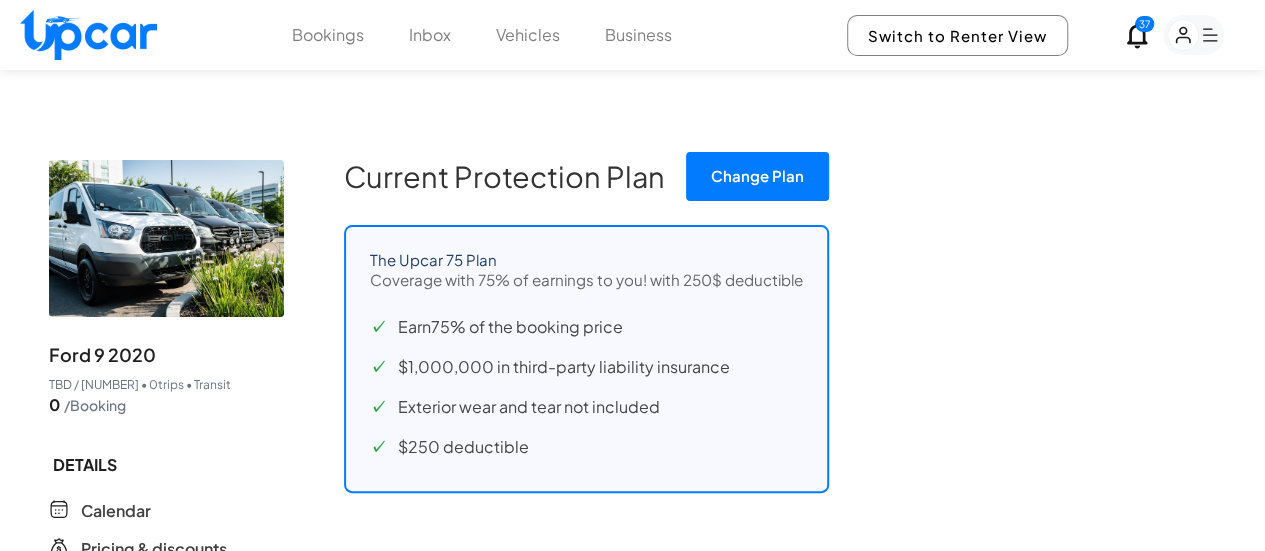 click on "Change Plan" at bounding box center (757, 176) 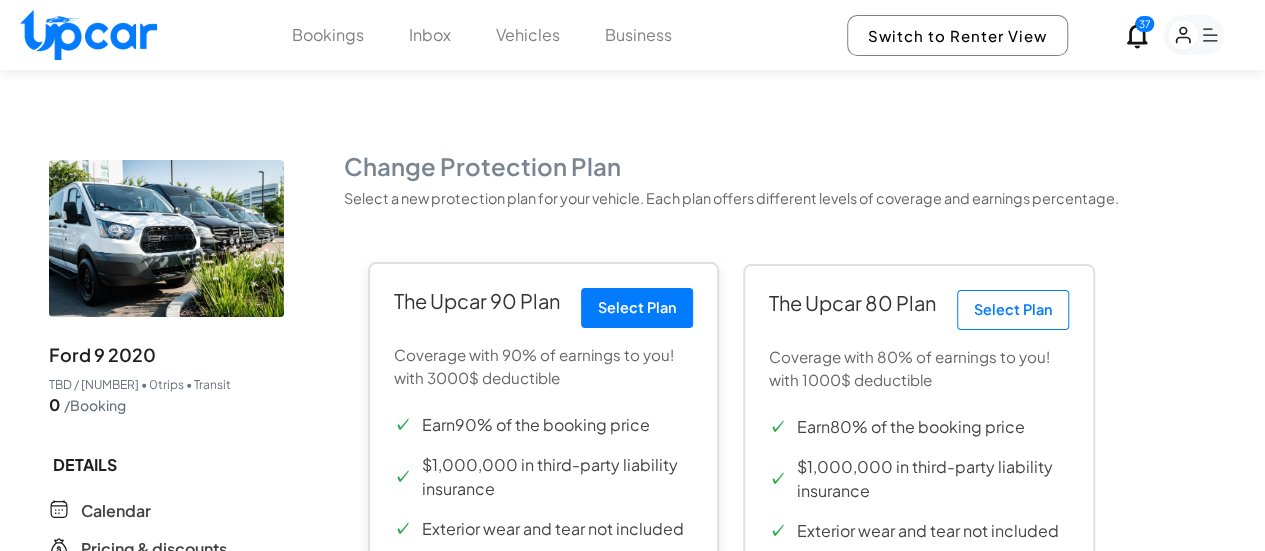 click on "Select Plan" at bounding box center [637, 308] 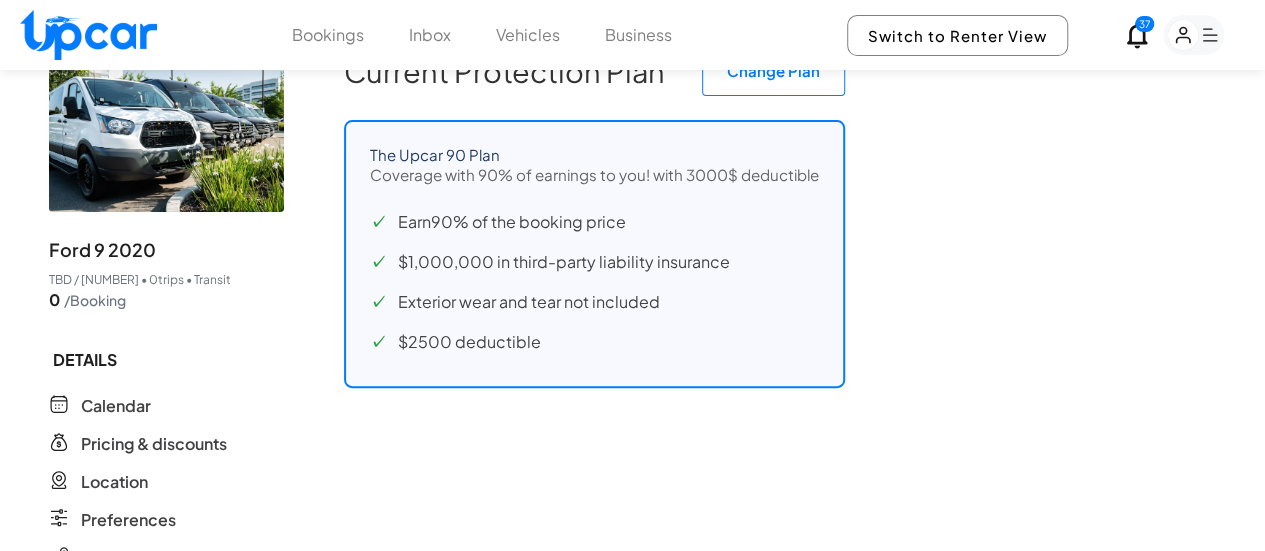 scroll, scrollTop: 400, scrollLeft: 0, axis: vertical 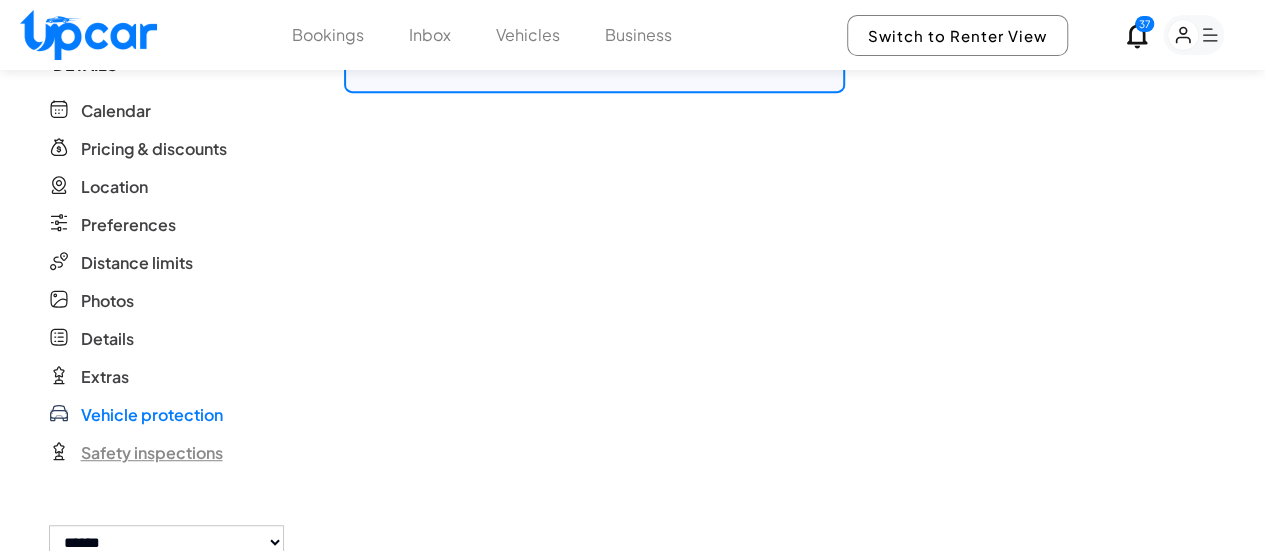 click on "Safety inspections" at bounding box center [152, 453] 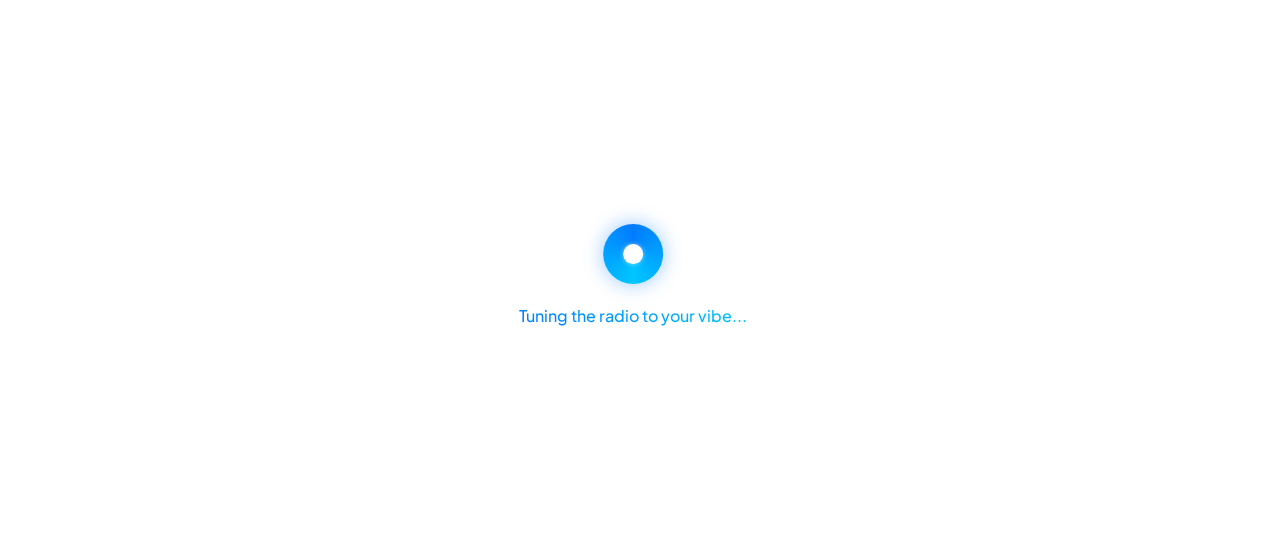 scroll, scrollTop: 0, scrollLeft: 0, axis: both 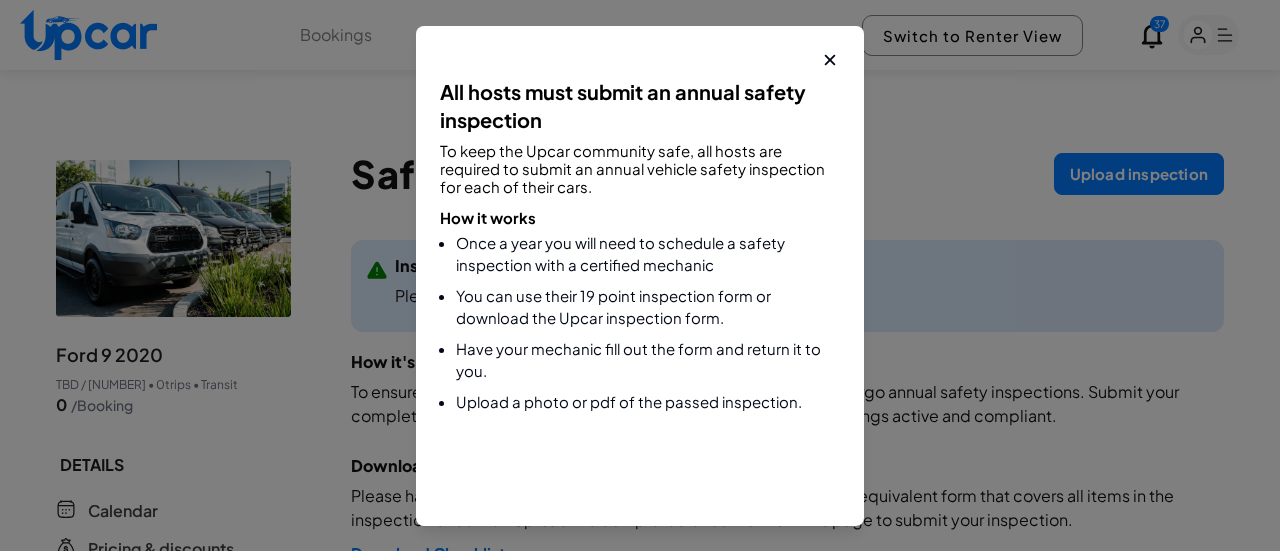 click 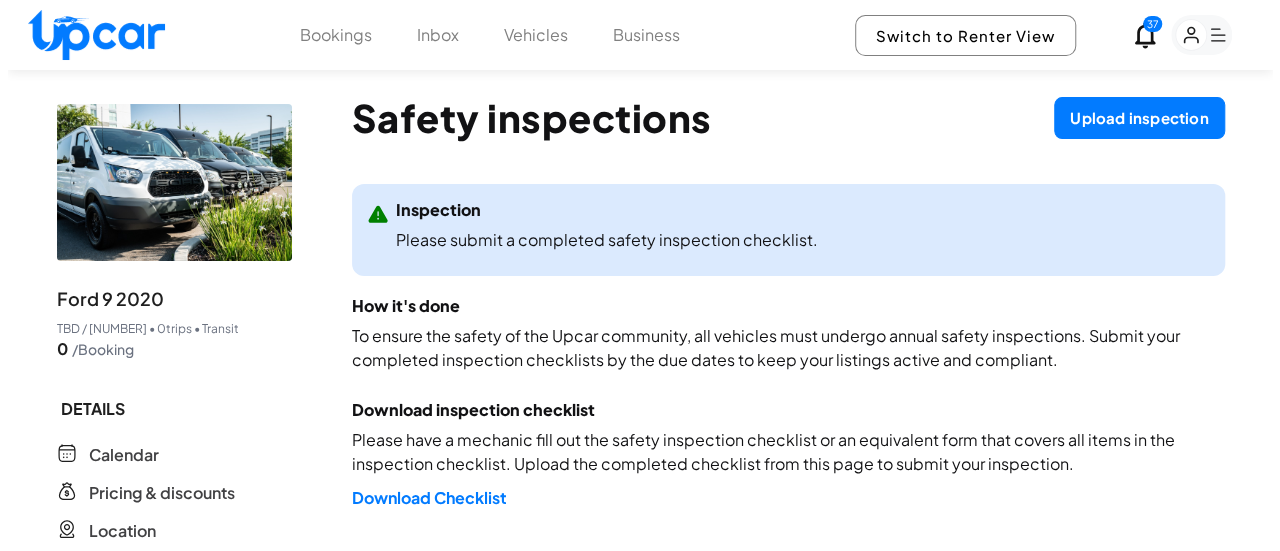 scroll, scrollTop: 0, scrollLeft: 0, axis: both 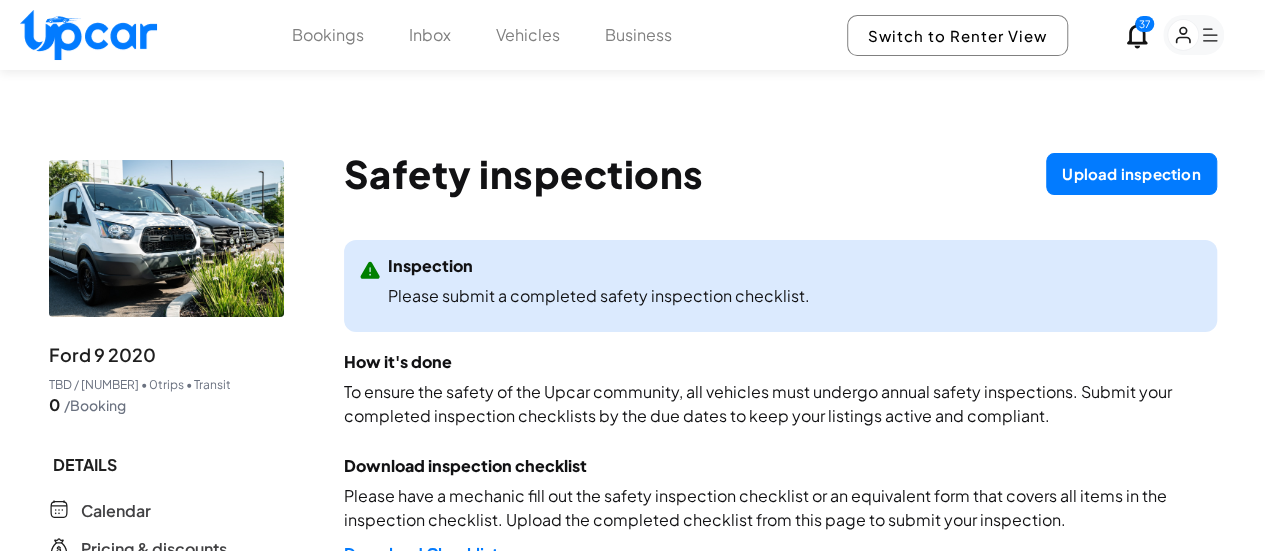 click on "Vehicles" at bounding box center (528, 35) 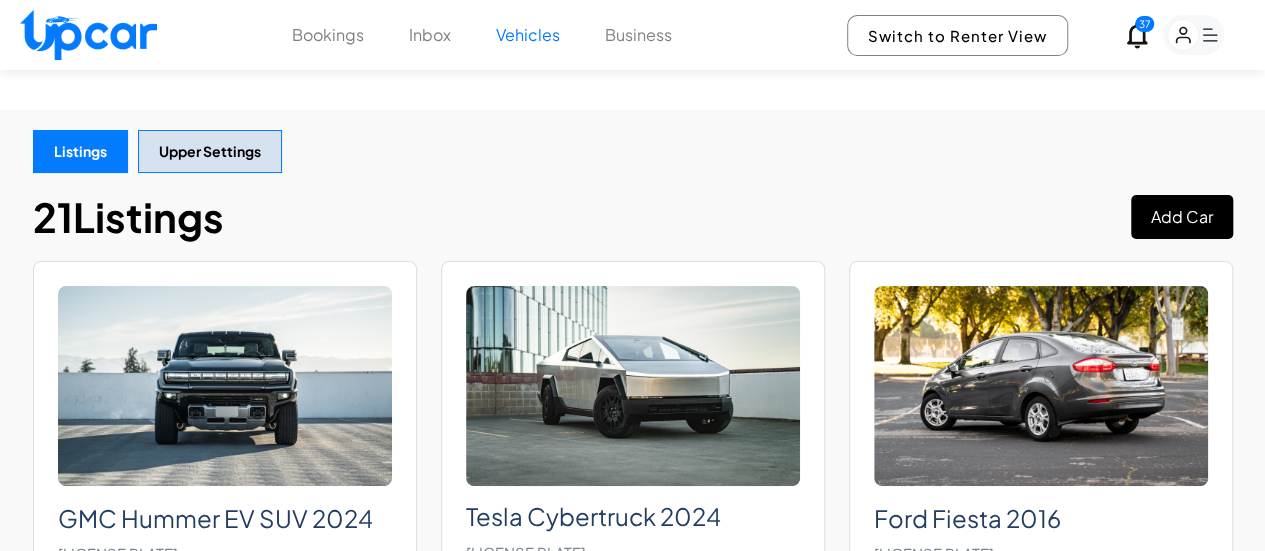 click on "Add Car" at bounding box center (1182, 217) 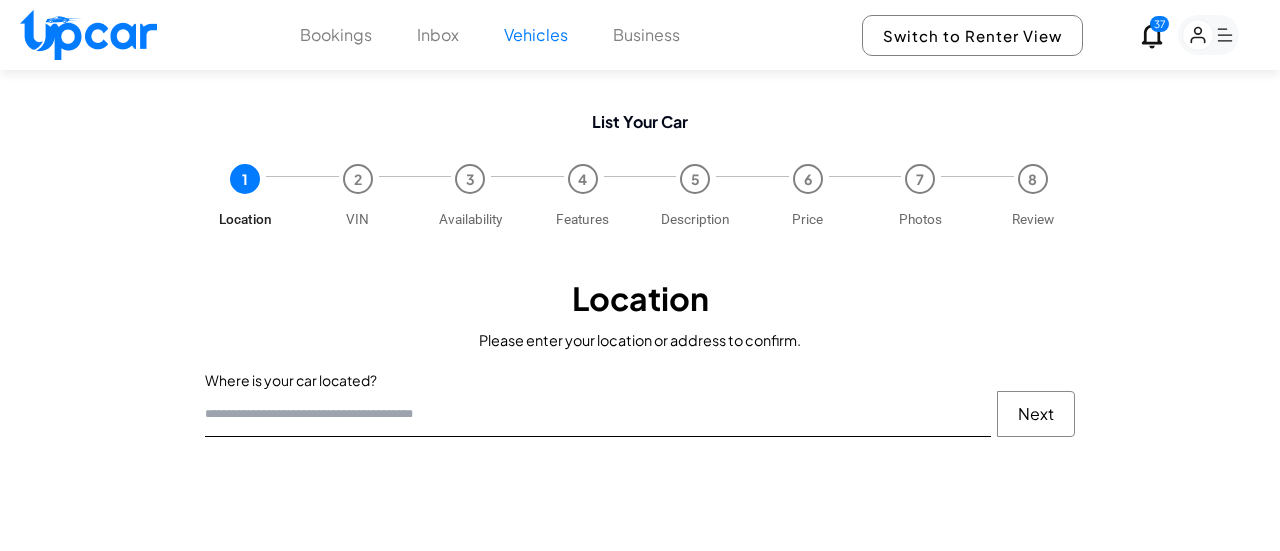 click at bounding box center [598, 414] 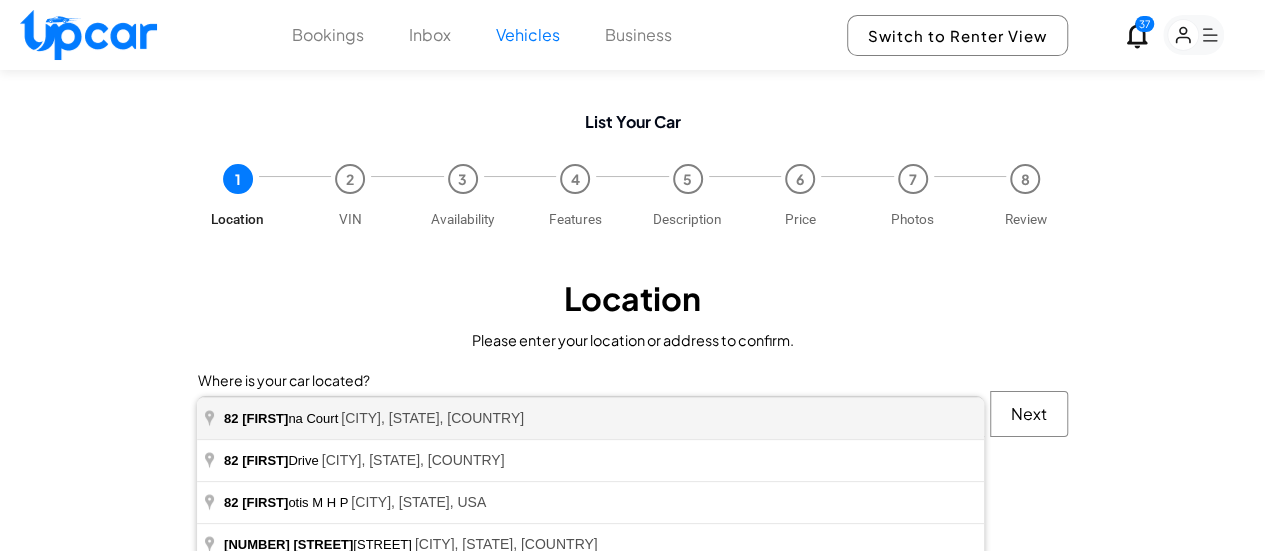 type on "**********" 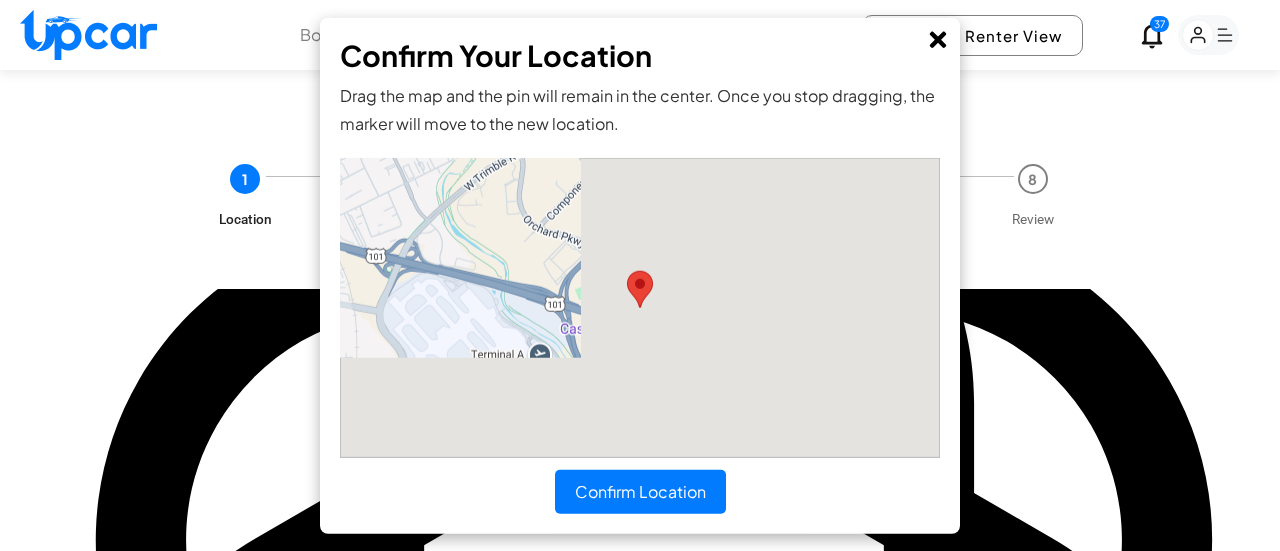 click on "Confirm Location" at bounding box center [640, 492] 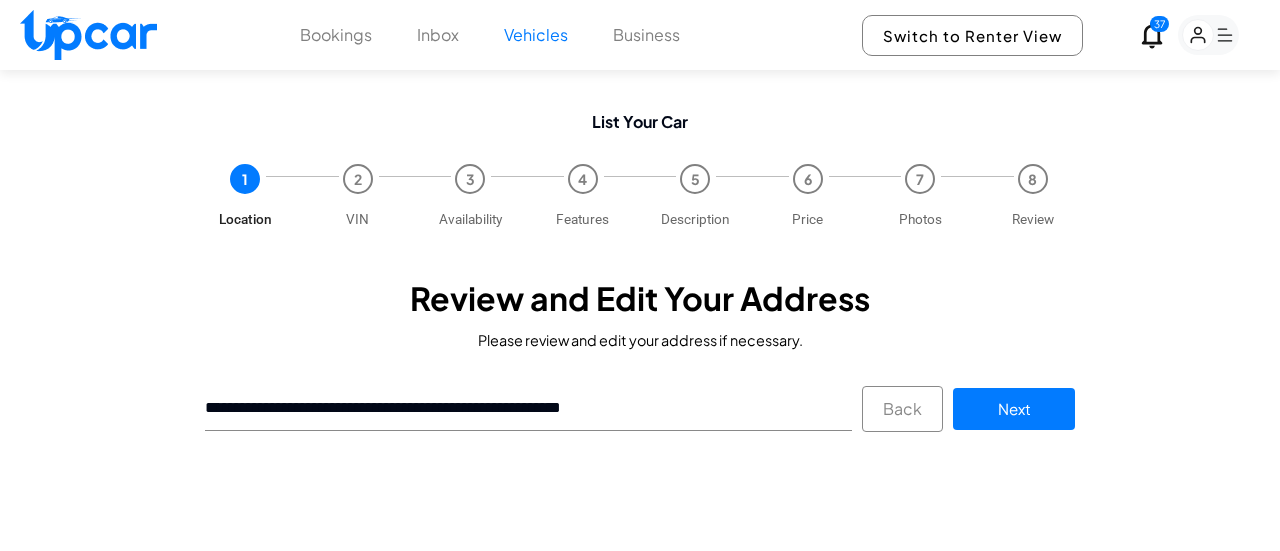 click on "Next" at bounding box center (1014, 409) 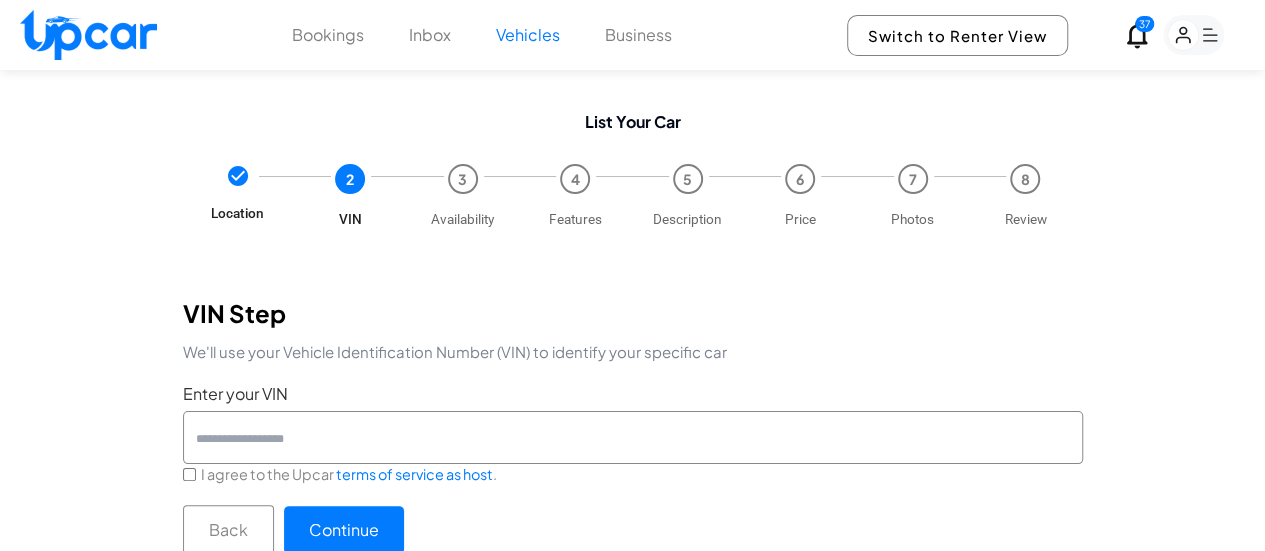 drag, startPoint x: 622, startPoint y: 401, endPoint x: 408, endPoint y: 382, distance: 214.8418 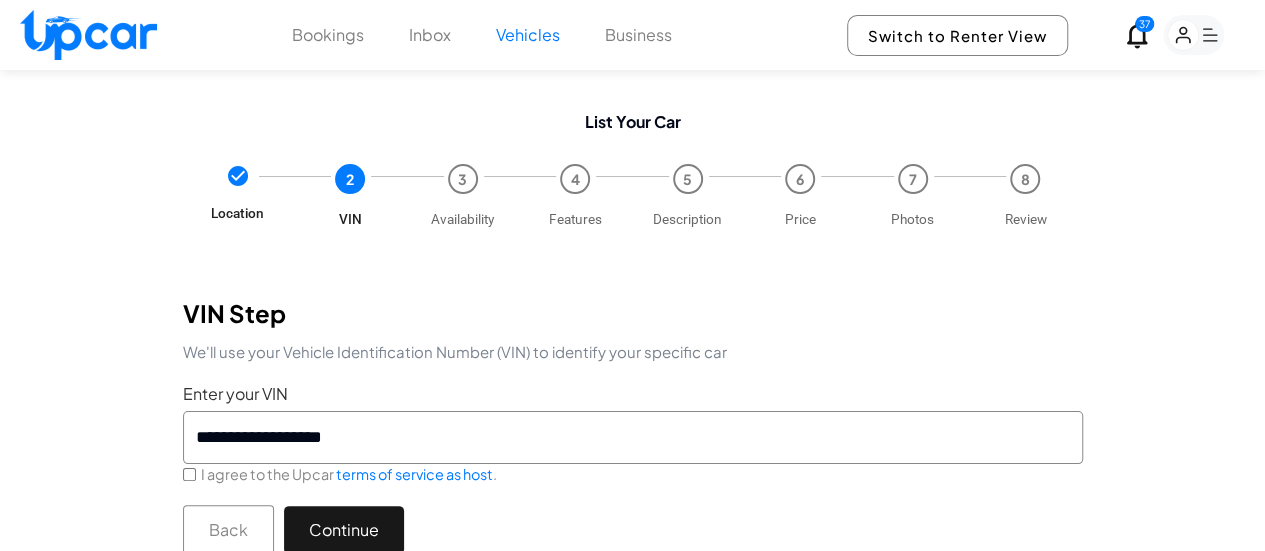 click on "Continue" at bounding box center (344, 530) 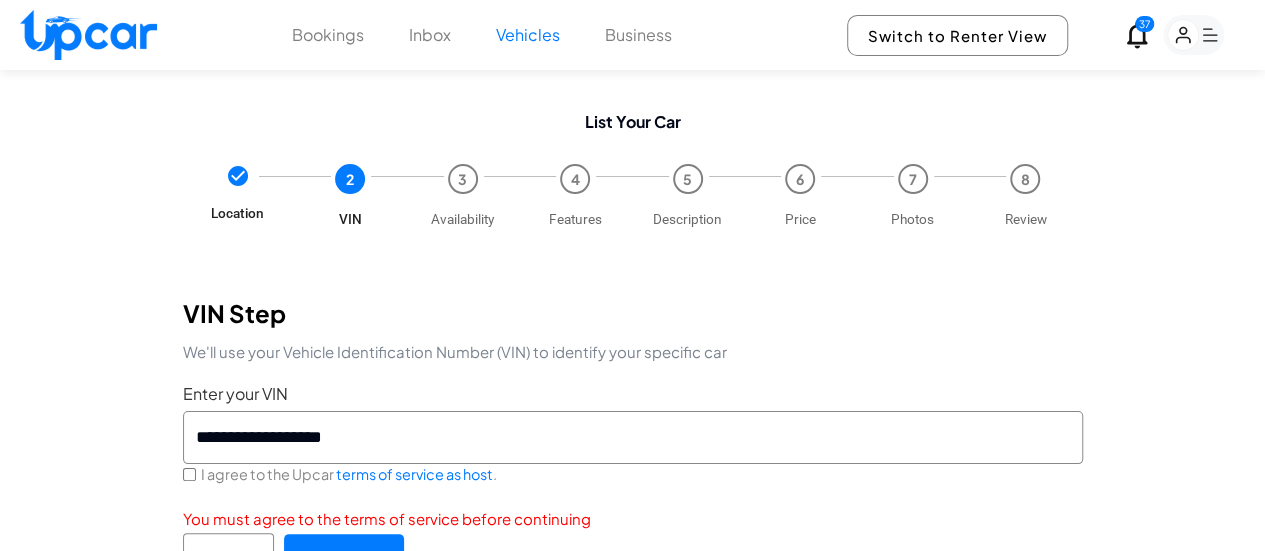 click on "**********" at bounding box center (633, 437) 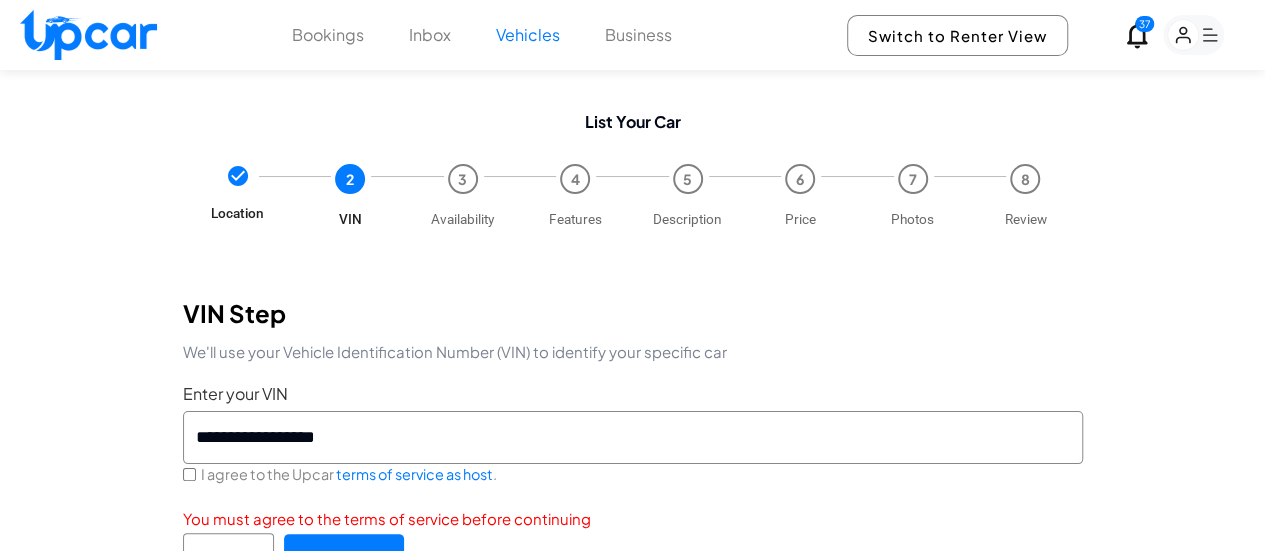 type on "**********" 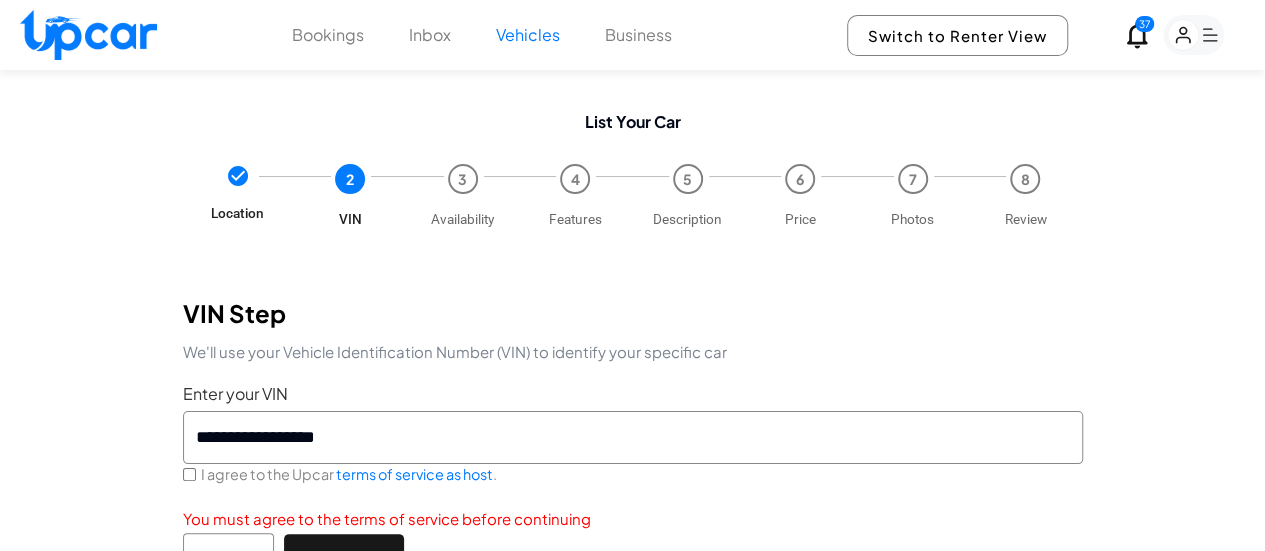 click on "Continue" at bounding box center [344, 558] 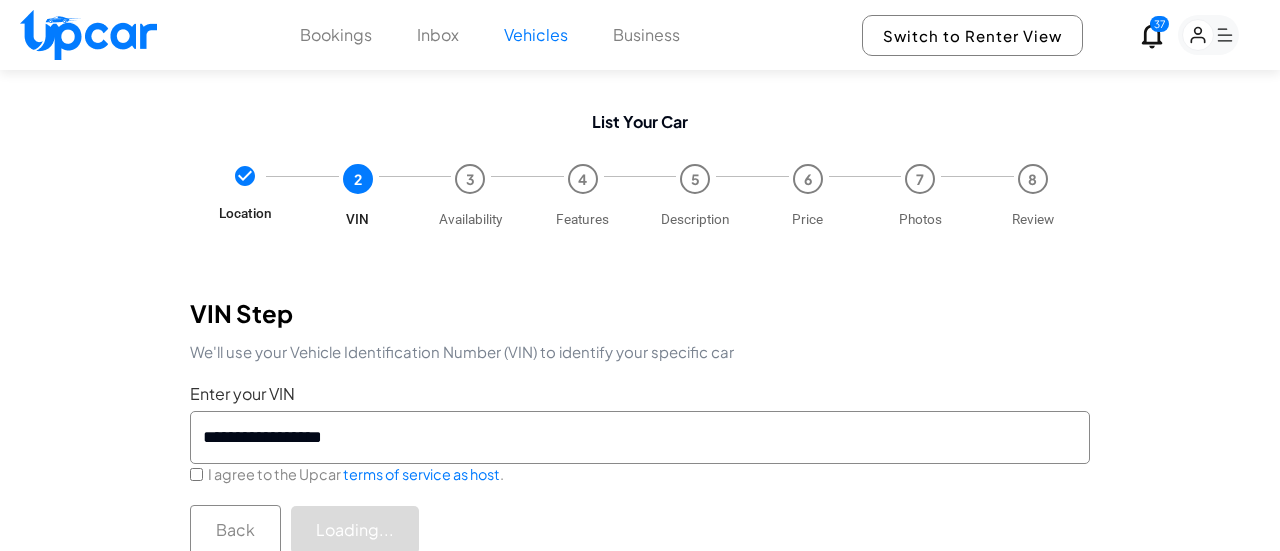 select on "****" 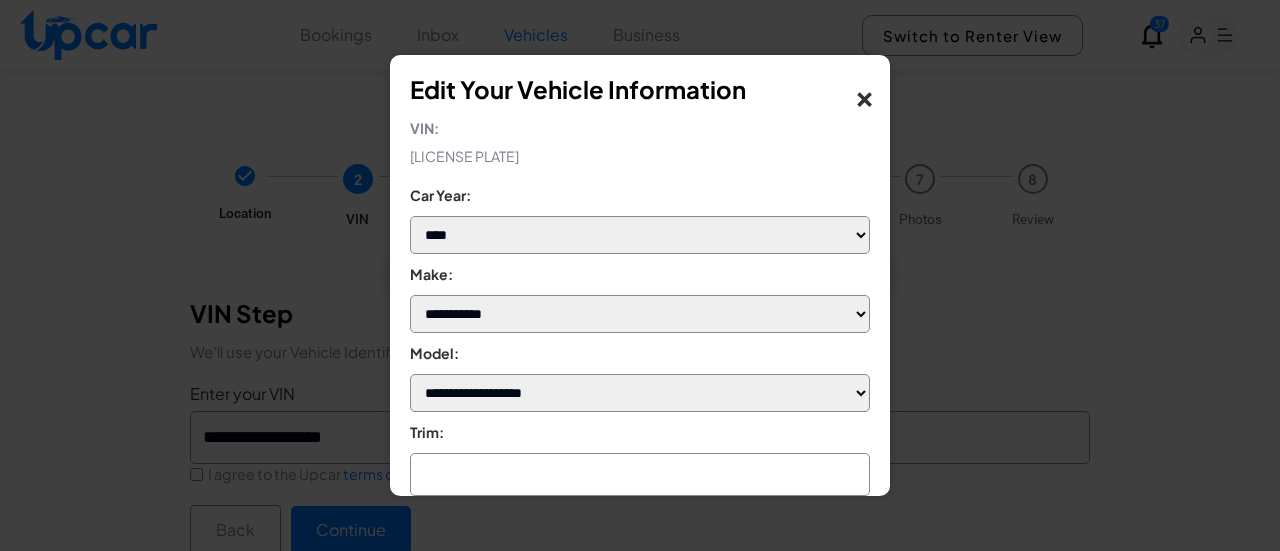 select on "*****" 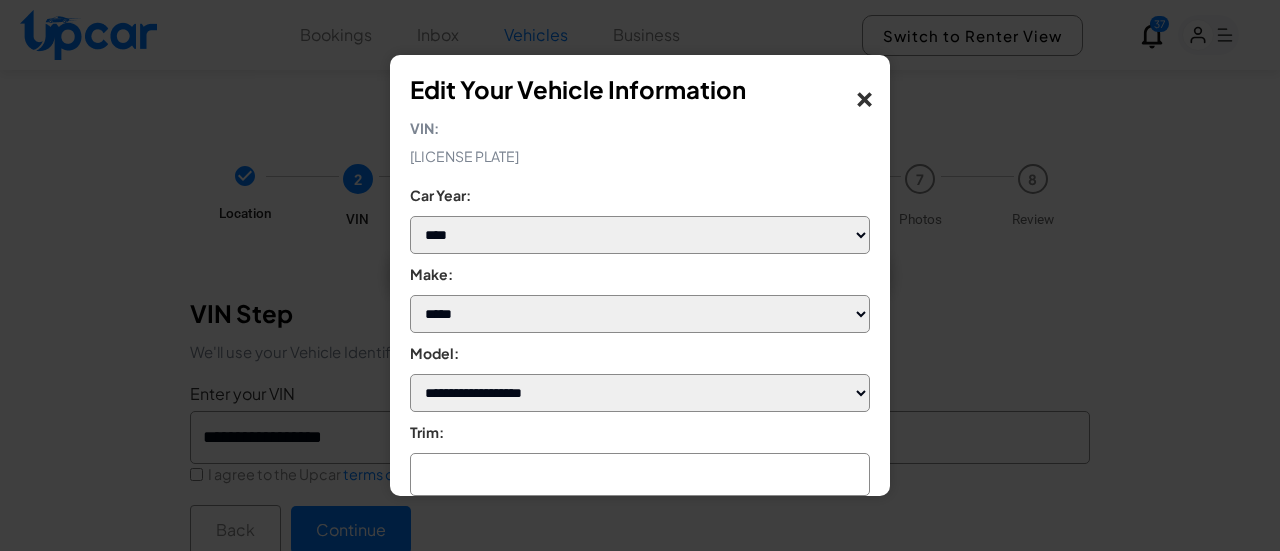 select on "***" 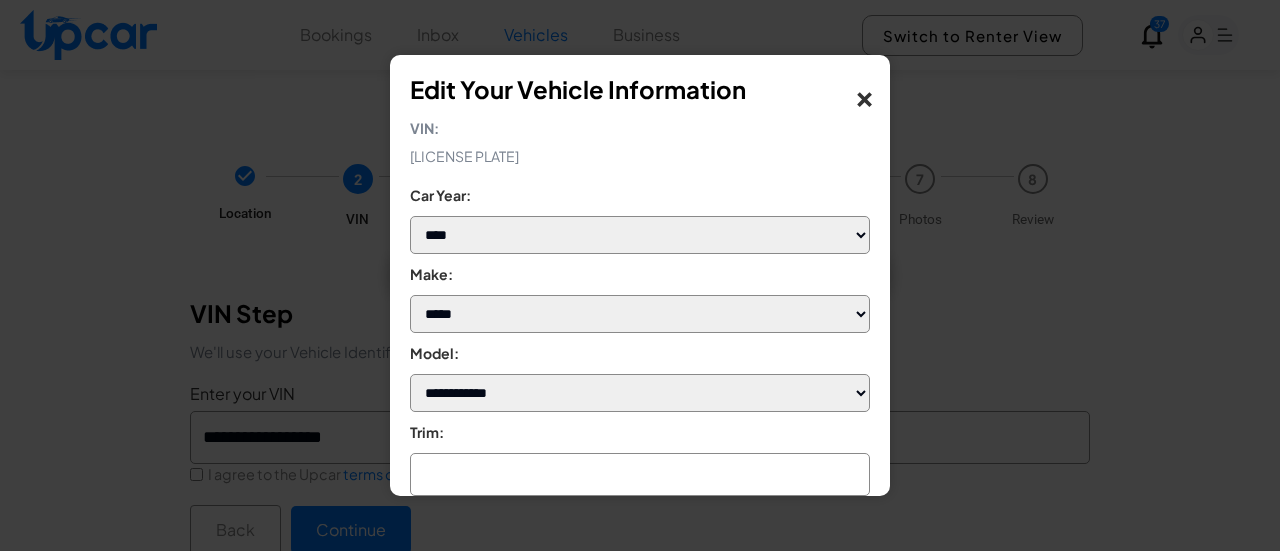 scroll, scrollTop: 100, scrollLeft: 0, axis: vertical 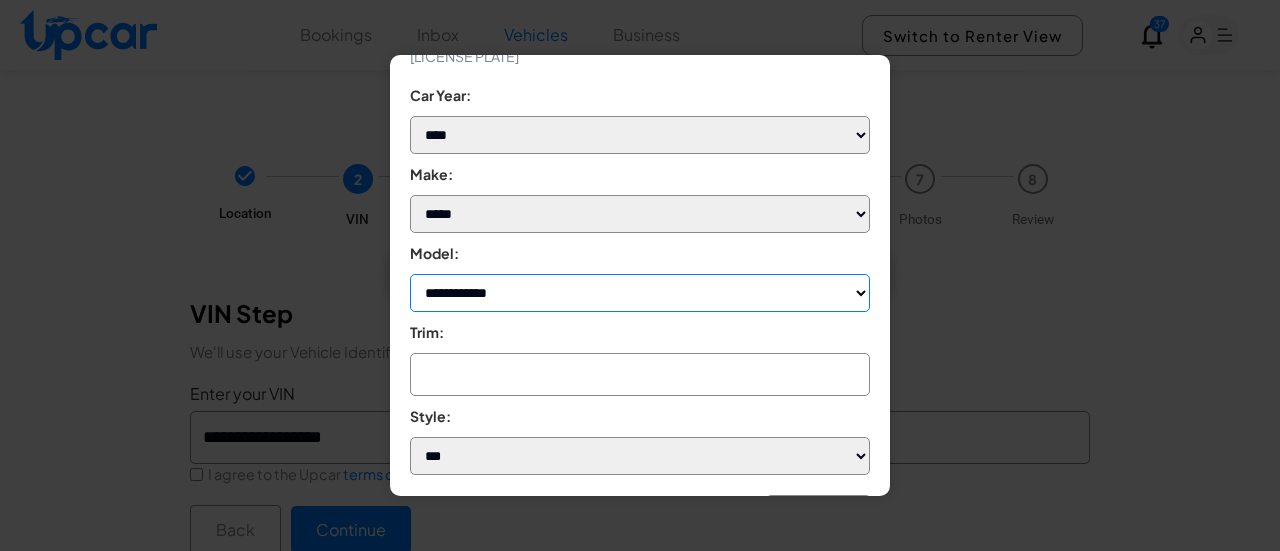 click on "**********" at bounding box center (640, 293) 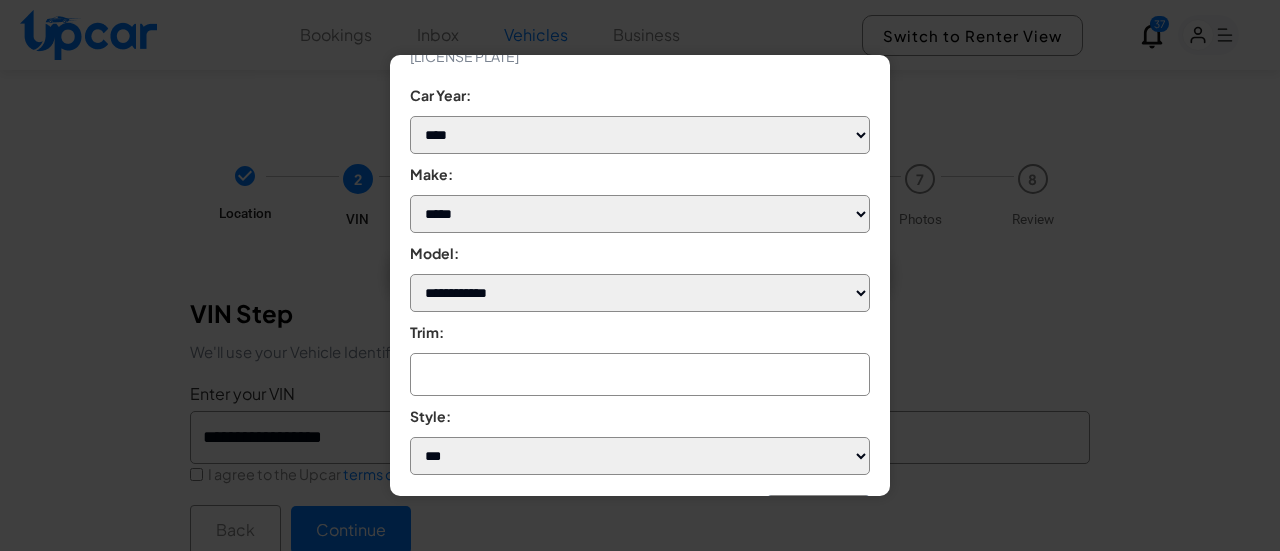 click on "× Edit Your Vehicle Information VIN: [VIN] Car Year: [YEAR] Make: [MAKE] Model: [MODEL]" at bounding box center [640, 275] 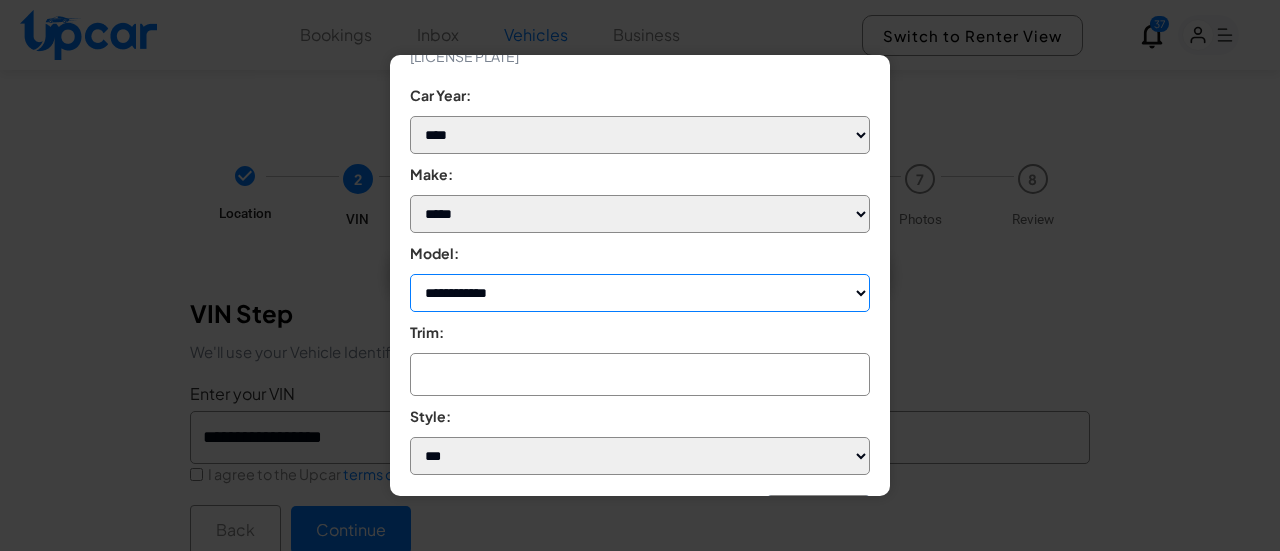 click on "**********" at bounding box center [640, 293] 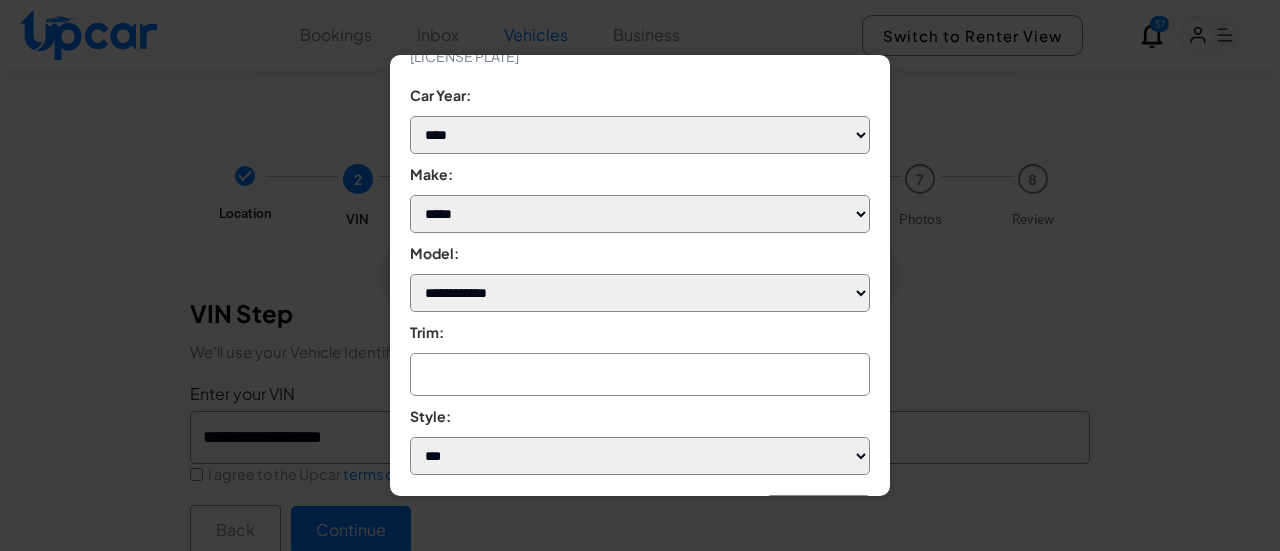 click on "× Edit Your Vehicle Information VIN: [VIN] Car Year: [YEAR] Make: [MAKE] Model: [MODEL]" at bounding box center [640, 275] 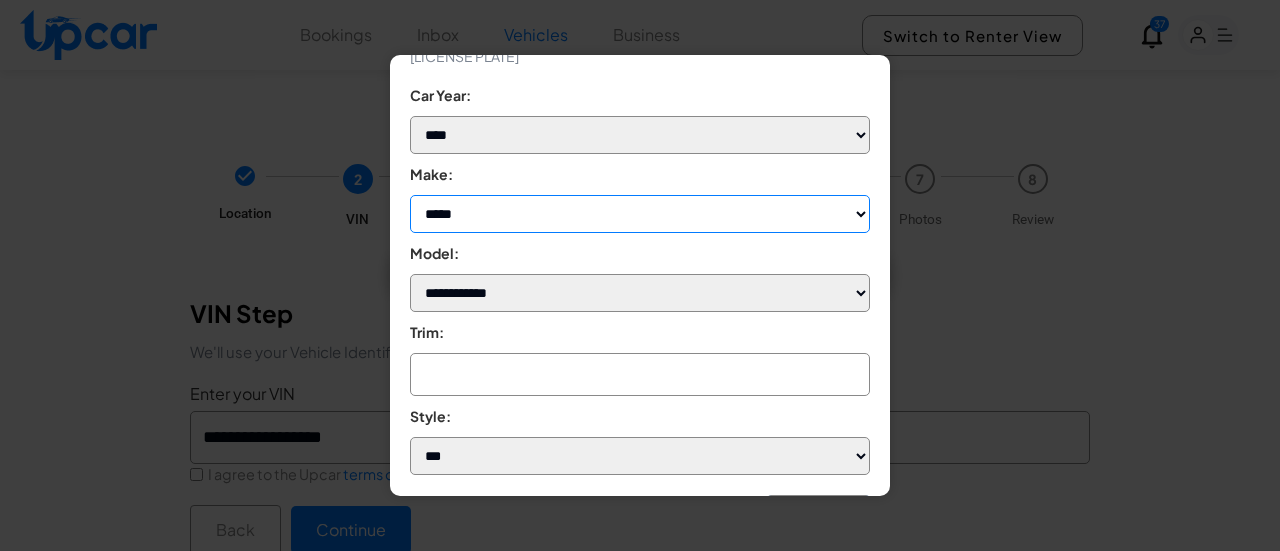 click on "**********" at bounding box center [640, 214] 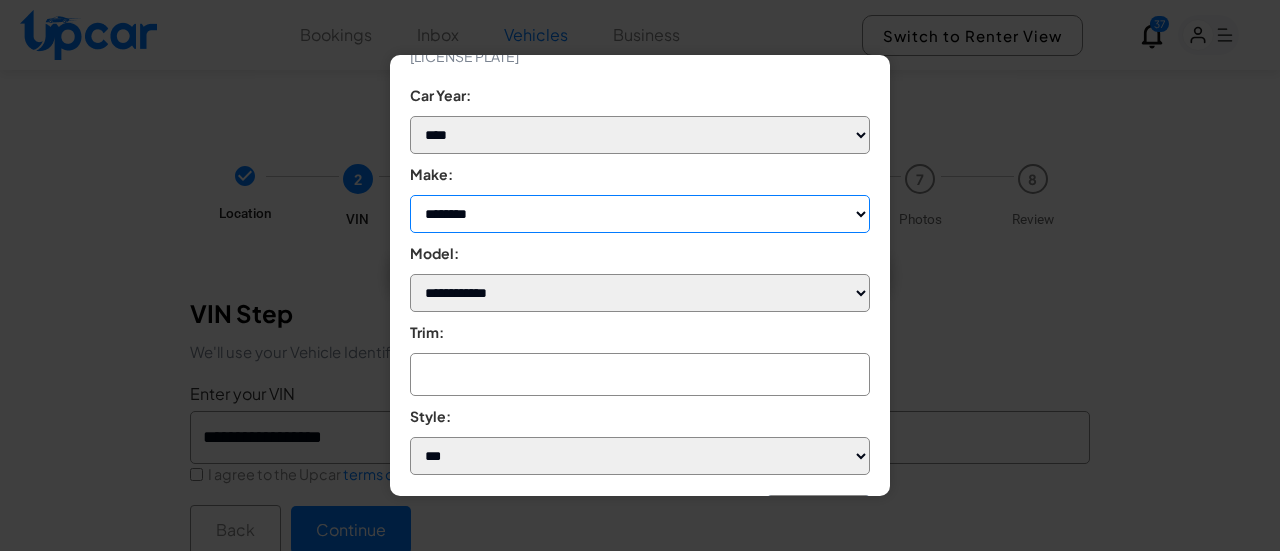 click on "**********" at bounding box center (640, 214) 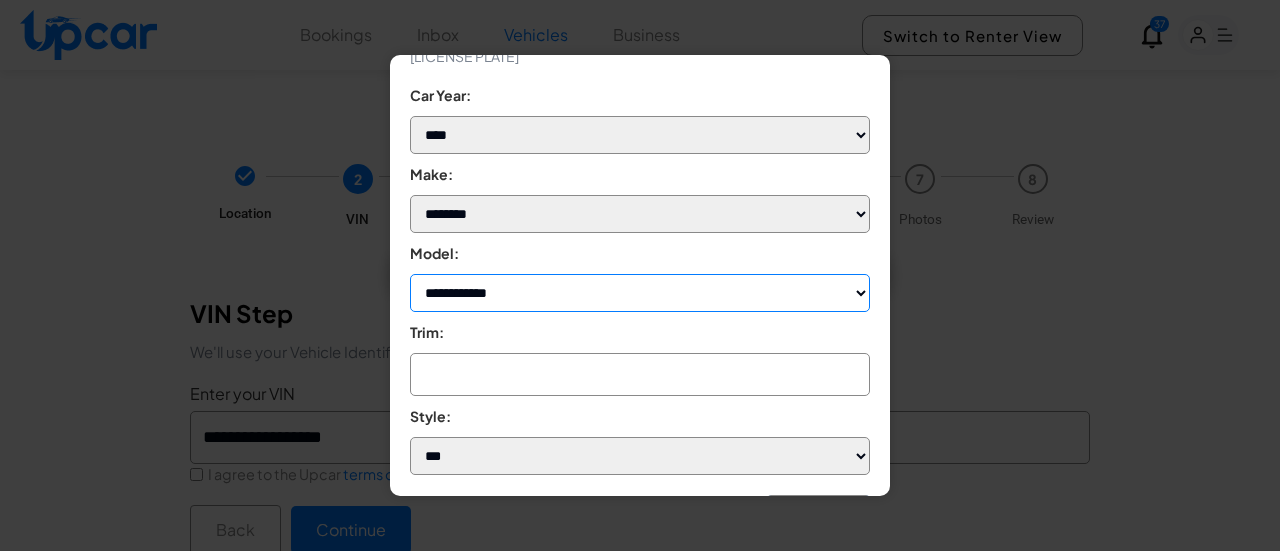 click on "**********" at bounding box center [640, 293] 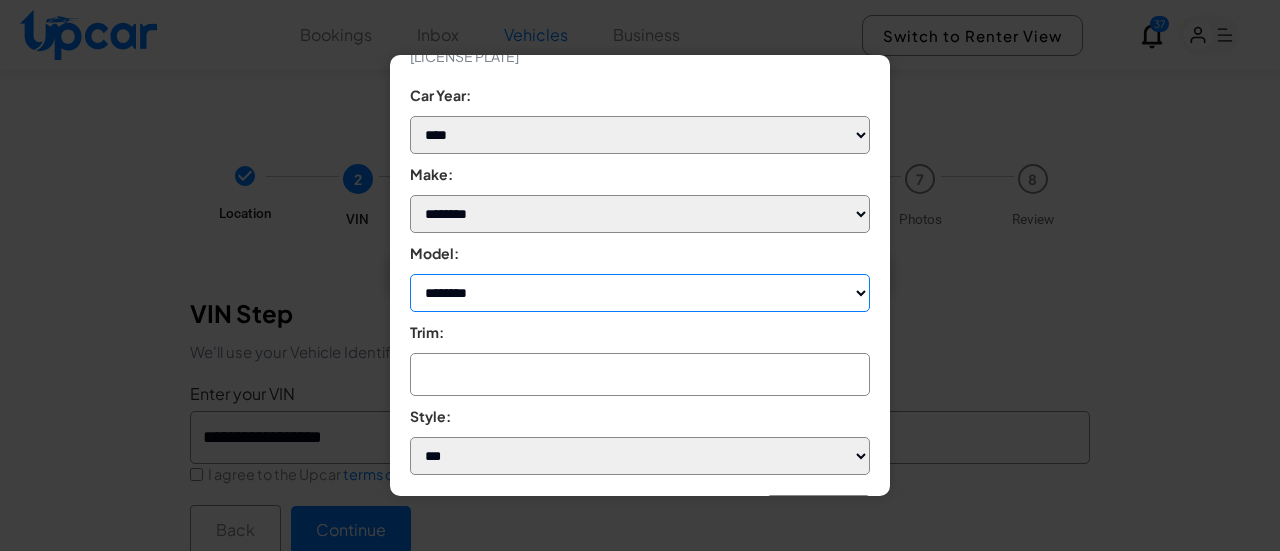 click on "**********" at bounding box center (640, 293) 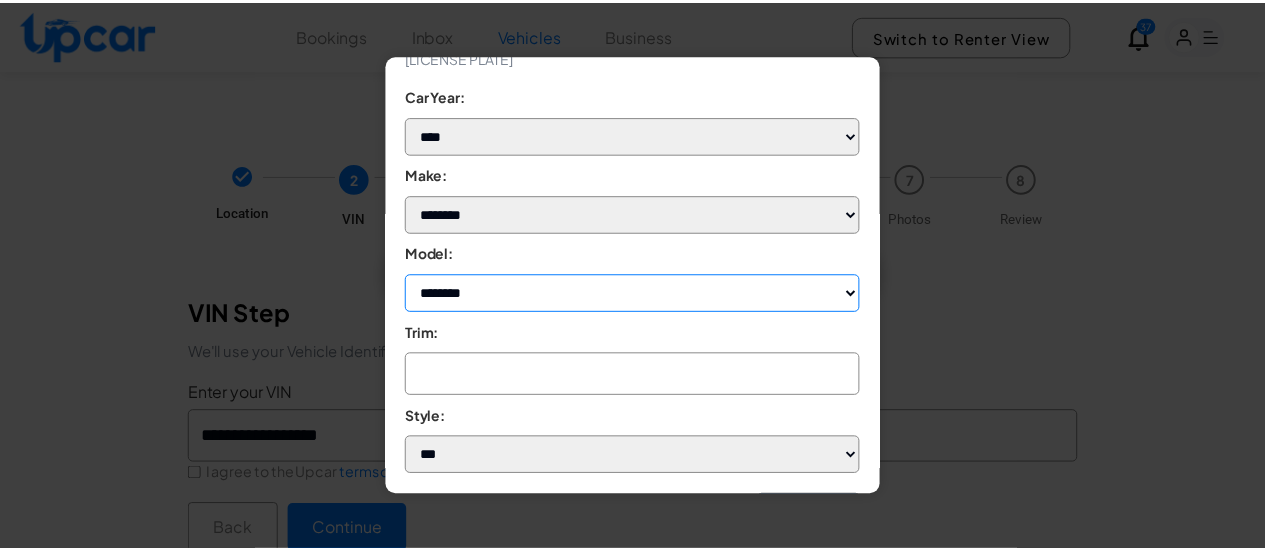 scroll, scrollTop: 174, scrollLeft: 0, axis: vertical 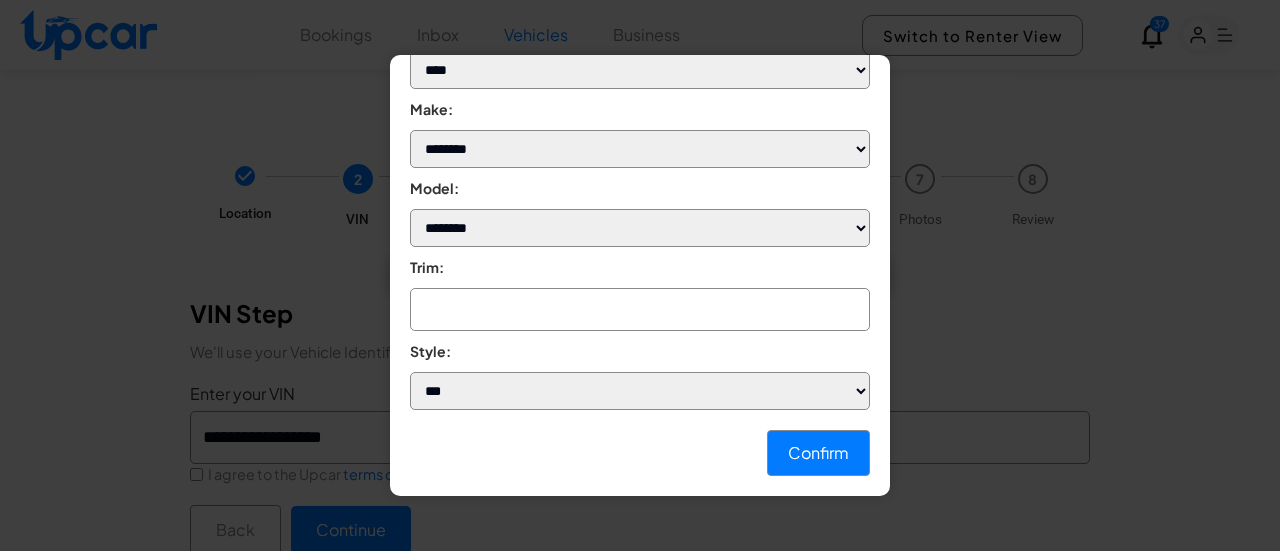 click at bounding box center [640, 309] 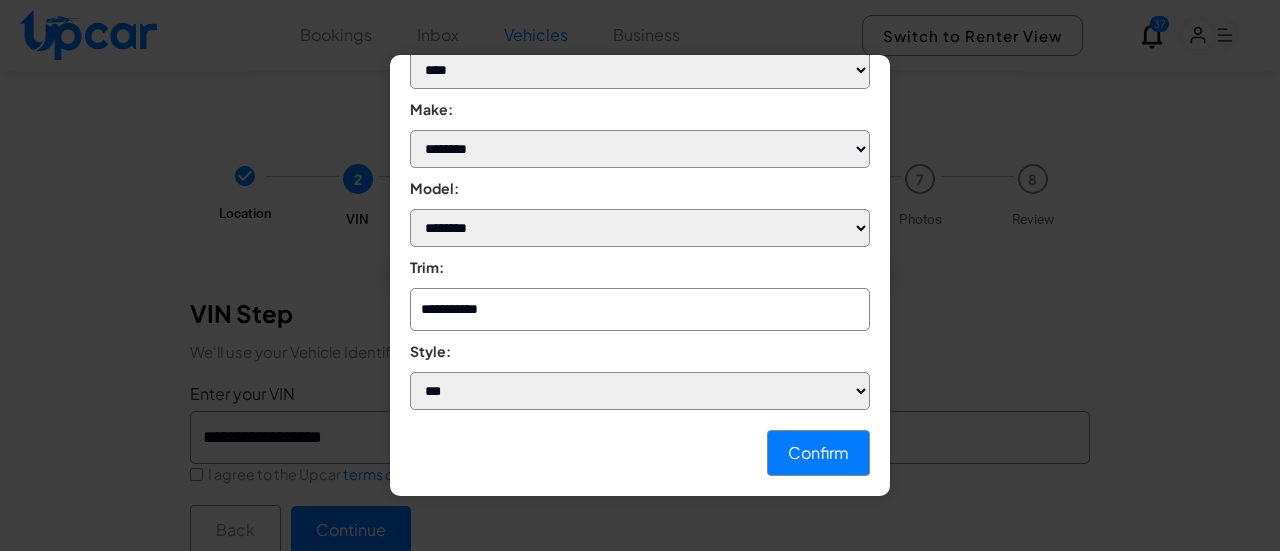 click on "Confirm" at bounding box center (818, 453) 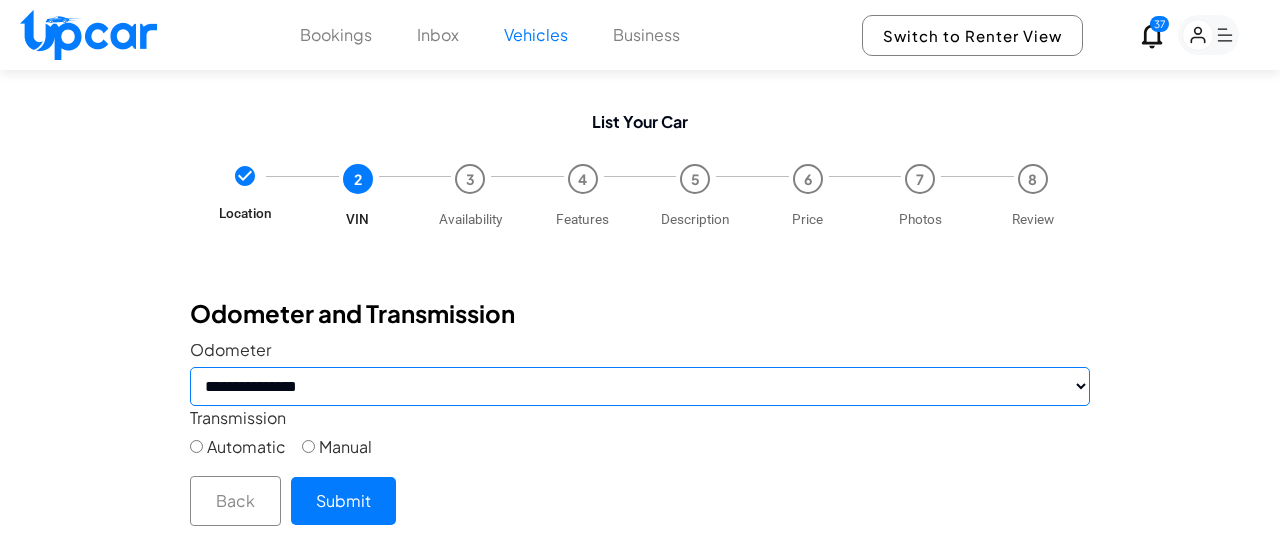 click on "**********" at bounding box center (640, 386) 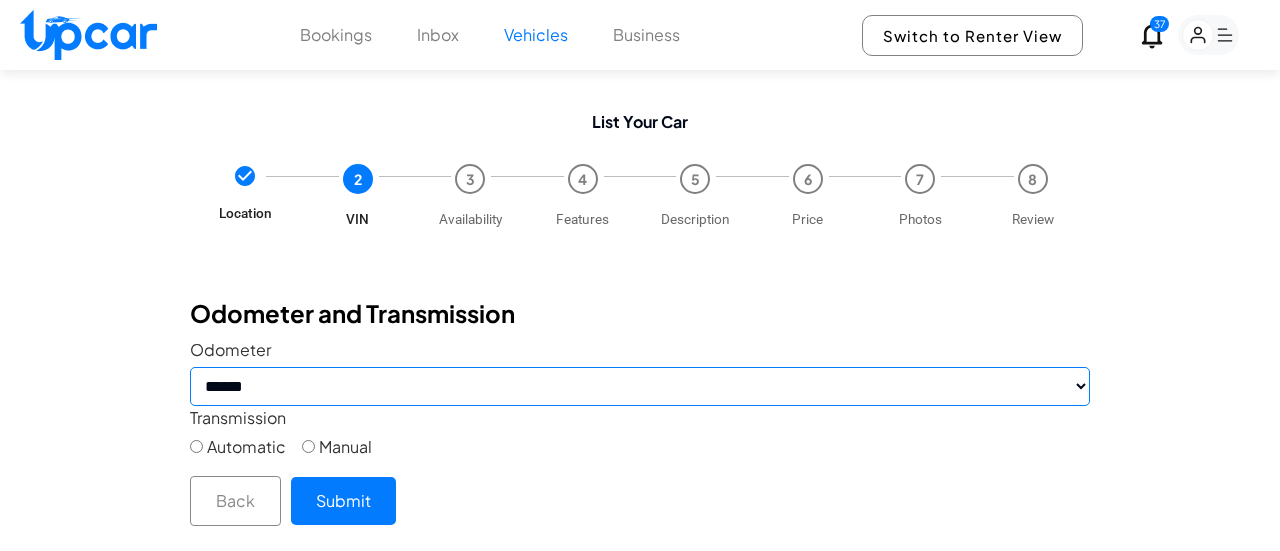 click on "**********" at bounding box center (640, 386) 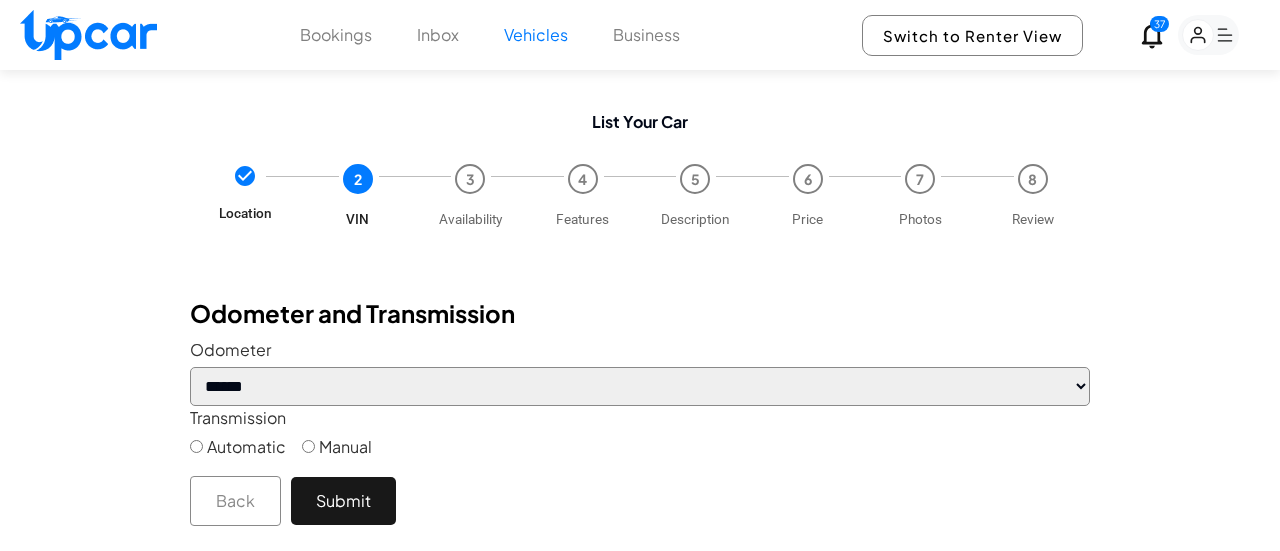 click on "Submit" at bounding box center (343, 501) 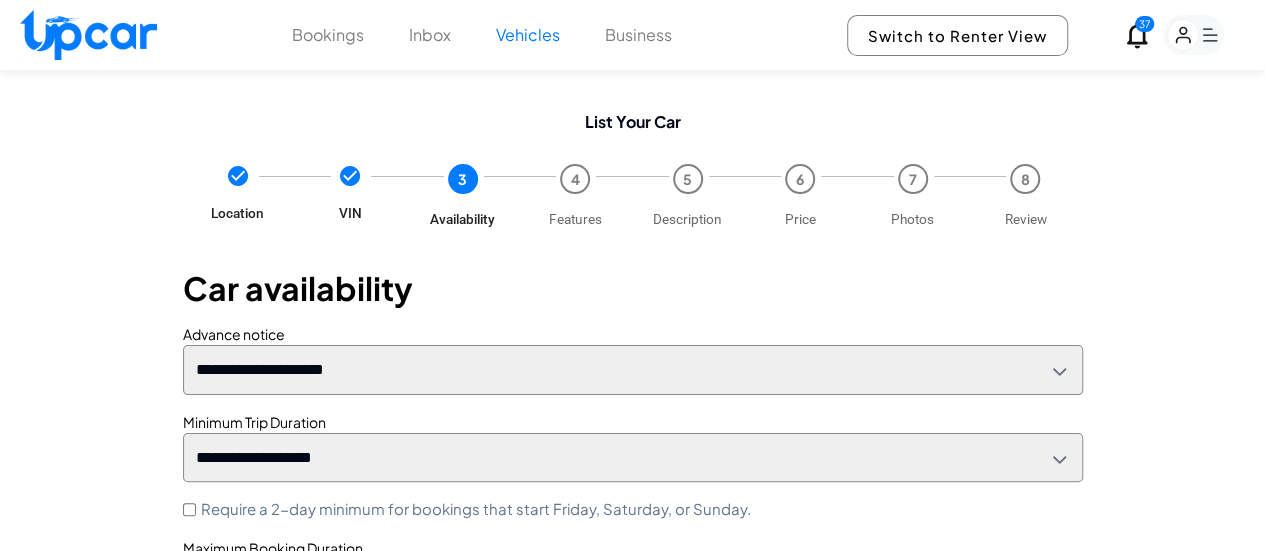 click on "**********" at bounding box center (633, 369) 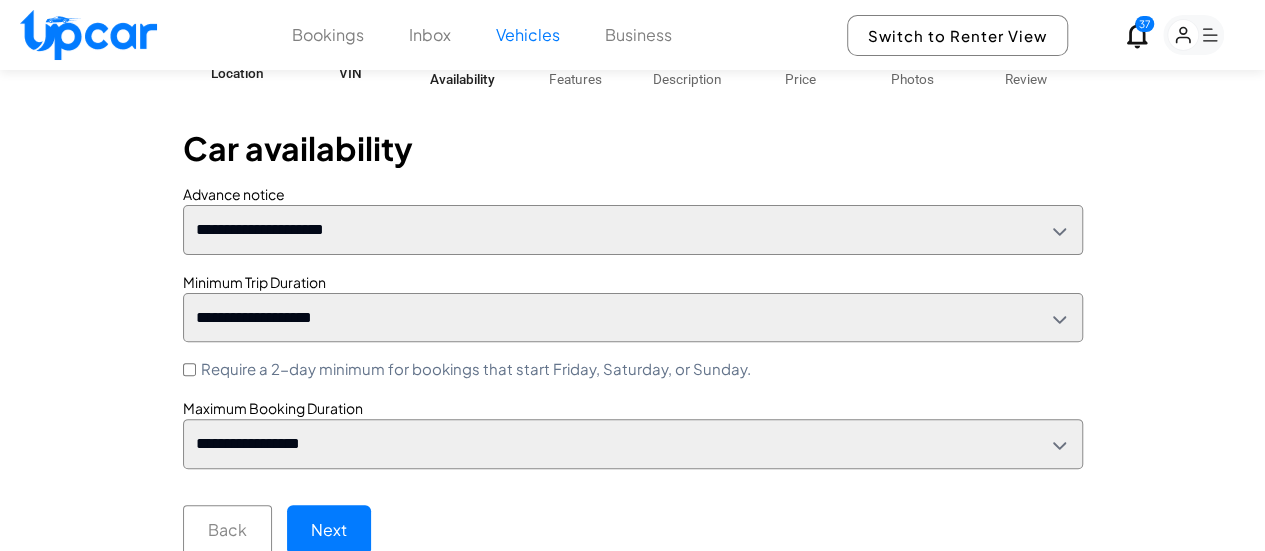 scroll, scrollTop: 142, scrollLeft: 0, axis: vertical 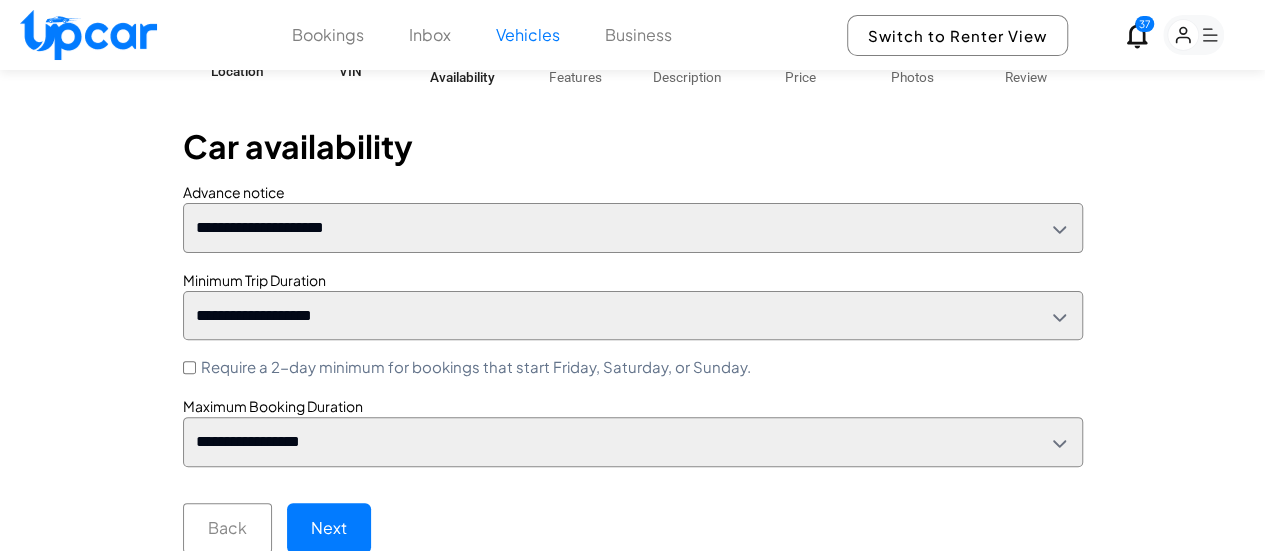 click on "**********" at bounding box center (633, 315) 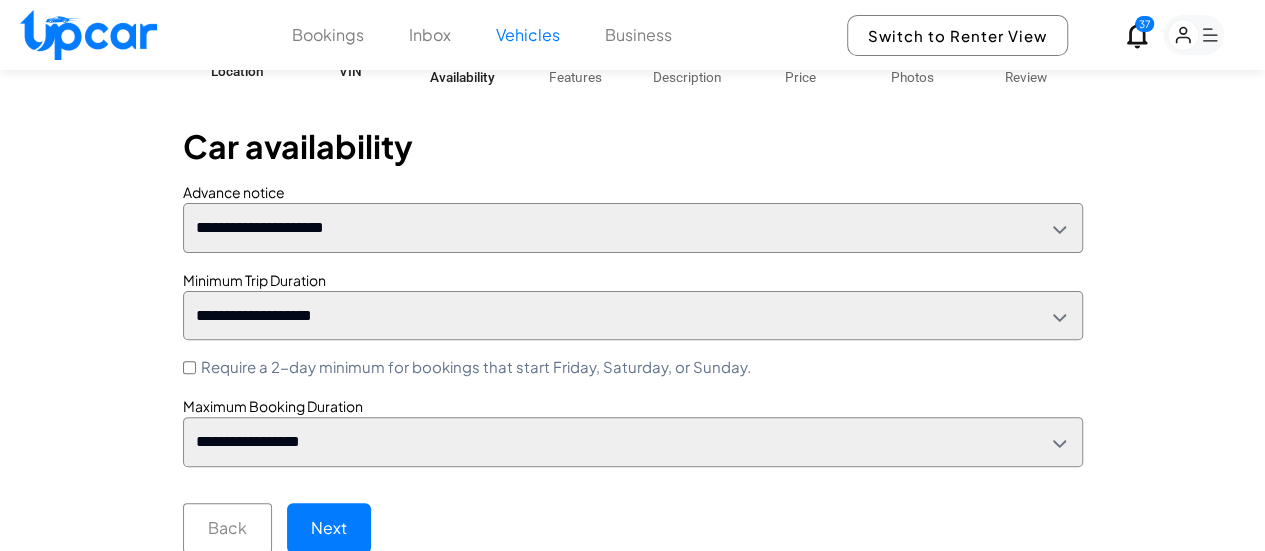 scroll, scrollTop: 104, scrollLeft: 0, axis: vertical 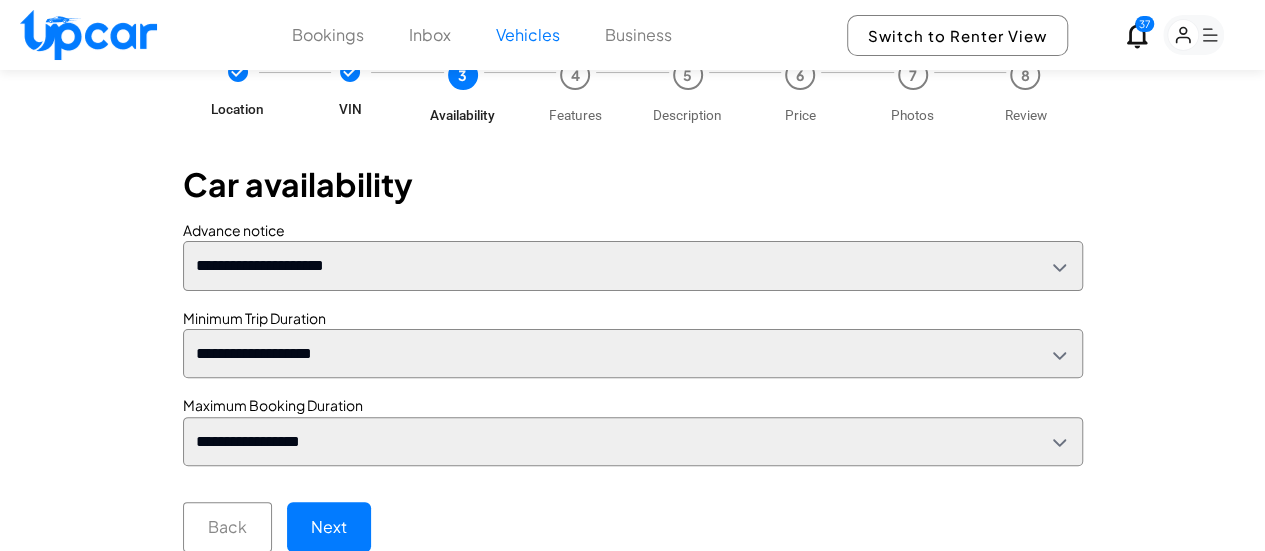 click on "**********" at bounding box center [633, 441] 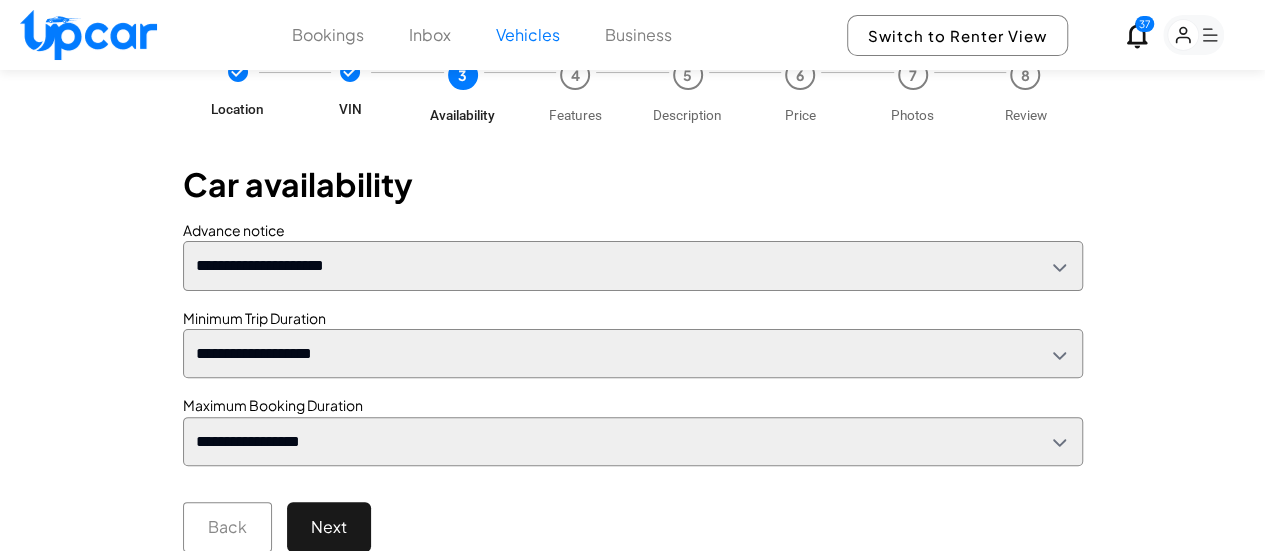 click on "Next" at bounding box center (329, 527) 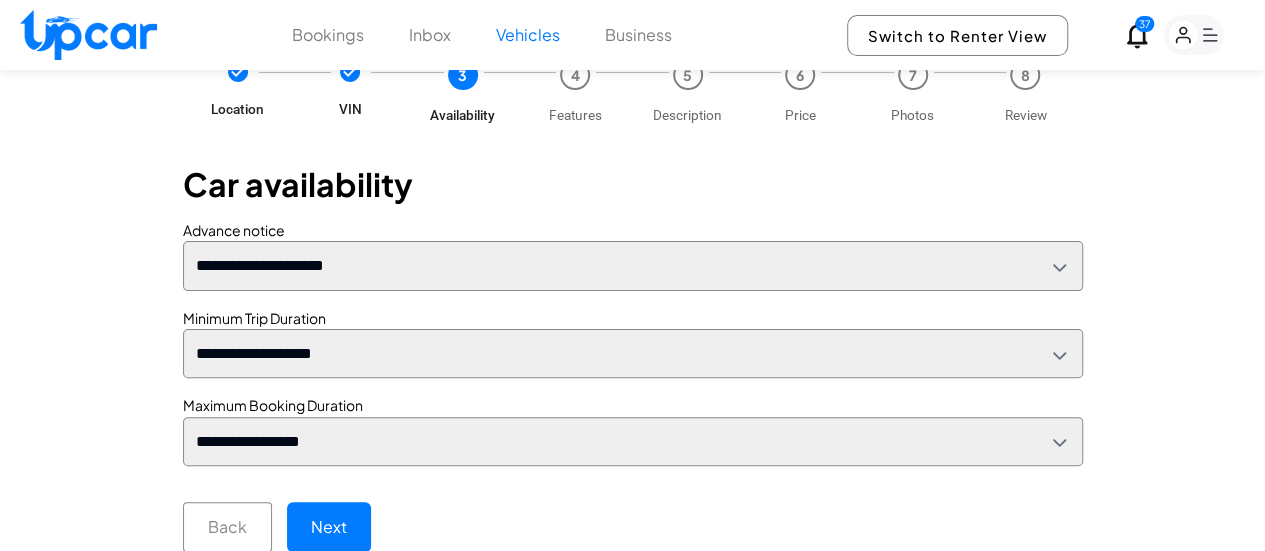select on "*" 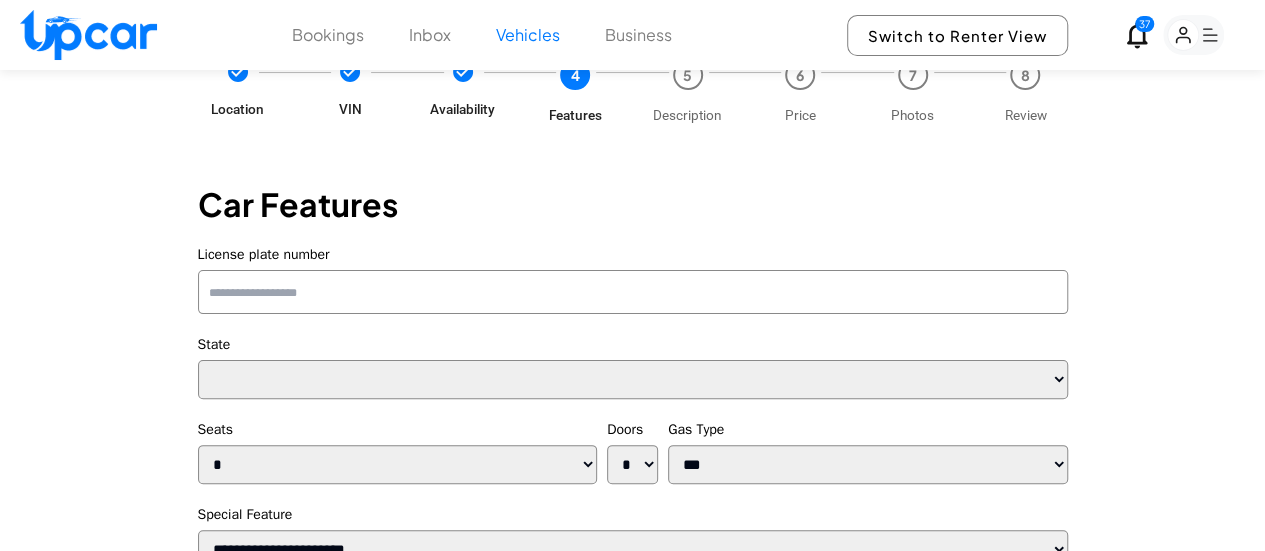 click on "License plate number" at bounding box center [633, 292] 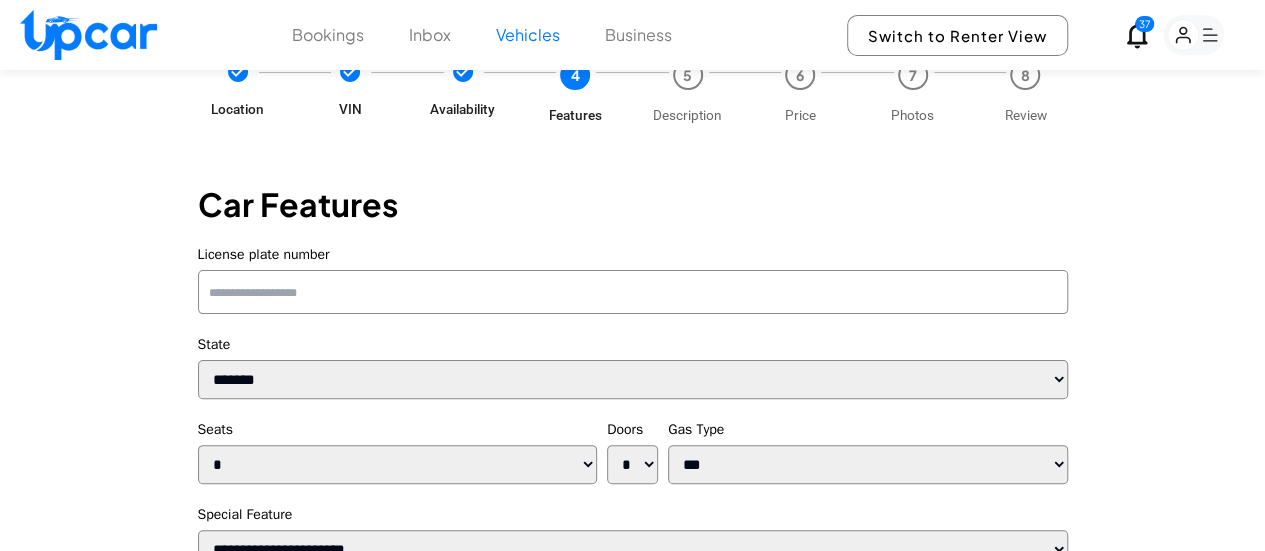 paste on "**********" 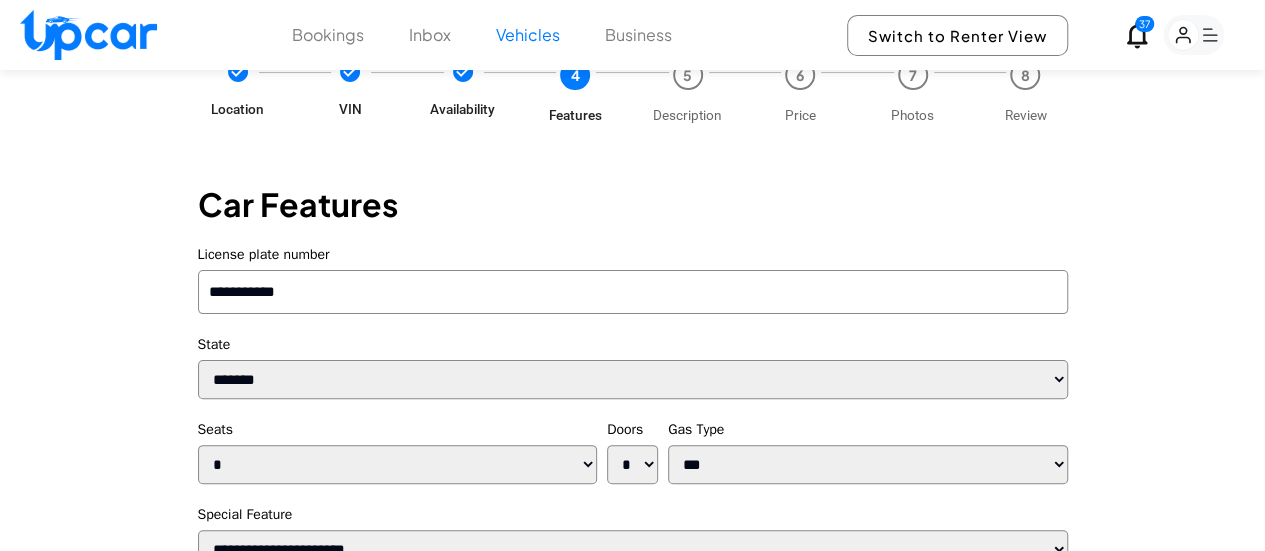 scroll, scrollTop: 204, scrollLeft: 0, axis: vertical 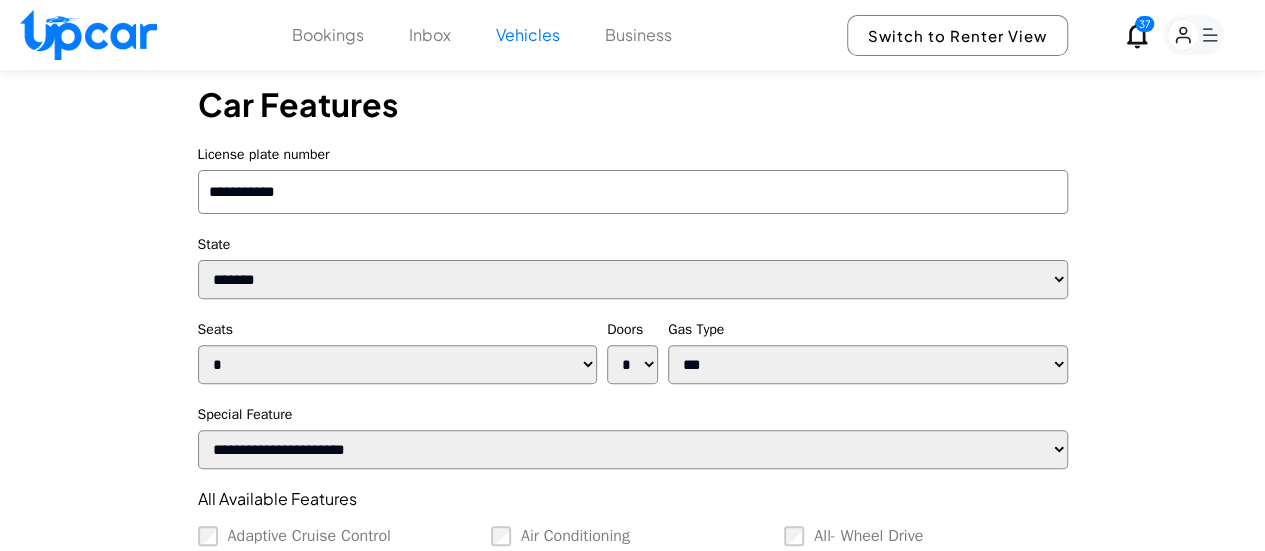 type on "**********" 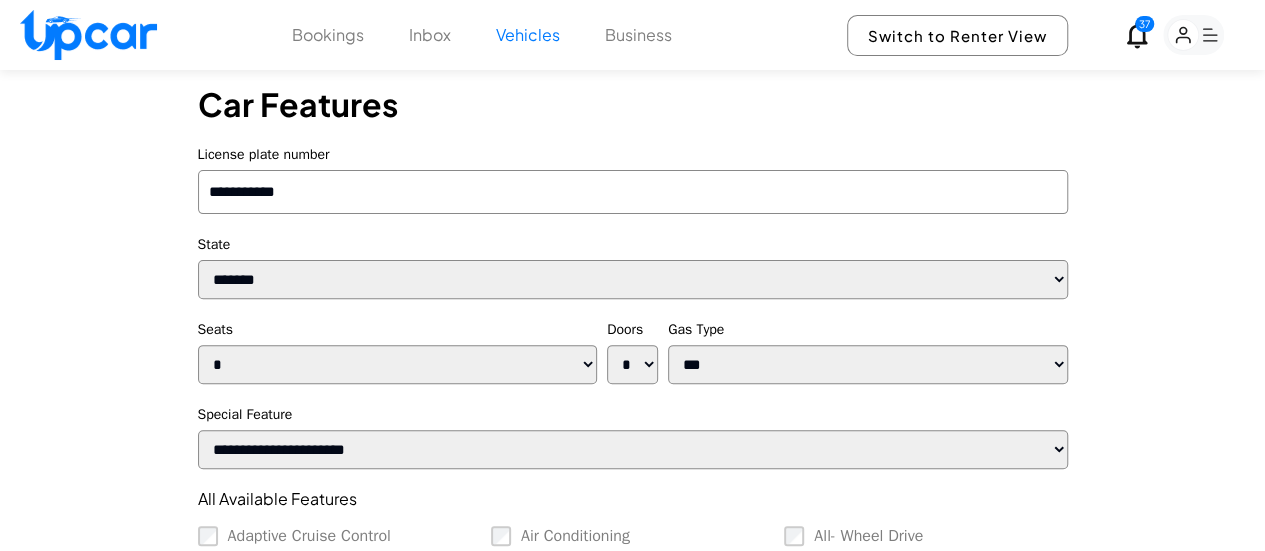 click on "Gas Type" at bounding box center [868, 329] 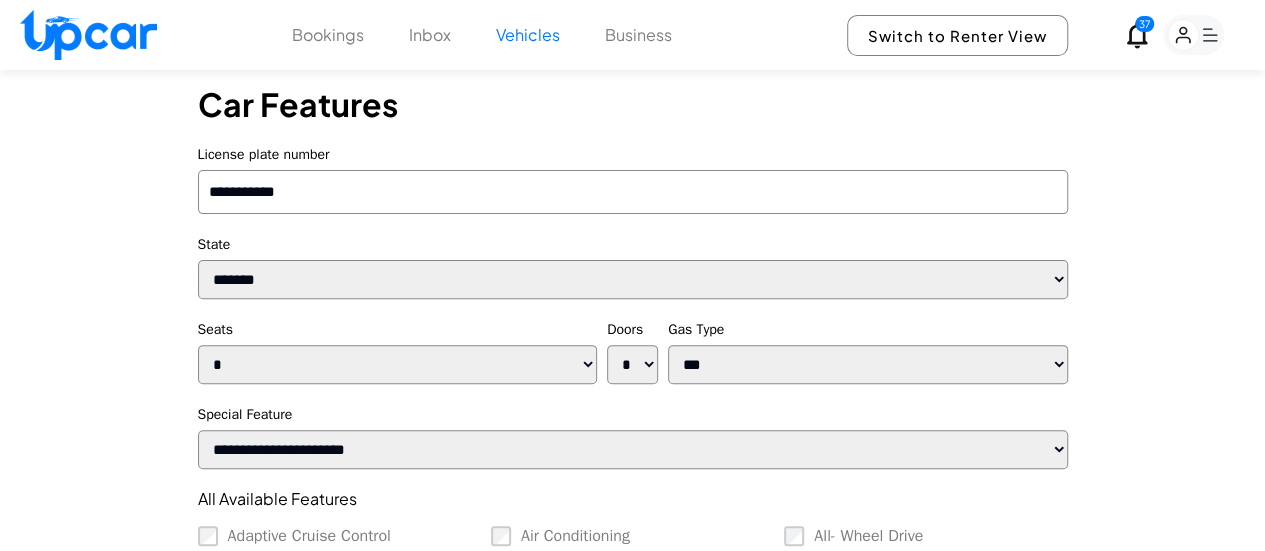 click on "*** ****** **" at bounding box center (868, 364) 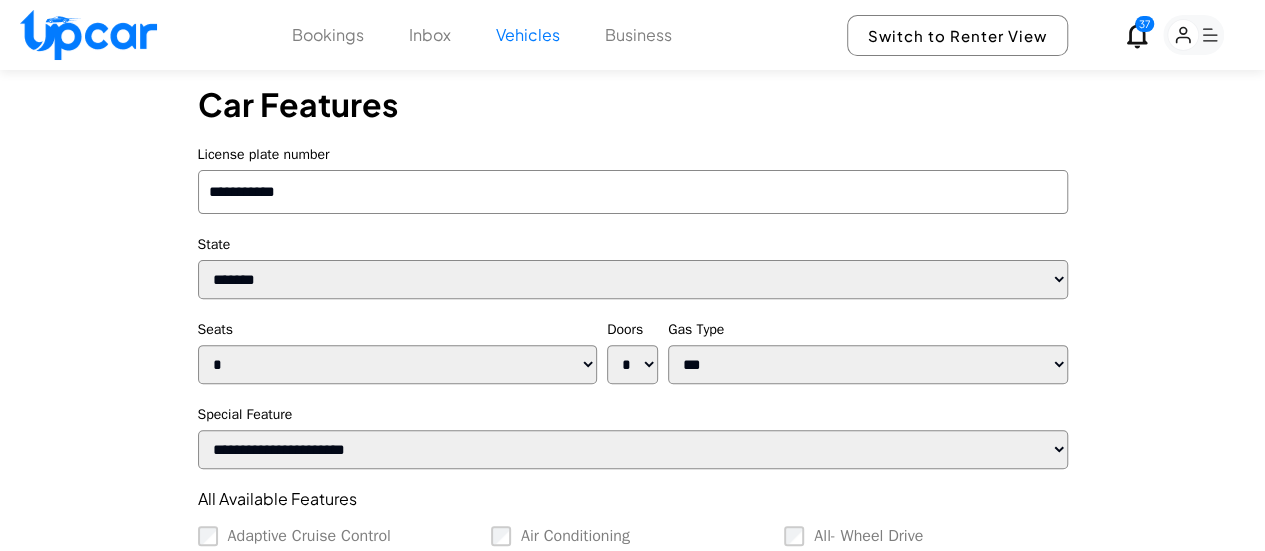 click on "*** ****** **" at bounding box center (868, 364) 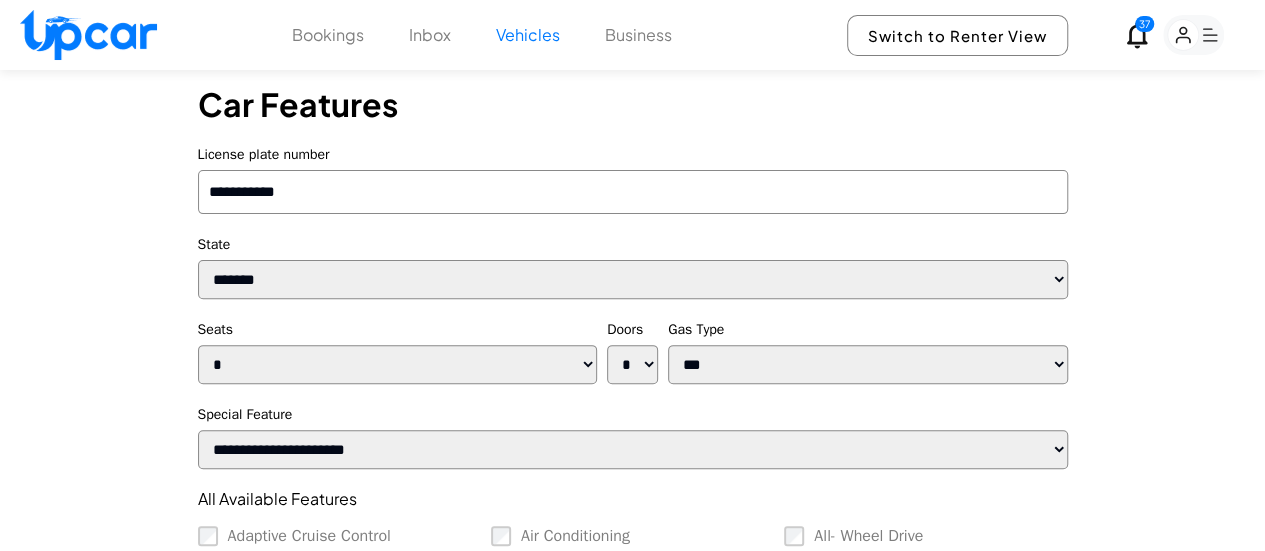 click on "*** ****** **" at bounding box center (868, 364) 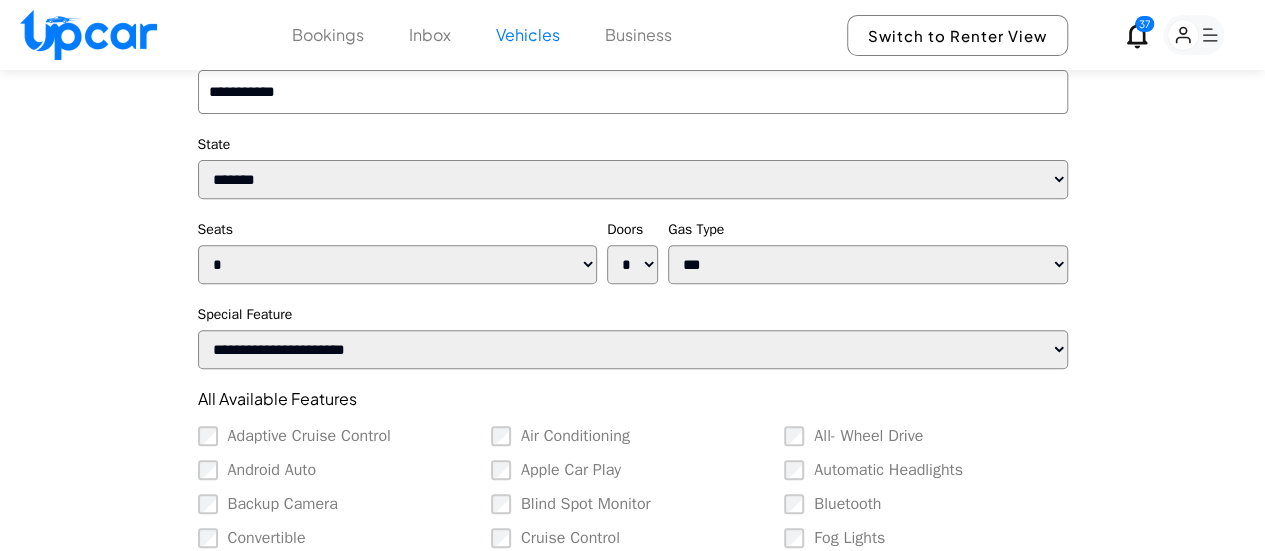 click on "*** ****** **" at bounding box center (868, 264) 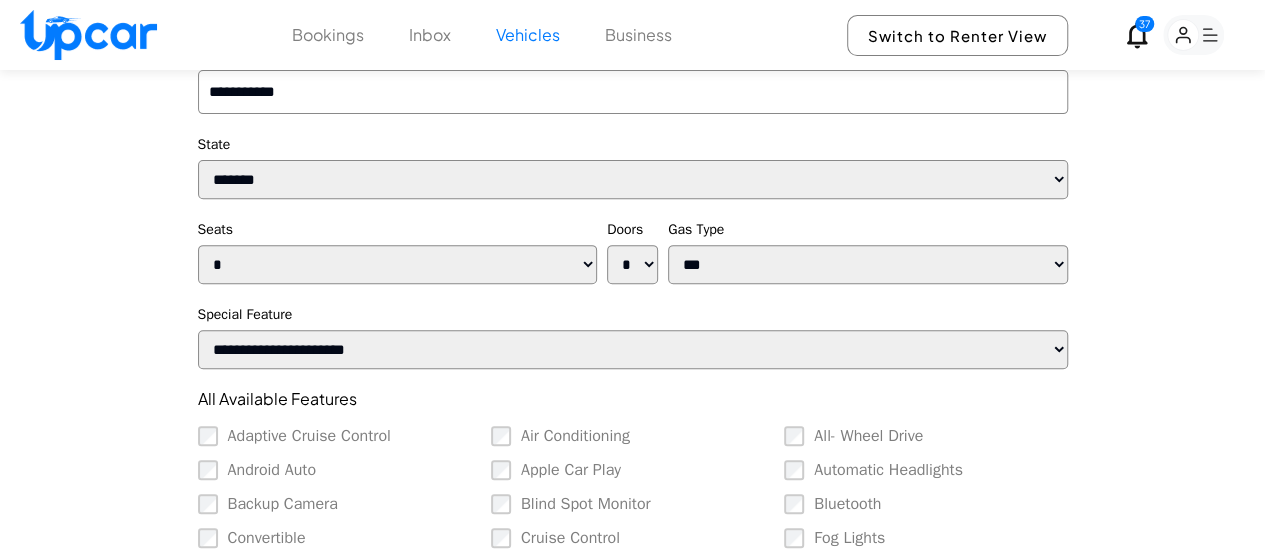 click on "**********" at bounding box center (633, 349) 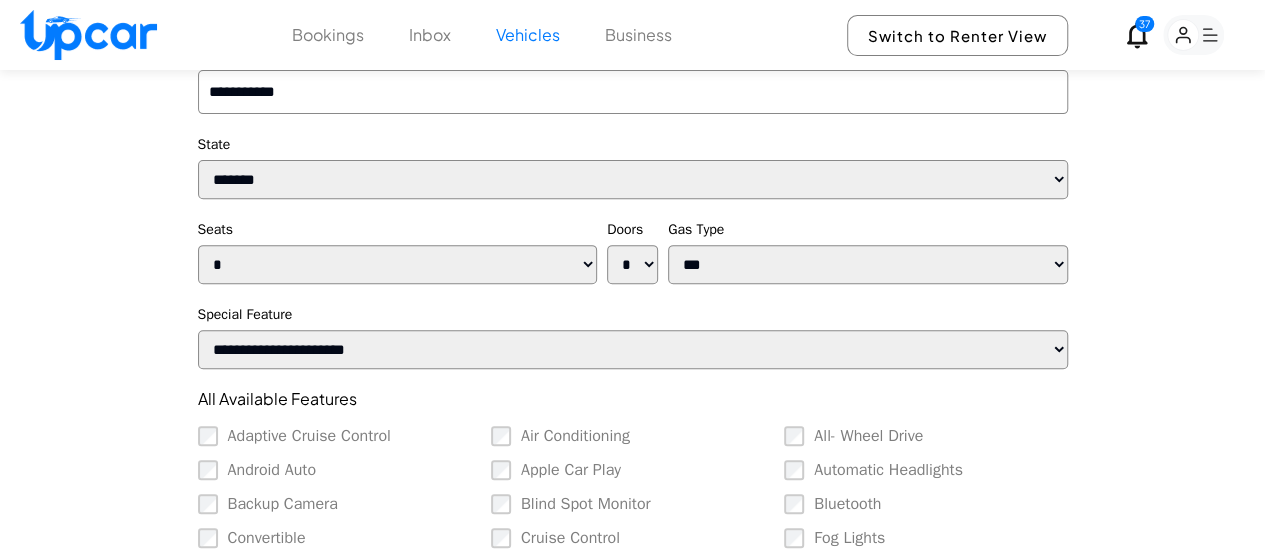 select on "*******" 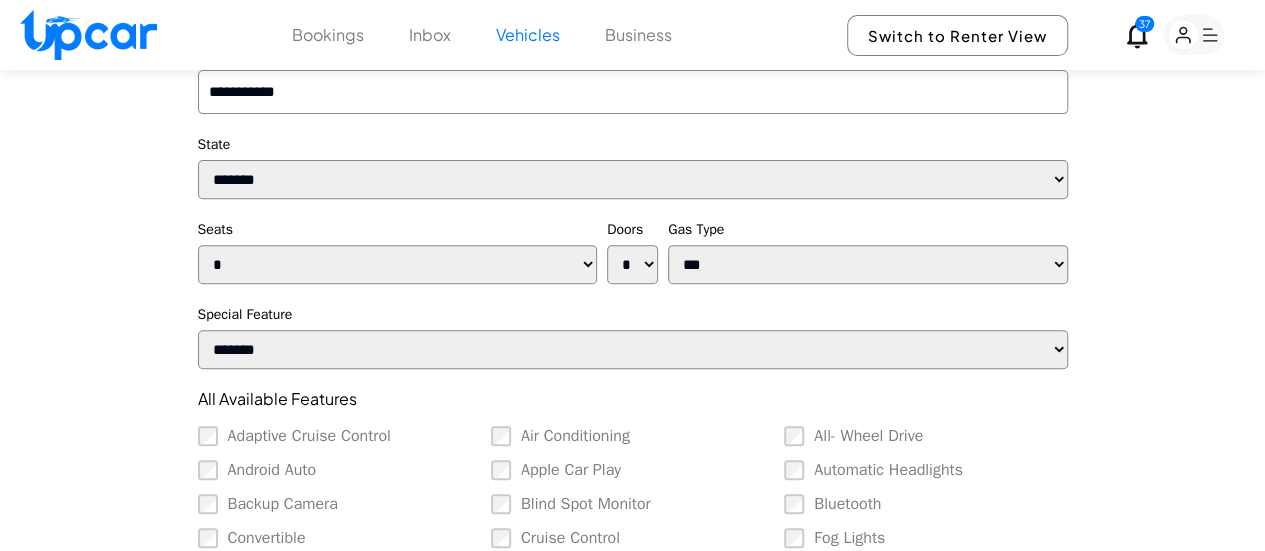 click on "**********" at bounding box center [633, 349] 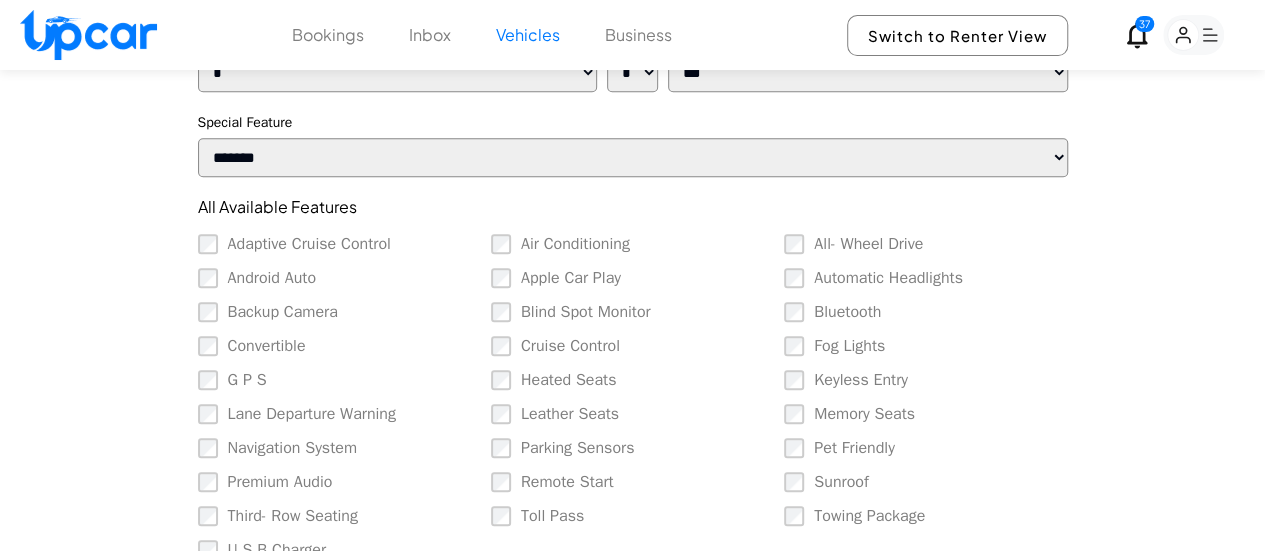 scroll, scrollTop: 504, scrollLeft: 0, axis: vertical 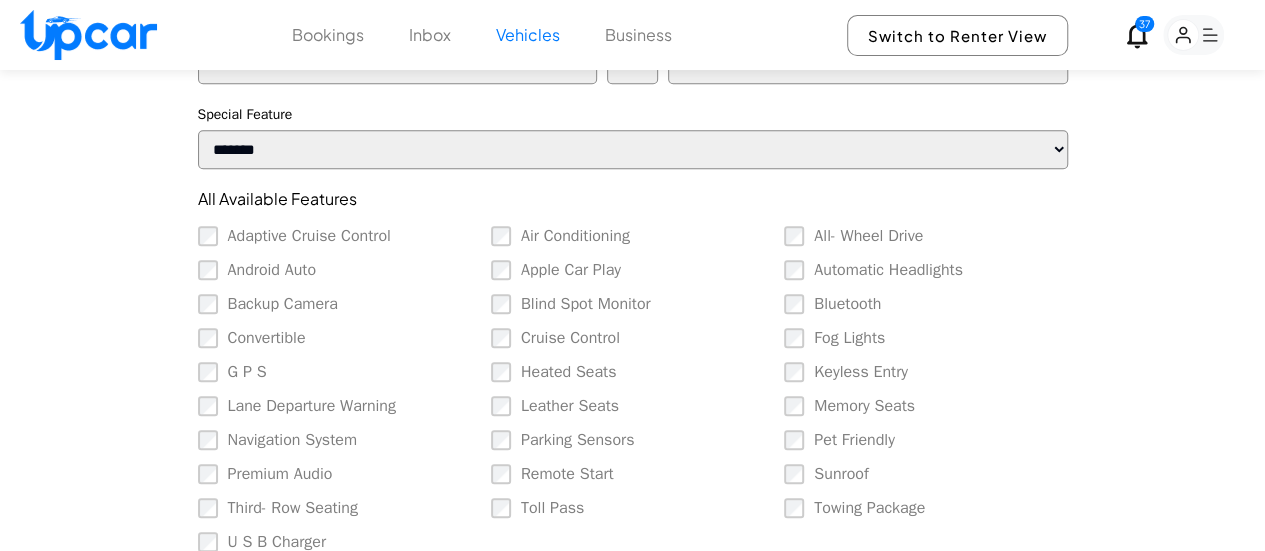 click on "G P S" at bounding box center (339, 372) 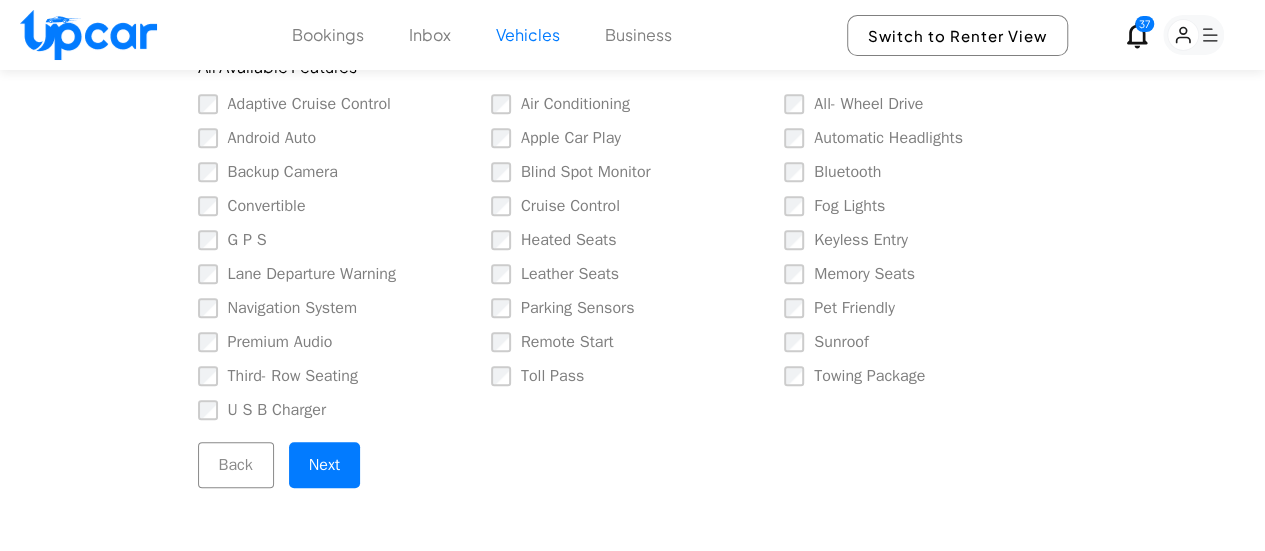 scroll, scrollTop: 642, scrollLeft: 0, axis: vertical 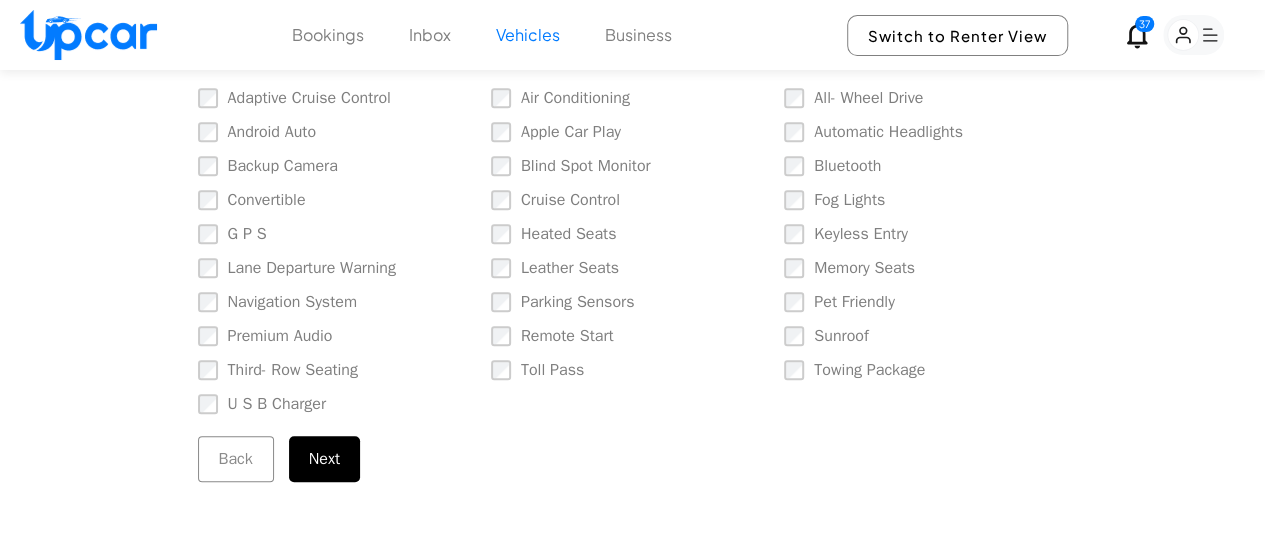 click on "Next" at bounding box center (324, 459) 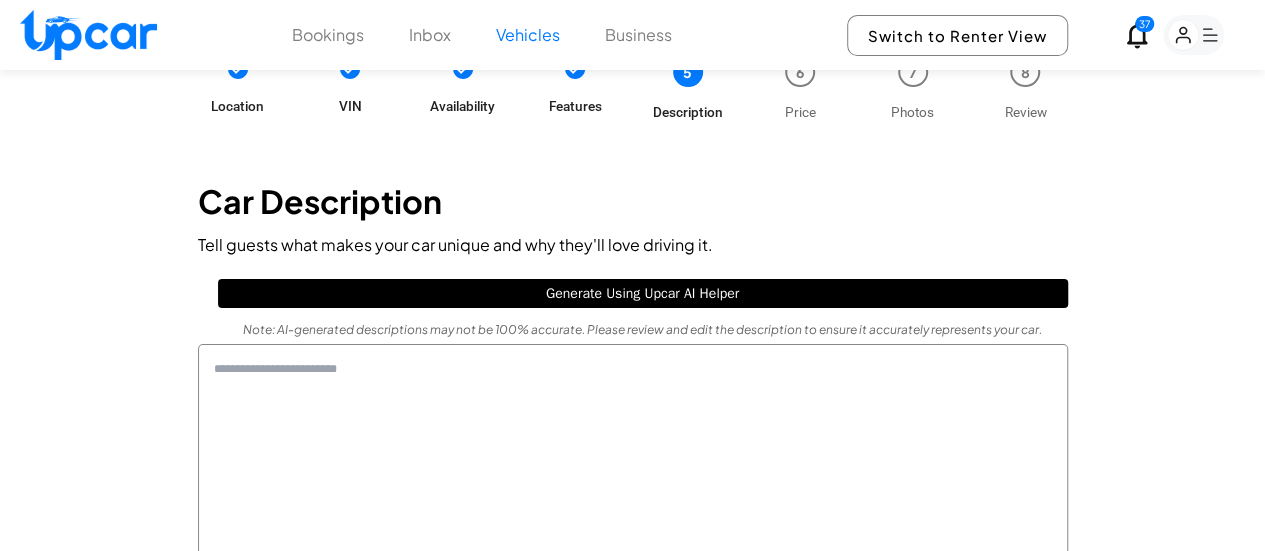 scroll, scrollTop: 90, scrollLeft: 0, axis: vertical 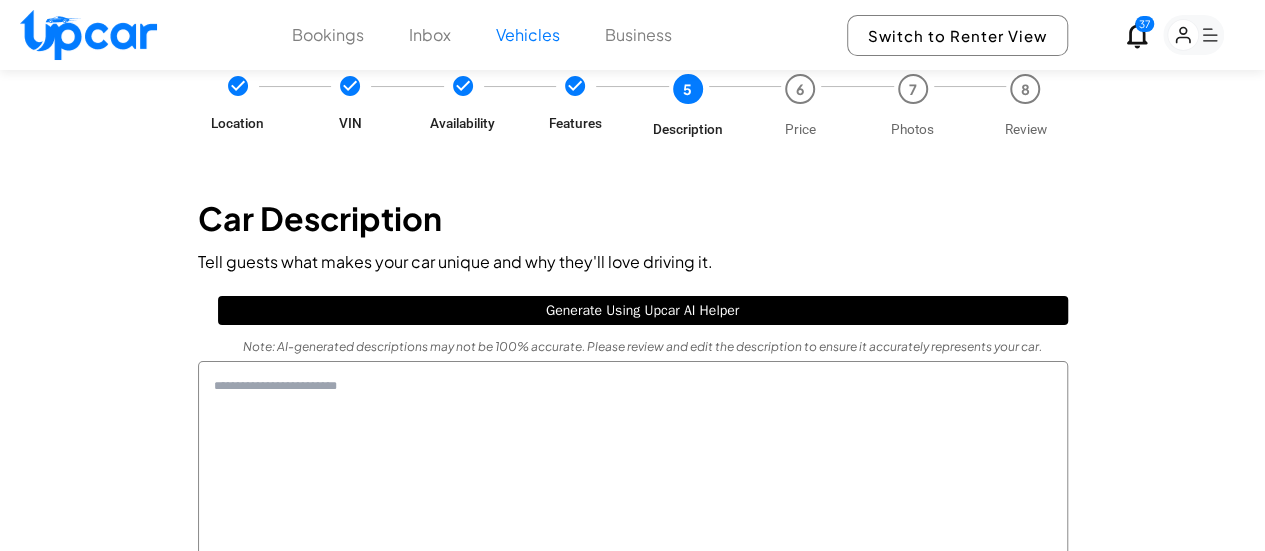 click on "Generate Using Upcar AI Helper" at bounding box center (643, 310) 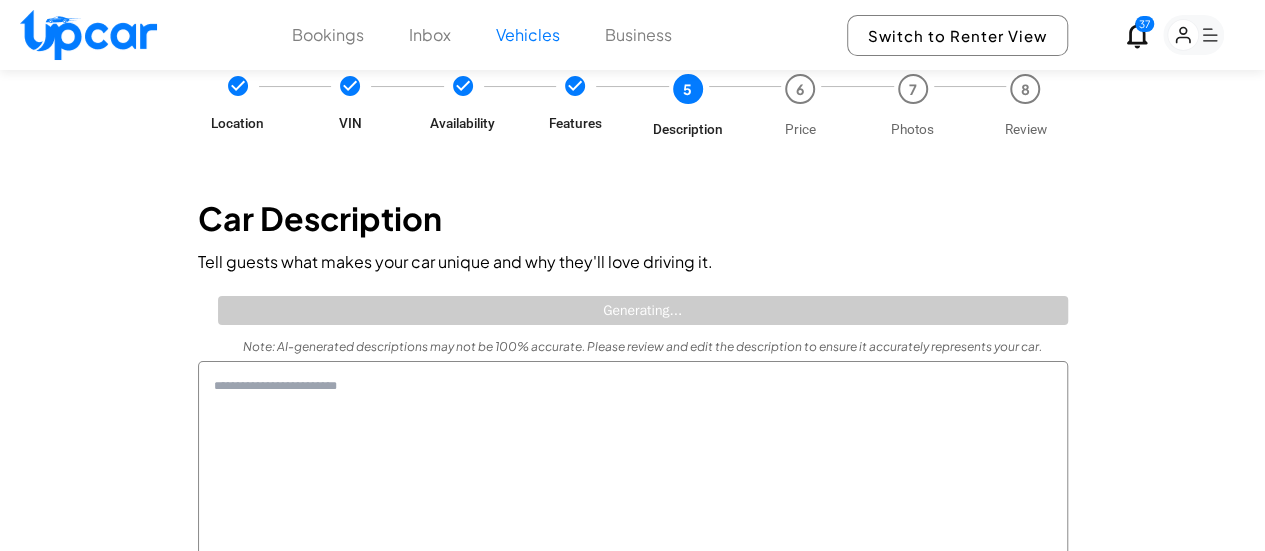 type on "[MASK]" 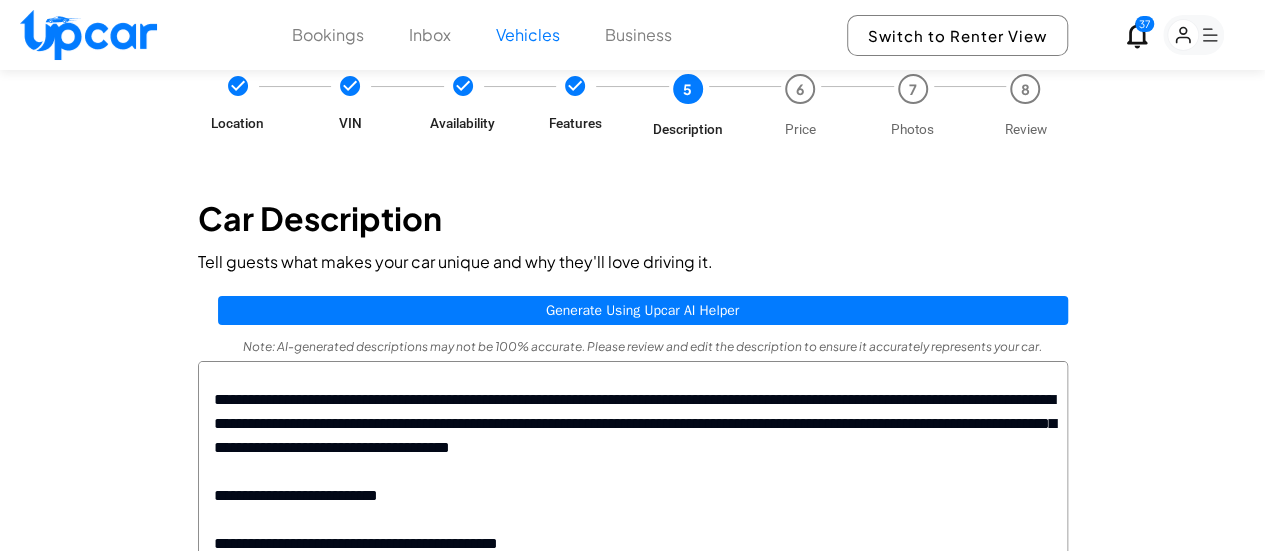 scroll, scrollTop: 691, scrollLeft: 0, axis: vertical 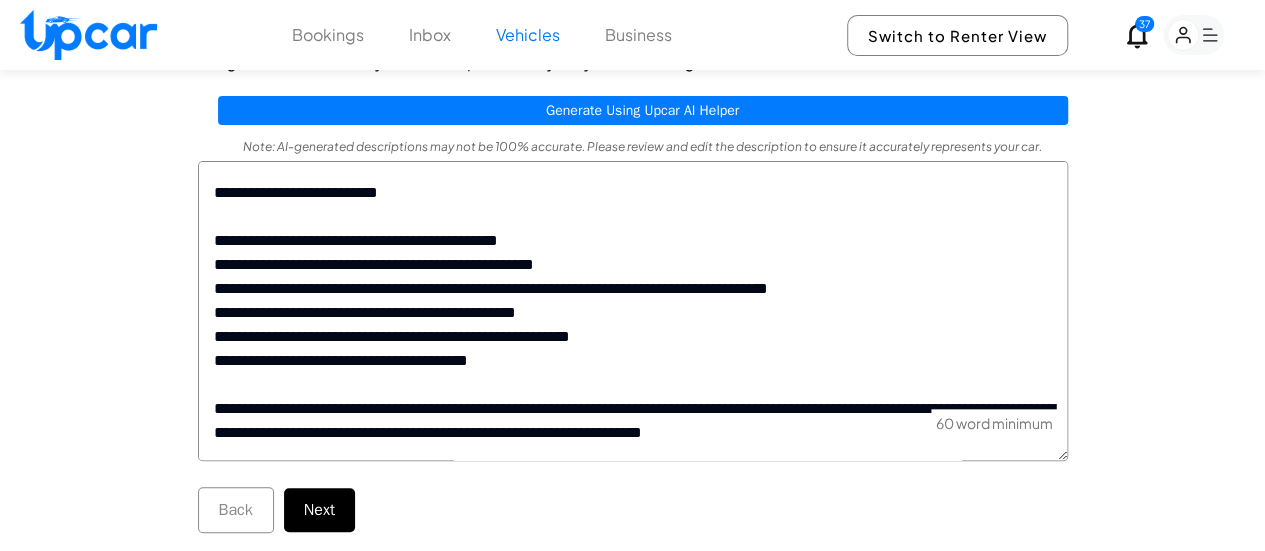 click on "Next" at bounding box center [319, 510] 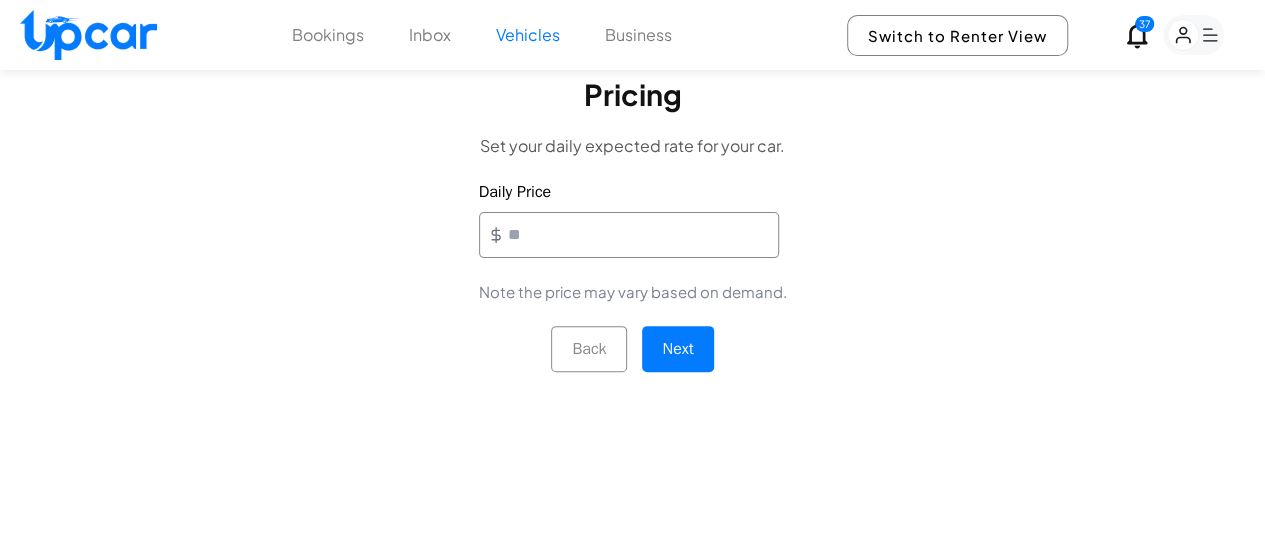 scroll, scrollTop: 169, scrollLeft: 0, axis: vertical 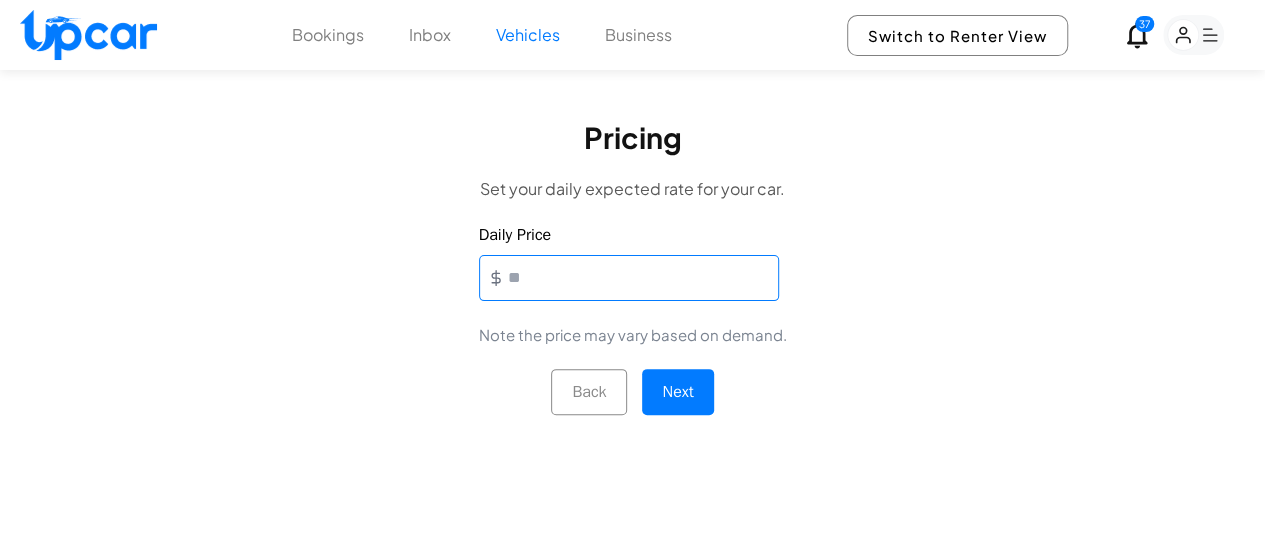 click on "Daily Price" at bounding box center [629, 278] 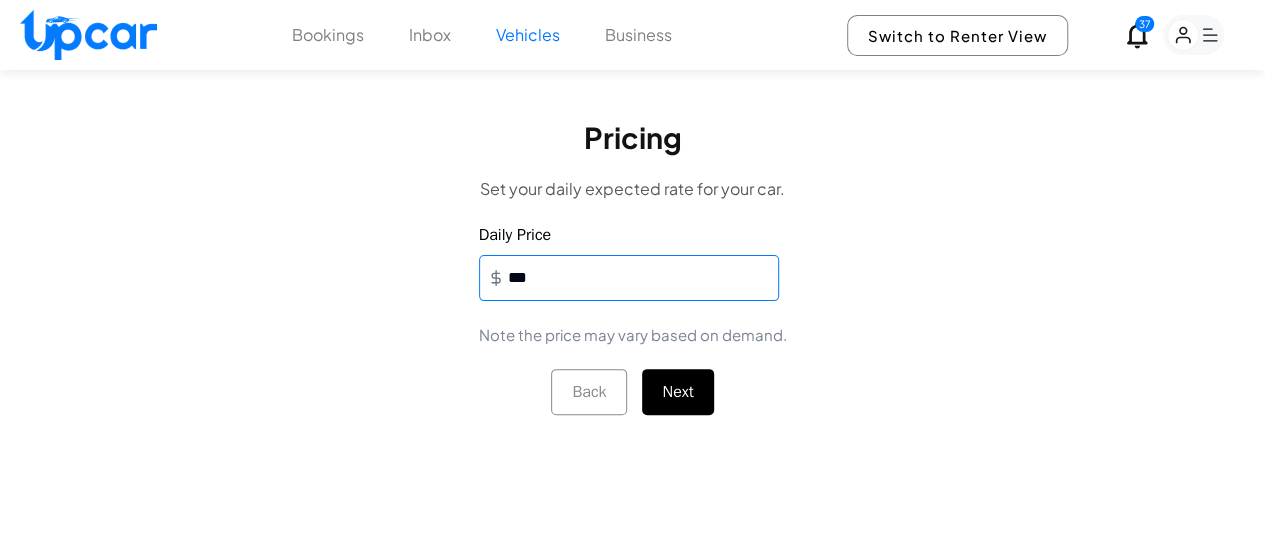 type on "***" 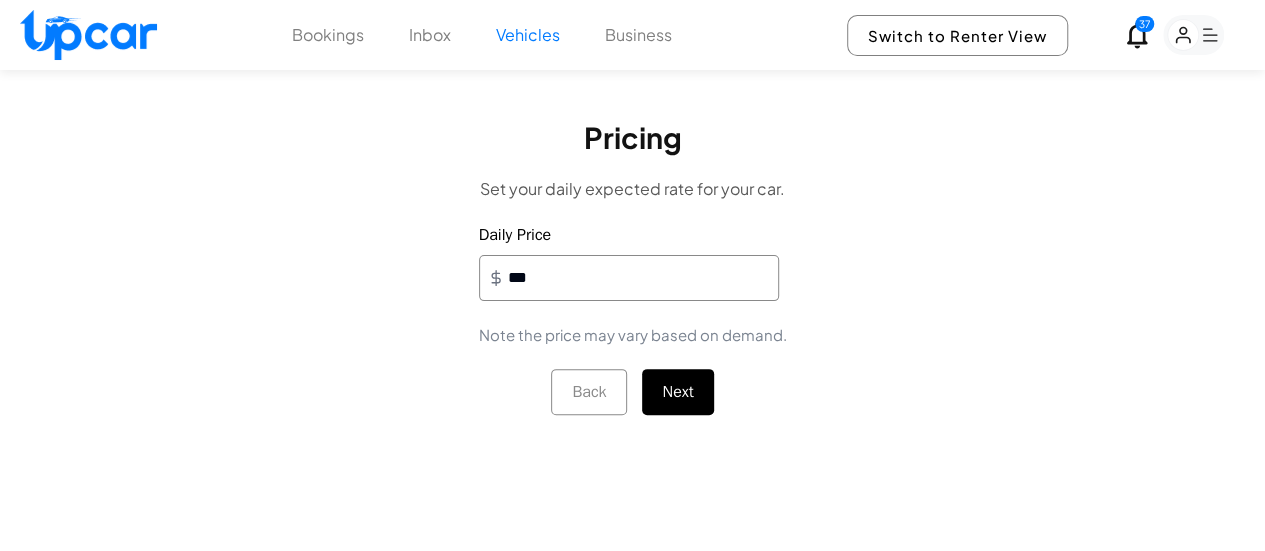 click on "Next" at bounding box center [677, 392] 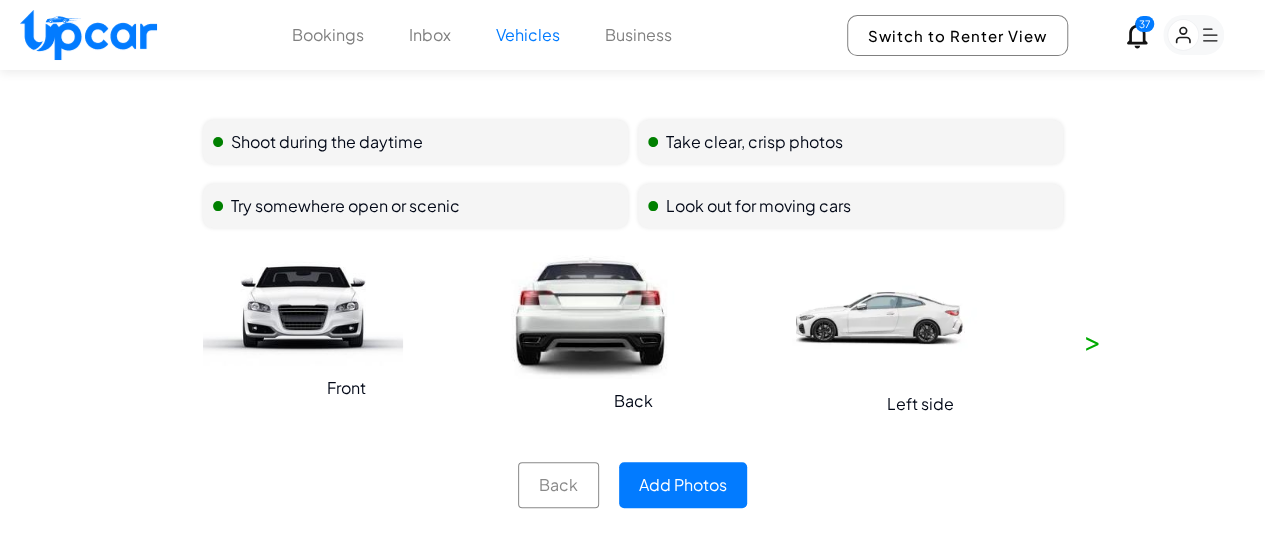 scroll, scrollTop: 130, scrollLeft: 0, axis: vertical 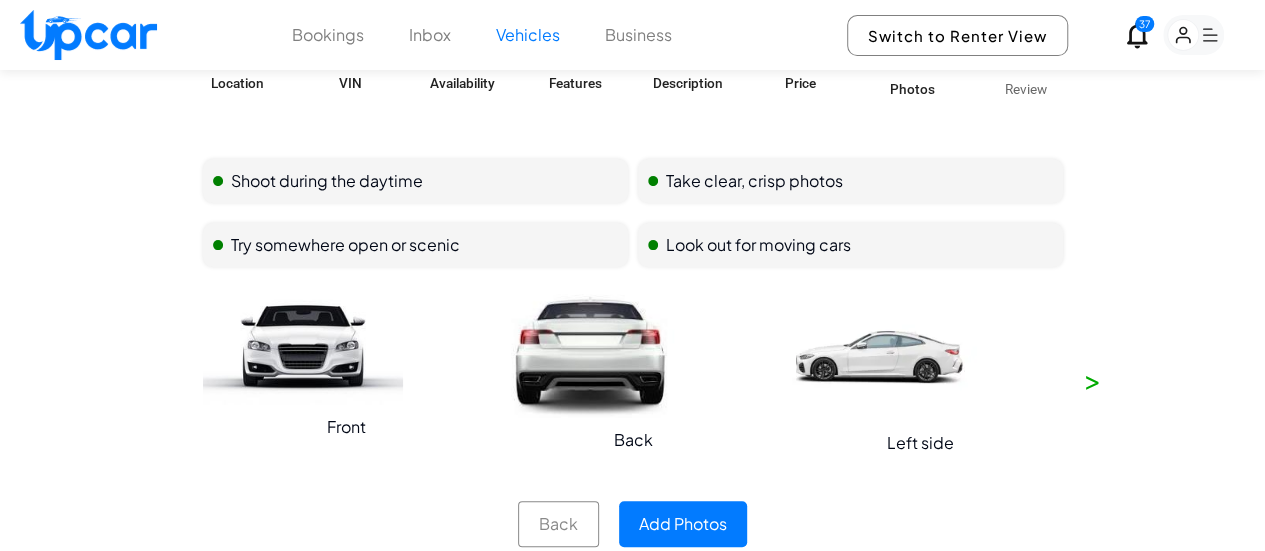 click on "Add Photos" at bounding box center (683, 524) 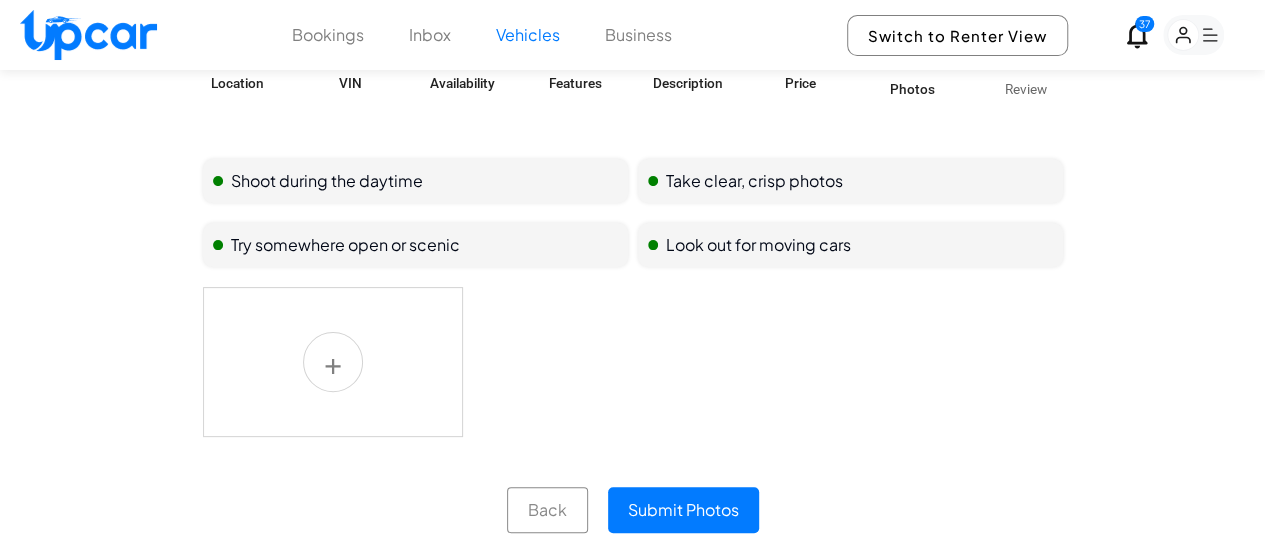 click at bounding box center [333, 362] 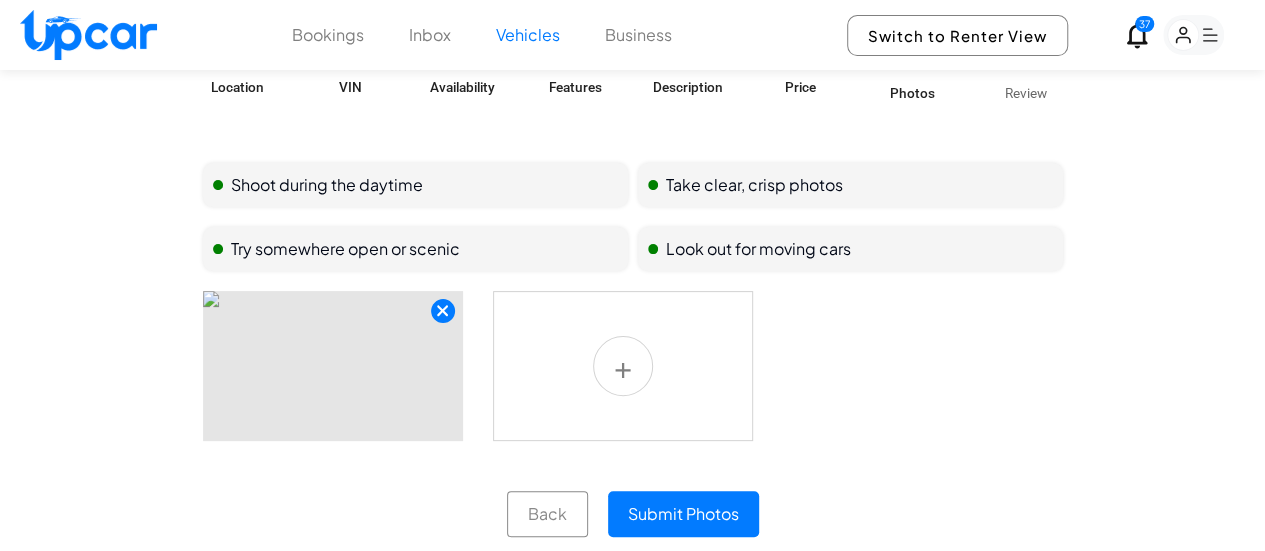 scroll, scrollTop: 131, scrollLeft: 0, axis: vertical 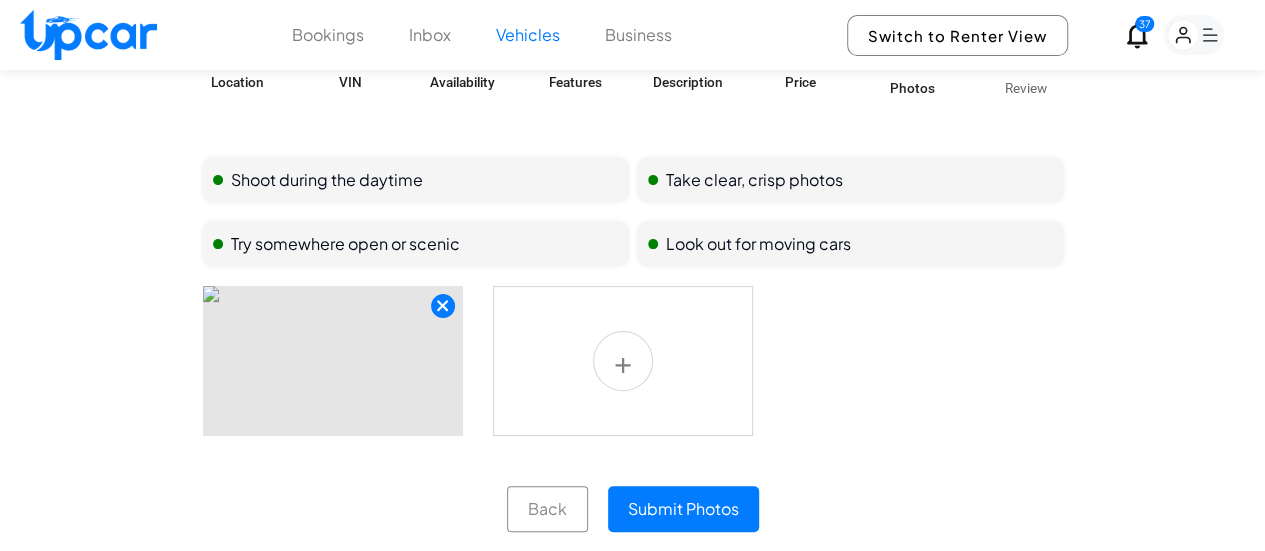 click on "Submit Photos" at bounding box center (683, 509) 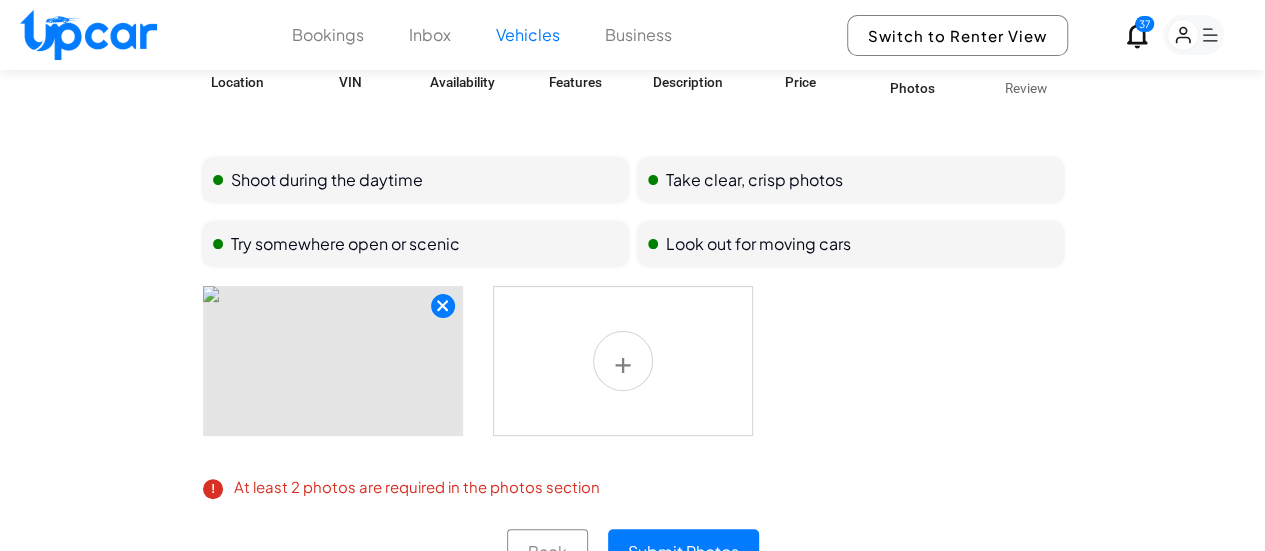 click at bounding box center [623, 361] 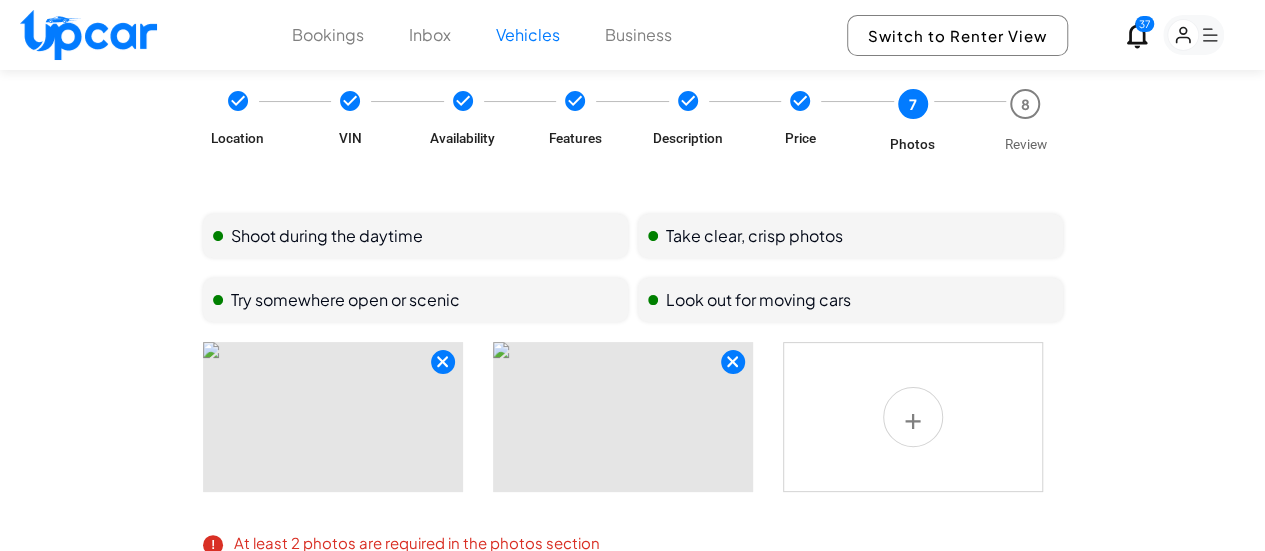 scroll, scrollTop: 174, scrollLeft: 0, axis: vertical 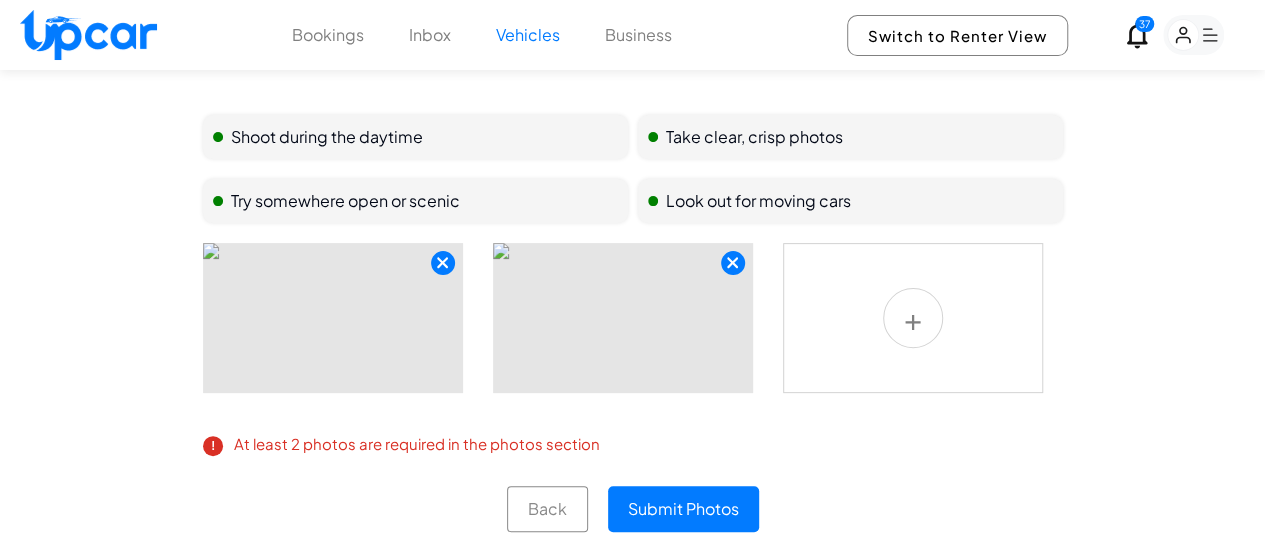 click on "Submit Photos" at bounding box center [683, 509] 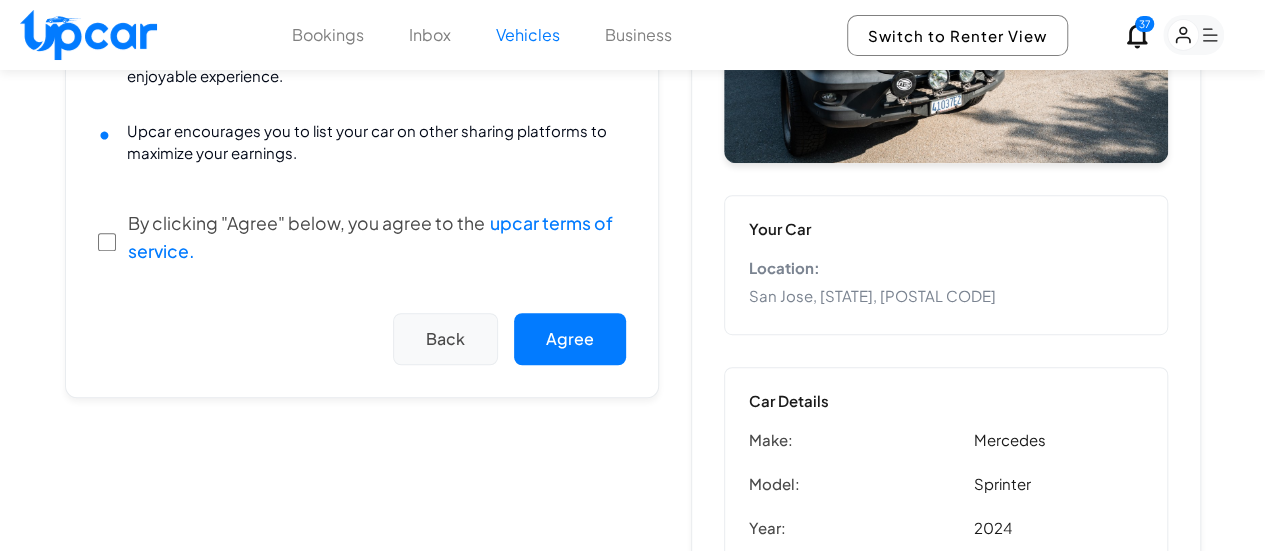 scroll, scrollTop: 400, scrollLeft: 0, axis: vertical 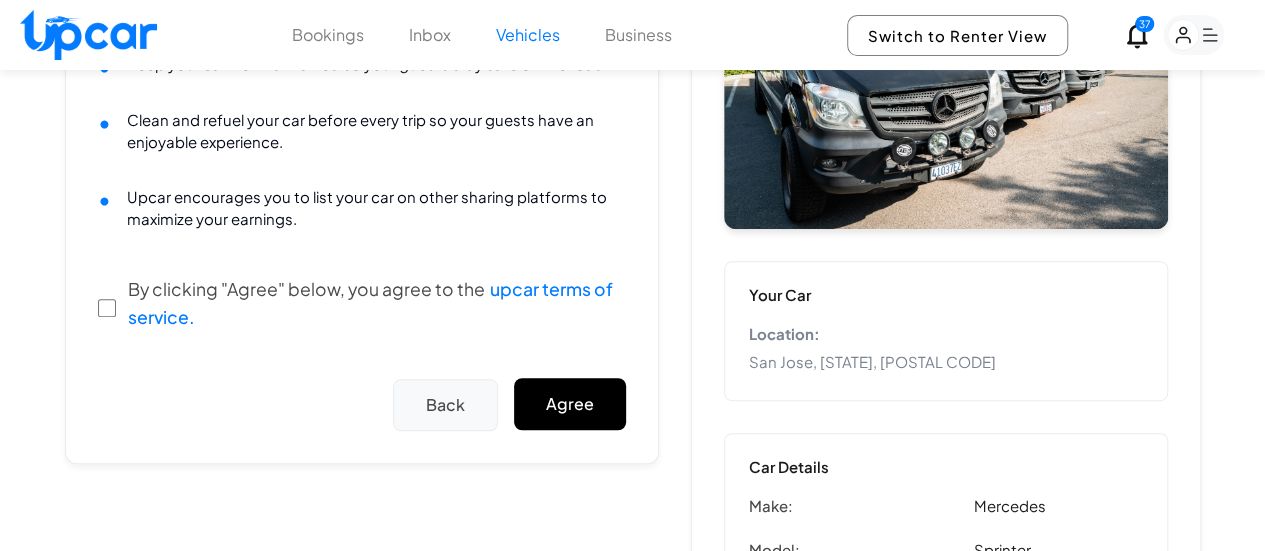 click on "Agree" at bounding box center [570, 404] 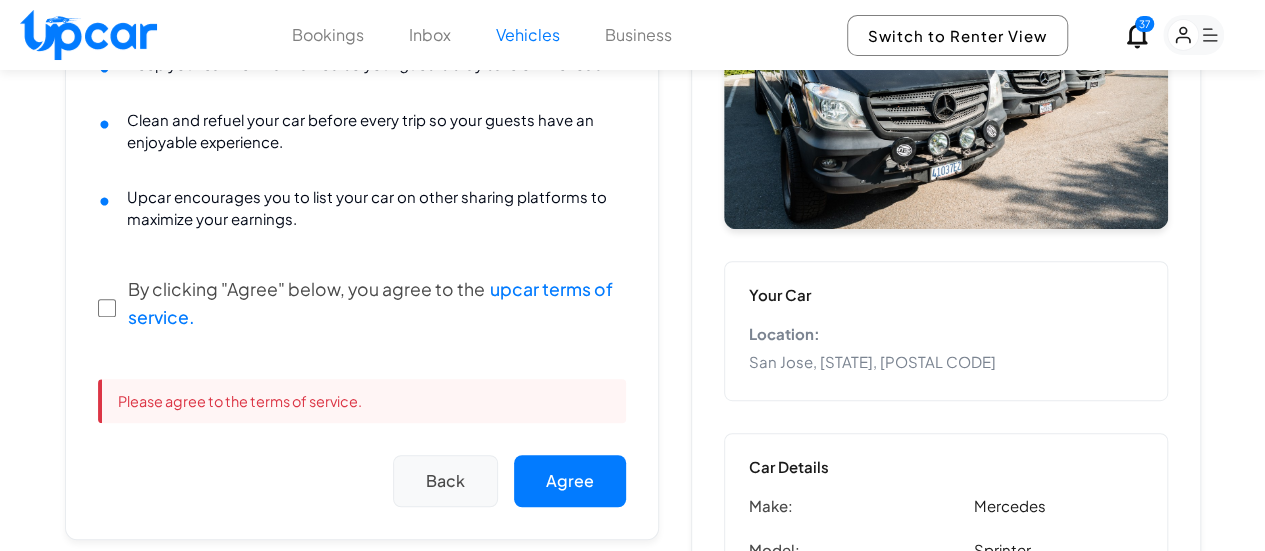 click on "Submit Your Listing We strive to maintain a safe marketplace and reliable experience. As a host, you're expected to uphold these standards: Keep your car well maintained so your guests stay safe on the road. Clean and refuel your car before every trip so your guests have an enjoyable experience. Upcar encourages you to list your car on other sharing platforms to maximize your earnings. By clicking "Agree" below, you agree to the upcar terms of service. Please agree to the terms of service.   Back Agree" at bounding box center (362, 220) 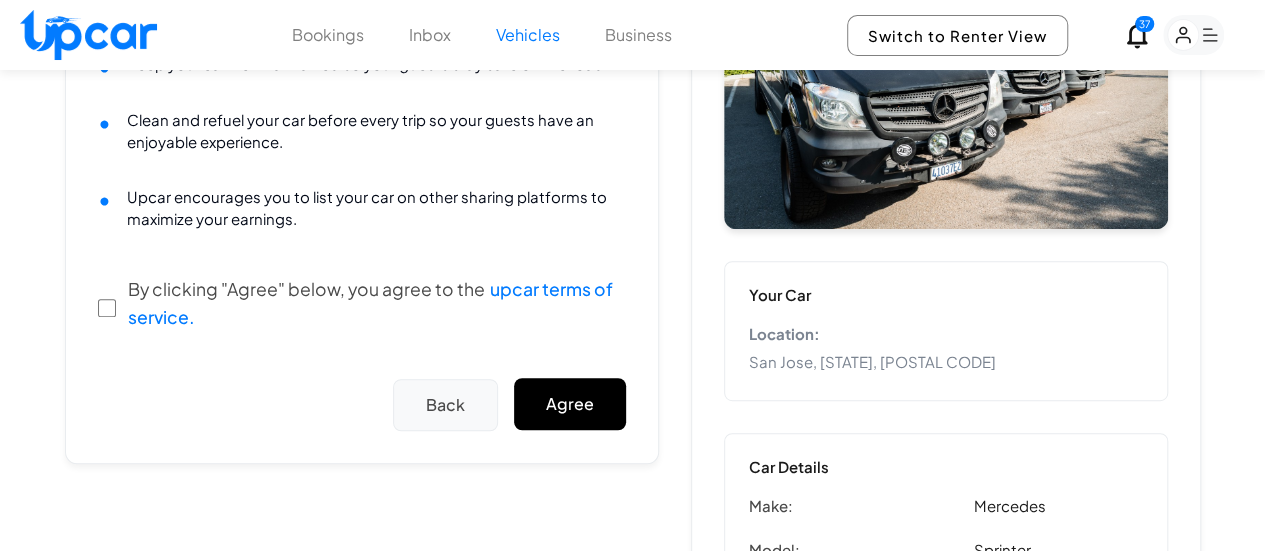 click on "Agree" at bounding box center [570, 404] 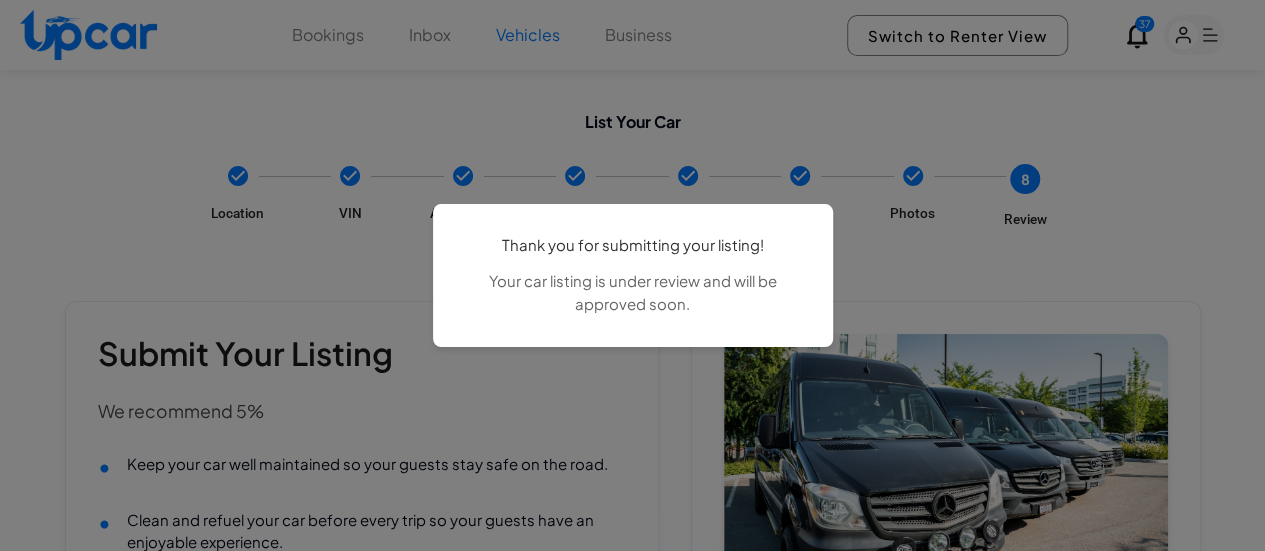 click on "Thank you for submitting your listing! Your car listing is under review and will be approved soon." at bounding box center [632, 275] 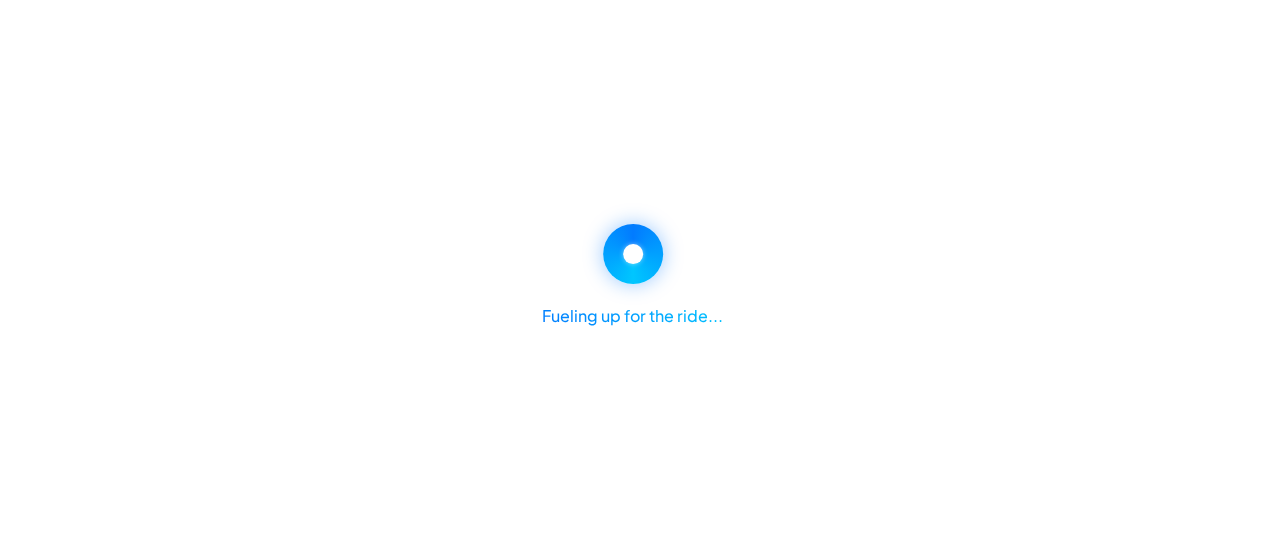 click on "Fueling up for the ride..." at bounding box center (632, 275) 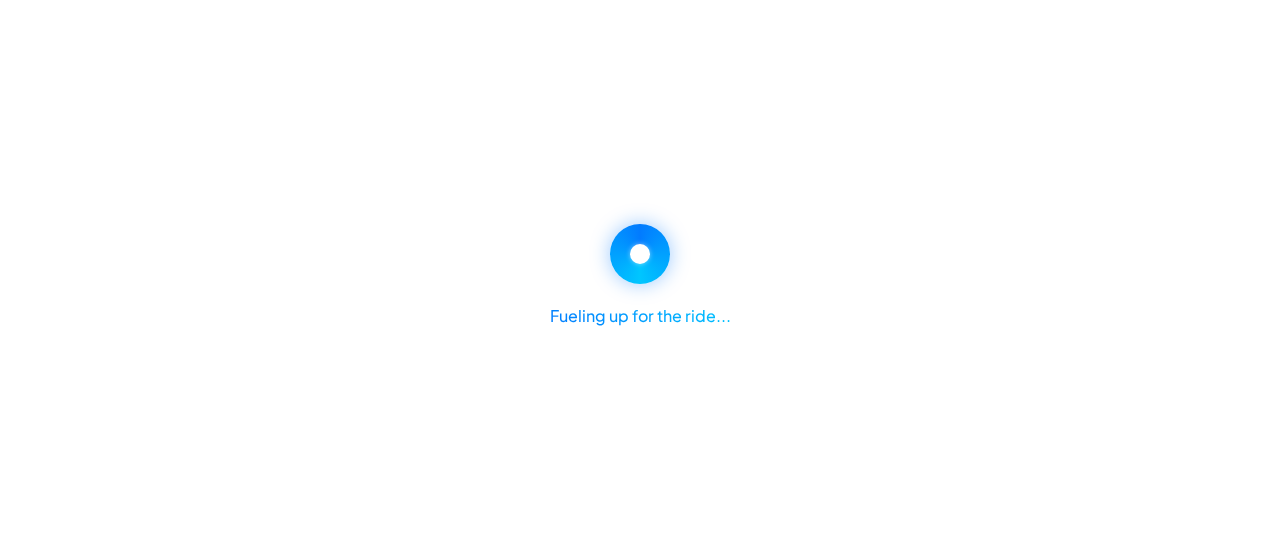 select on "*******" 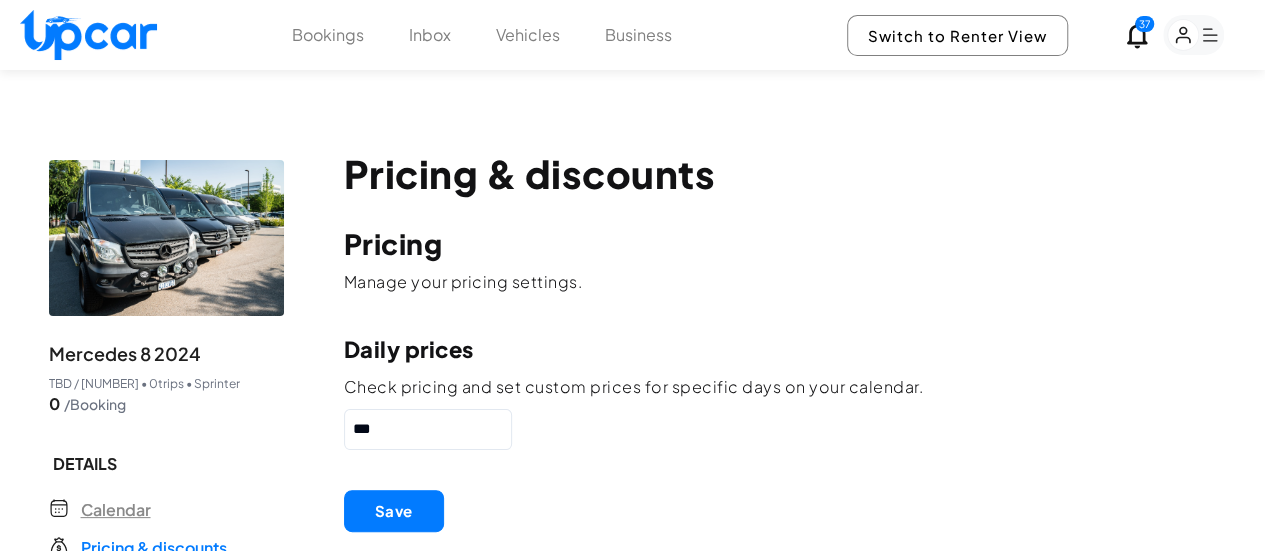 click on "Calendar" at bounding box center (116, 510) 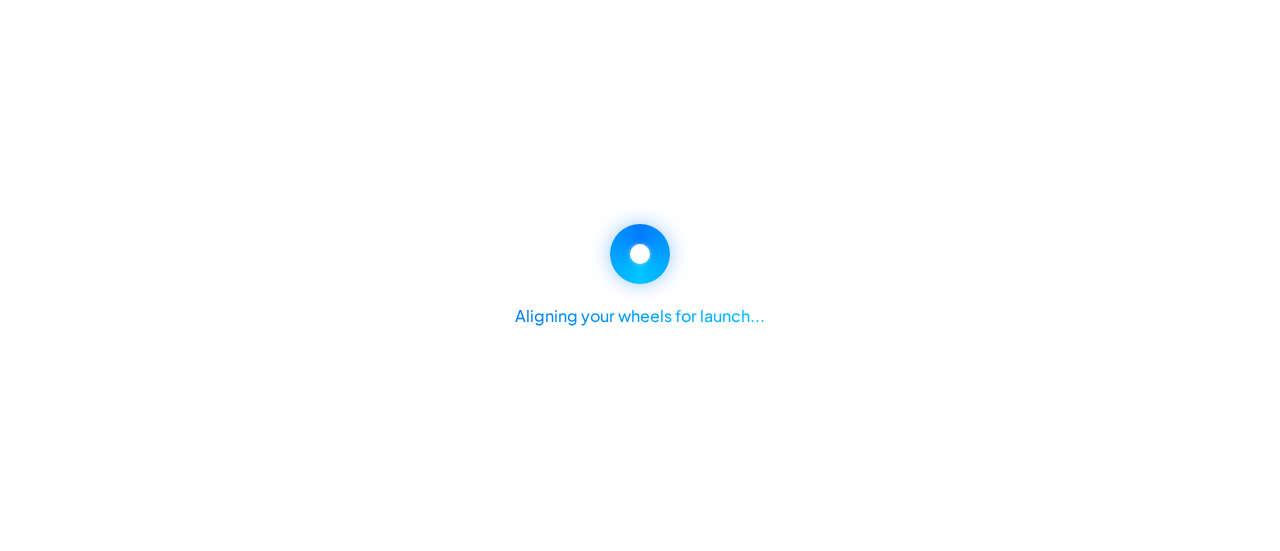 select on "*******" 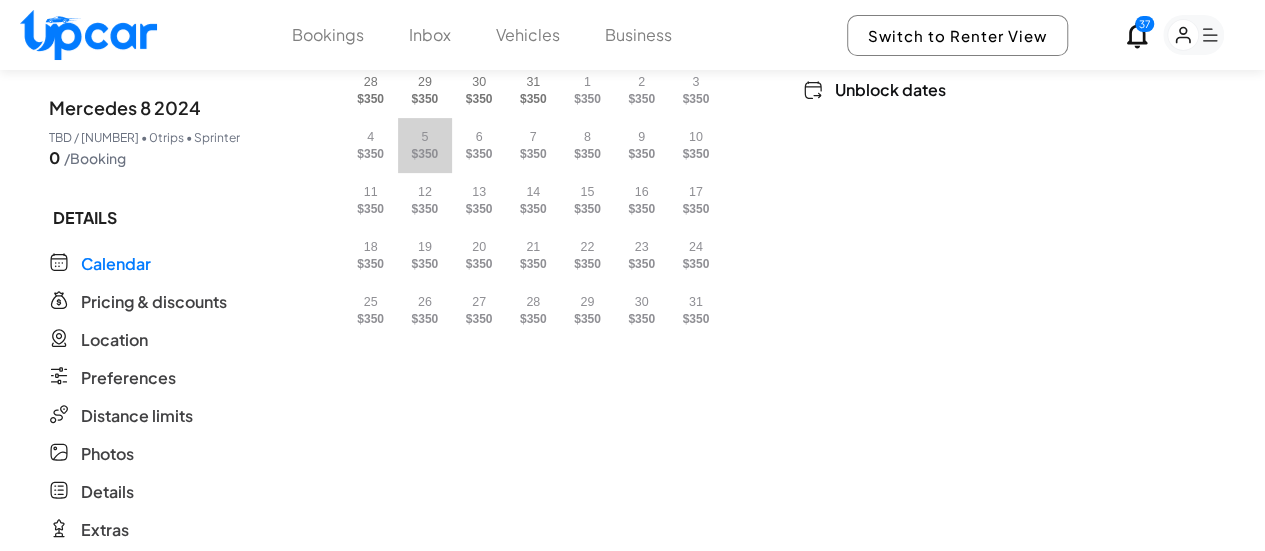 scroll, scrollTop: 190, scrollLeft: 0, axis: vertical 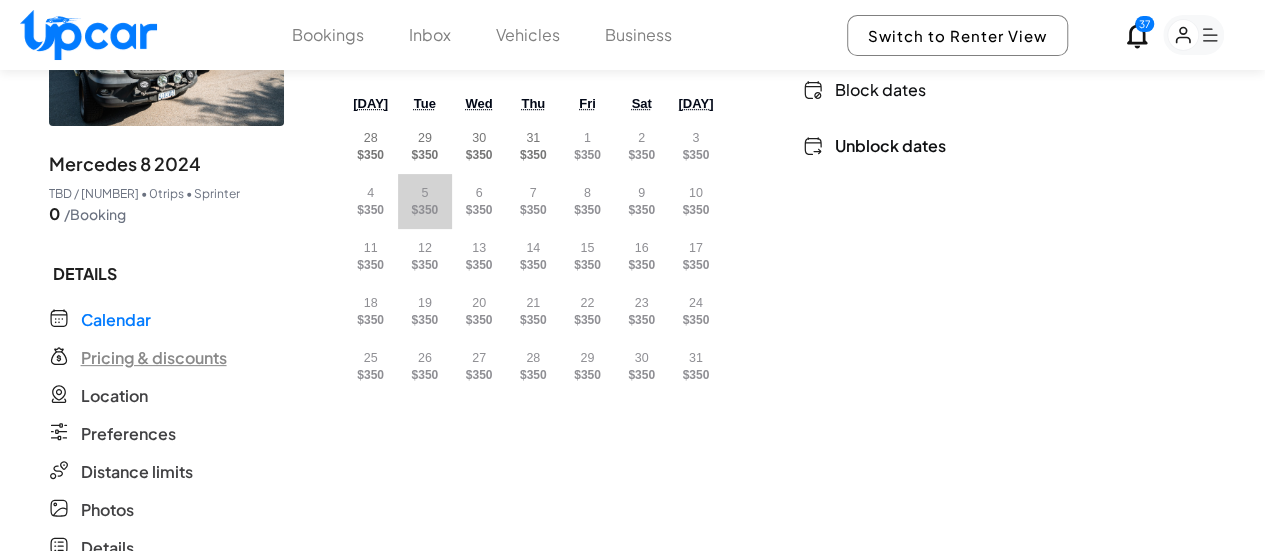 click on "Pricing & discounts" at bounding box center [154, 358] 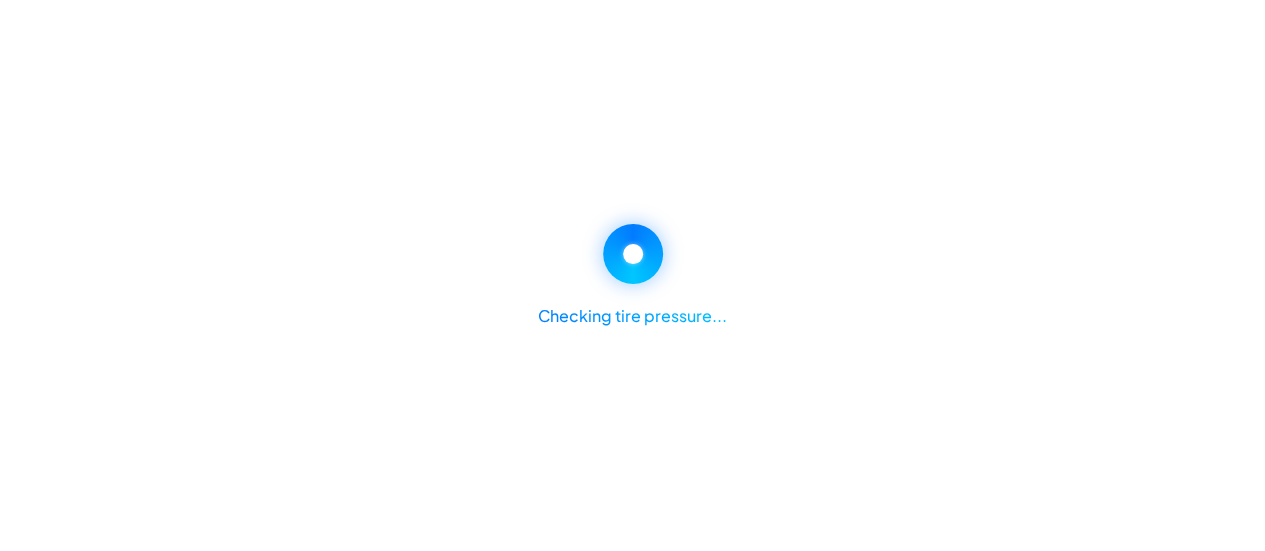 scroll, scrollTop: 0, scrollLeft: 0, axis: both 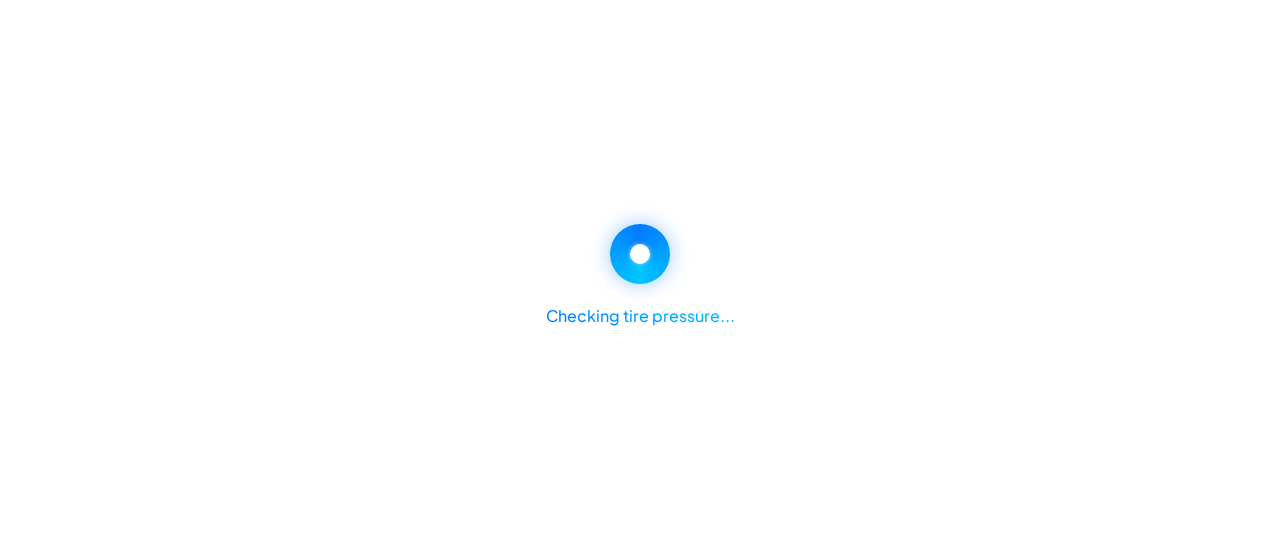 select on "*******" 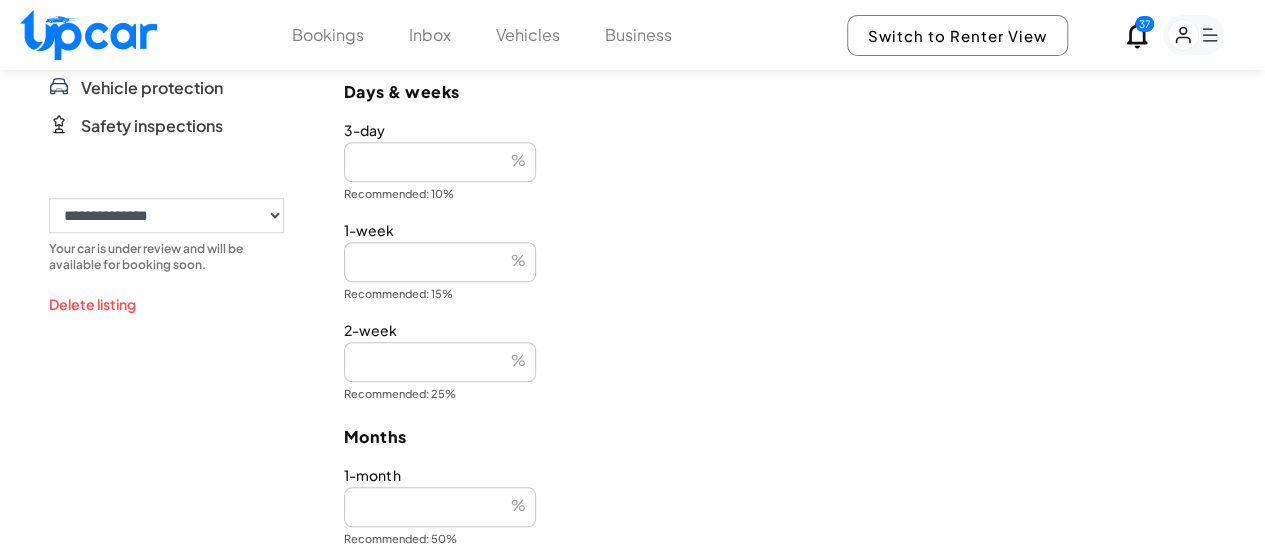 scroll, scrollTop: 800, scrollLeft: 0, axis: vertical 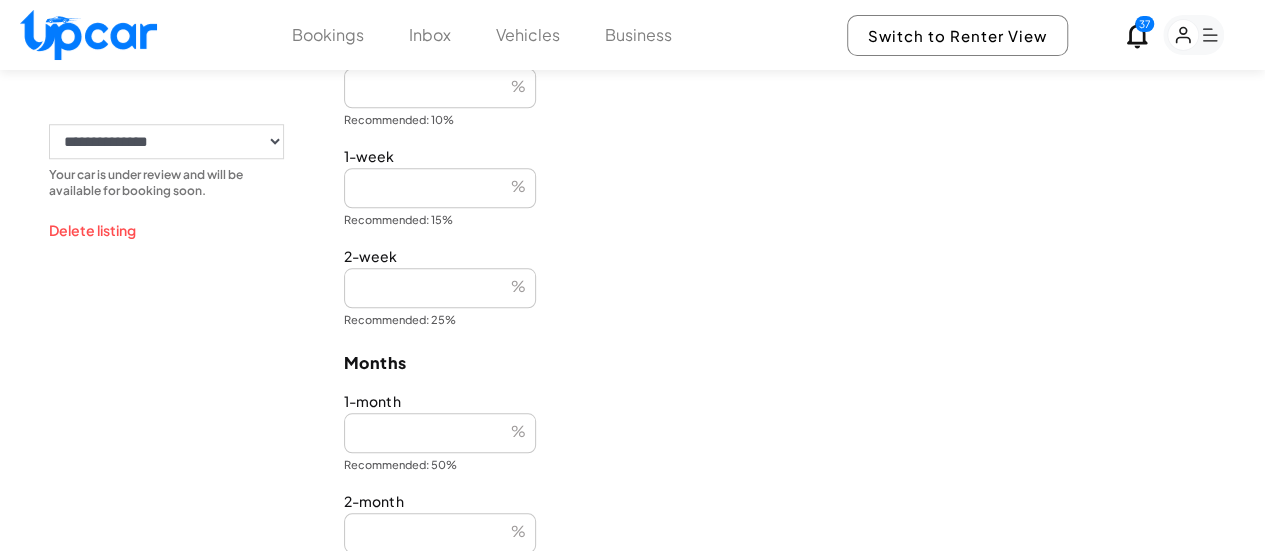 click on "**" at bounding box center [440, 288] 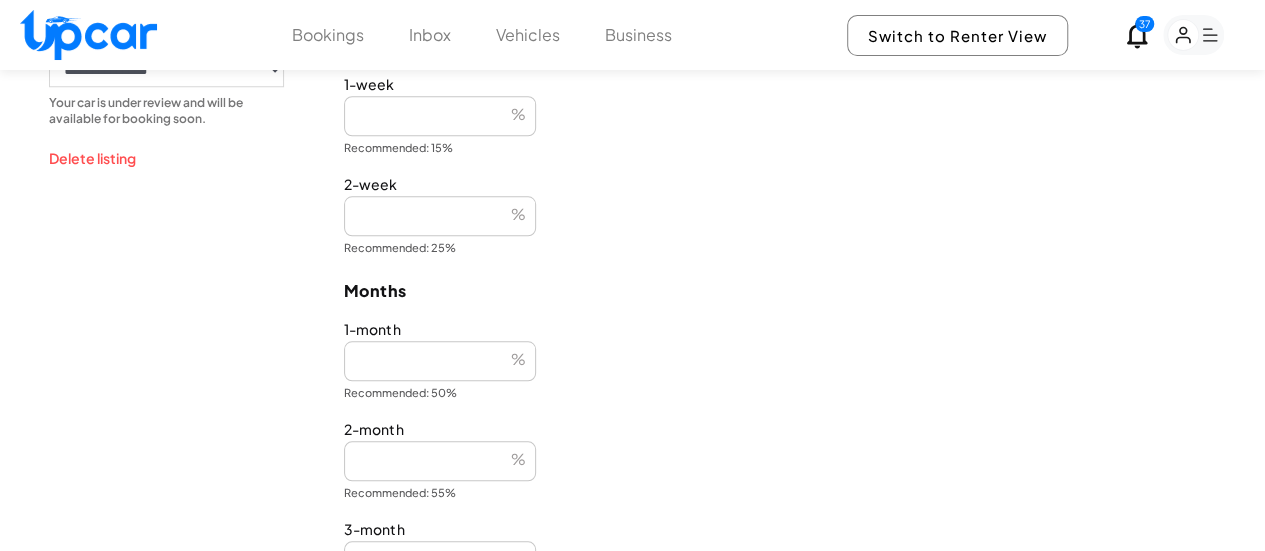 scroll, scrollTop: 900, scrollLeft: 0, axis: vertical 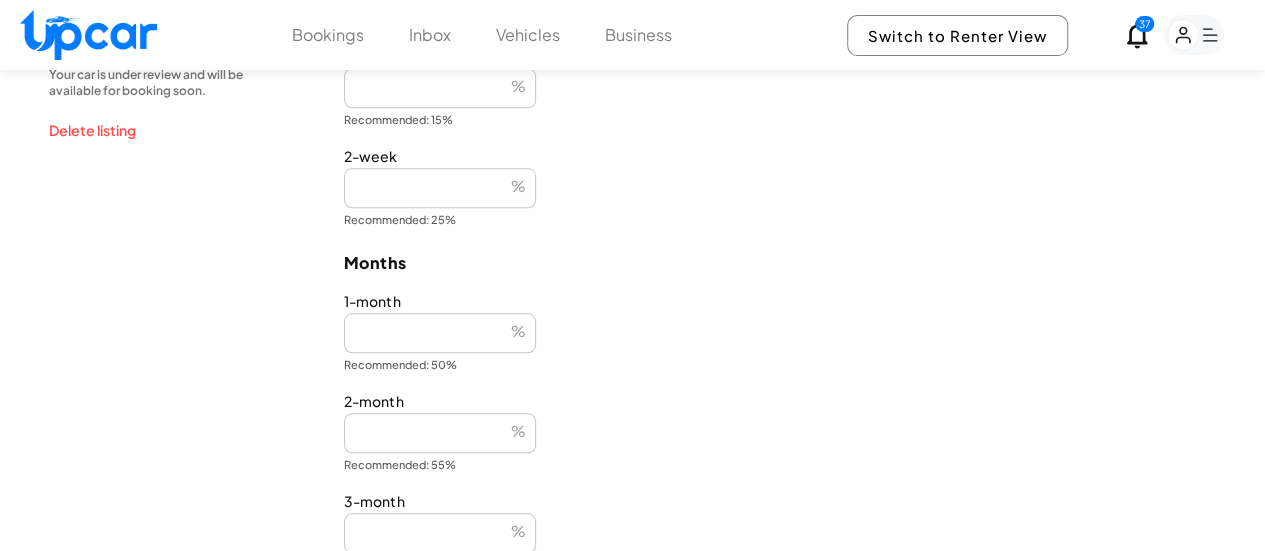 type on "**" 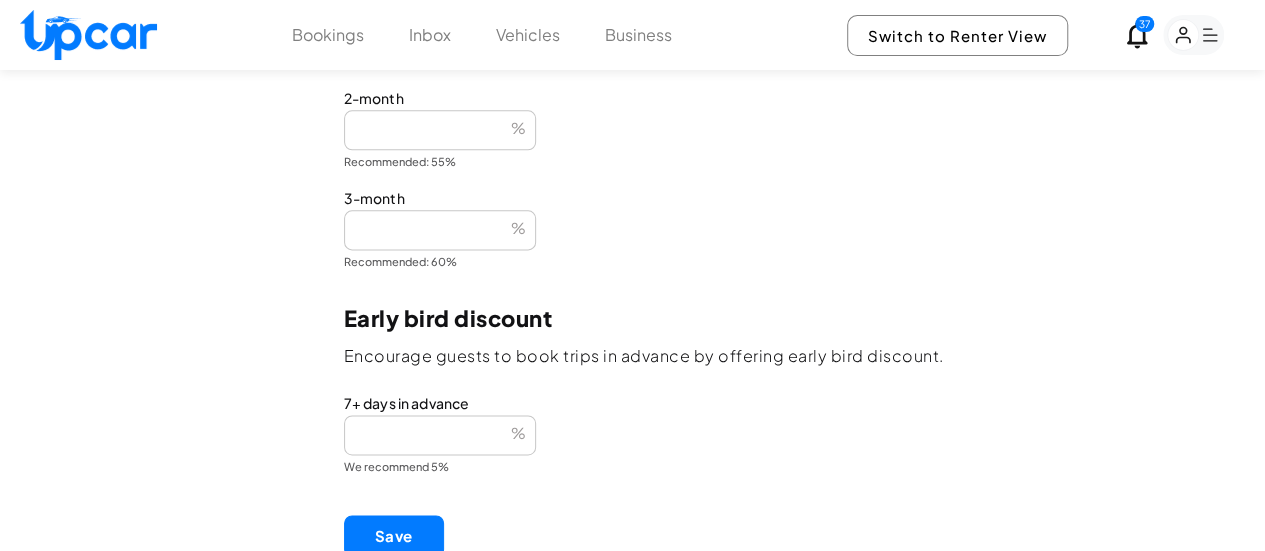 scroll, scrollTop: 1206, scrollLeft: 0, axis: vertical 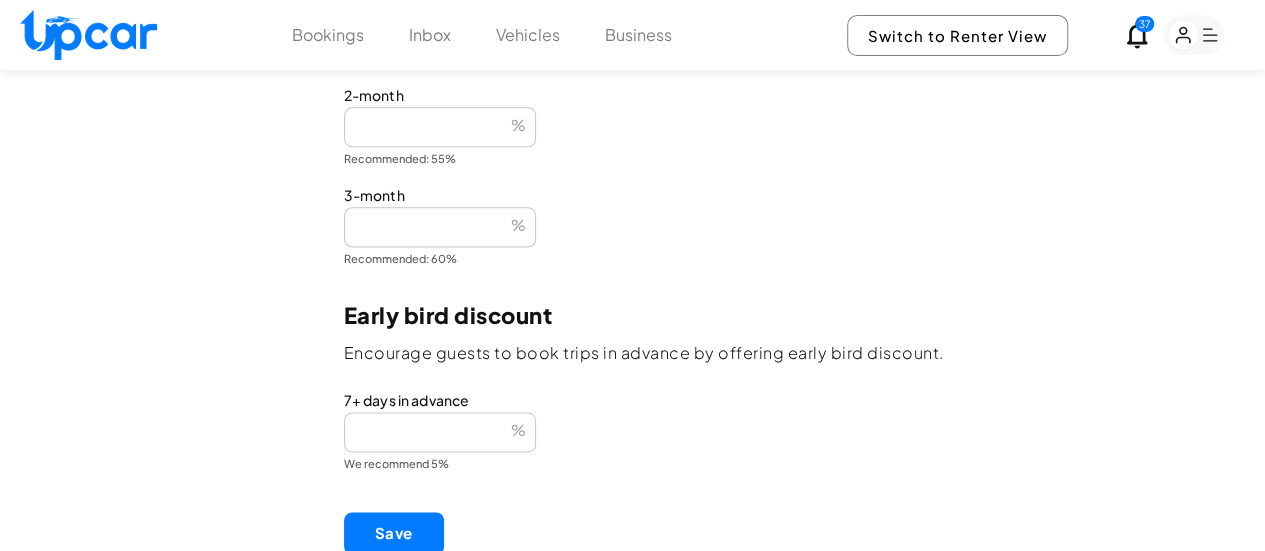 click on "Save" at bounding box center (394, 533) 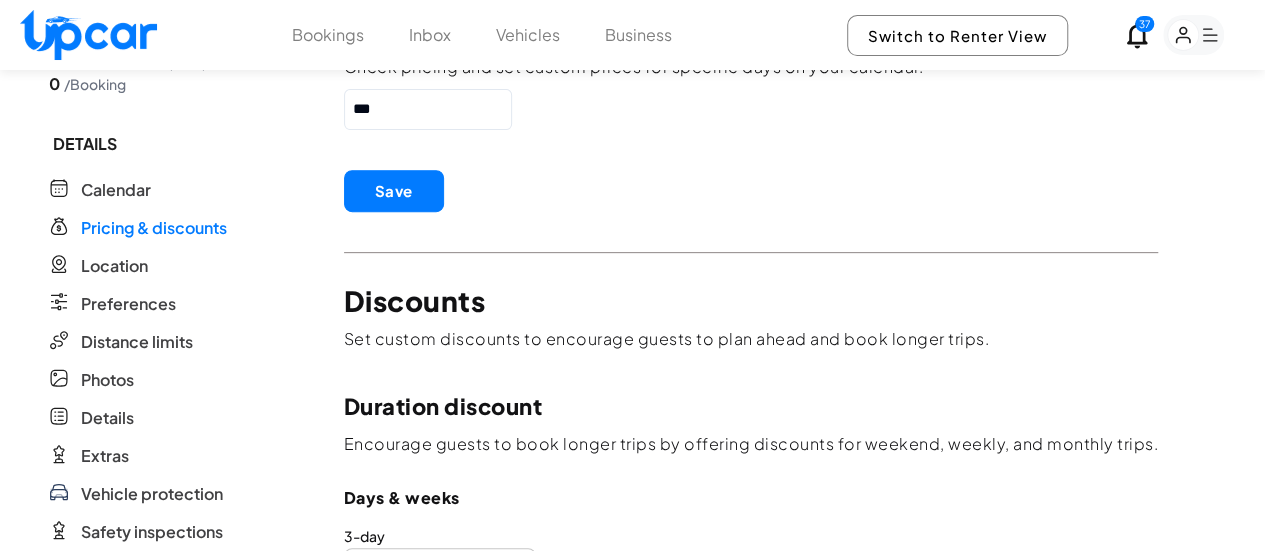 scroll, scrollTop: 306, scrollLeft: 0, axis: vertical 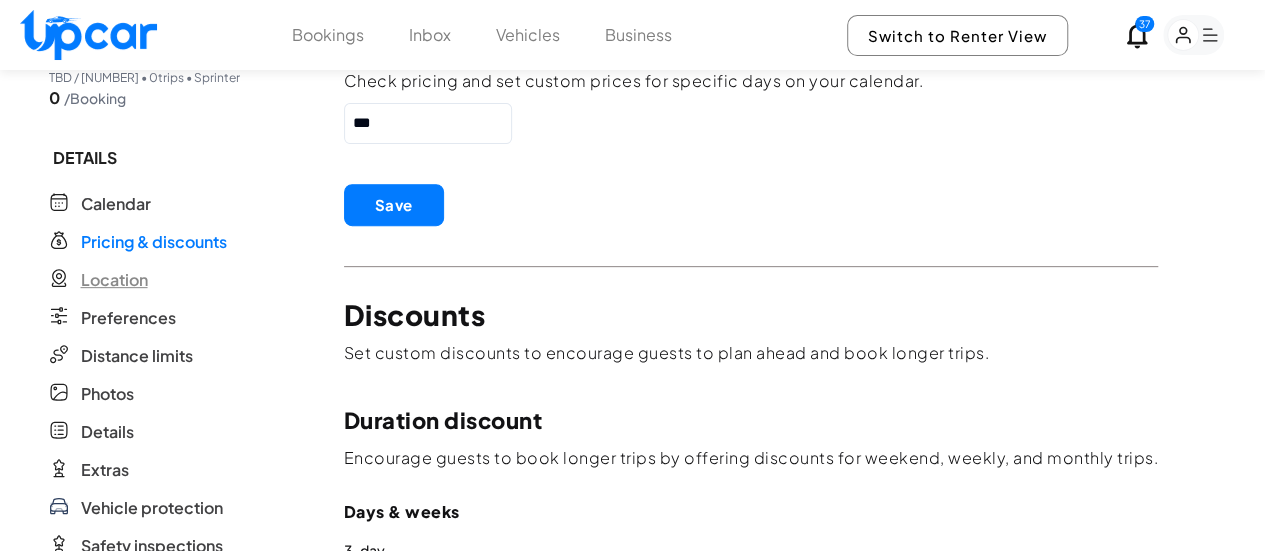 click on "Location" at bounding box center (114, 280) 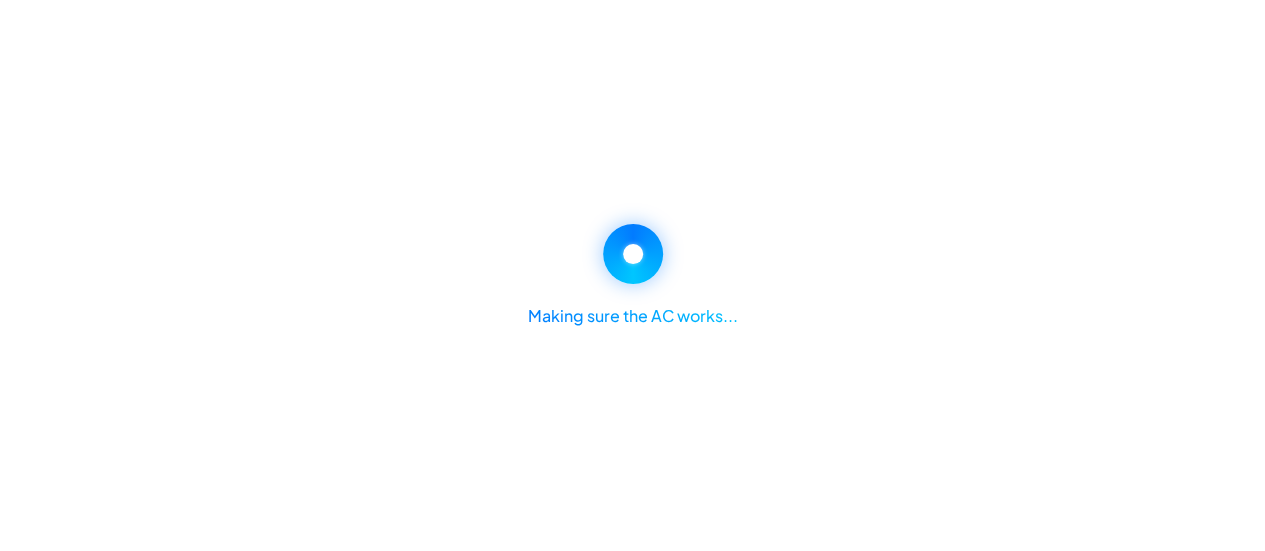 scroll, scrollTop: 0, scrollLeft: 0, axis: both 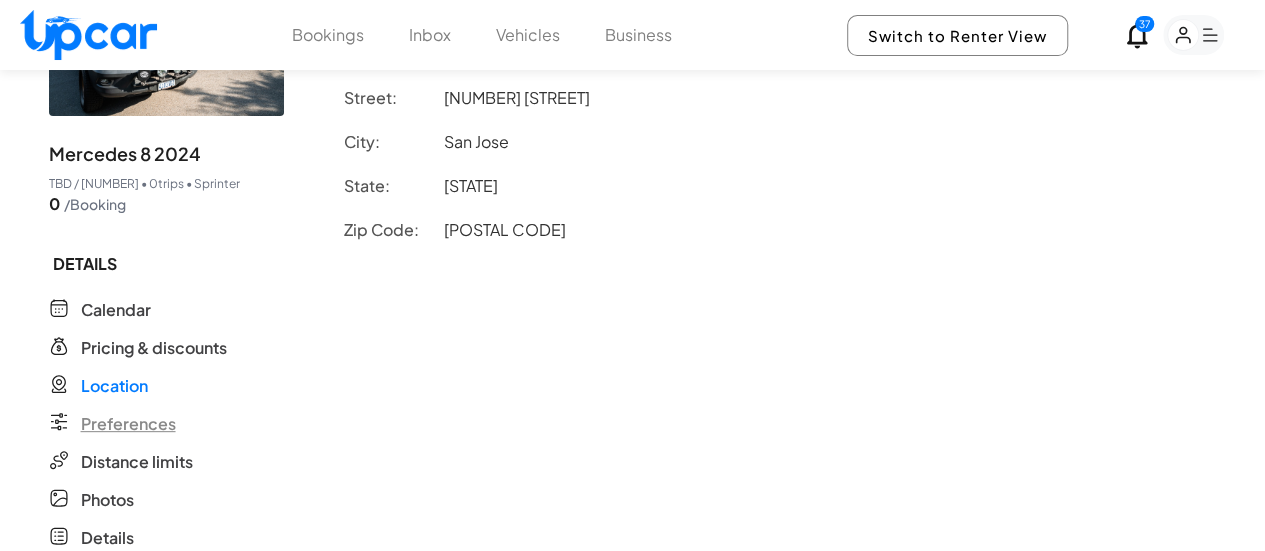 click on "Preferences" at bounding box center [128, 424] 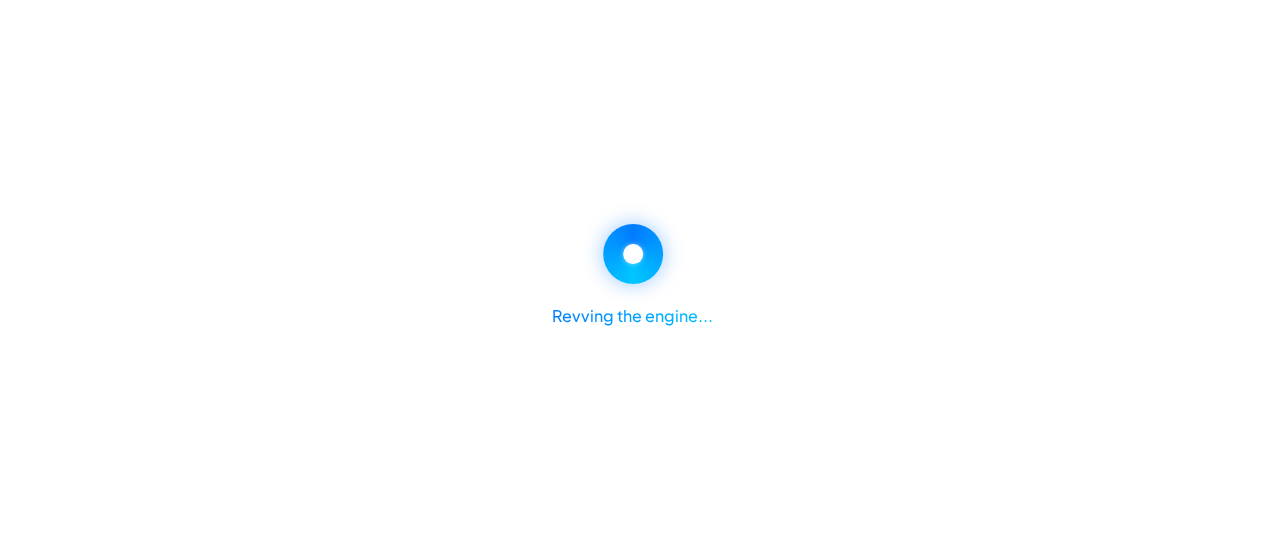 scroll, scrollTop: 0, scrollLeft: 0, axis: both 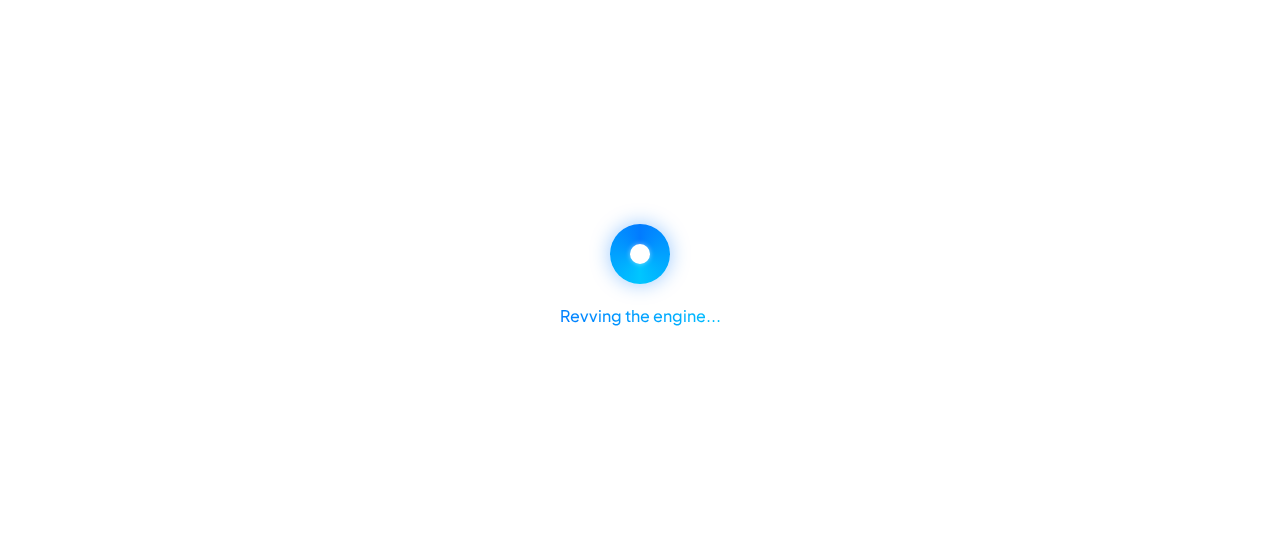 select on "*******" 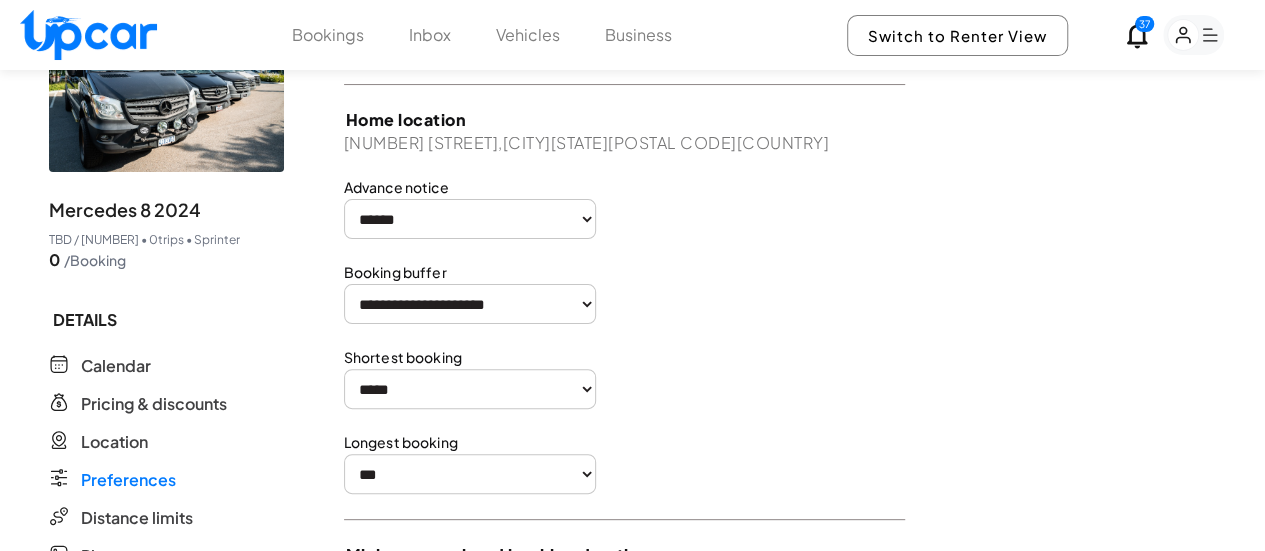 scroll, scrollTop: 100, scrollLeft: 0, axis: vertical 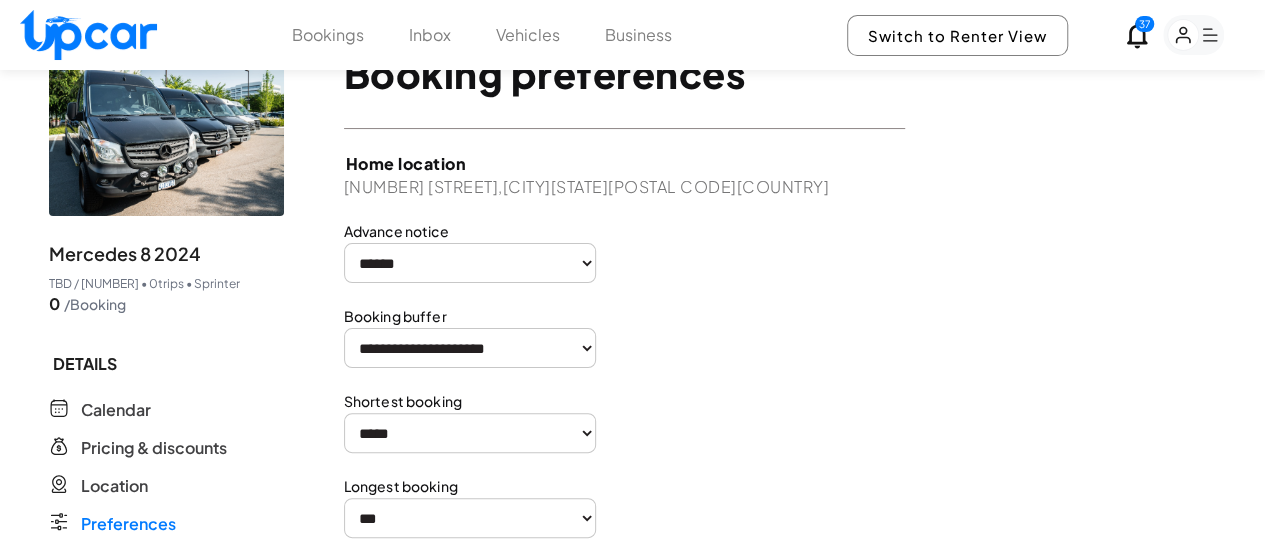 click on "**********" at bounding box center (470, 348) 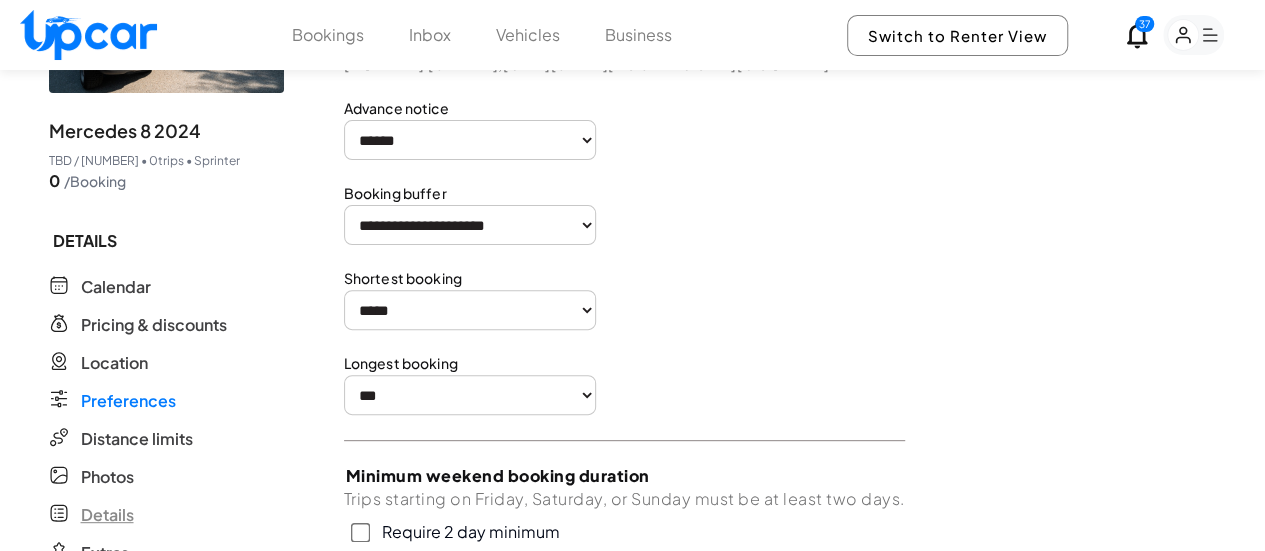 scroll, scrollTop: 300, scrollLeft: 0, axis: vertical 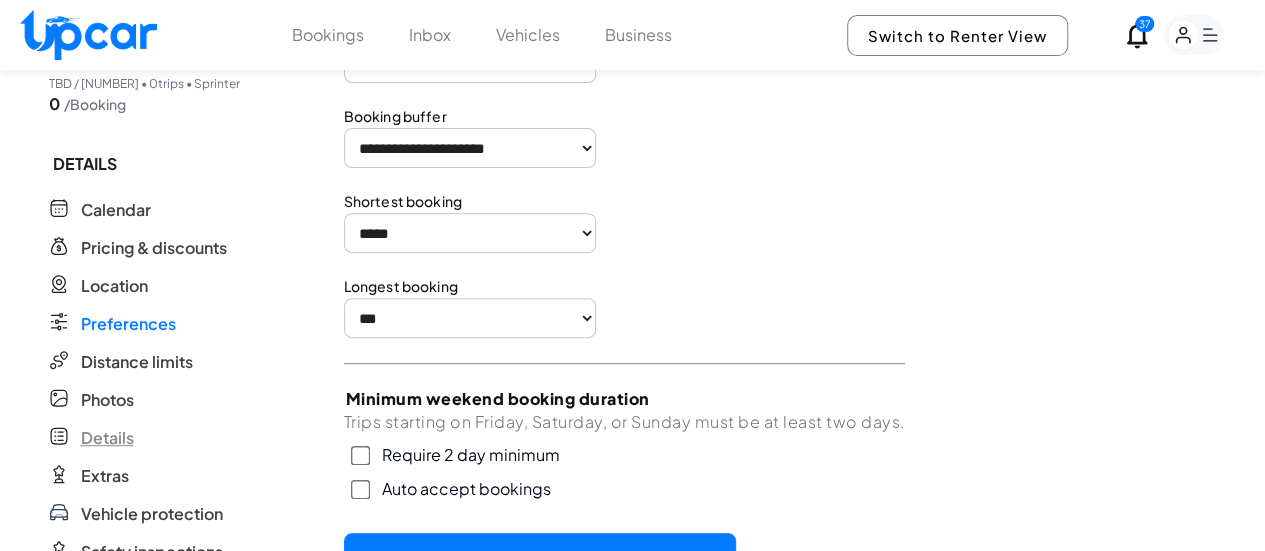 click on "Details" at bounding box center [107, 438] 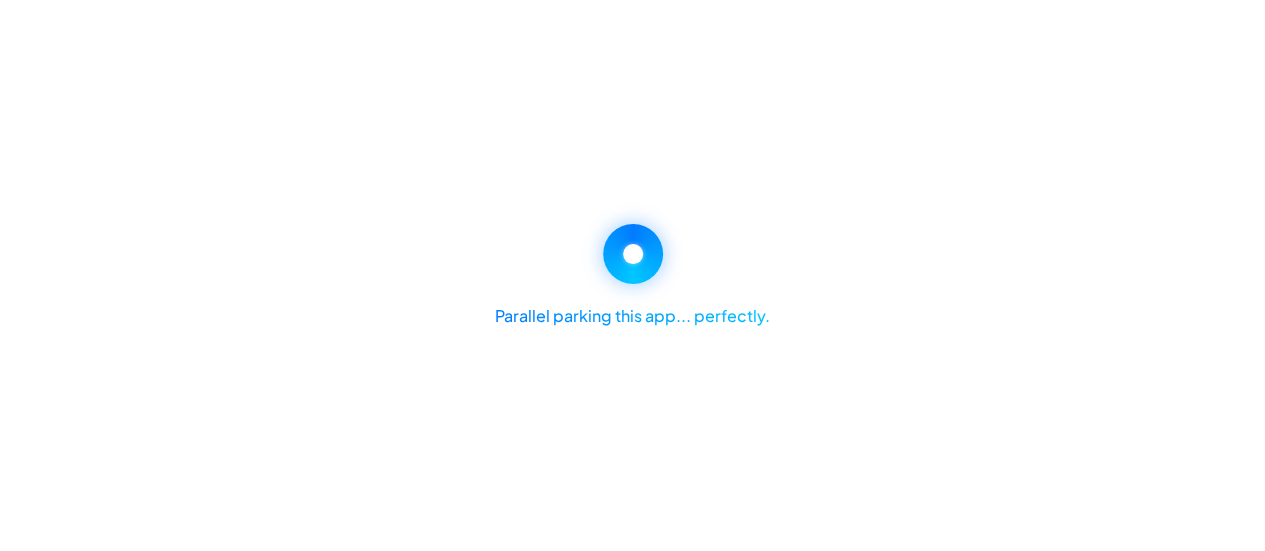 scroll, scrollTop: 0, scrollLeft: 0, axis: both 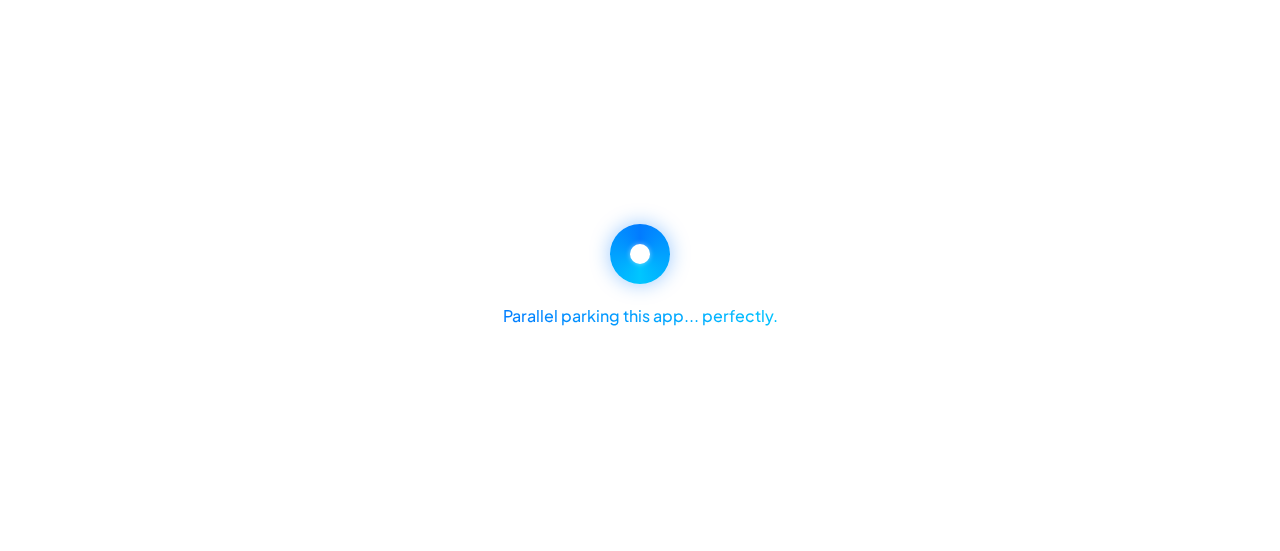 select on "*******" 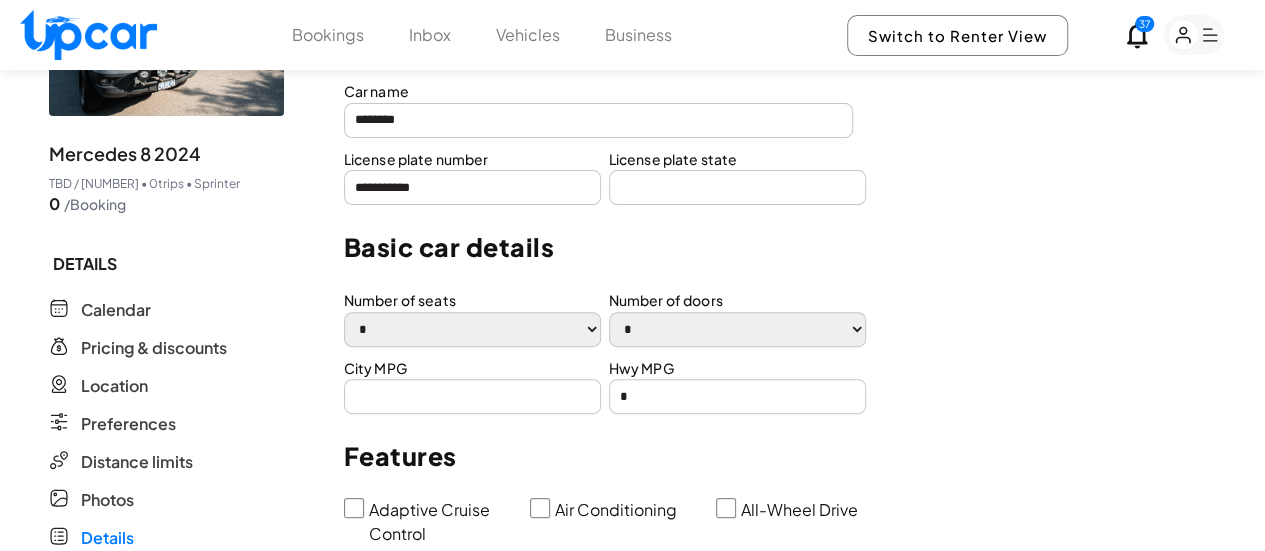 scroll, scrollTop: 300, scrollLeft: 0, axis: vertical 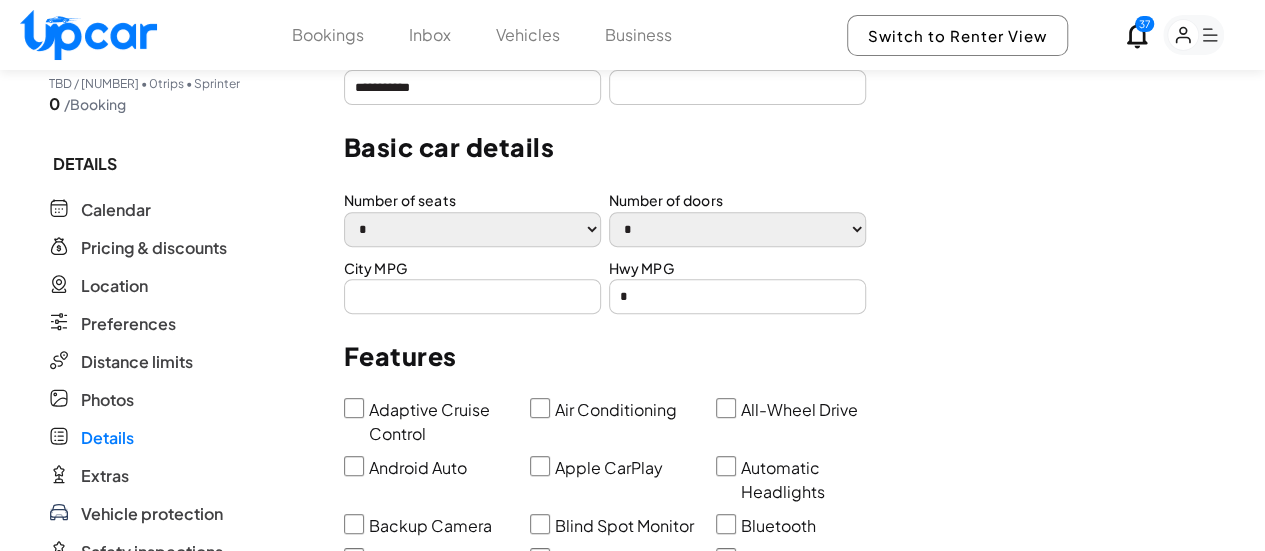 click on "*" at bounding box center (737, 296) 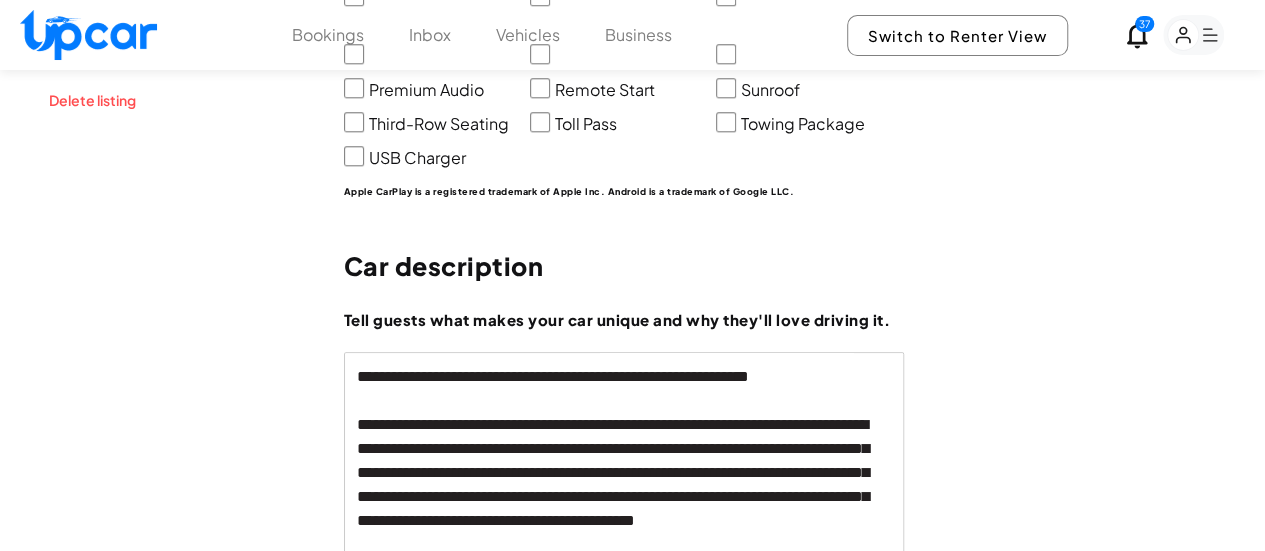scroll, scrollTop: 1100, scrollLeft: 0, axis: vertical 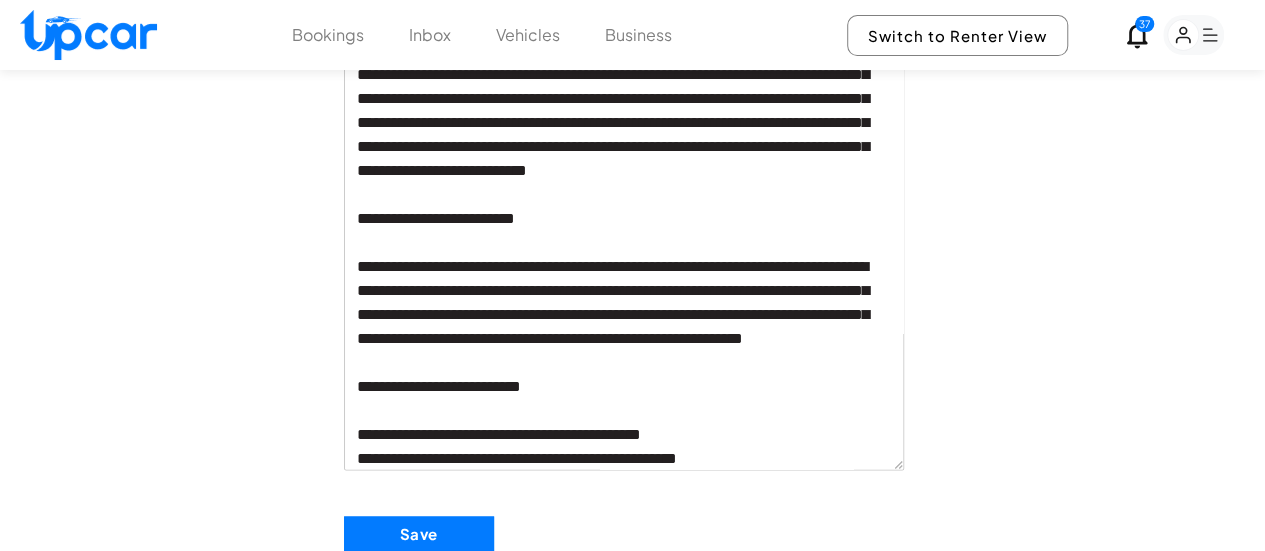 type on "**" 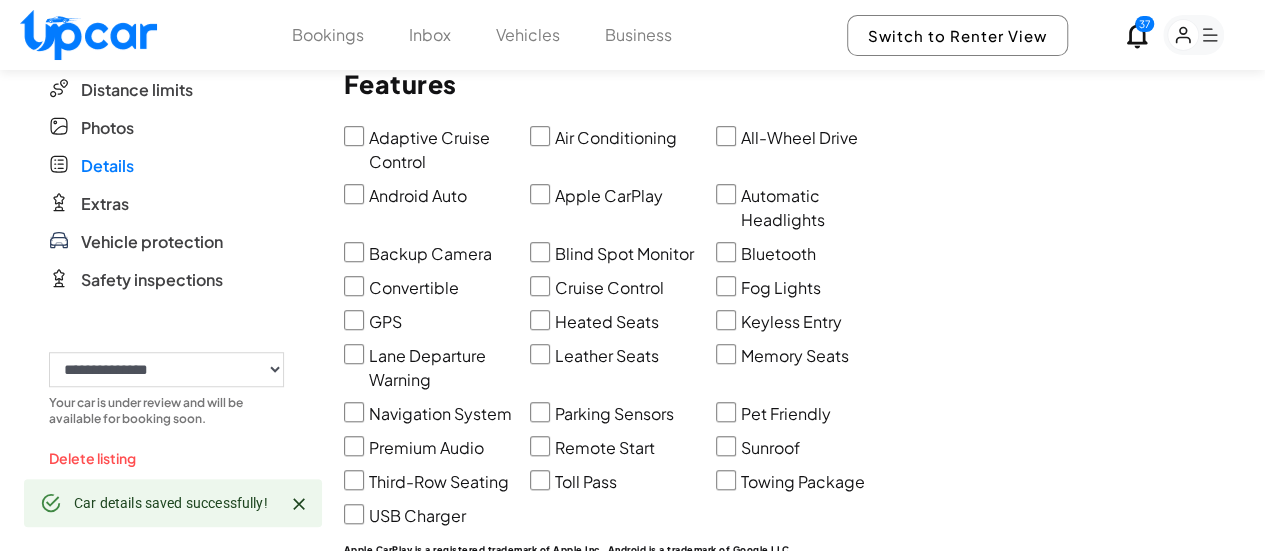 scroll, scrollTop: 412, scrollLeft: 0, axis: vertical 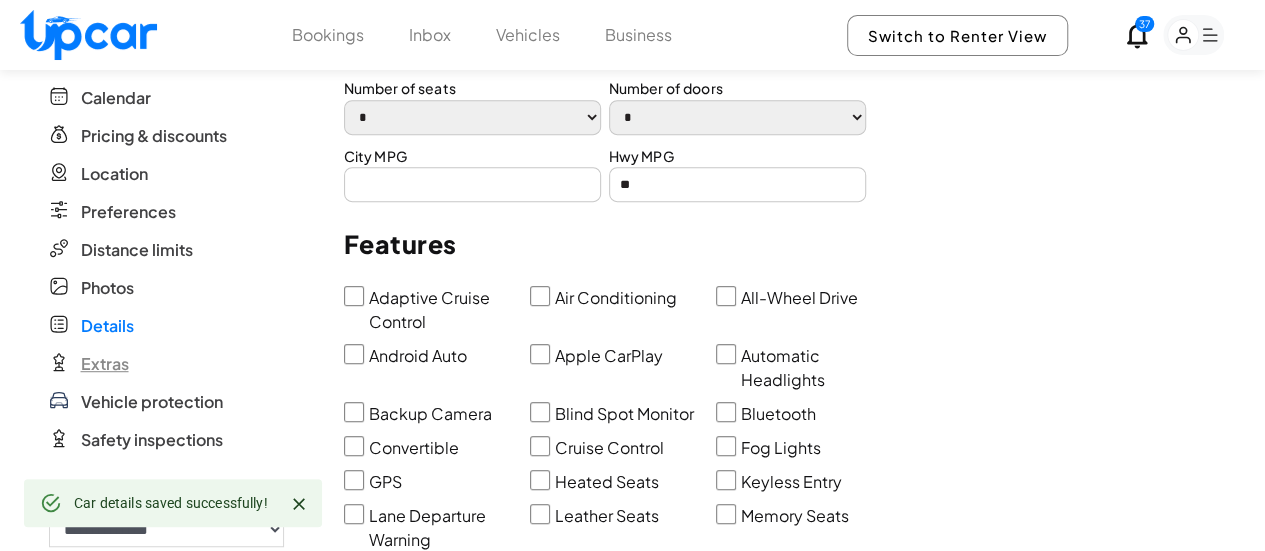 click on "Extras" at bounding box center (105, 364) 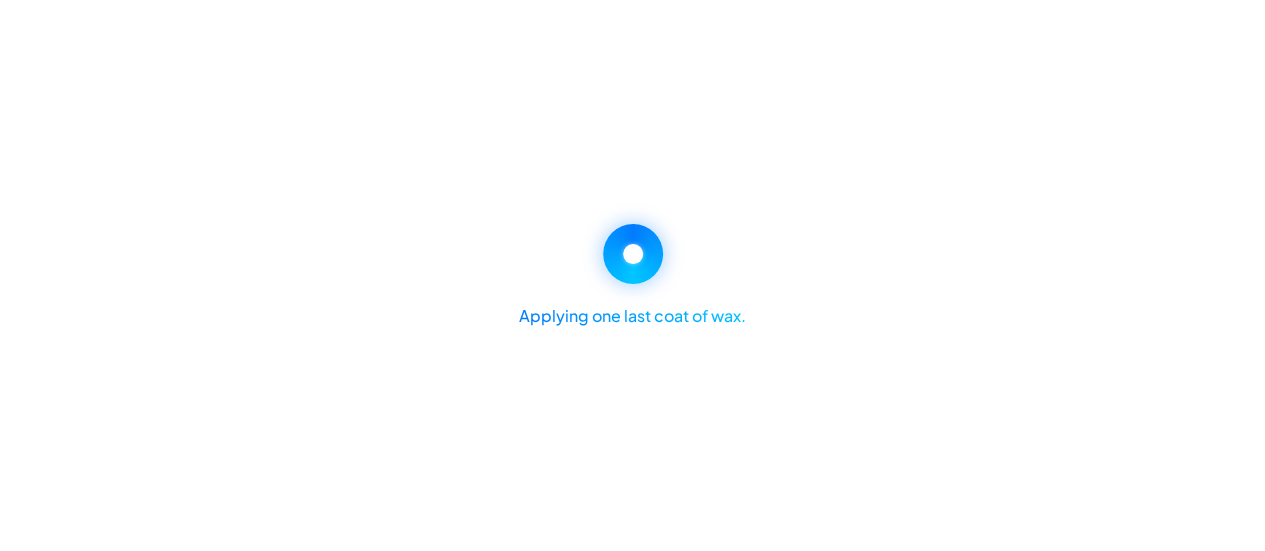 scroll, scrollTop: 0, scrollLeft: 0, axis: both 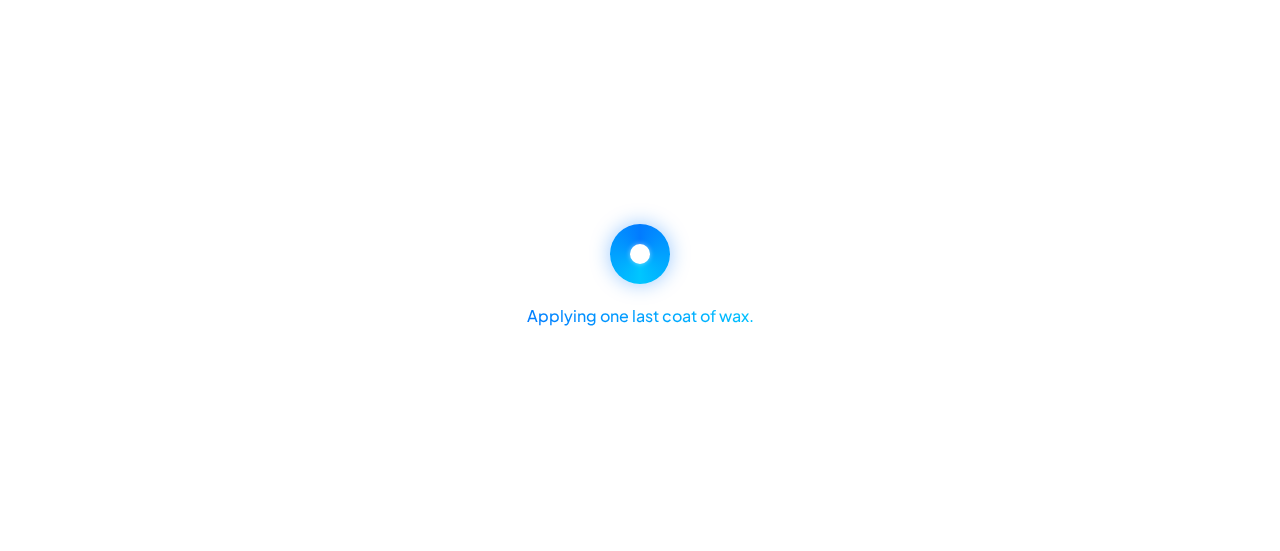 select on "*******" 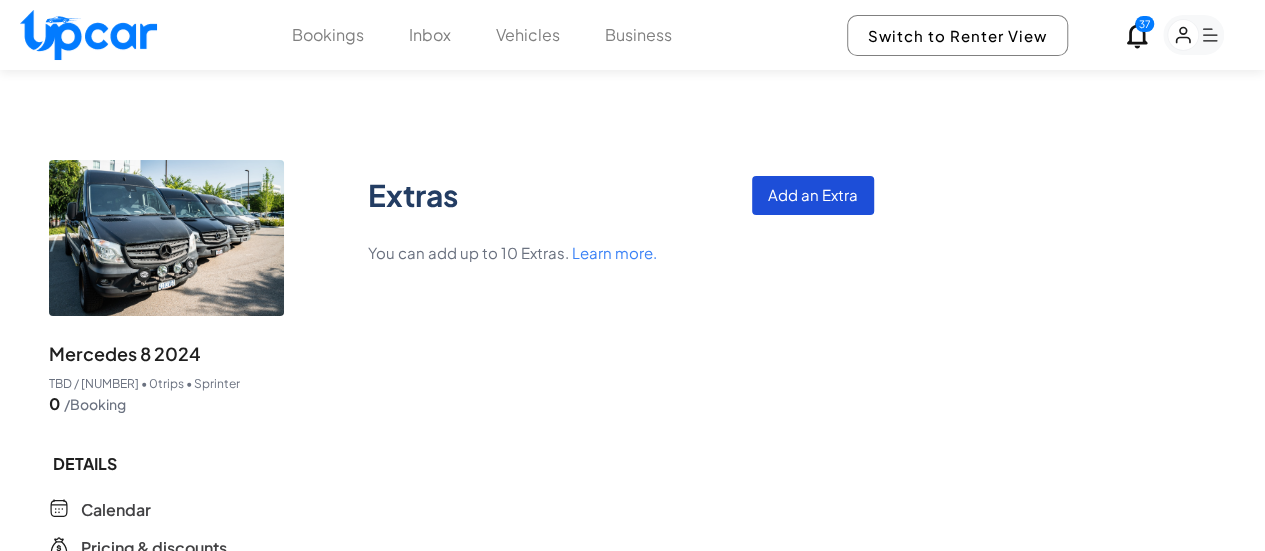 click on "Add an Extra" at bounding box center [813, 195] 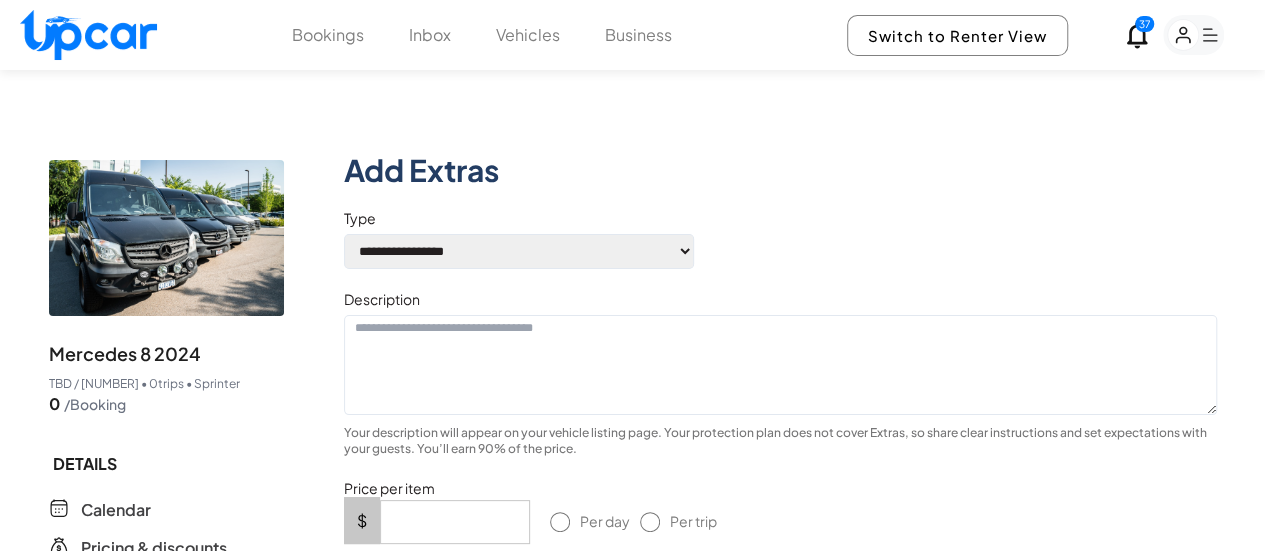 click on "[MASK] [MASK] [MASK]" at bounding box center (519, 251) 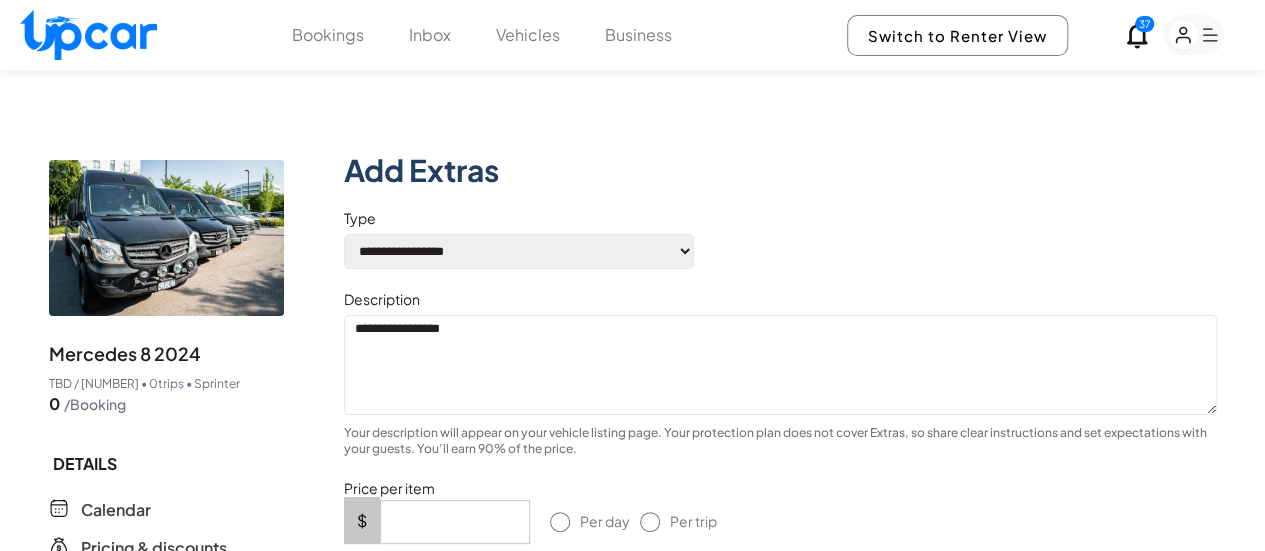 type on "**********" 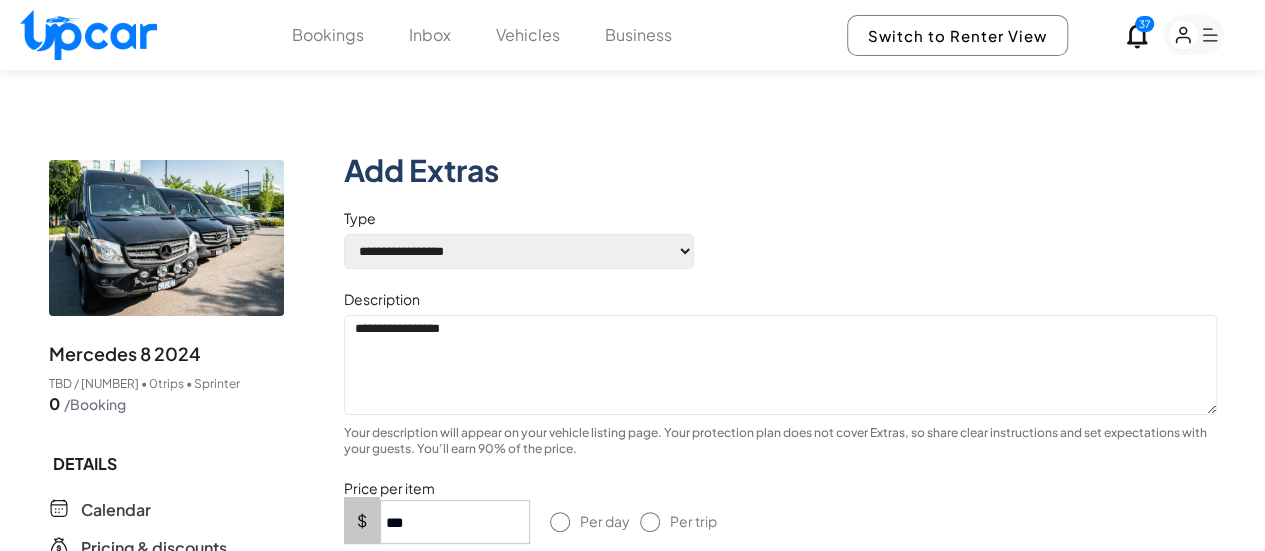 type on "***" 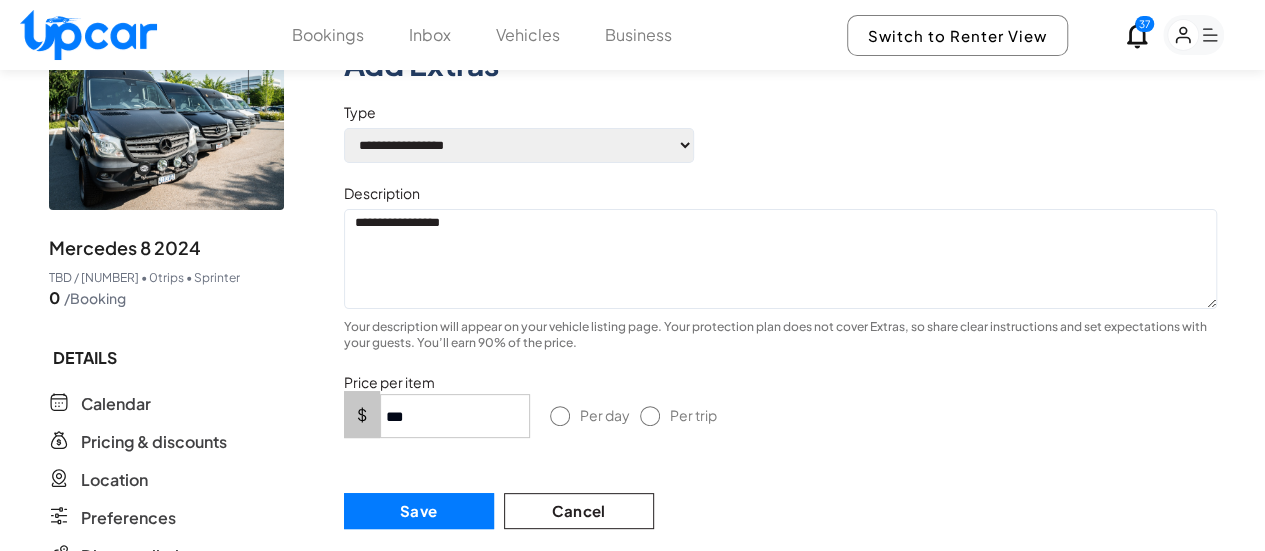 scroll, scrollTop: 200, scrollLeft: 0, axis: vertical 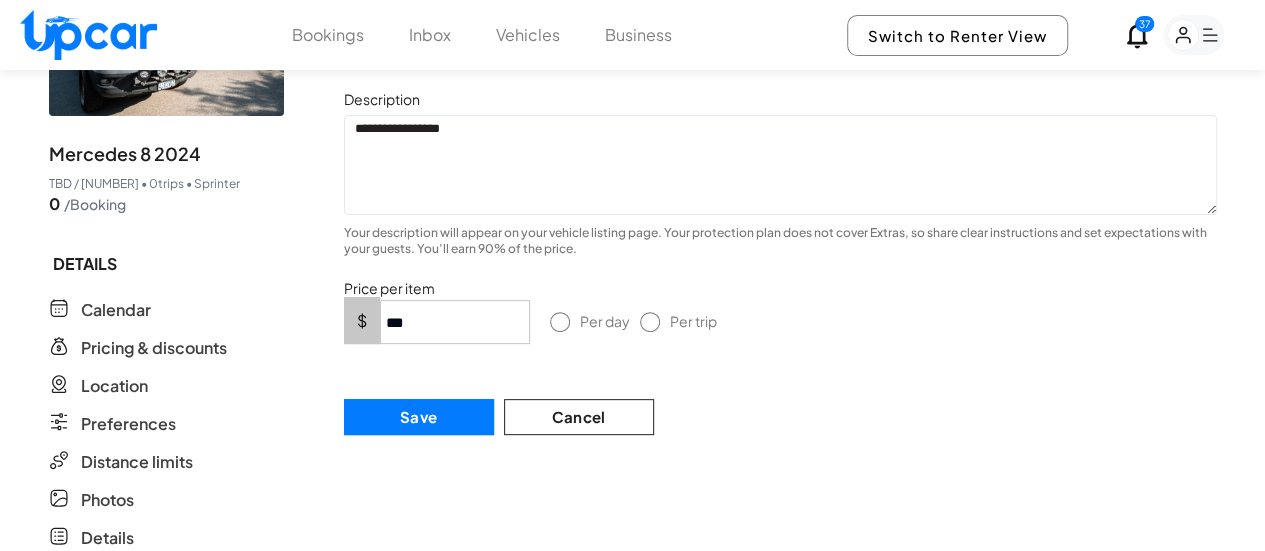 click on "Save" at bounding box center [419, 417] 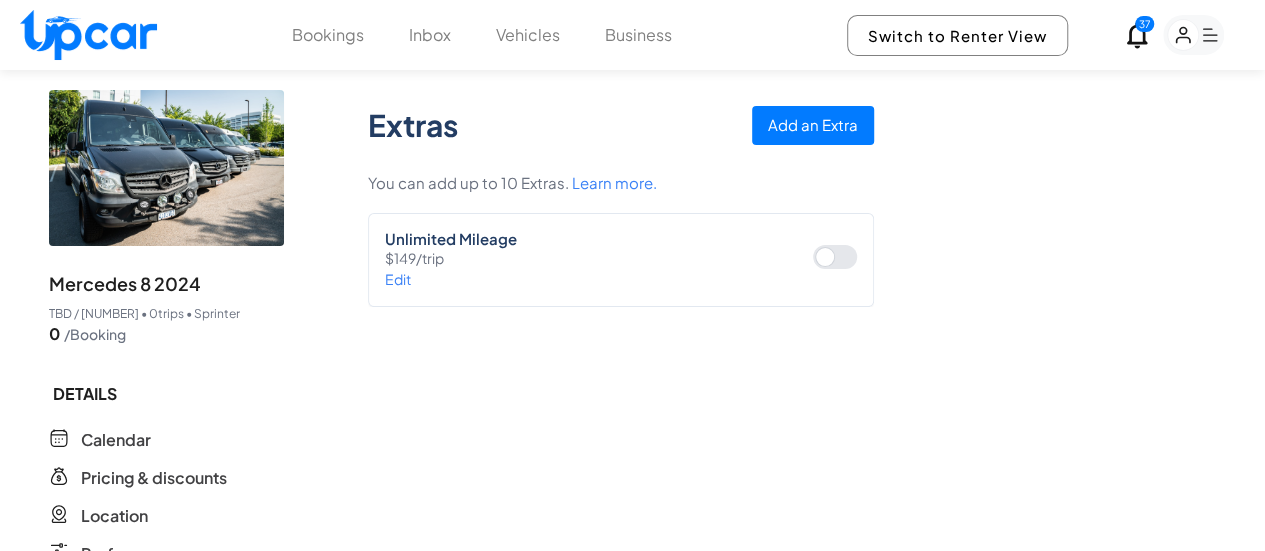 scroll, scrollTop: 0, scrollLeft: 0, axis: both 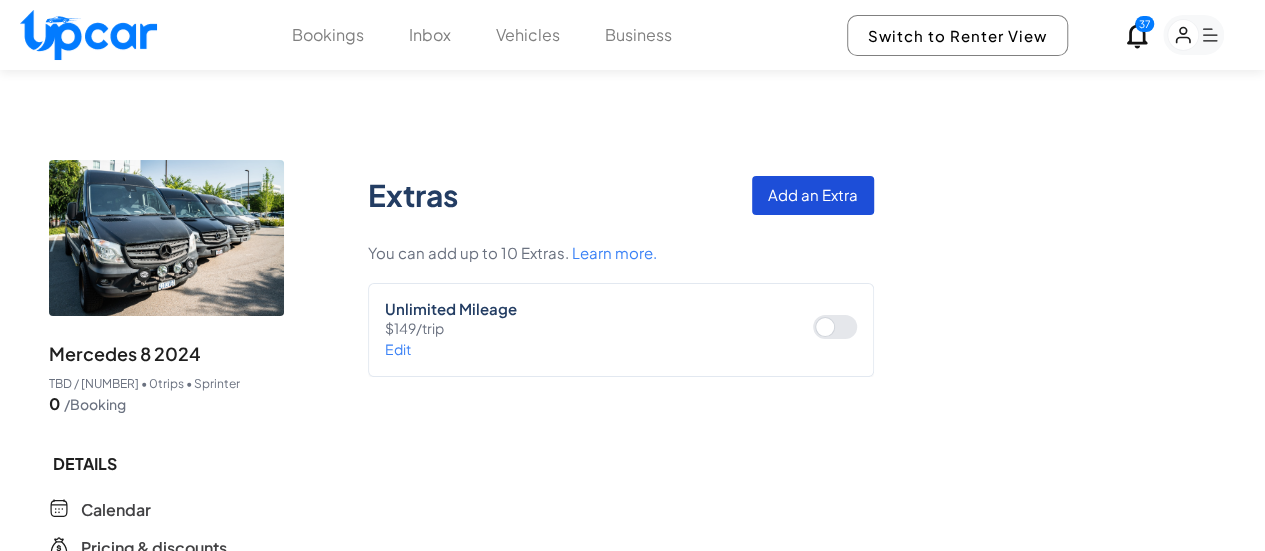 click on "Add an Extra" at bounding box center (813, 195) 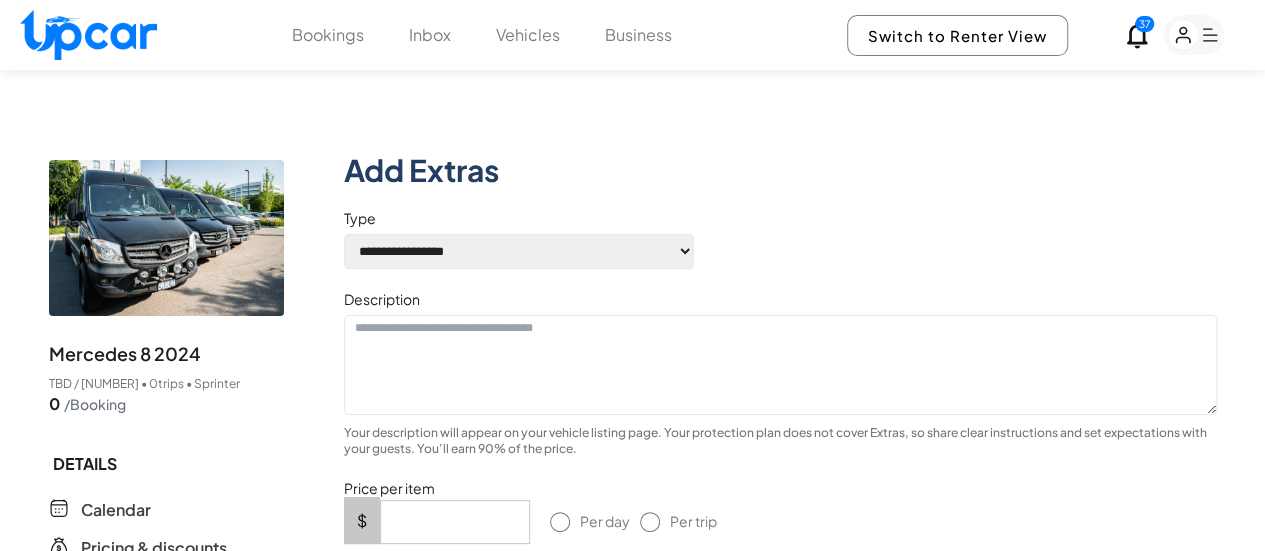 click on "[MASK] [MASK] [MASK]" at bounding box center [519, 251] 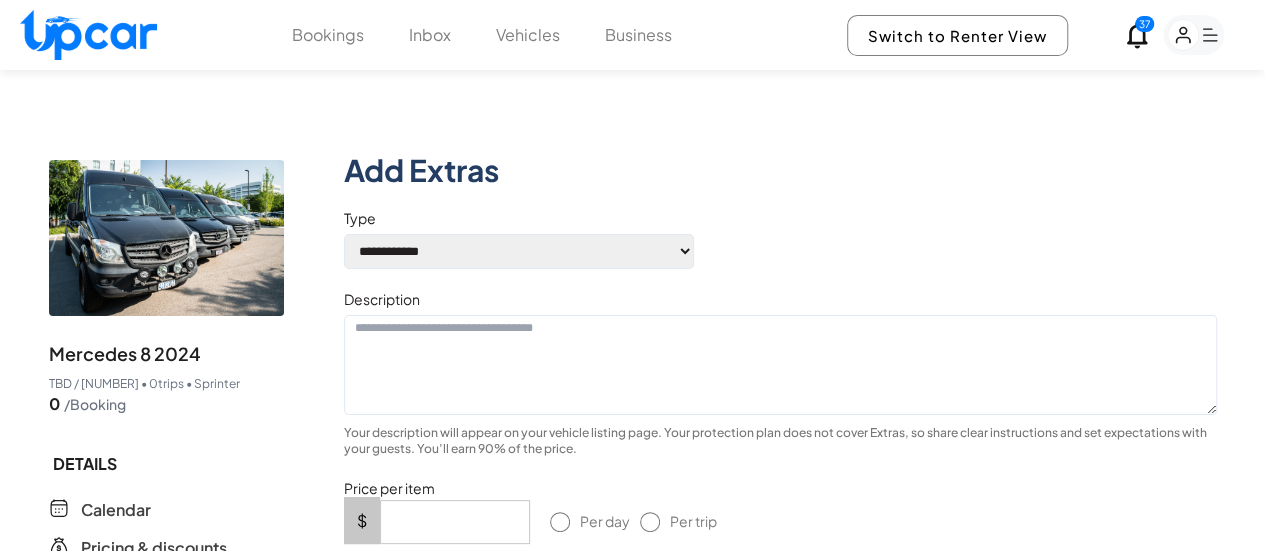 click on "[MASK] [MASK] [MASK]" at bounding box center [519, 251] 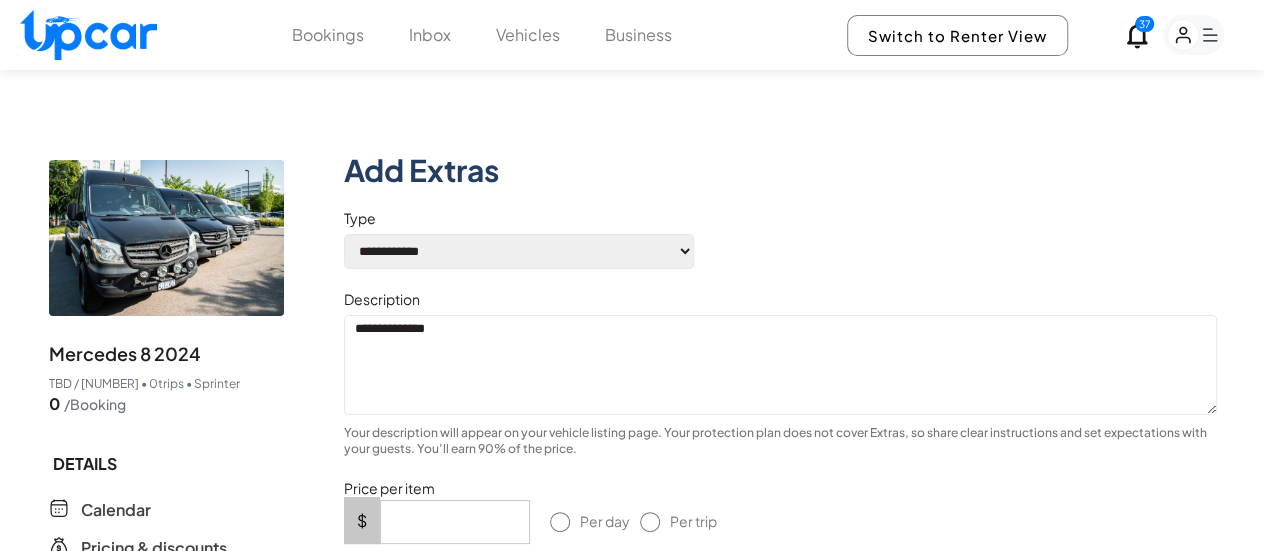 type on "**********" 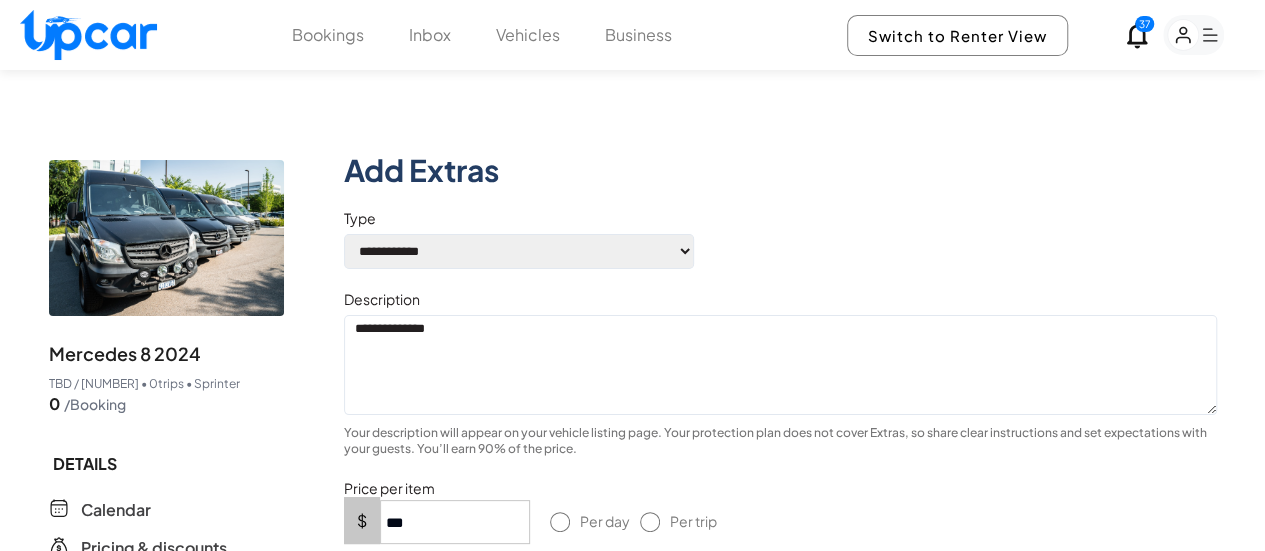 type on "***" 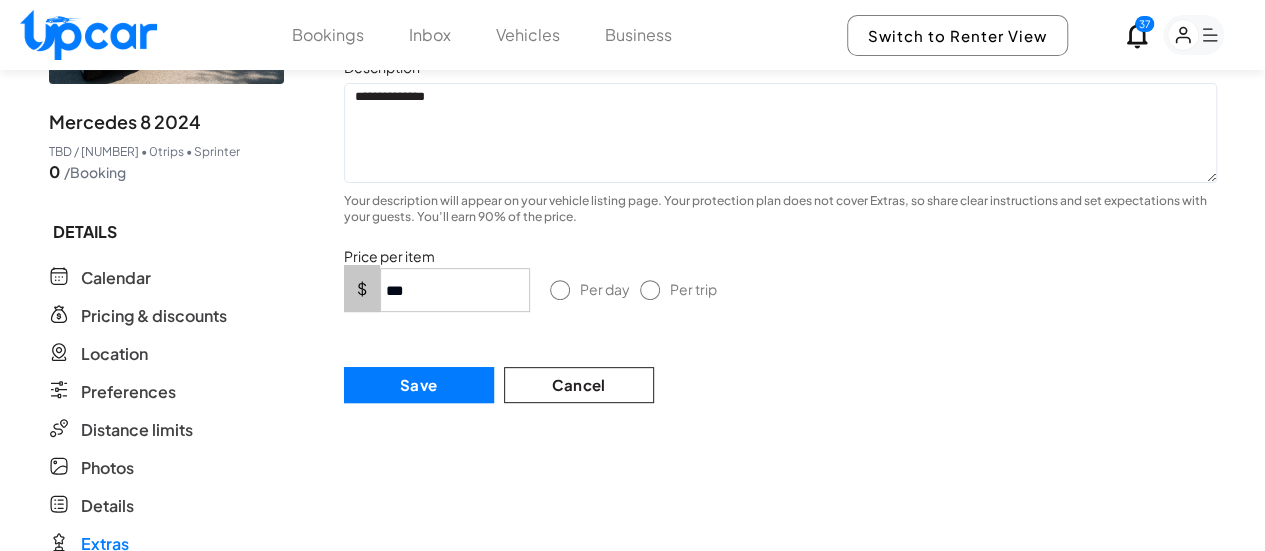 scroll, scrollTop: 300, scrollLeft: 0, axis: vertical 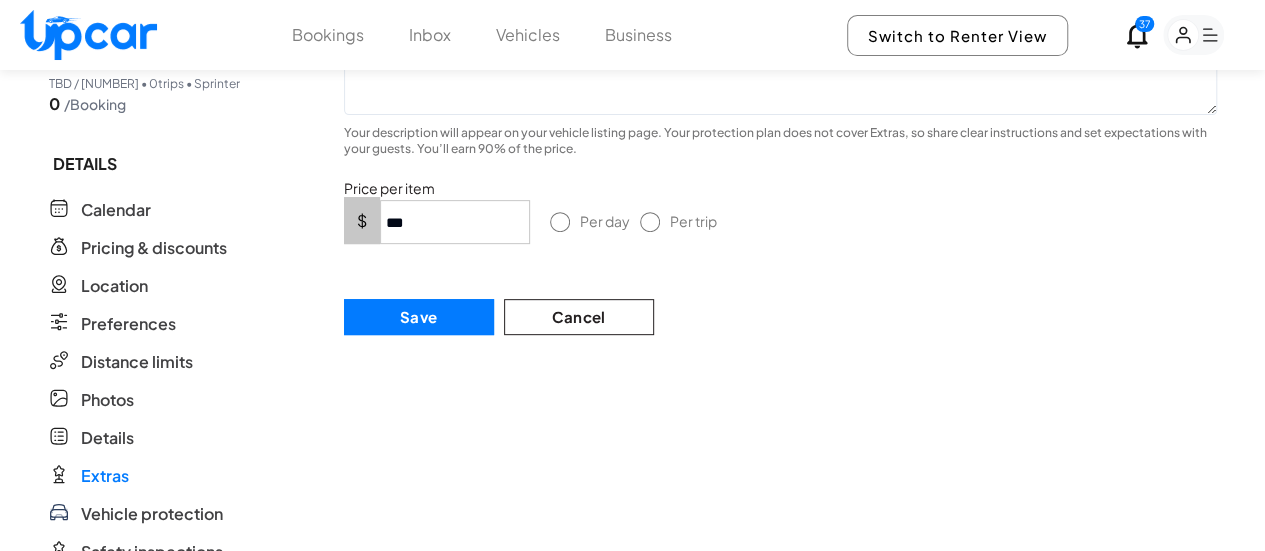 click on "Save" at bounding box center [419, 317] 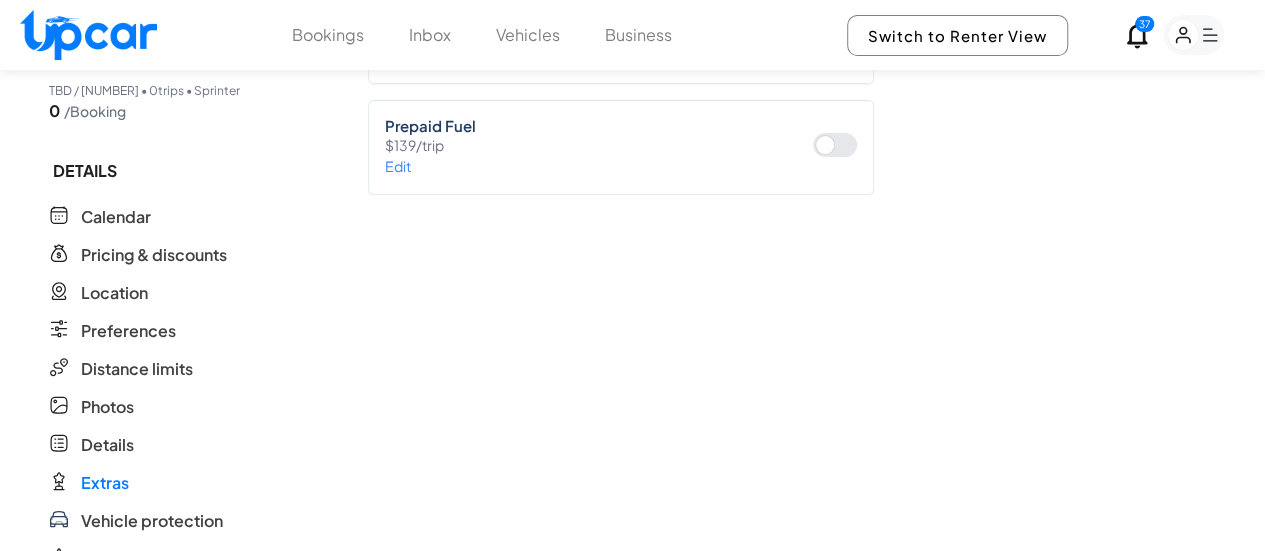 scroll, scrollTop: 0, scrollLeft: 0, axis: both 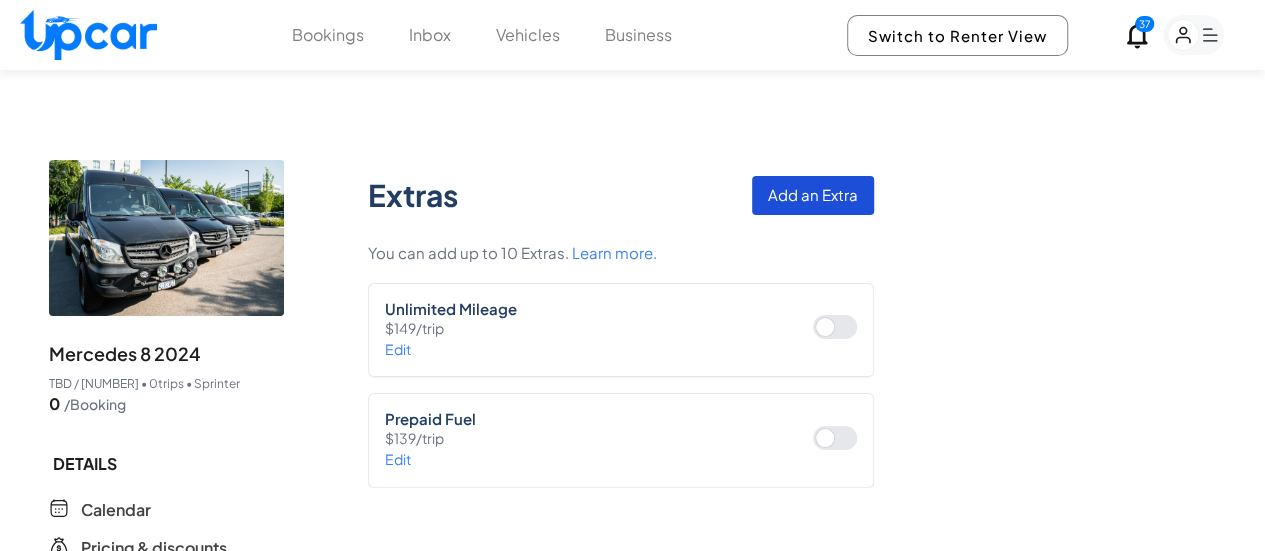 click on "Add an Extra" at bounding box center [813, 195] 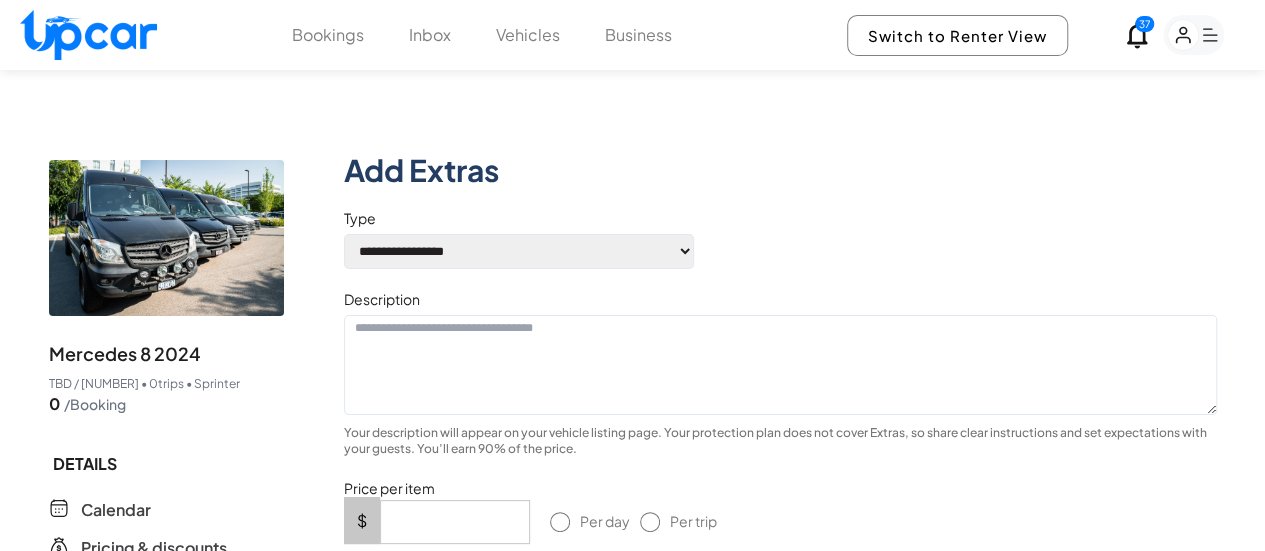click on "[MASK] [MASK] [MASK]" at bounding box center [519, 251] 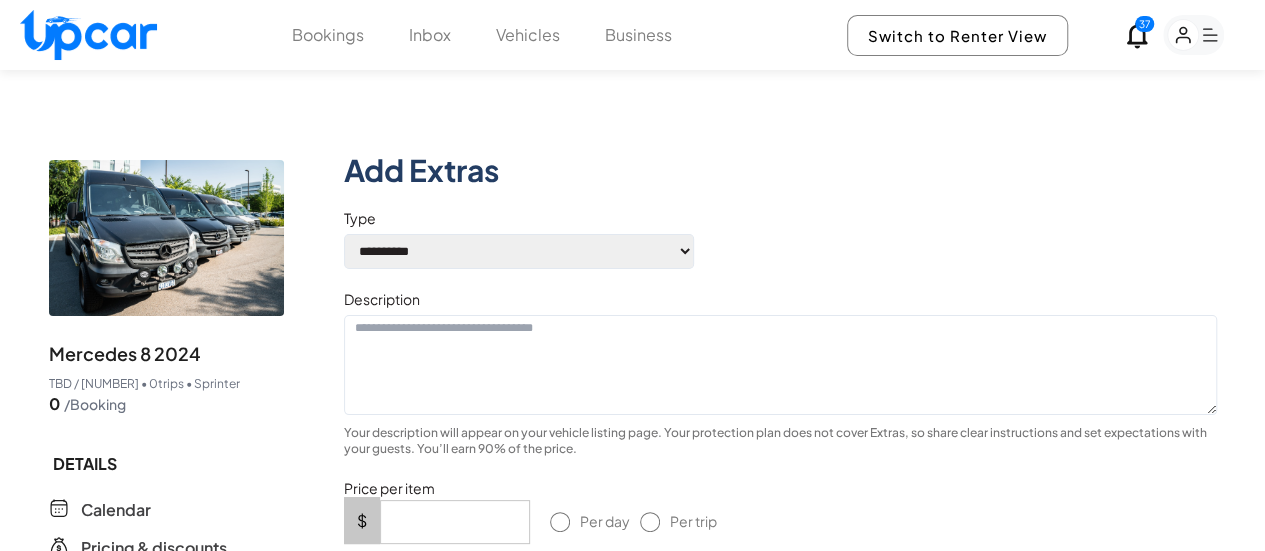 click on "[MASK] [MASK] [MASK]" at bounding box center (519, 251) 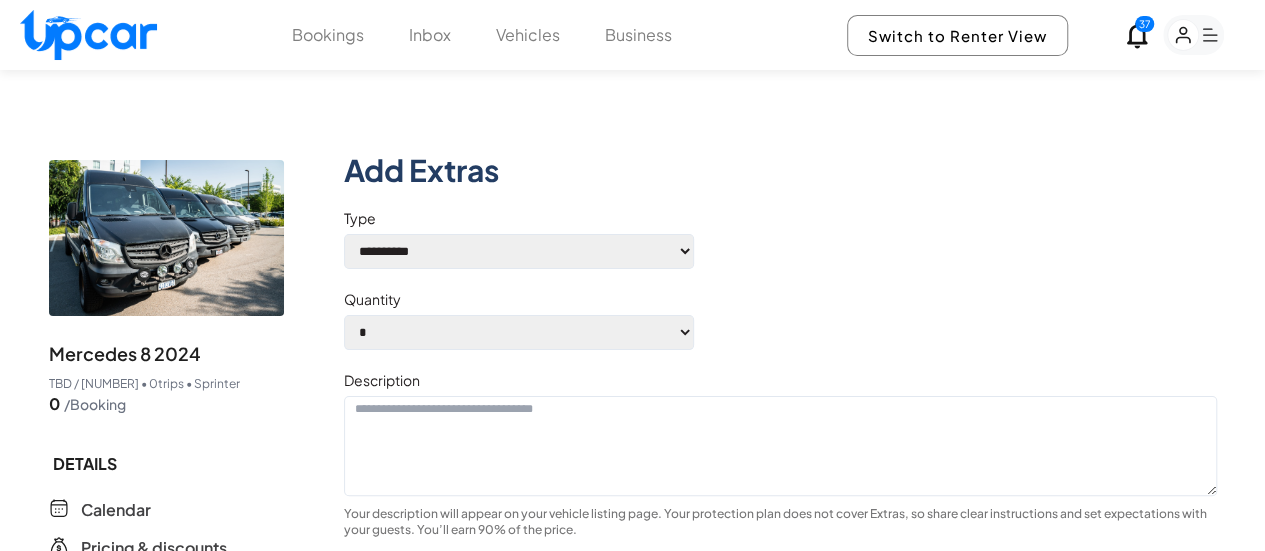 click at bounding box center [780, 446] 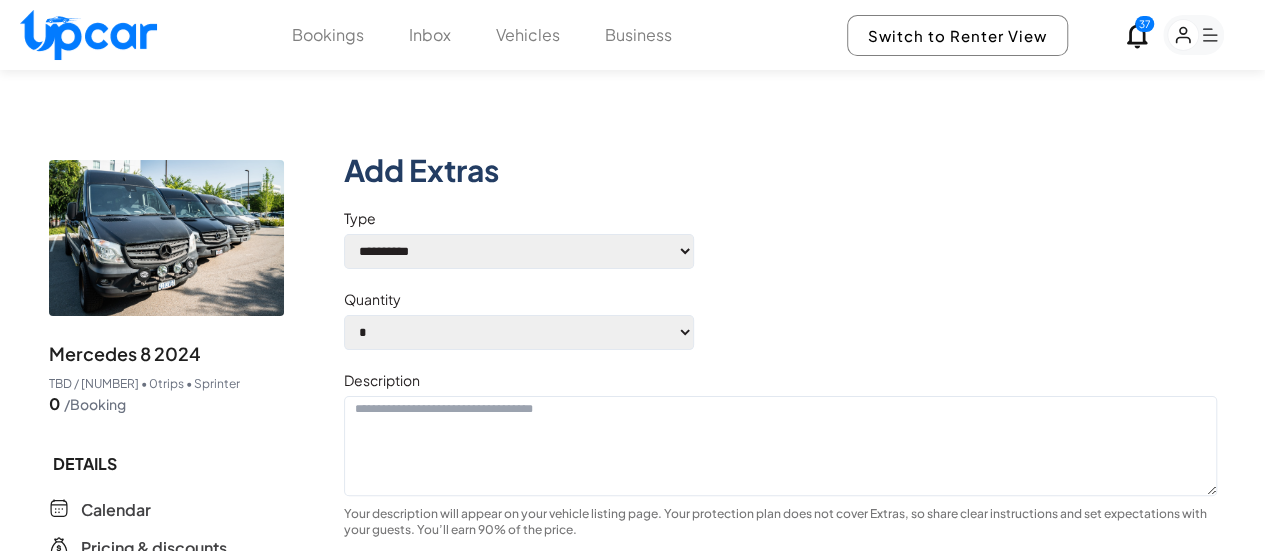 click on "* * * * * * * * * **" at bounding box center [519, 332] 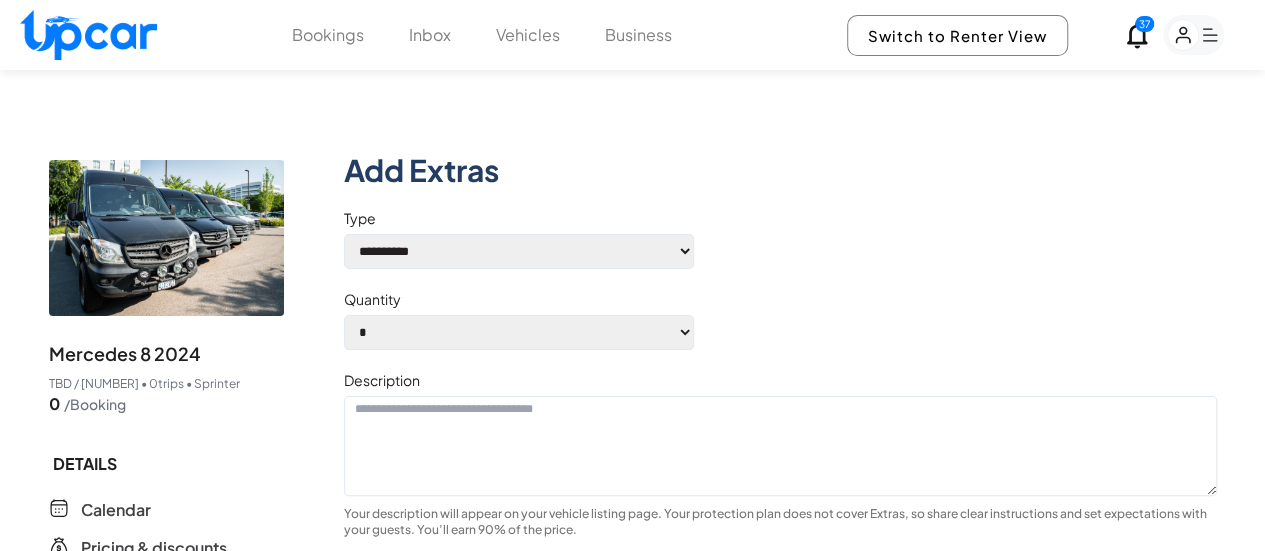 select on "*" 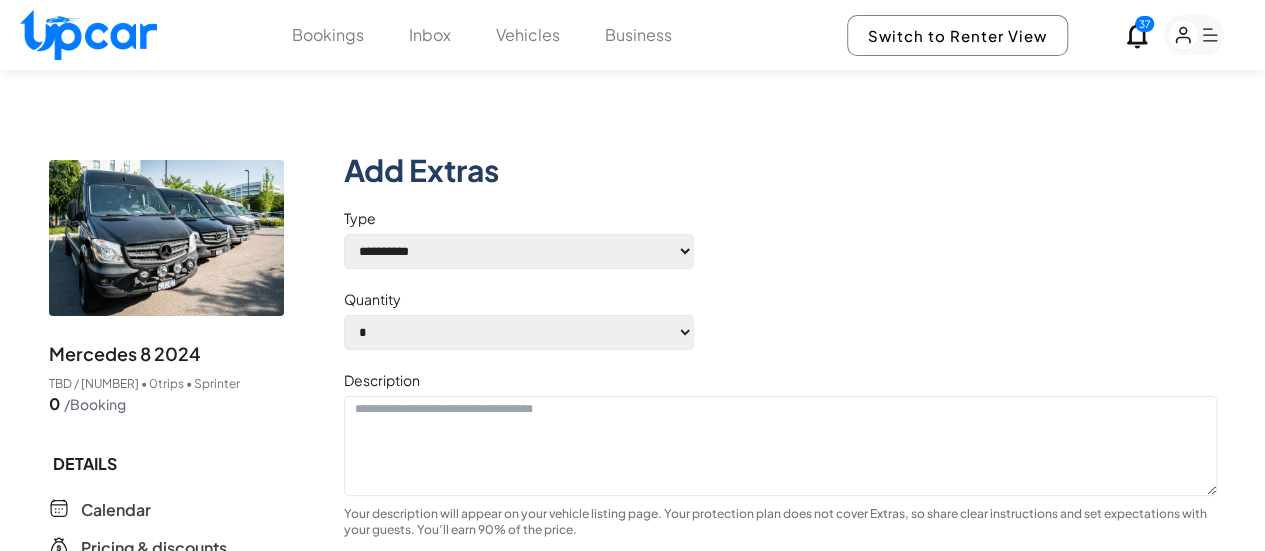 click at bounding box center (780, 446) 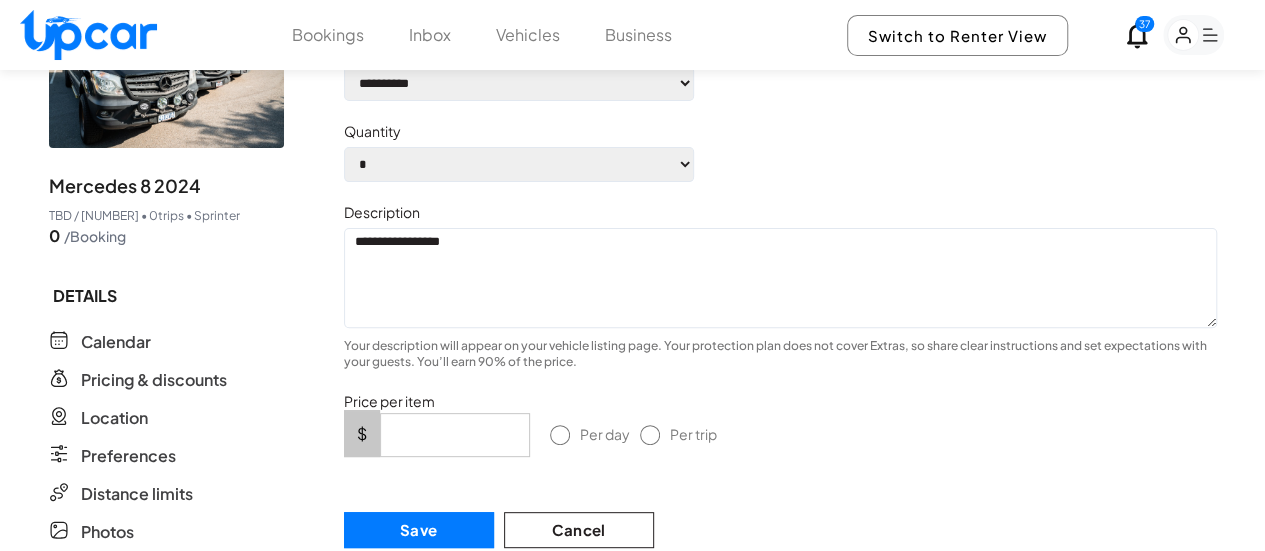 scroll, scrollTop: 200, scrollLeft: 0, axis: vertical 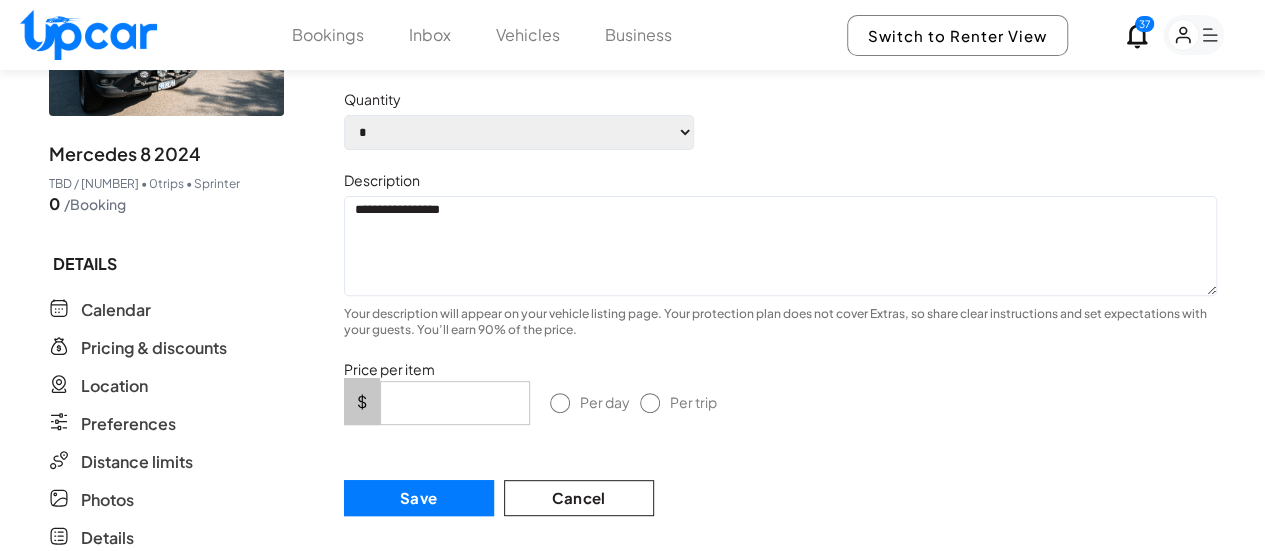 type on "**********" 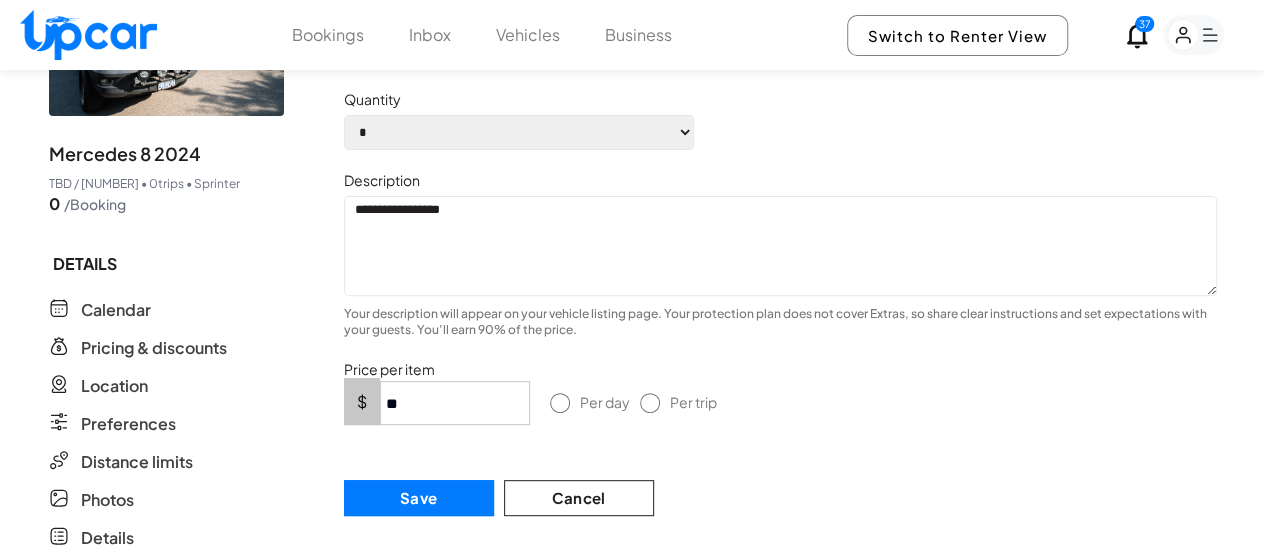 type on "**" 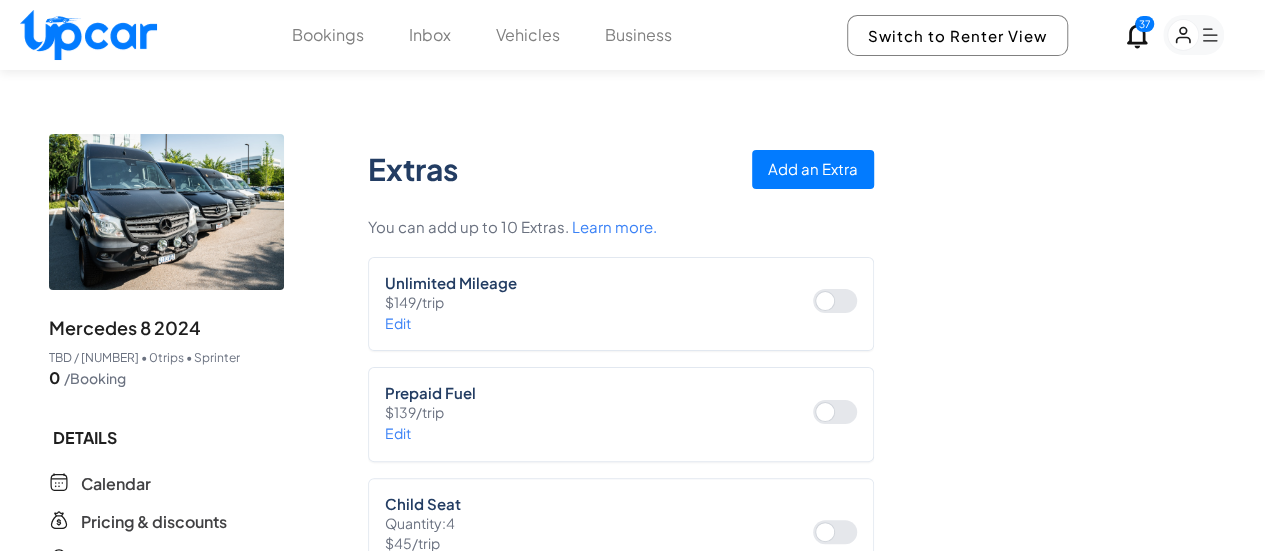 scroll, scrollTop: 0, scrollLeft: 0, axis: both 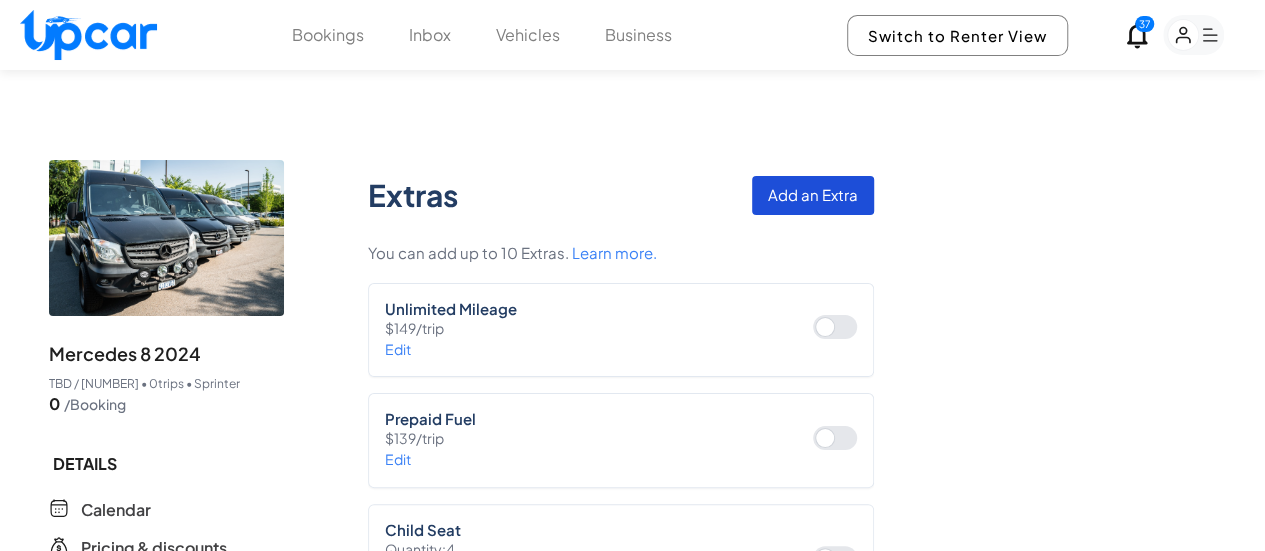 click on "Add an Extra" at bounding box center [813, 195] 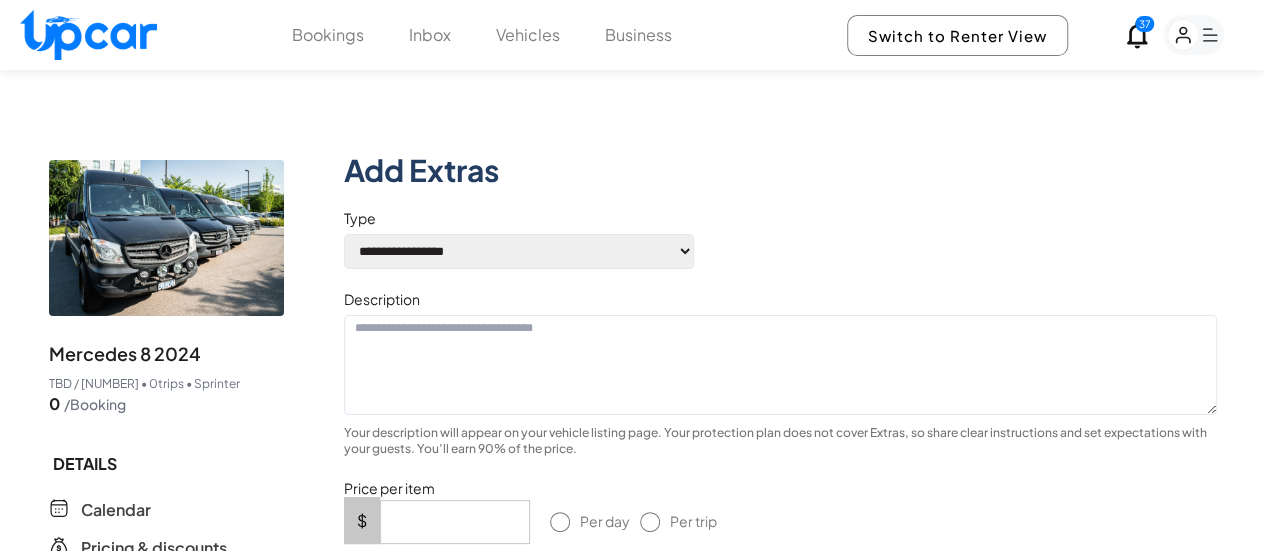 click on "[MASK] [MASK] [MASK]" at bounding box center (519, 251) 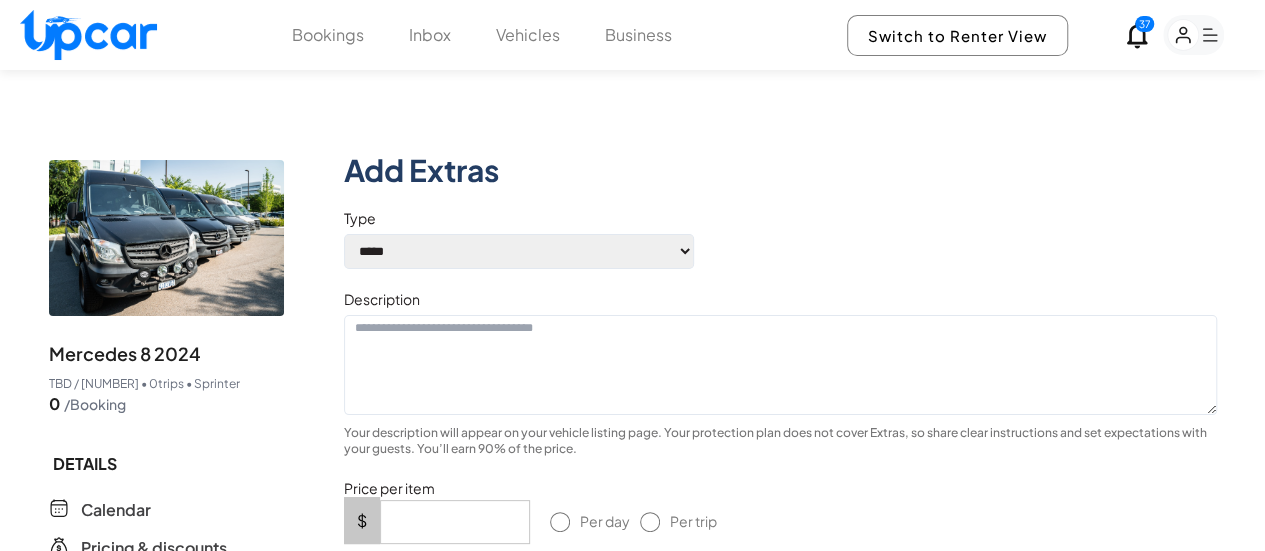 click on "[MASK] [MASK] [MASK]" at bounding box center (519, 251) 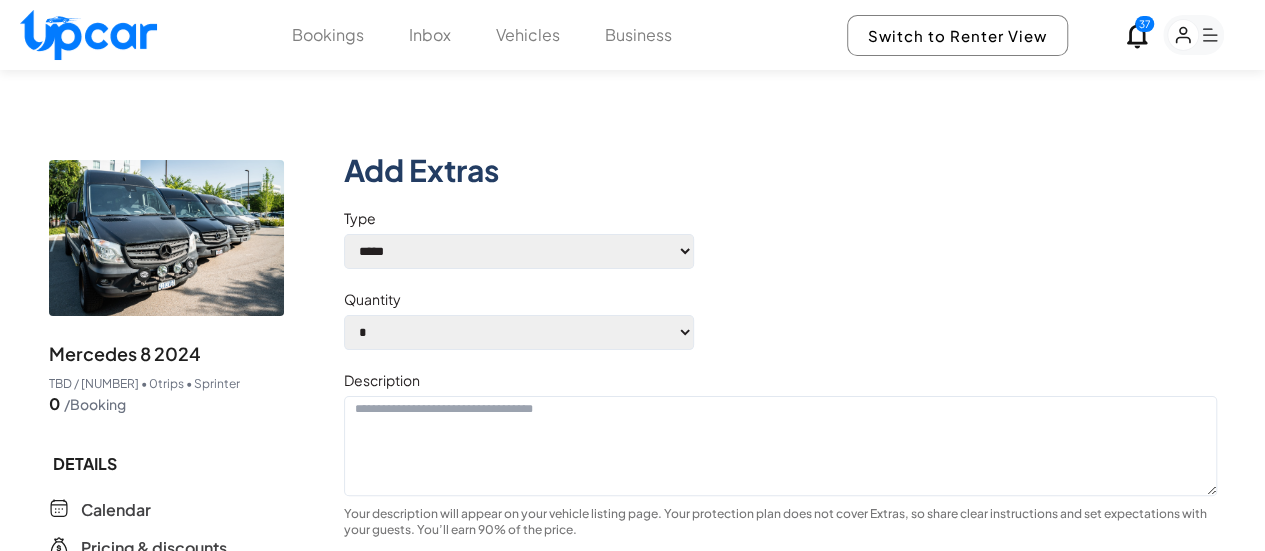 click on "* * * * * * * * * **" at bounding box center (519, 332) 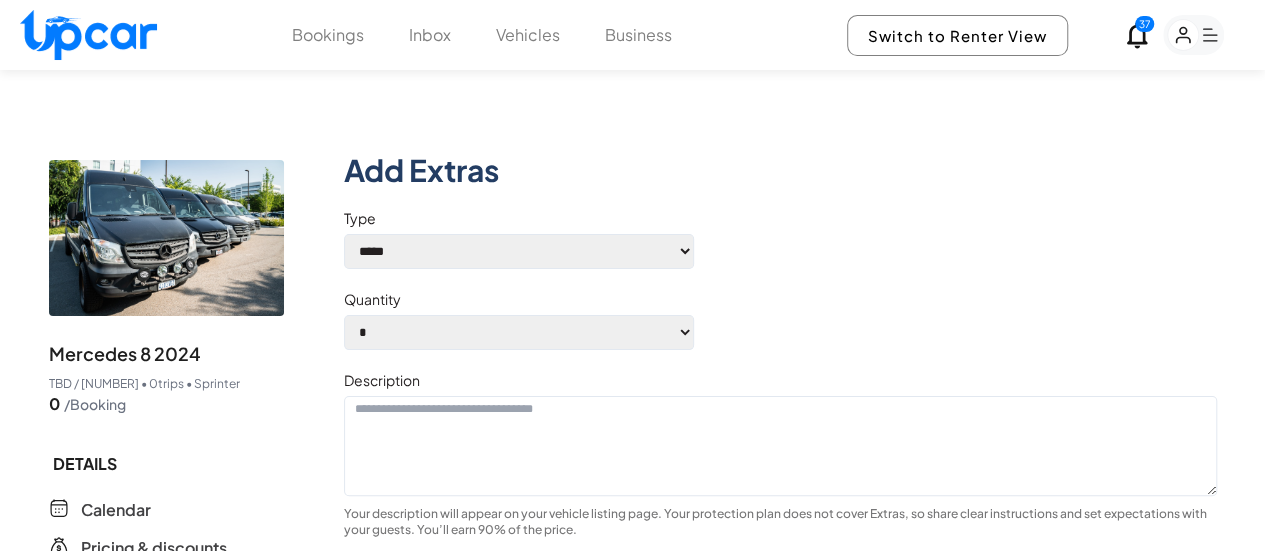 click on "* * * * * * * * * **" at bounding box center [519, 332] 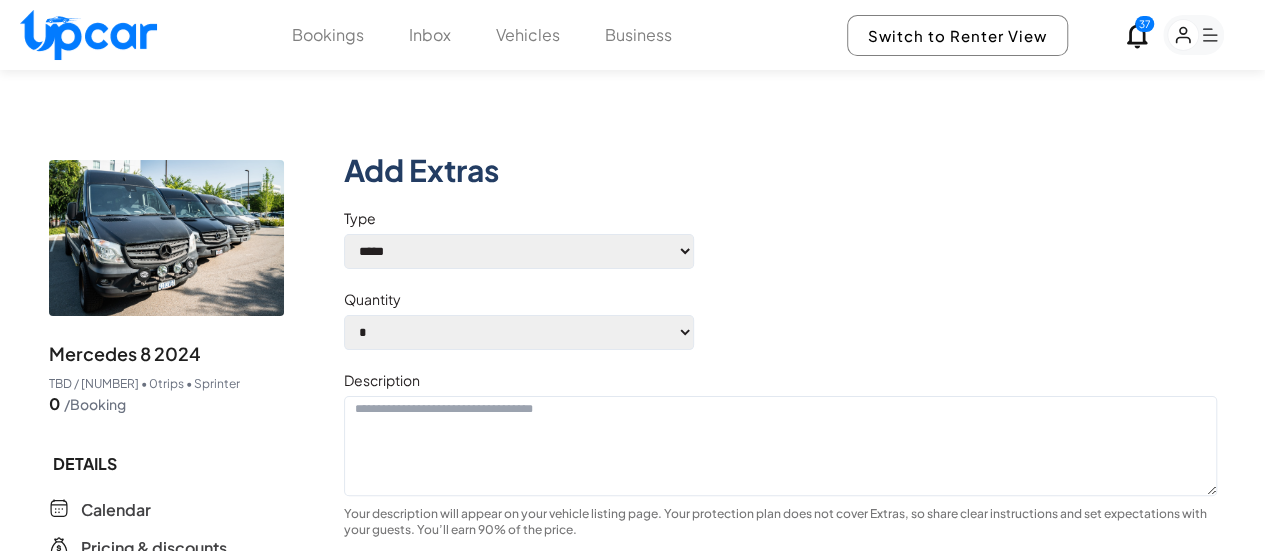 click at bounding box center [780, 446] 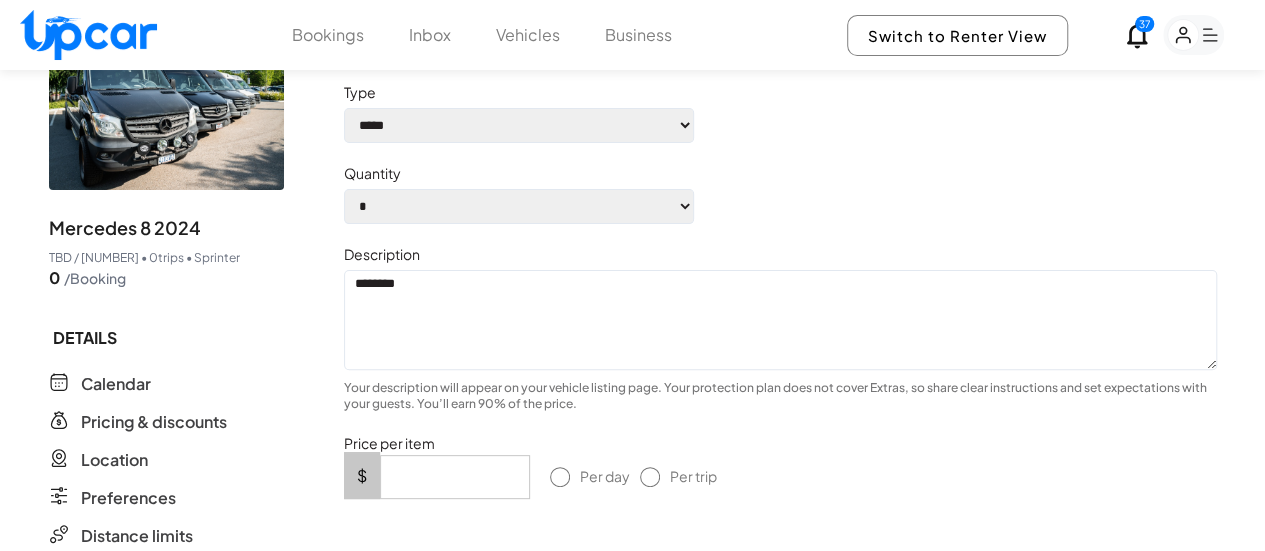 scroll, scrollTop: 200, scrollLeft: 0, axis: vertical 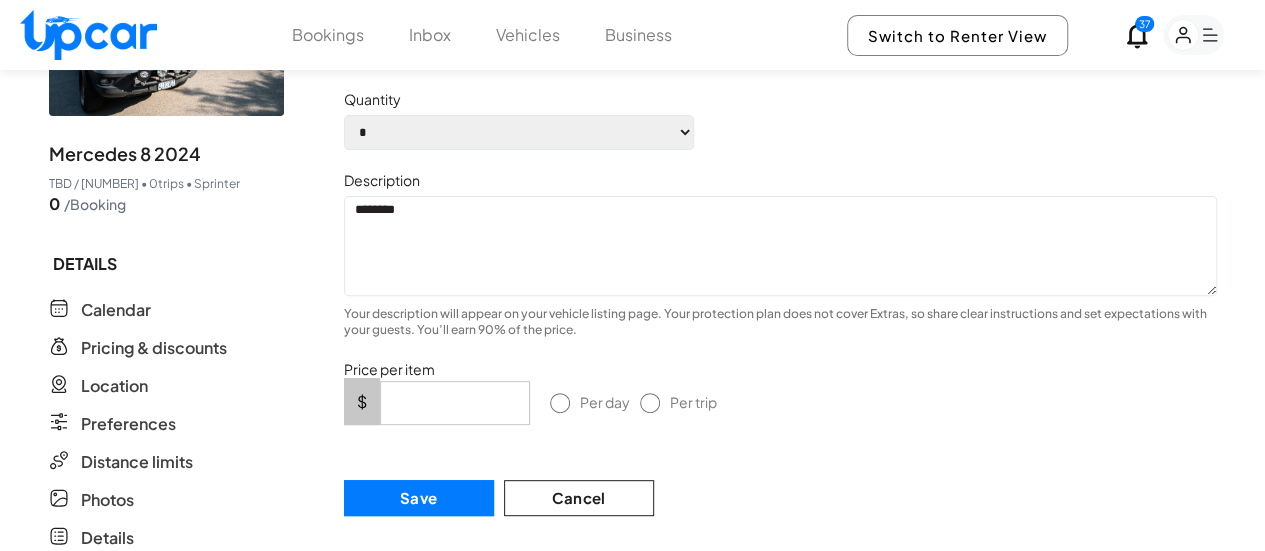type on "*******" 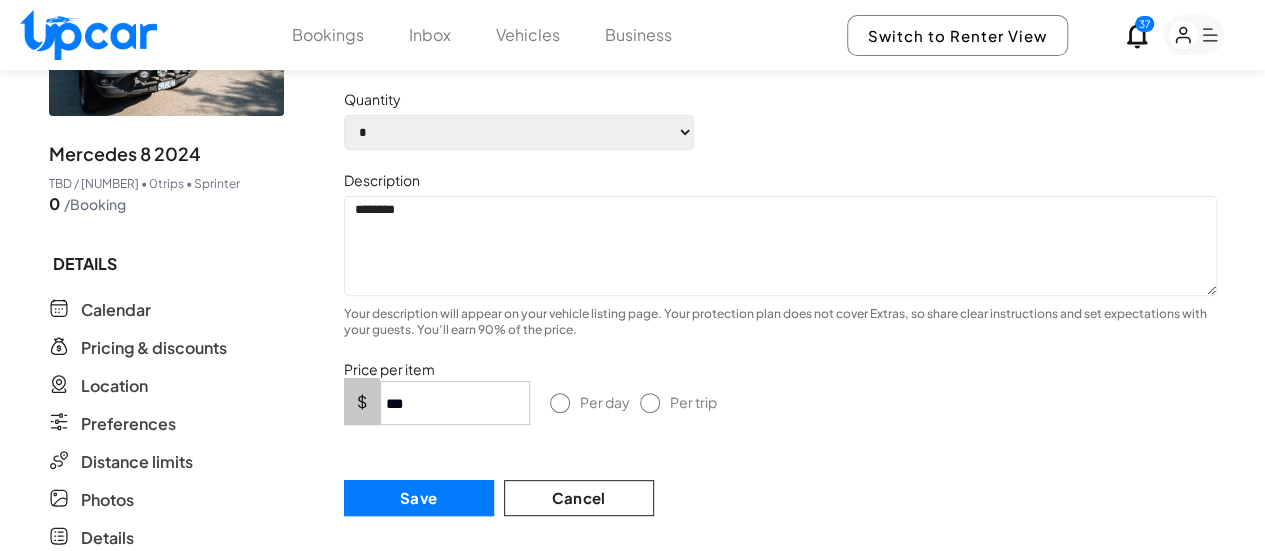 type on "***" 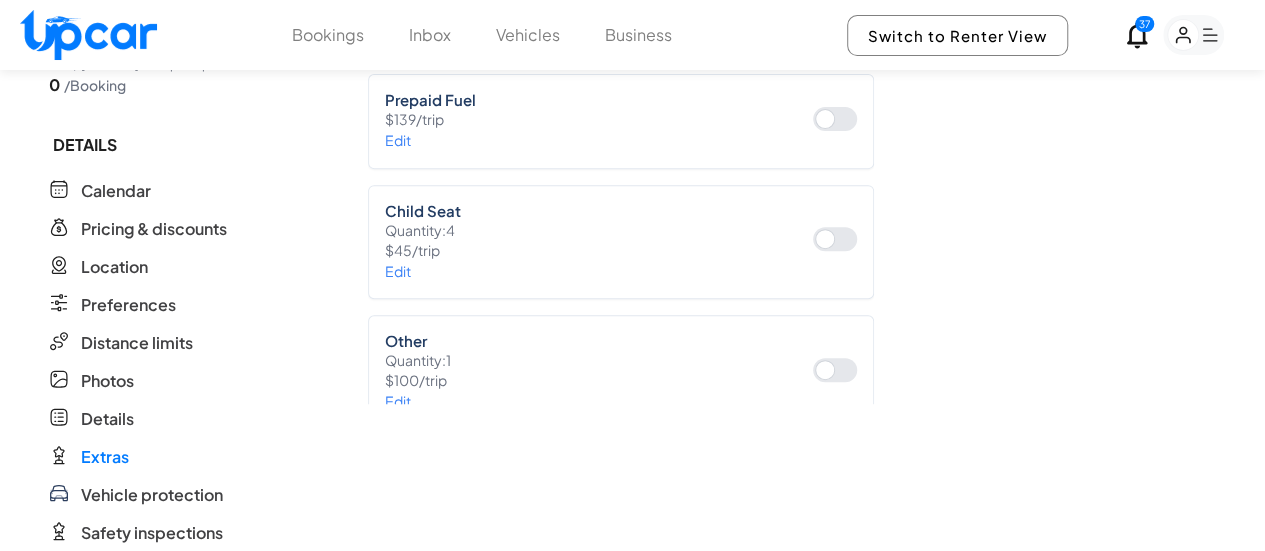 scroll, scrollTop: 400, scrollLeft: 0, axis: vertical 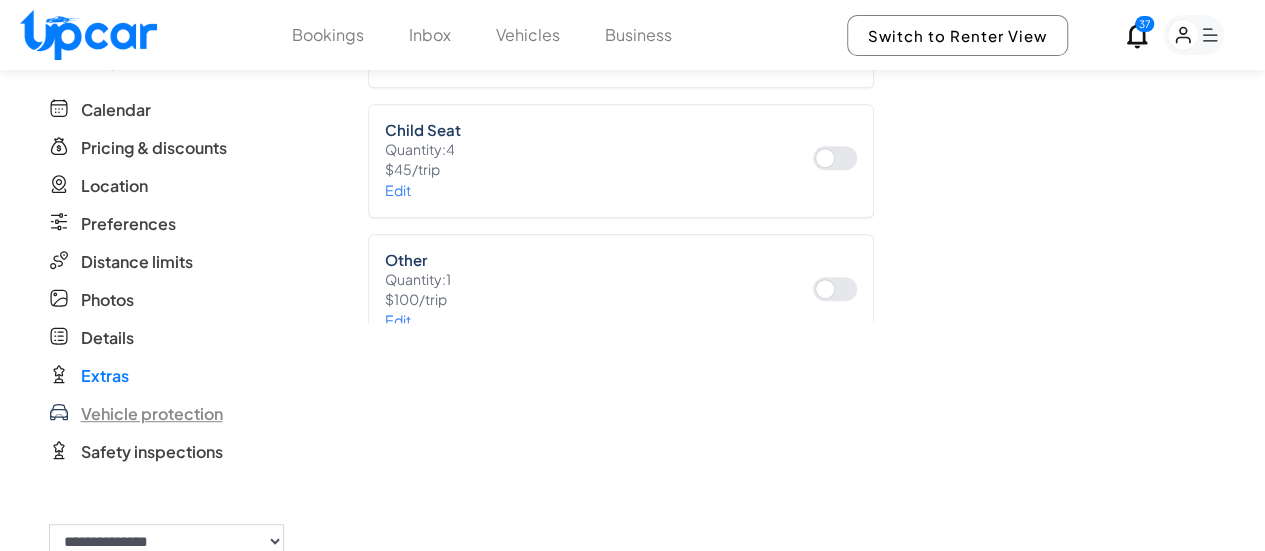 click on "Vehicle protection" at bounding box center [152, 414] 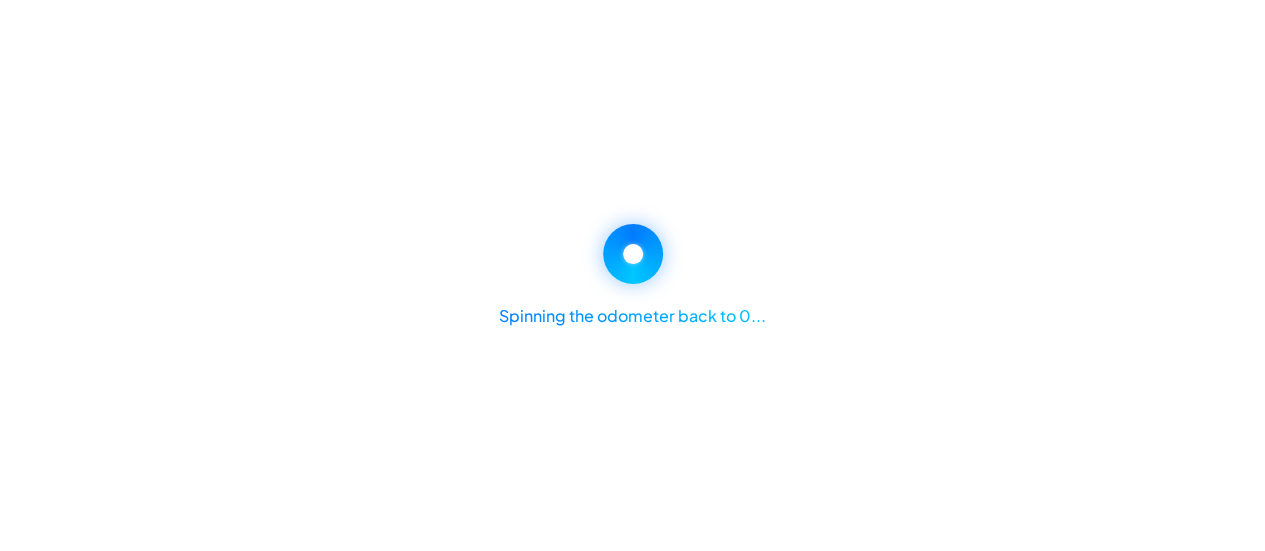 scroll, scrollTop: 0, scrollLeft: 0, axis: both 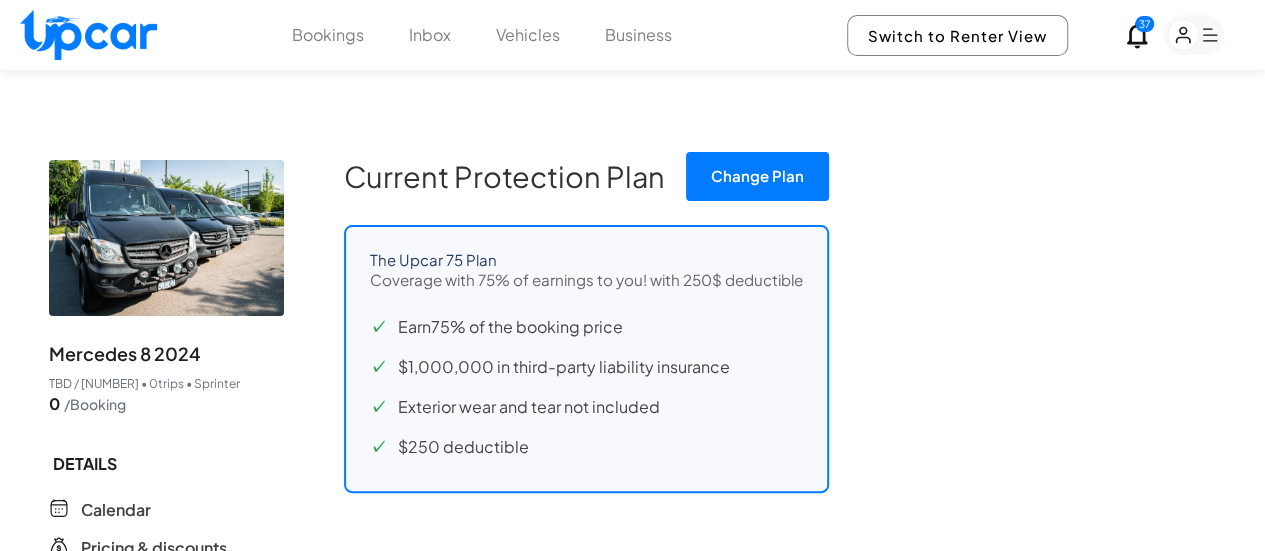 click on "Change Plan" at bounding box center [757, 176] 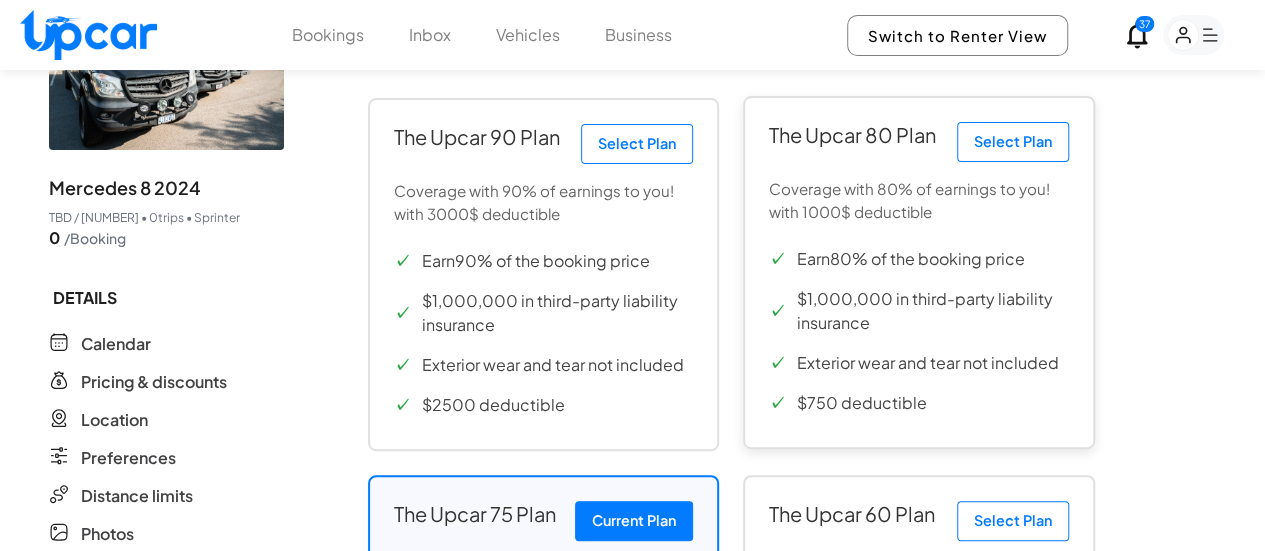 scroll, scrollTop: 90, scrollLeft: 0, axis: vertical 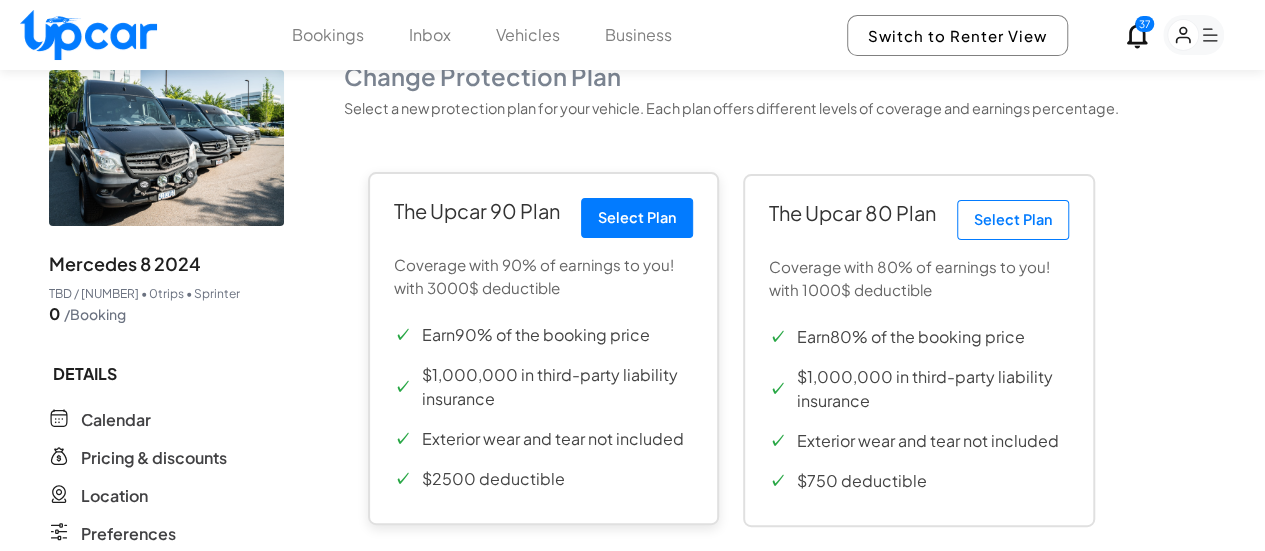 click on "Select Plan" at bounding box center [637, 218] 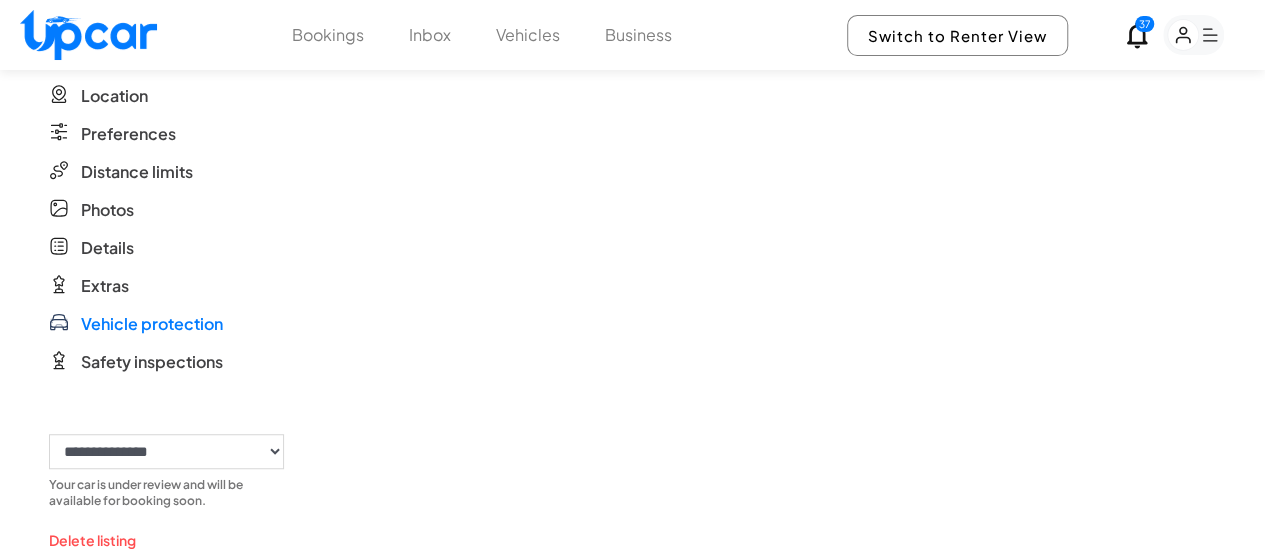 scroll, scrollTop: 0, scrollLeft: 0, axis: both 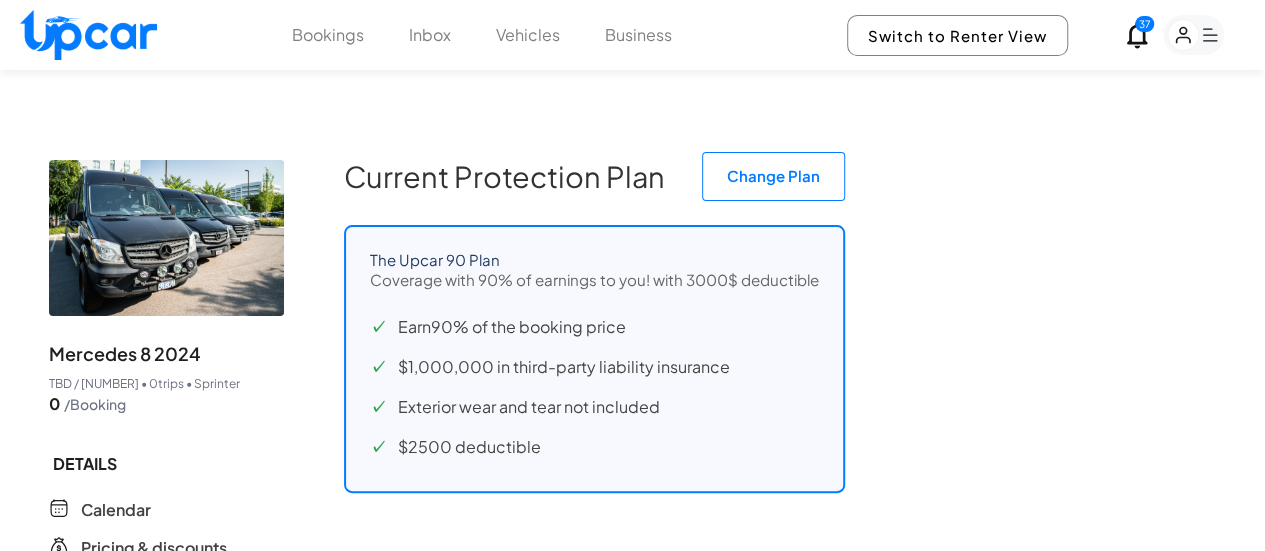 click on "Vehicles" at bounding box center (528, 35) 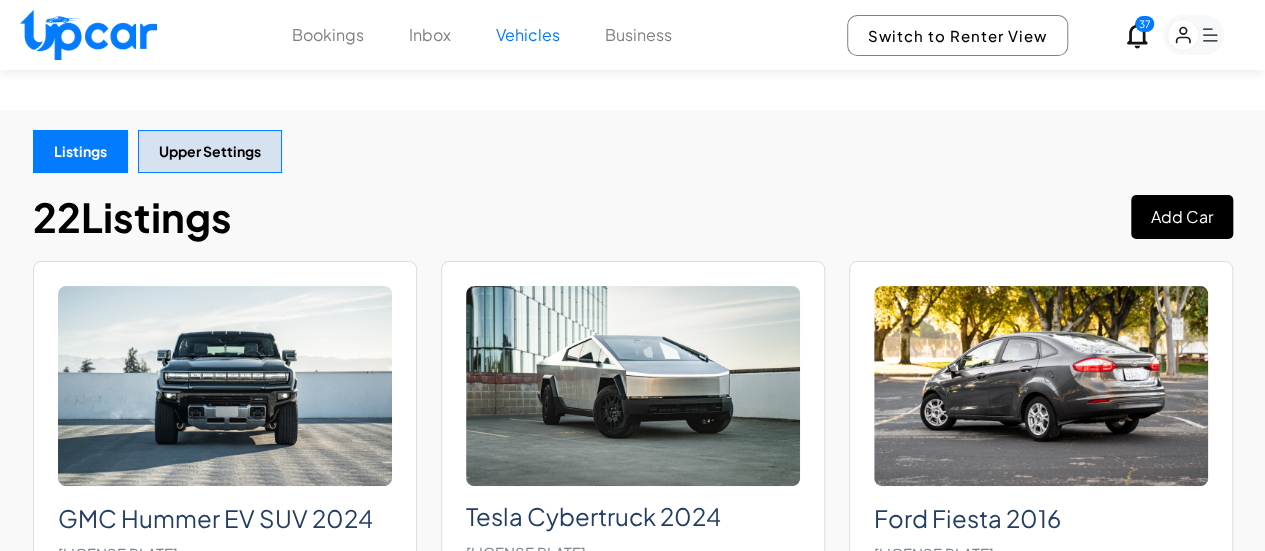 click on "Add Car" at bounding box center (1182, 217) 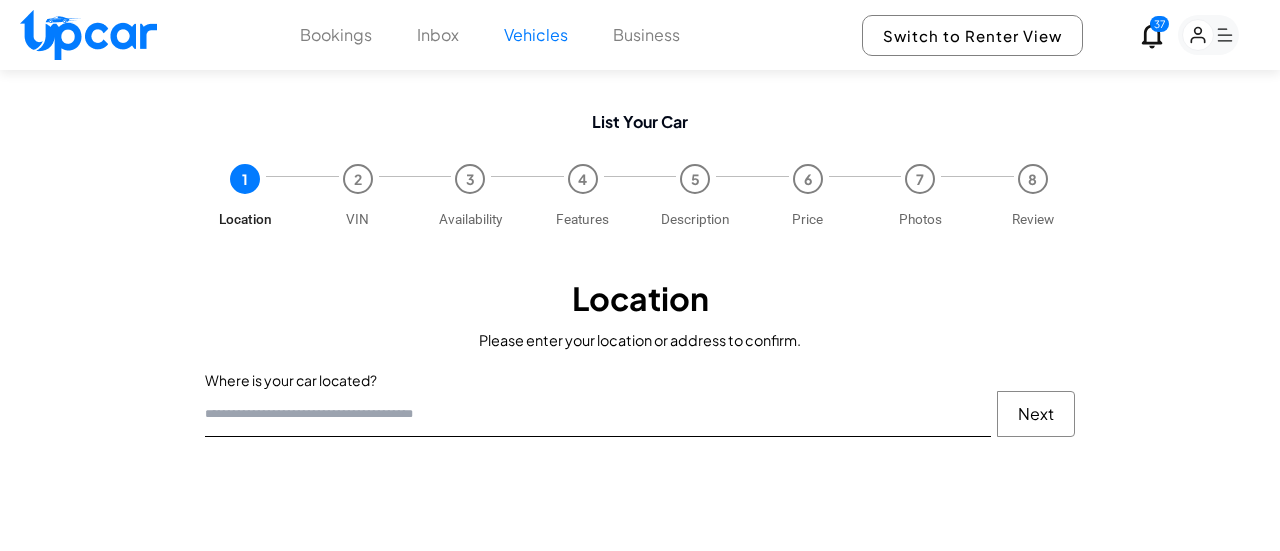 click at bounding box center (598, 414) 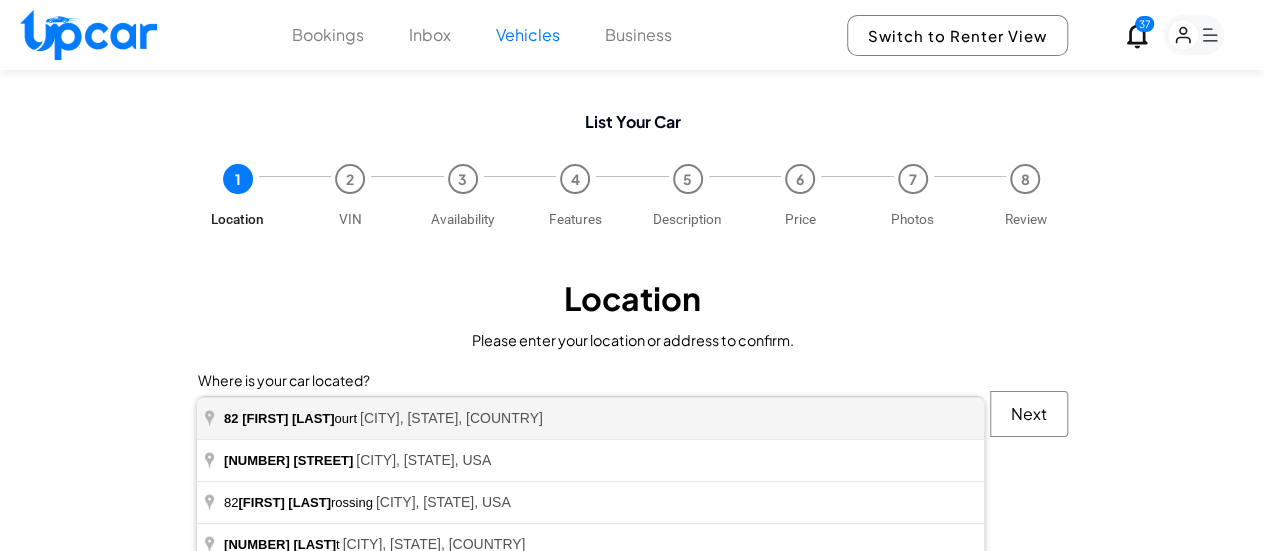 type on "**********" 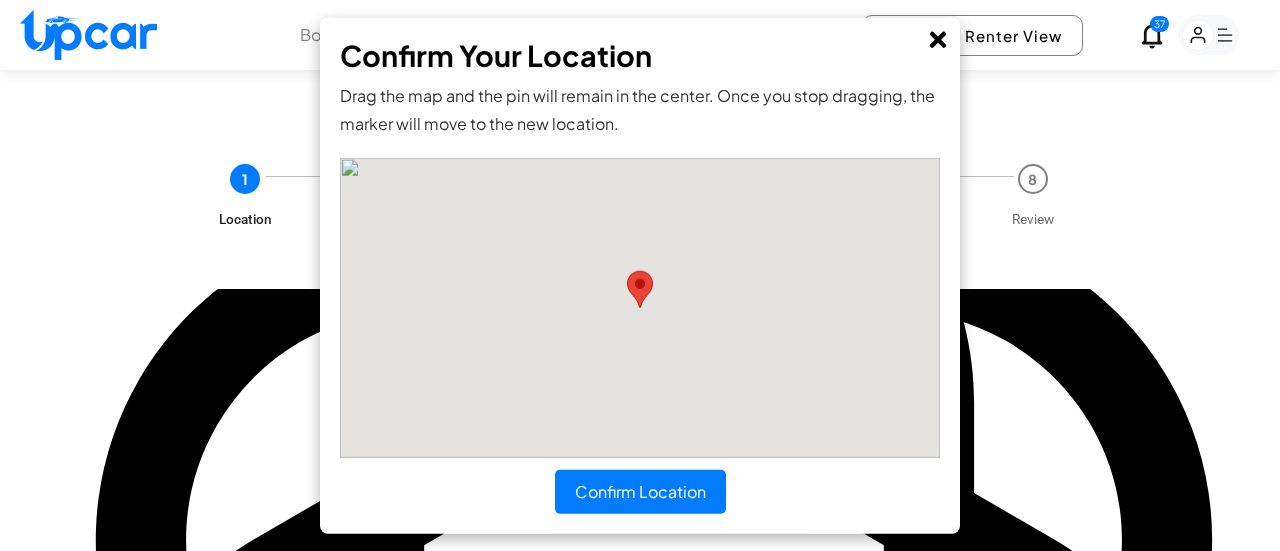 click on "Confirm Location" at bounding box center [640, 492] 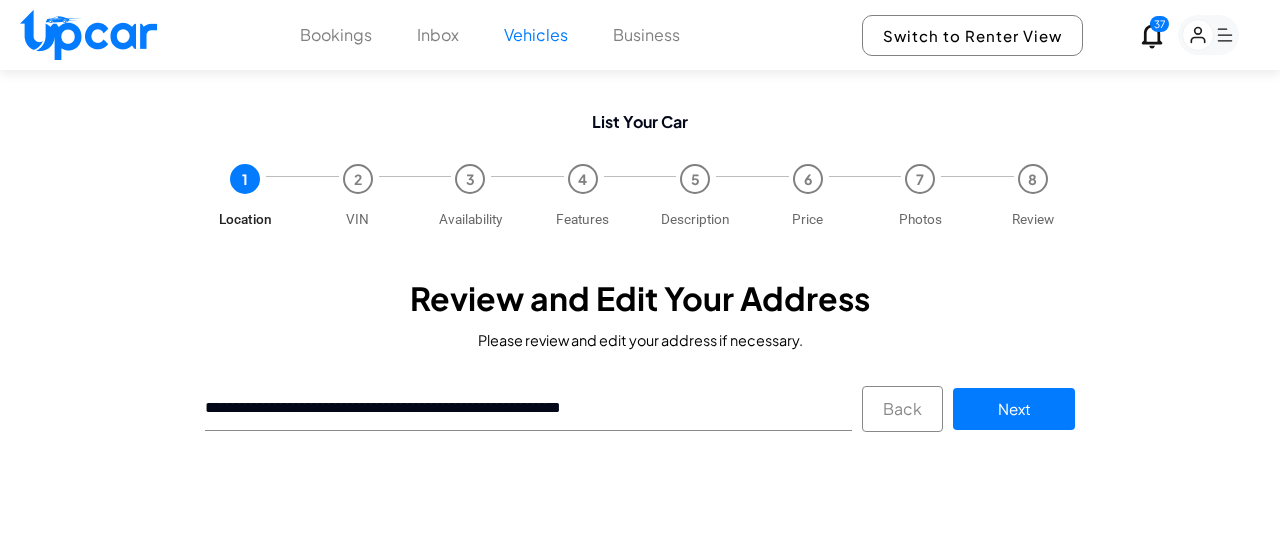 click on "Next" at bounding box center [1014, 409] 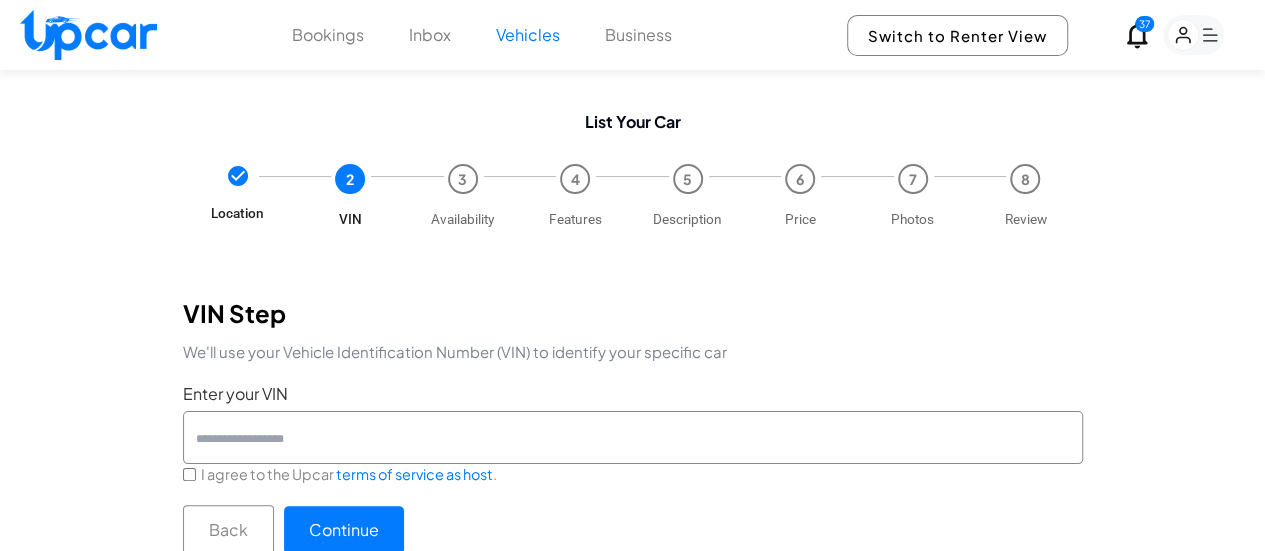 click on "Enter your VIN" at bounding box center (633, 437) 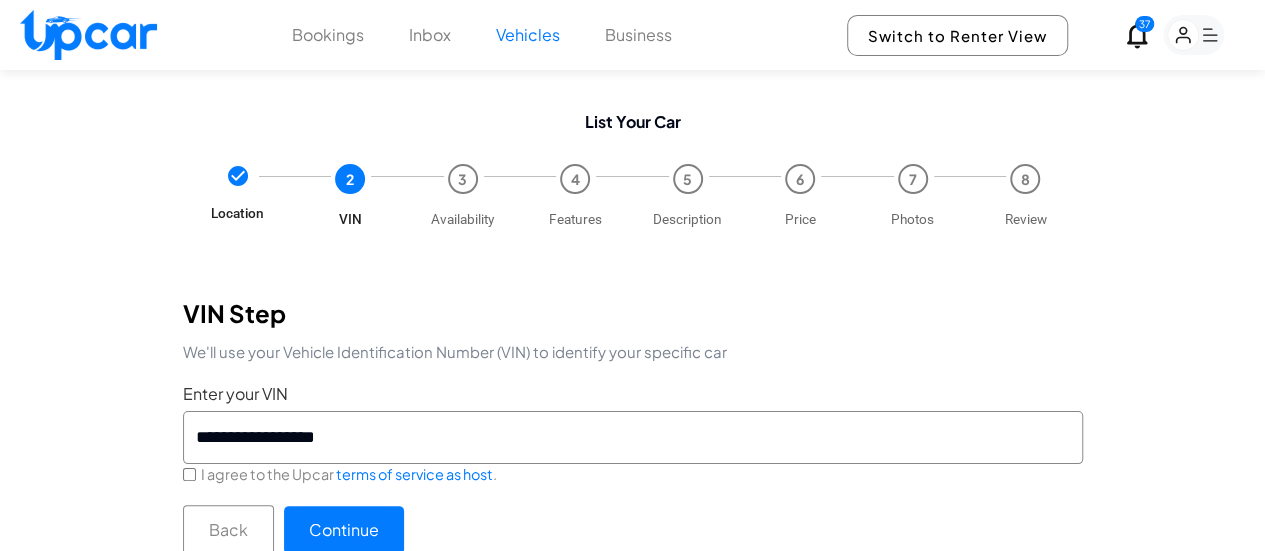 type on "**********" 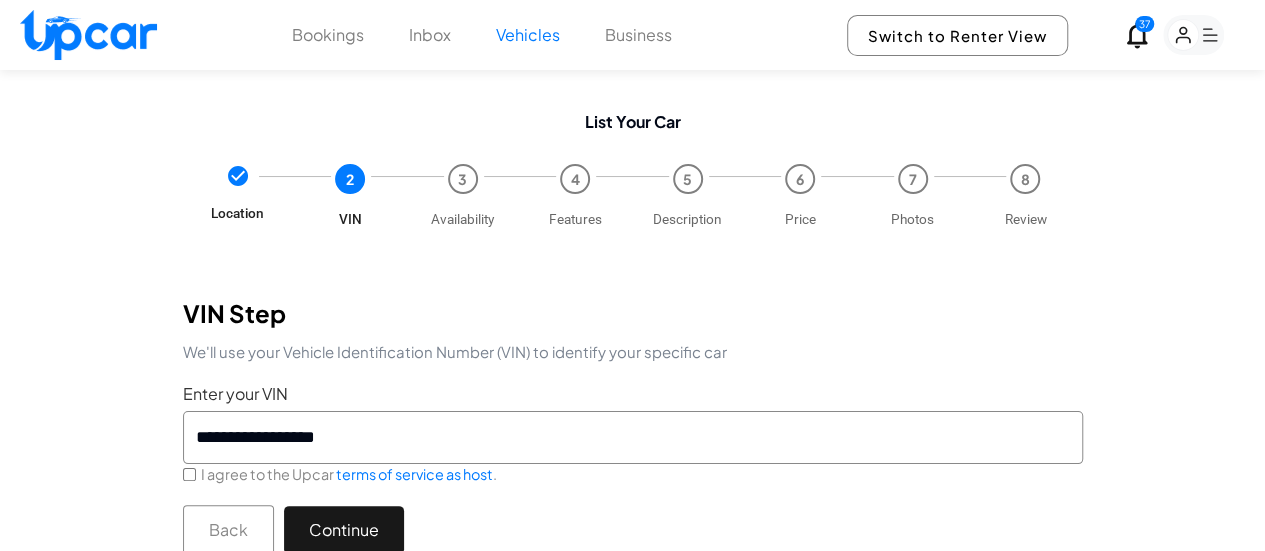 click on "Continue" at bounding box center [344, 530] 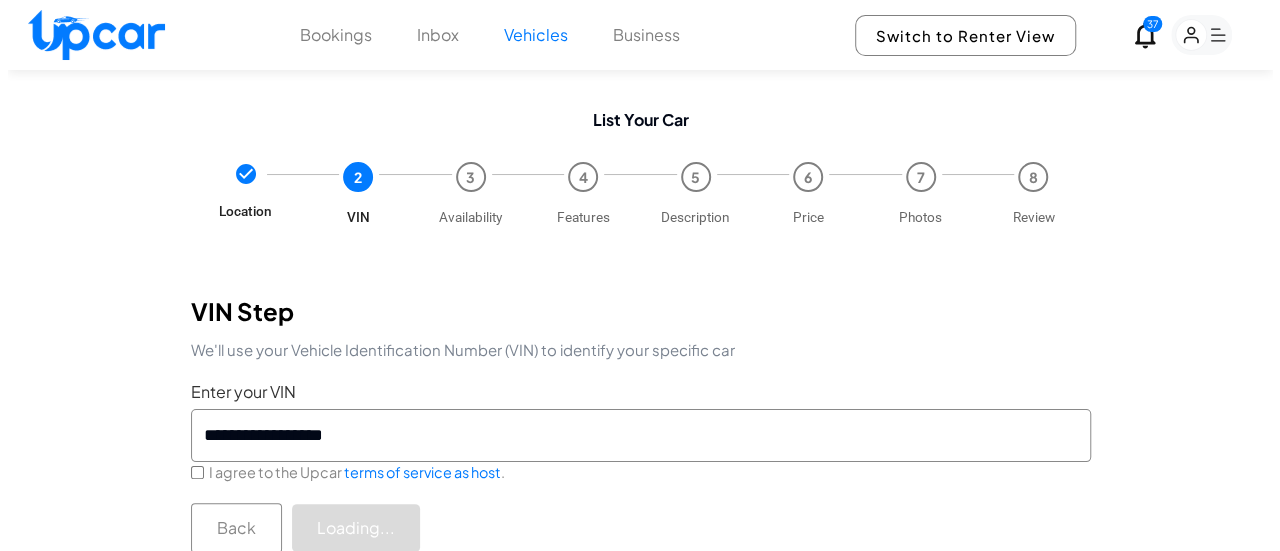 scroll, scrollTop: 0, scrollLeft: 0, axis: both 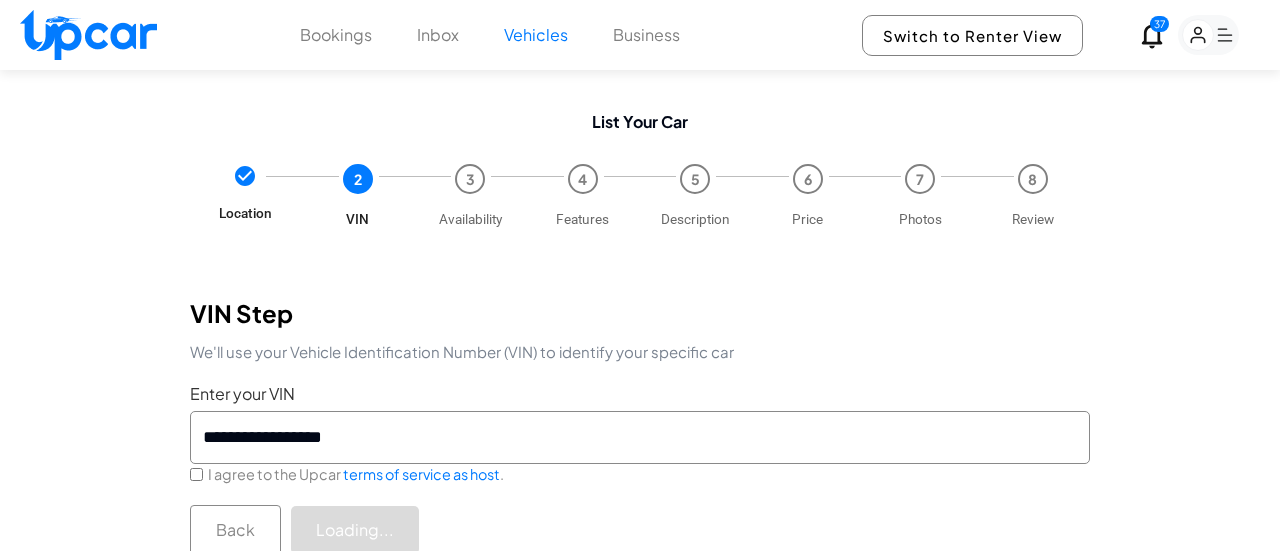 select on "****" 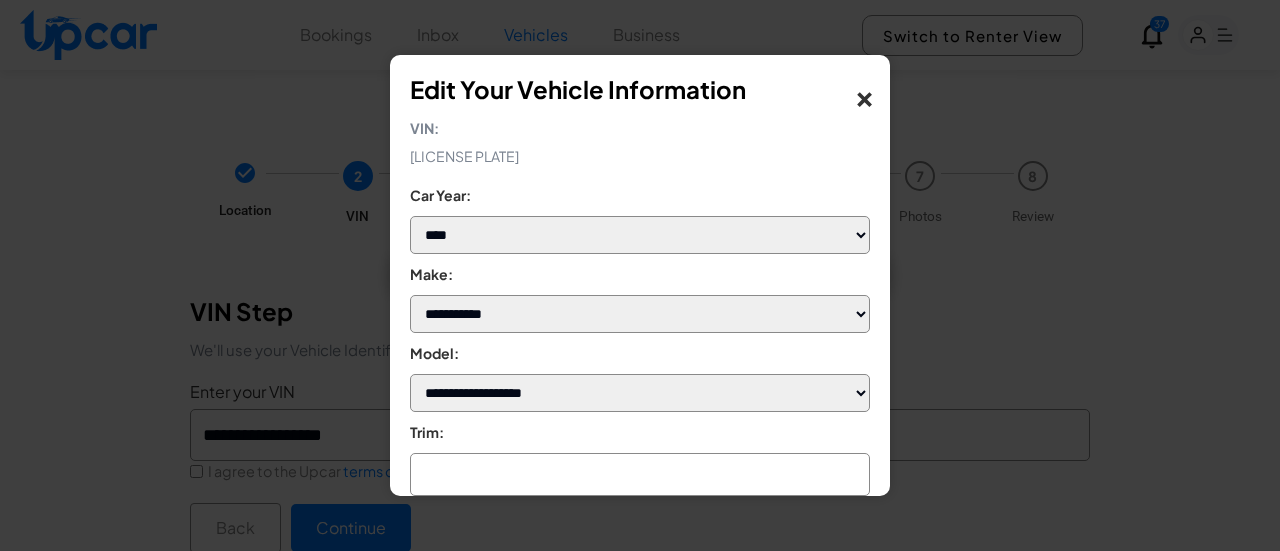 select on "*****" 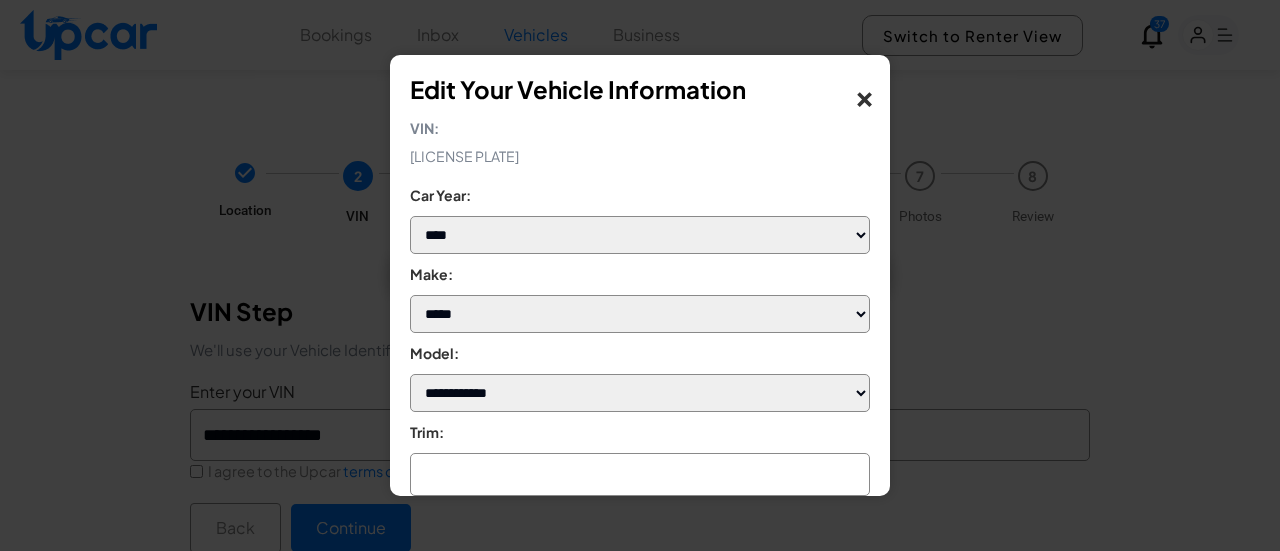 select on "***" 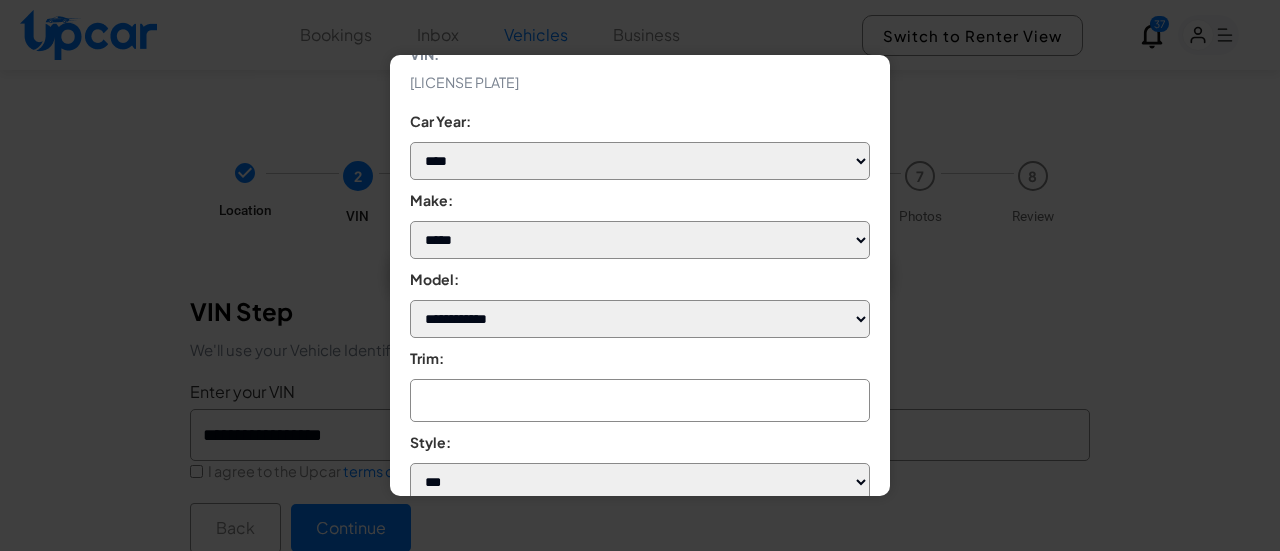 scroll, scrollTop: 100, scrollLeft: 0, axis: vertical 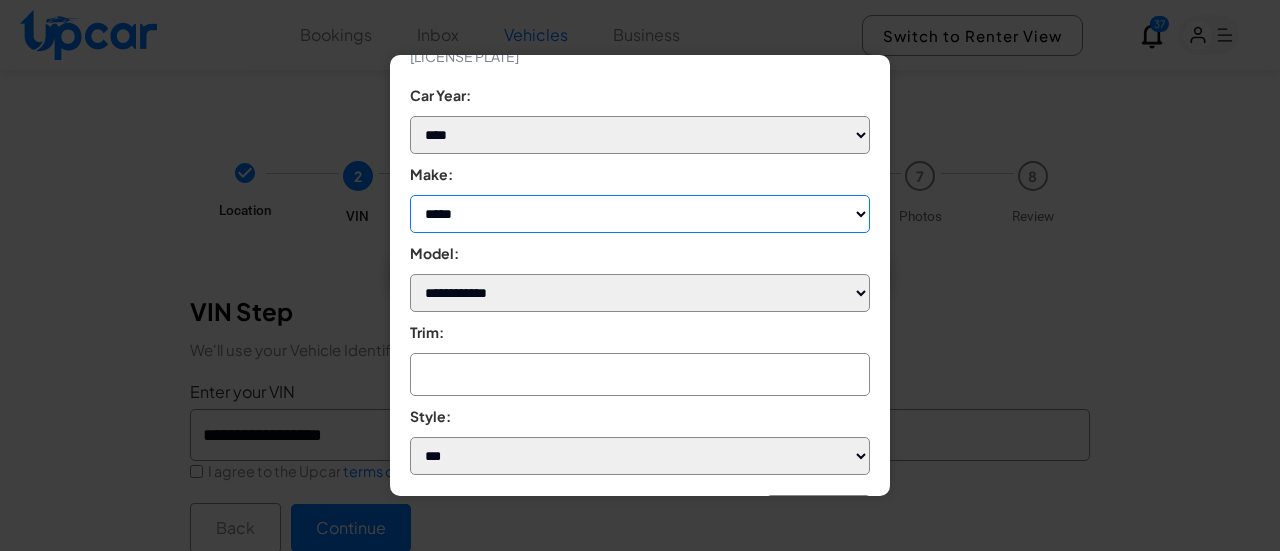 click on "**********" at bounding box center (640, 214) 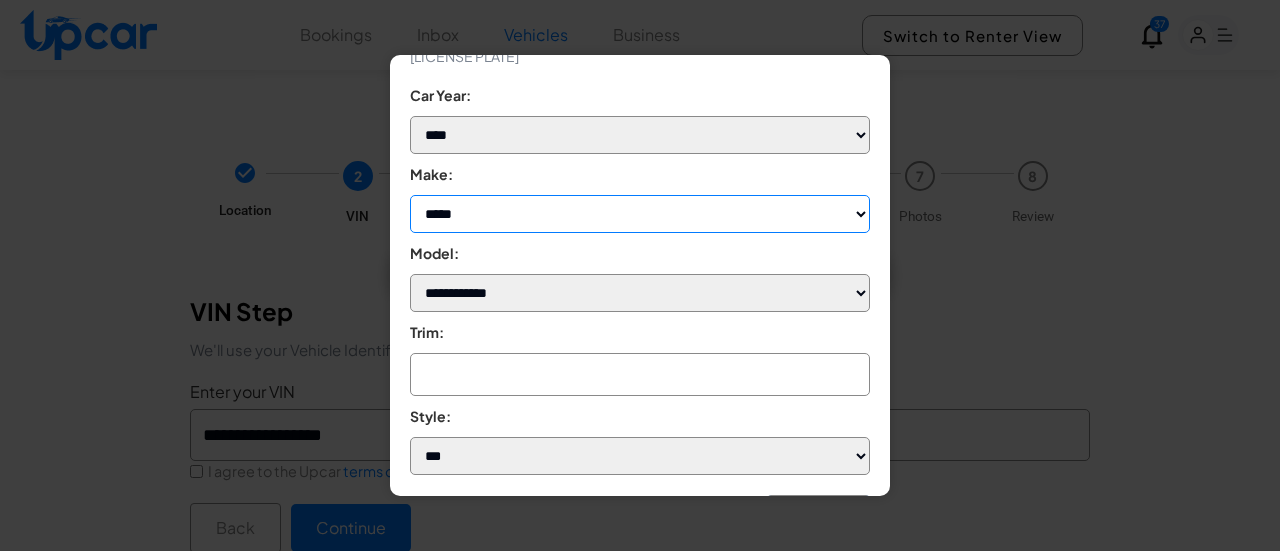 select on "********" 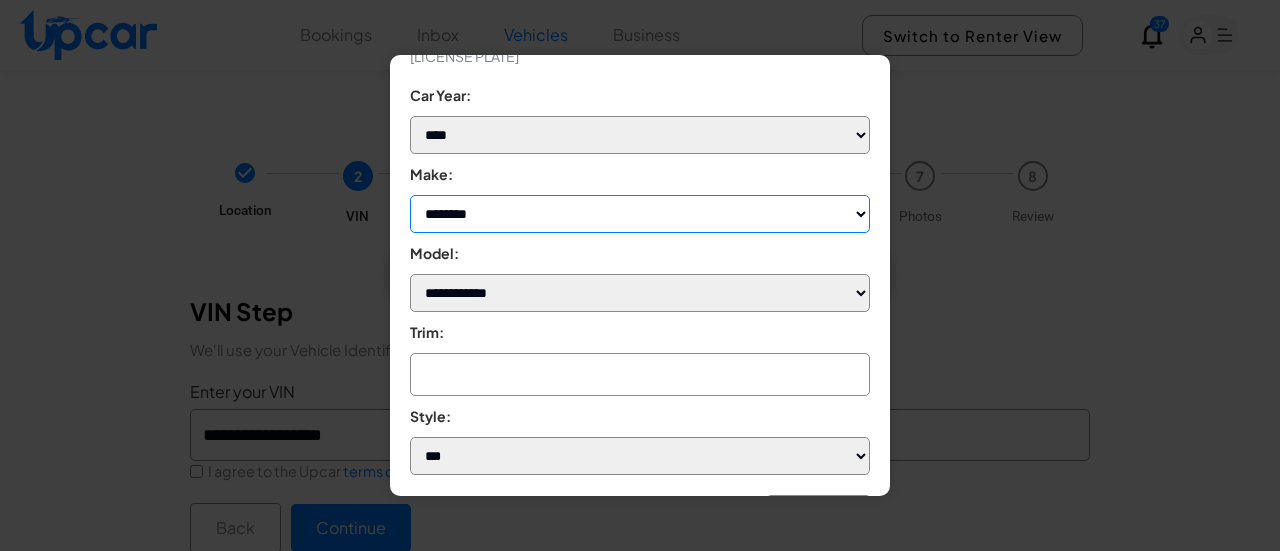 click on "**********" at bounding box center (640, 214) 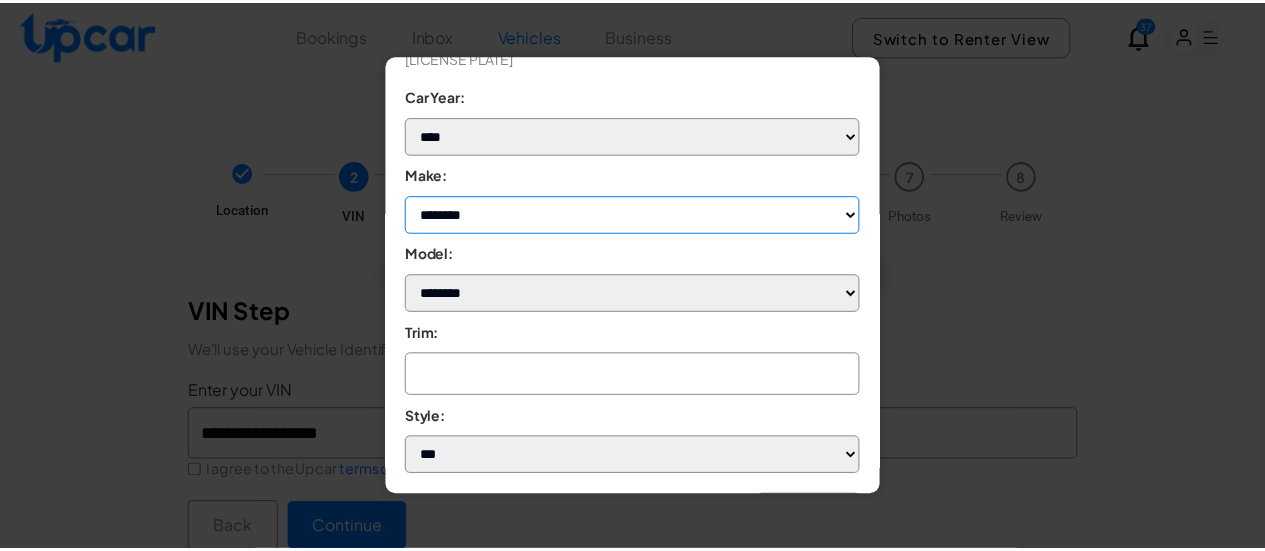 scroll, scrollTop: 174, scrollLeft: 0, axis: vertical 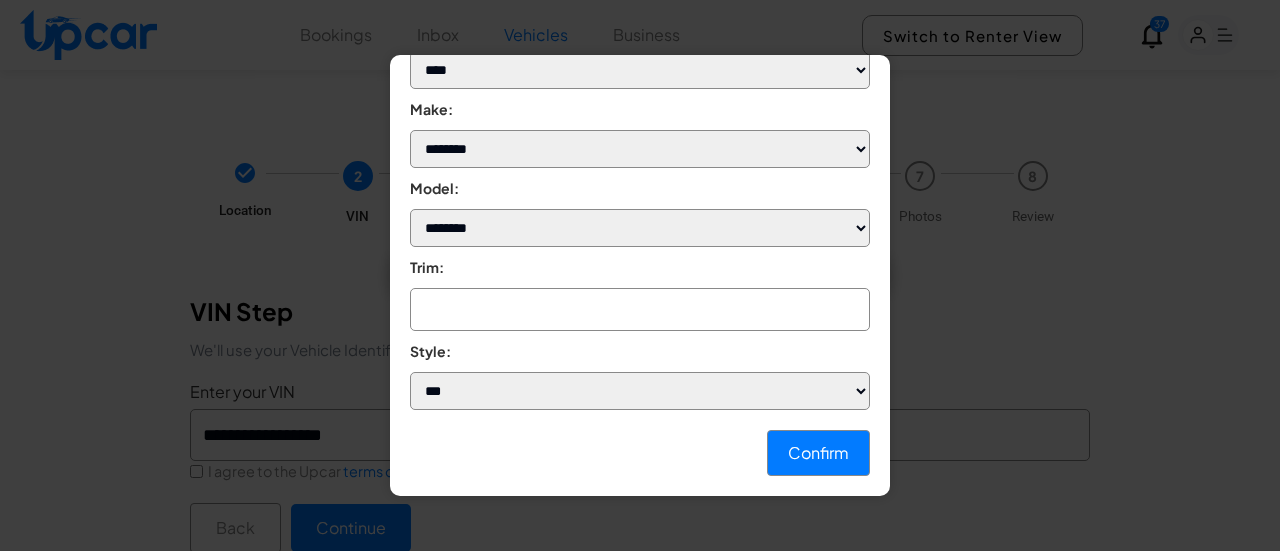 click on "Confirm" at bounding box center [818, 453] 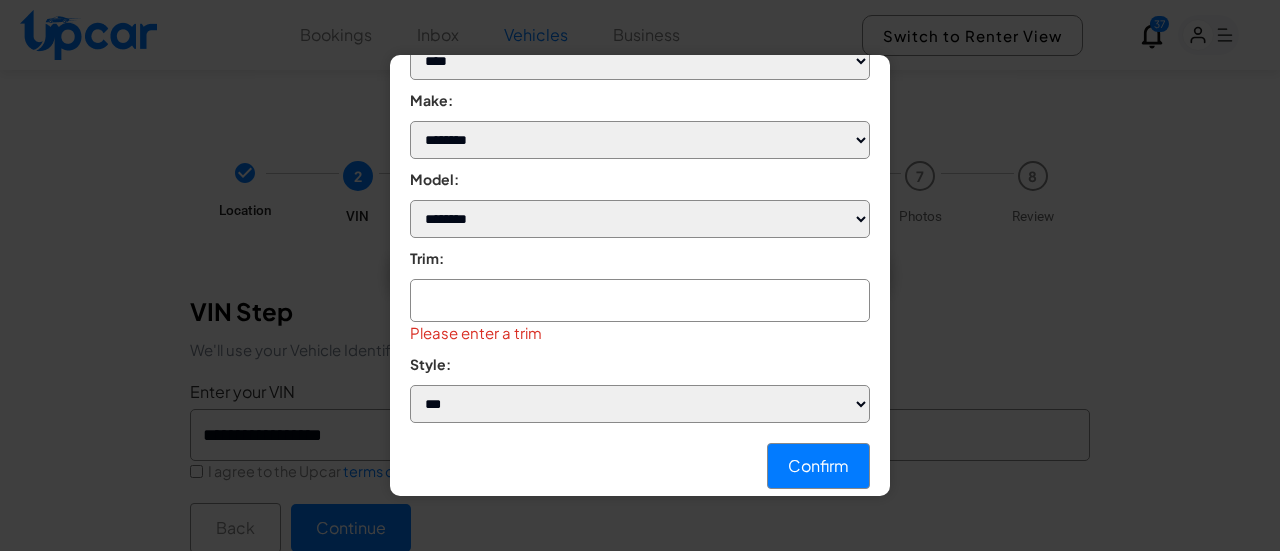 click at bounding box center [640, 300] 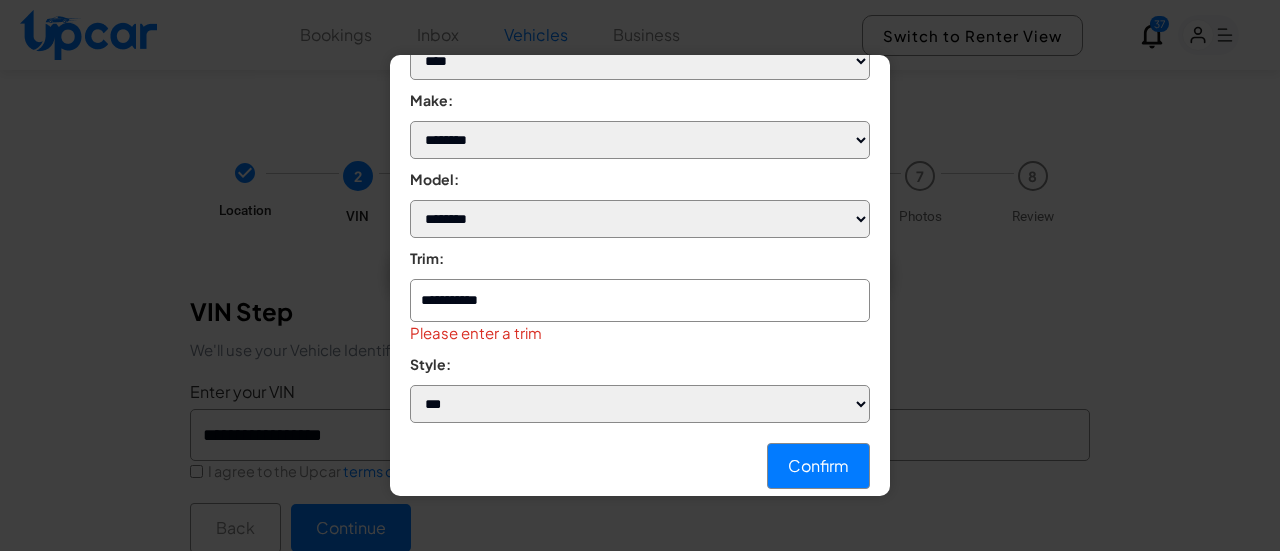 click on "Confirm" at bounding box center (818, 466) 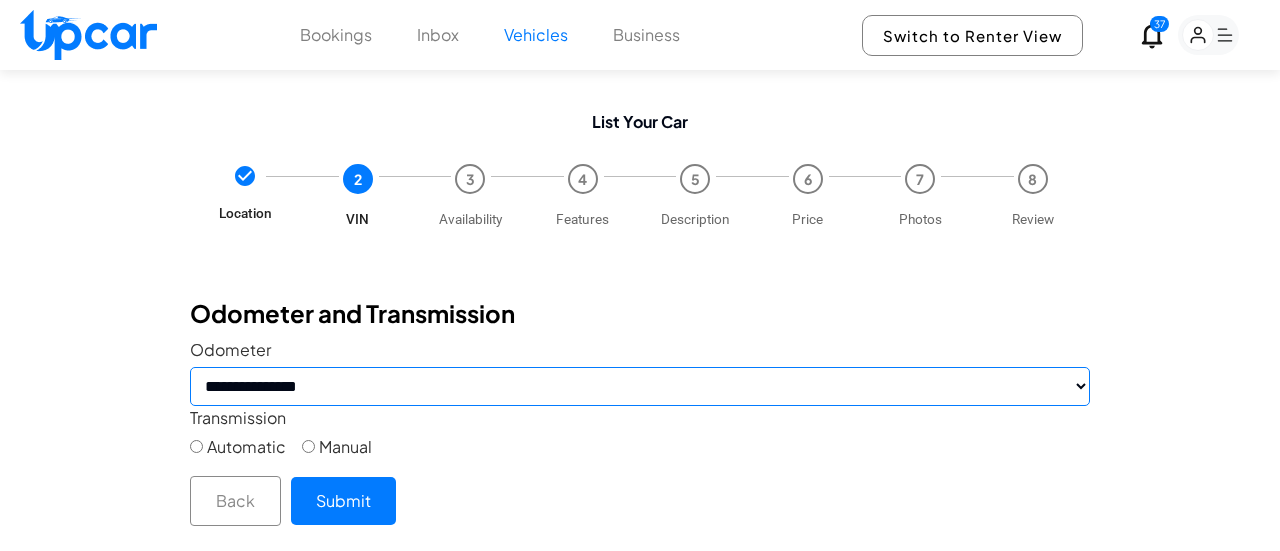 click on "**********" at bounding box center (640, 386) 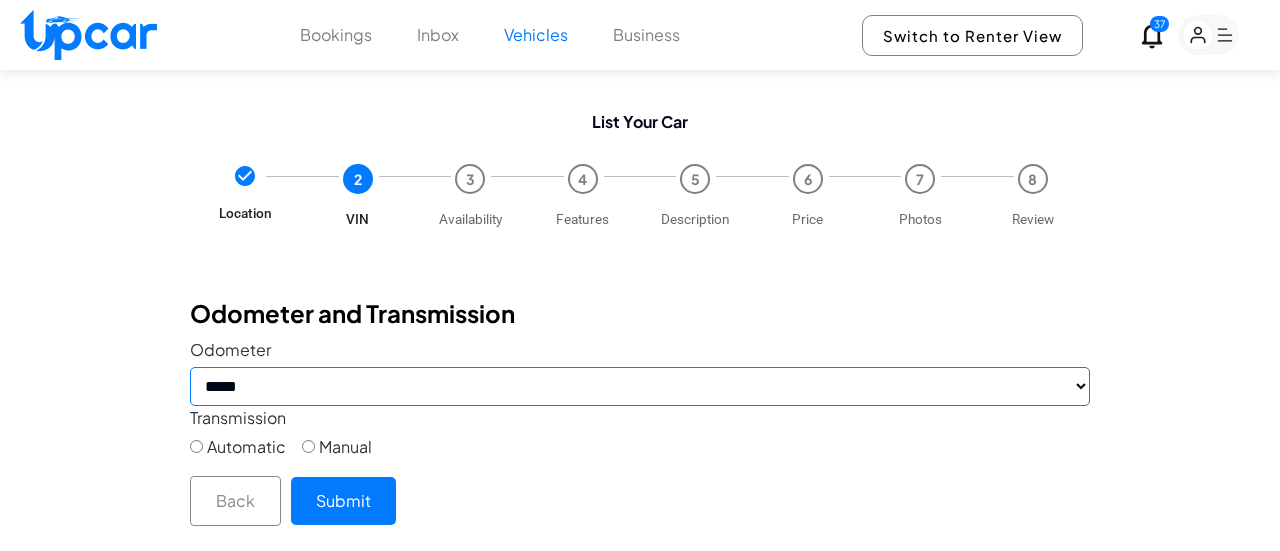 click on "**********" at bounding box center [640, 386] 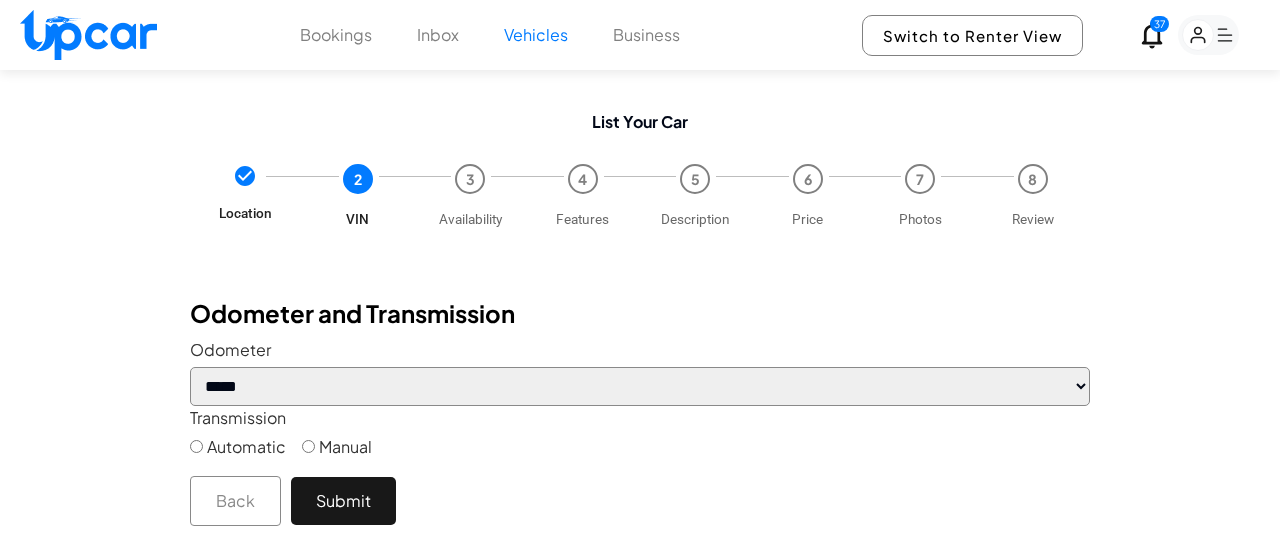 click on "Submit" at bounding box center (343, 501) 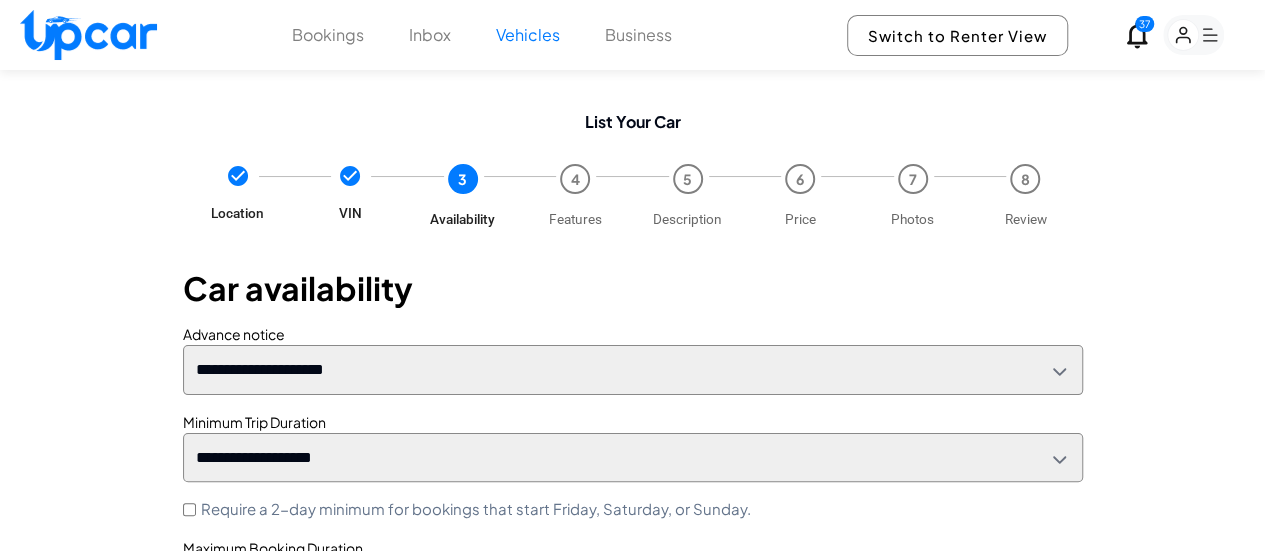 click on "**********" at bounding box center [633, 369] 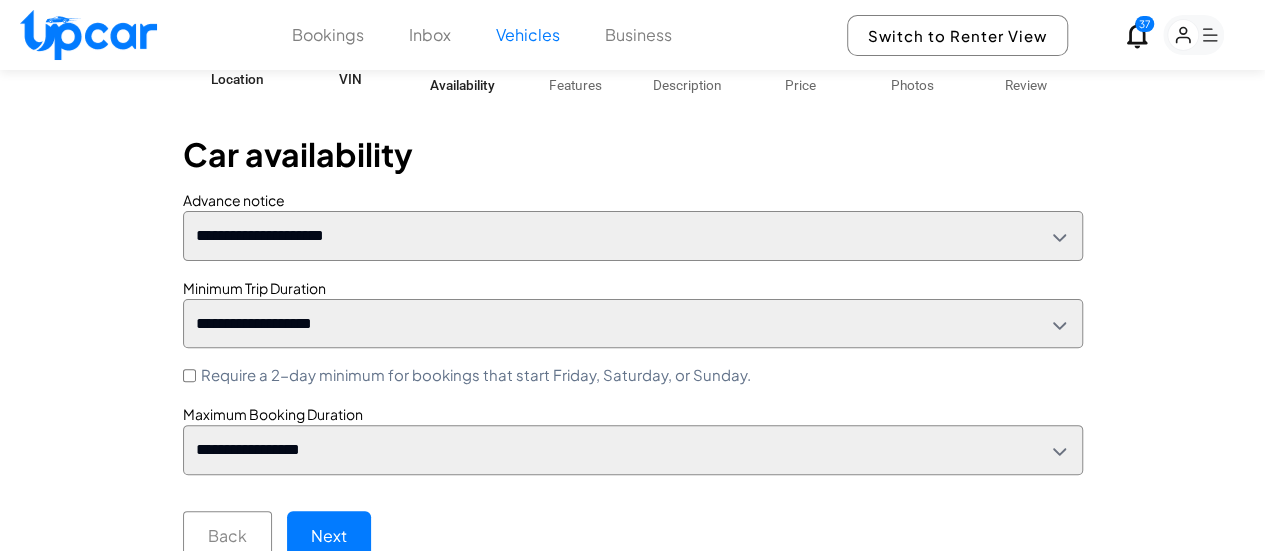 scroll, scrollTop: 142, scrollLeft: 0, axis: vertical 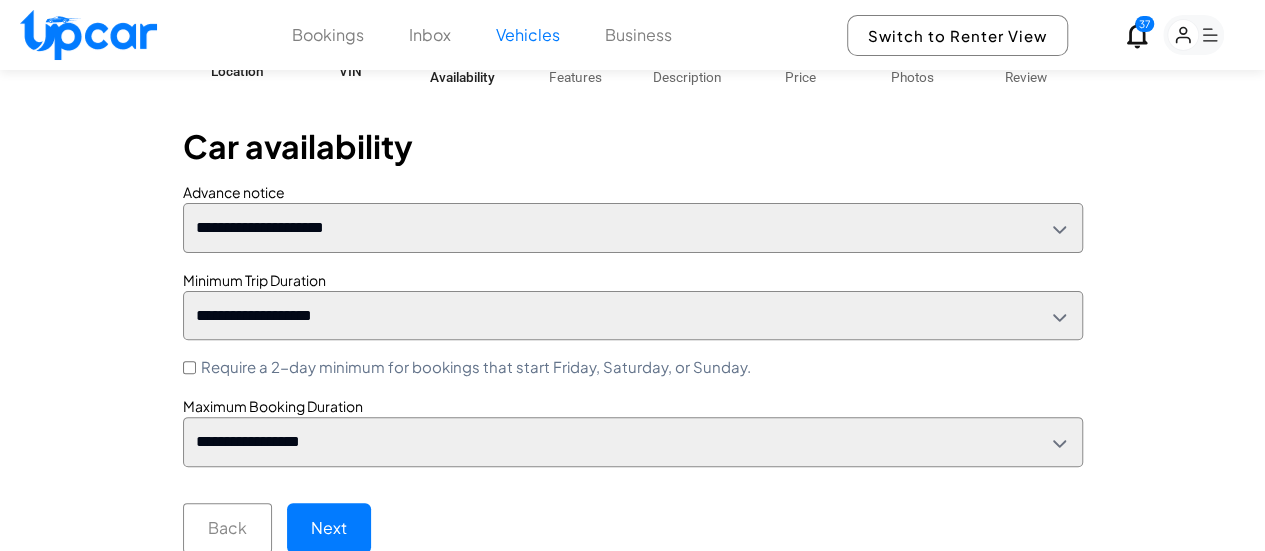 click on "**********" at bounding box center [633, 315] 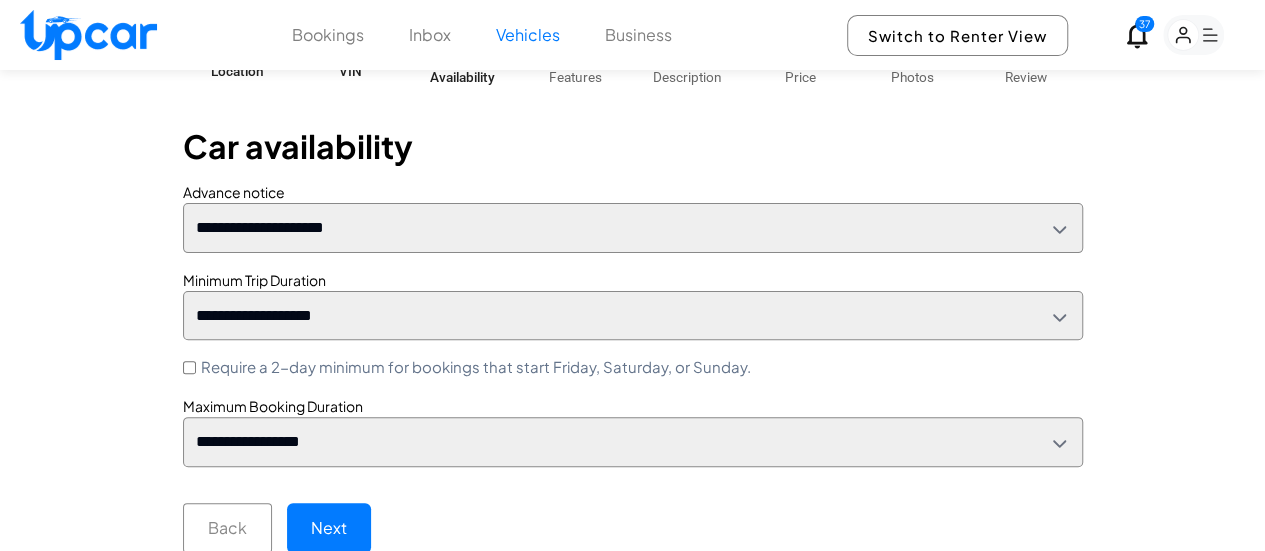 select on "*" 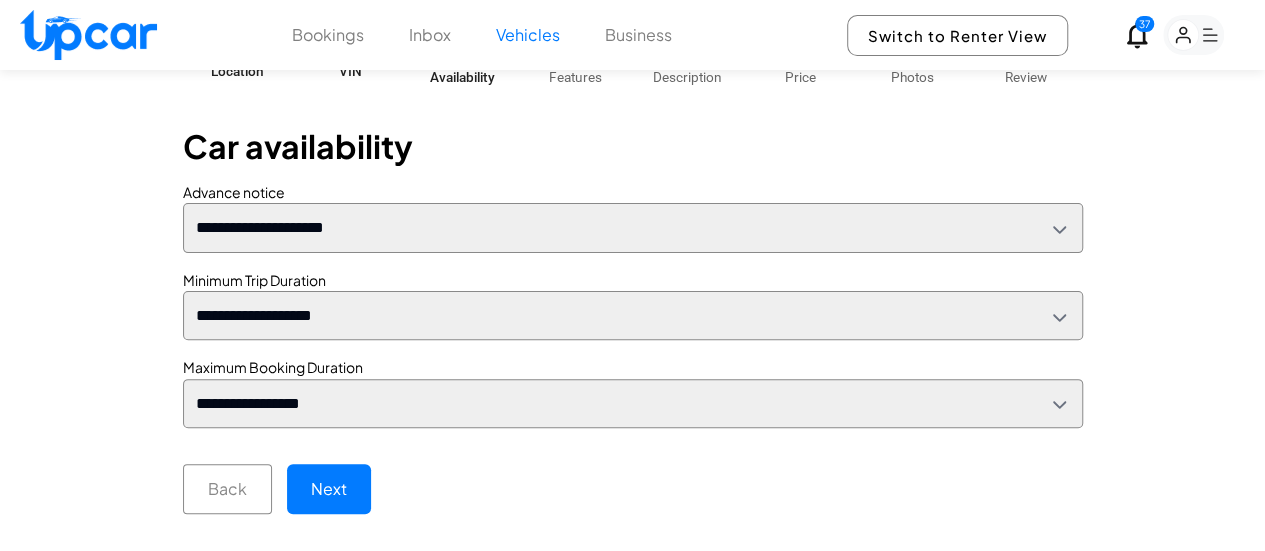 scroll, scrollTop: 104, scrollLeft: 0, axis: vertical 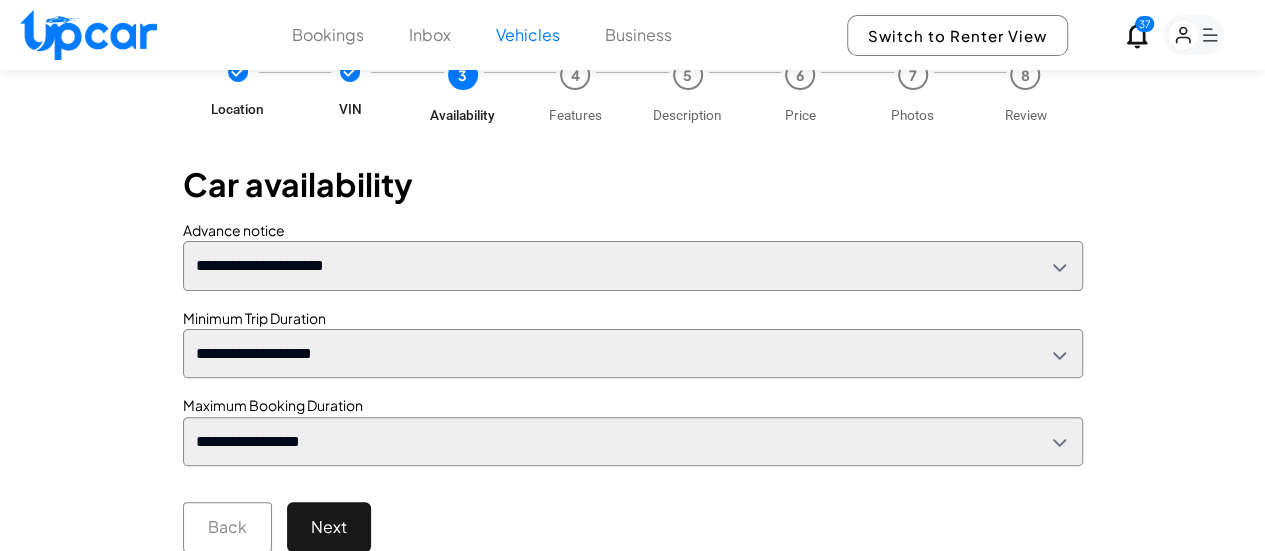 click on "Next" at bounding box center (329, 527) 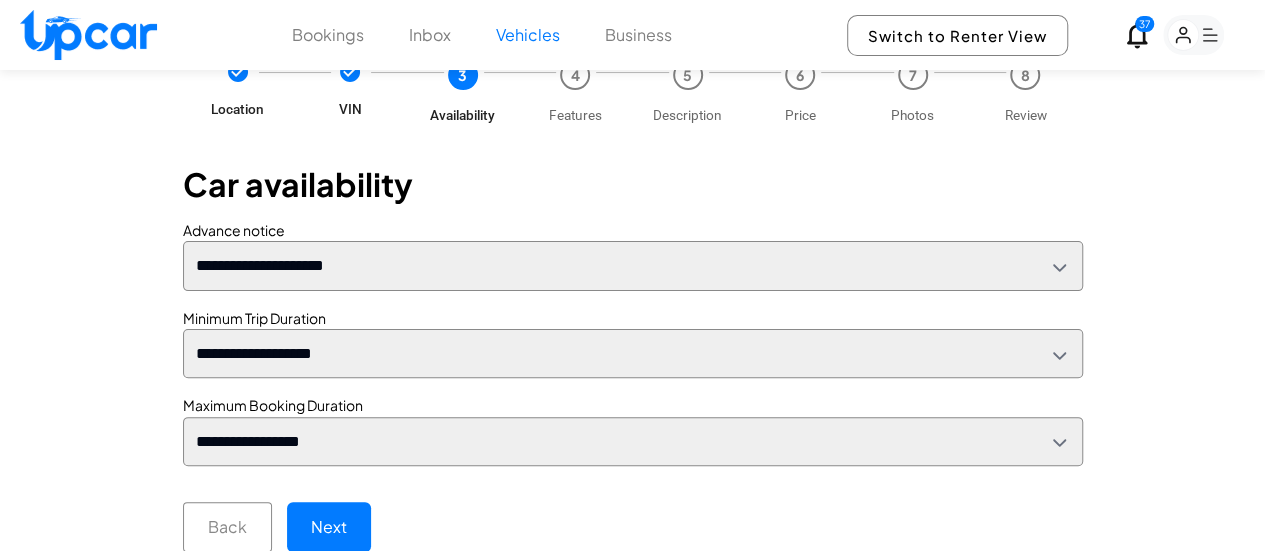select on "*" 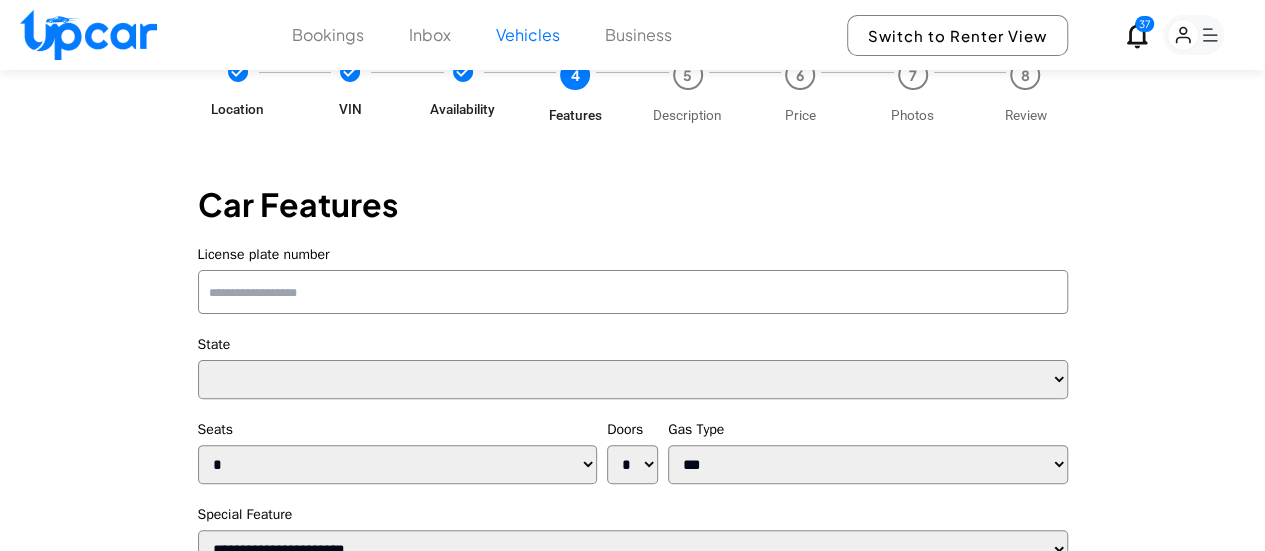 select on "**" 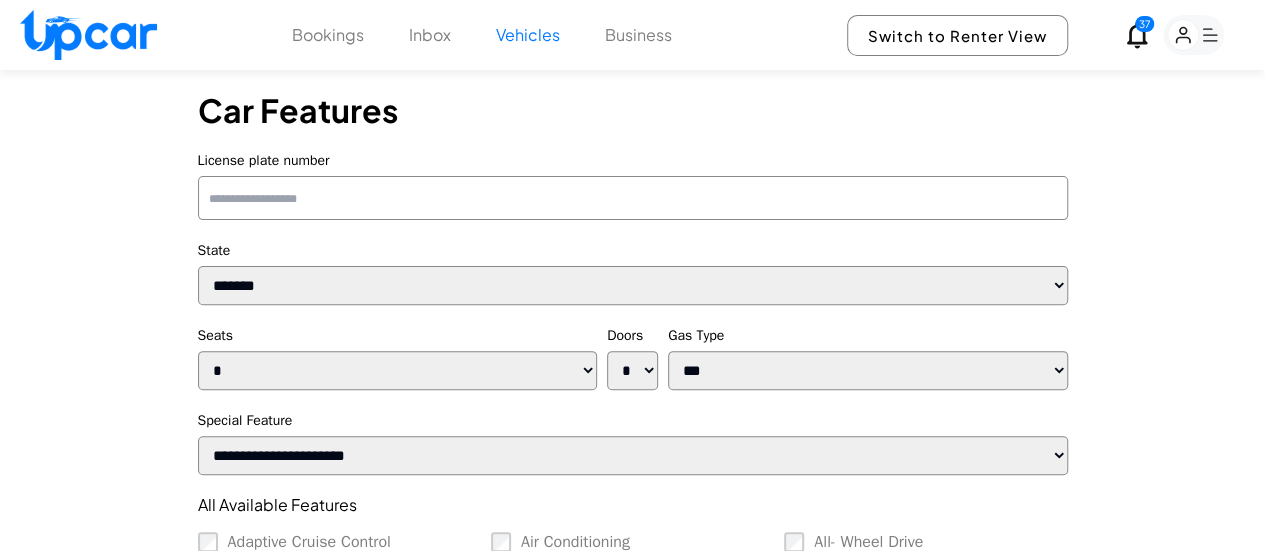 scroll, scrollTop: 204, scrollLeft: 0, axis: vertical 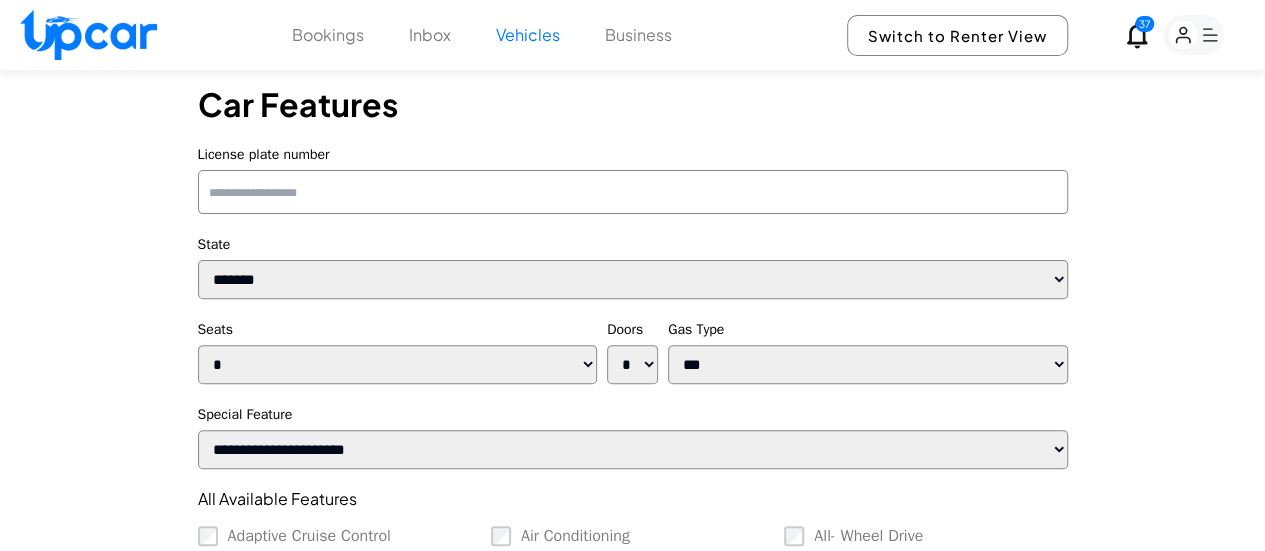 click on "* * * * * * *" at bounding box center (398, 364) 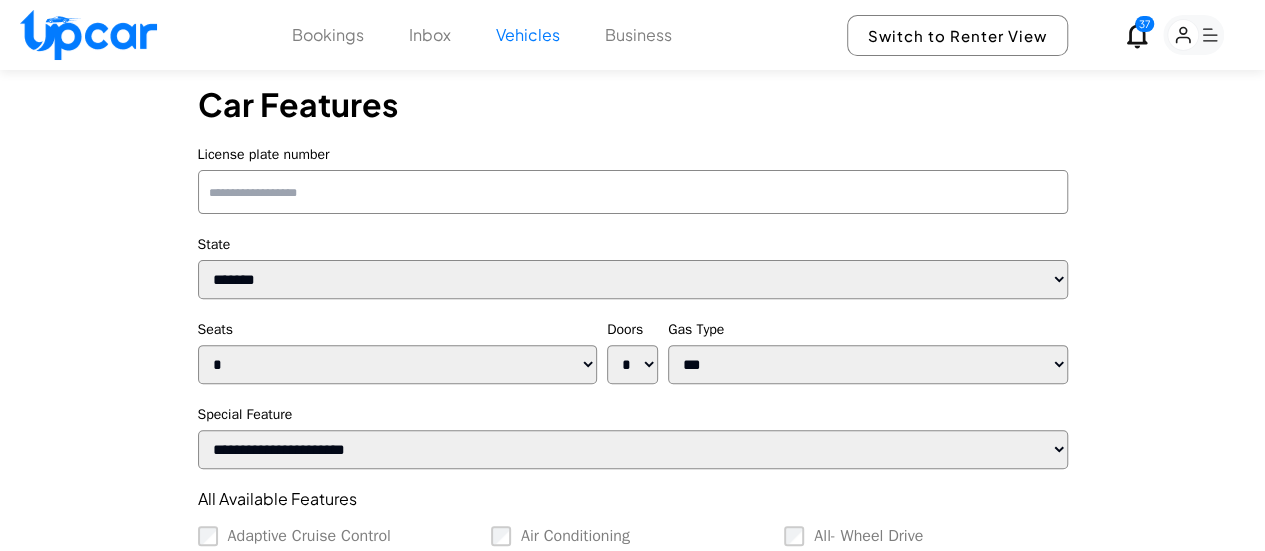 click on "License plate number" at bounding box center (633, 192) 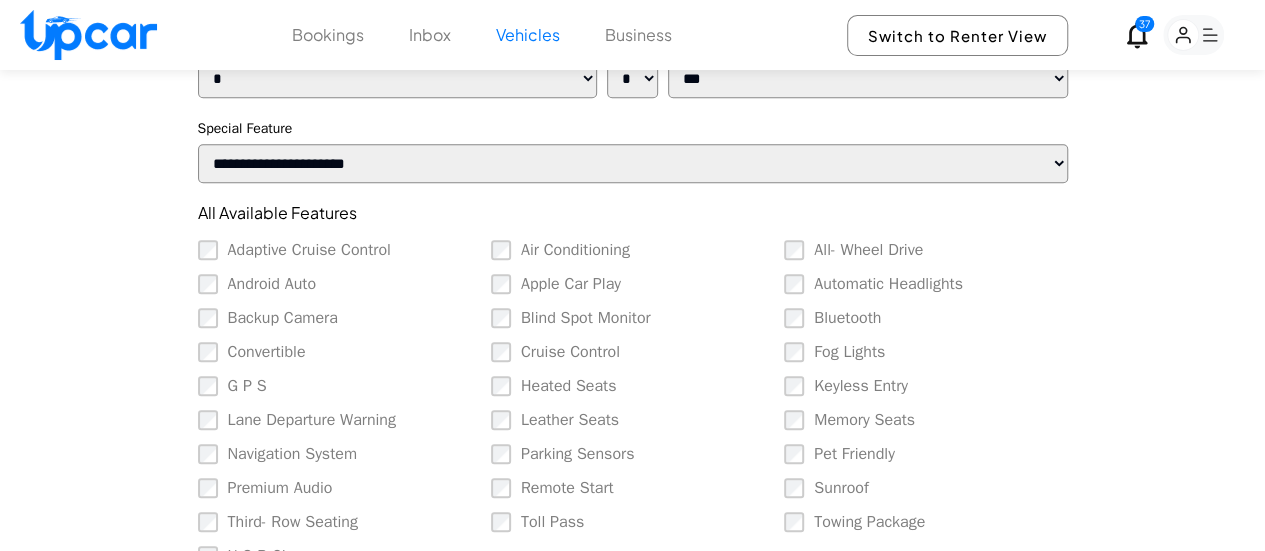 scroll, scrollTop: 604, scrollLeft: 0, axis: vertical 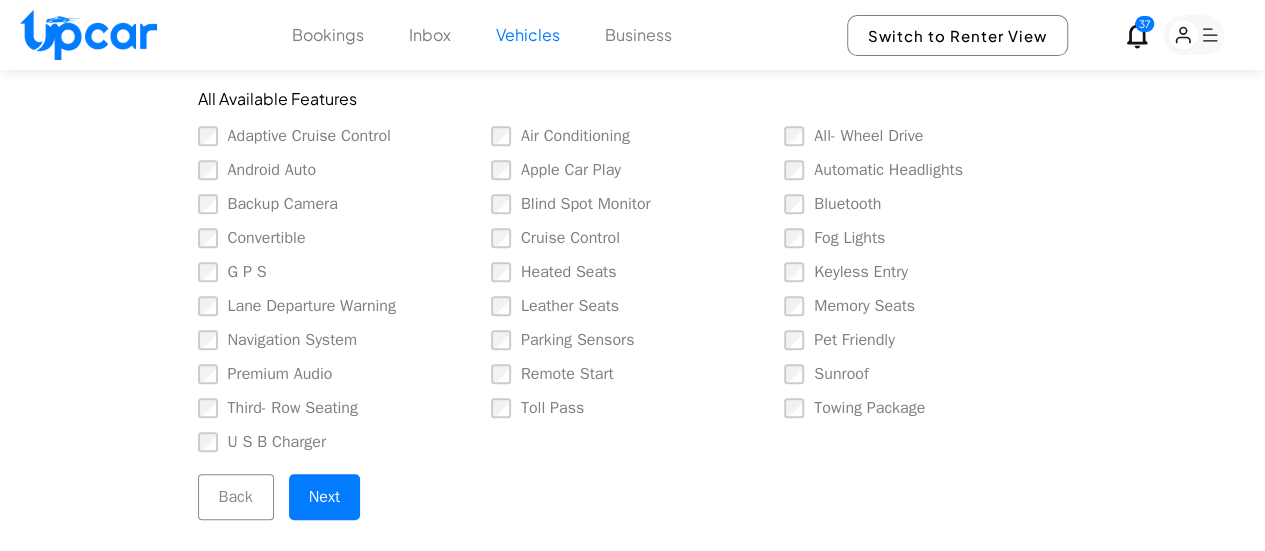 type on "*******" 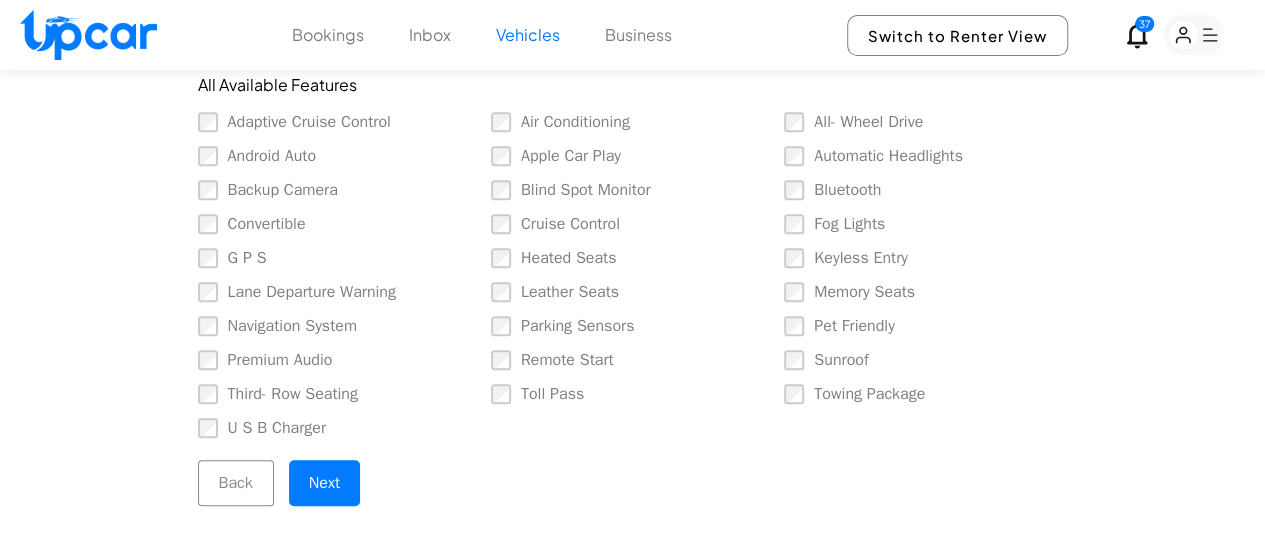scroll, scrollTop: 642, scrollLeft: 0, axis: vertical 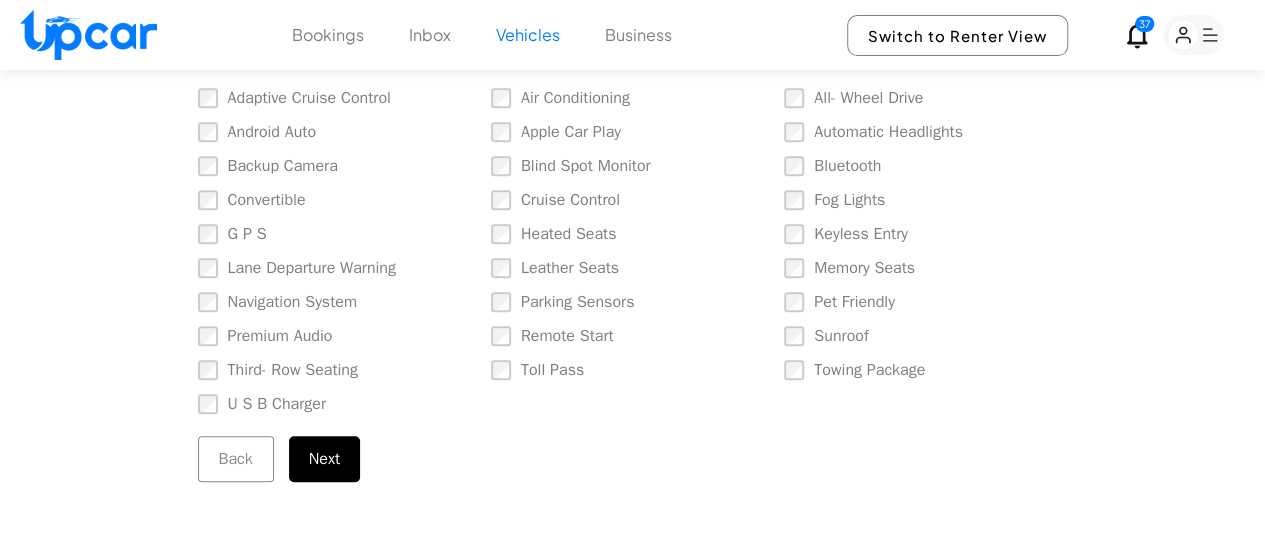 click on "Next" at bounding box center (324, 459) 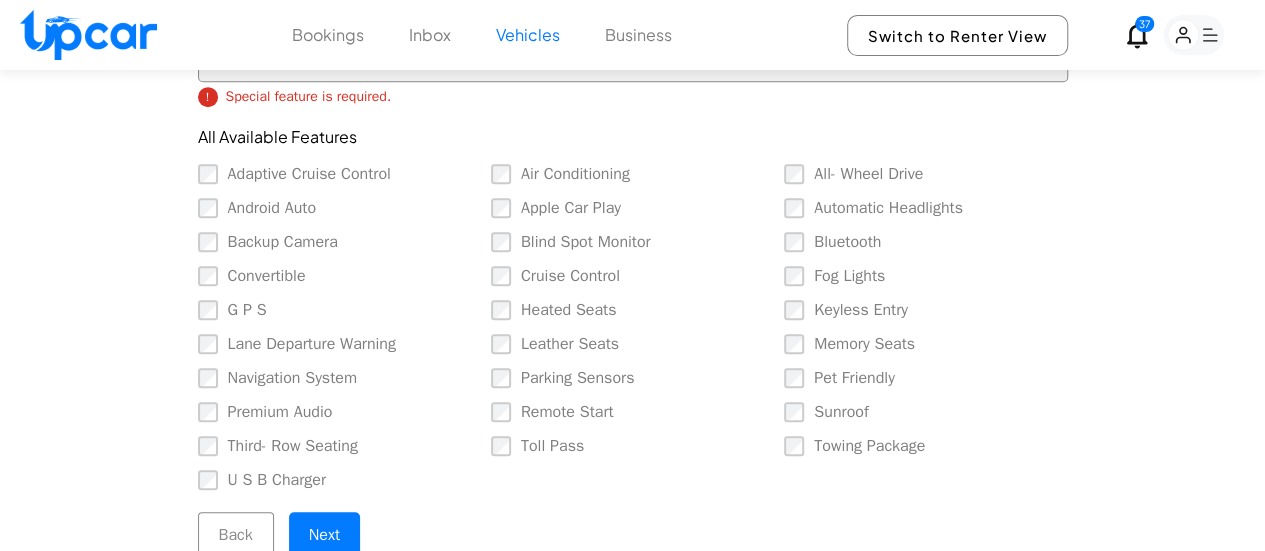 scroll, scrollTop: 342, scrollLeft: 0, axis: vertical 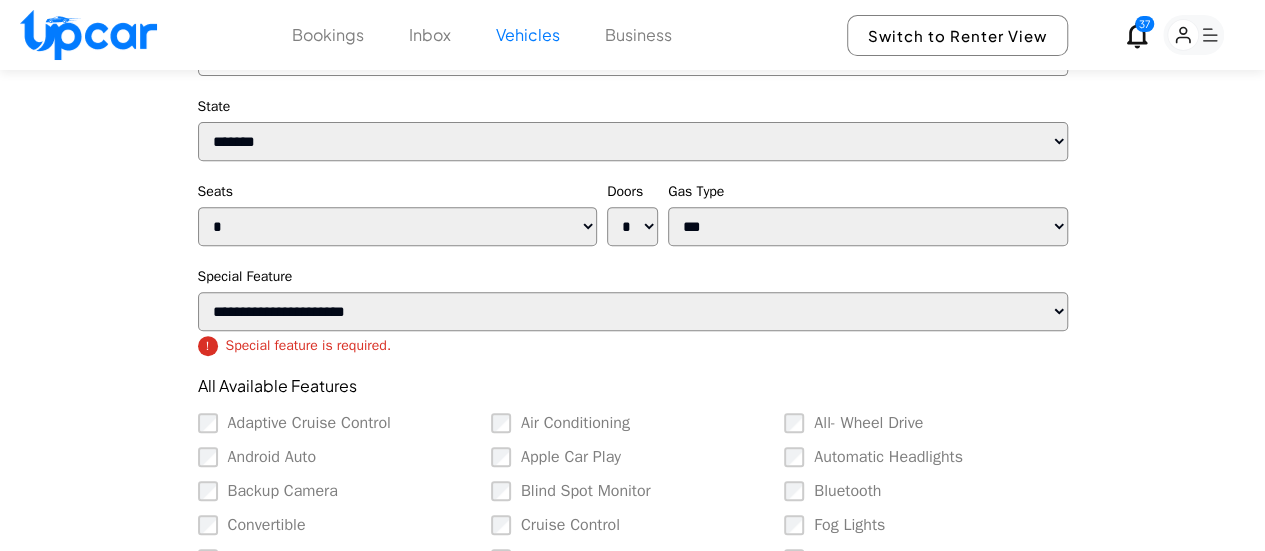 click on "**********" at bounding box center (633, 311) 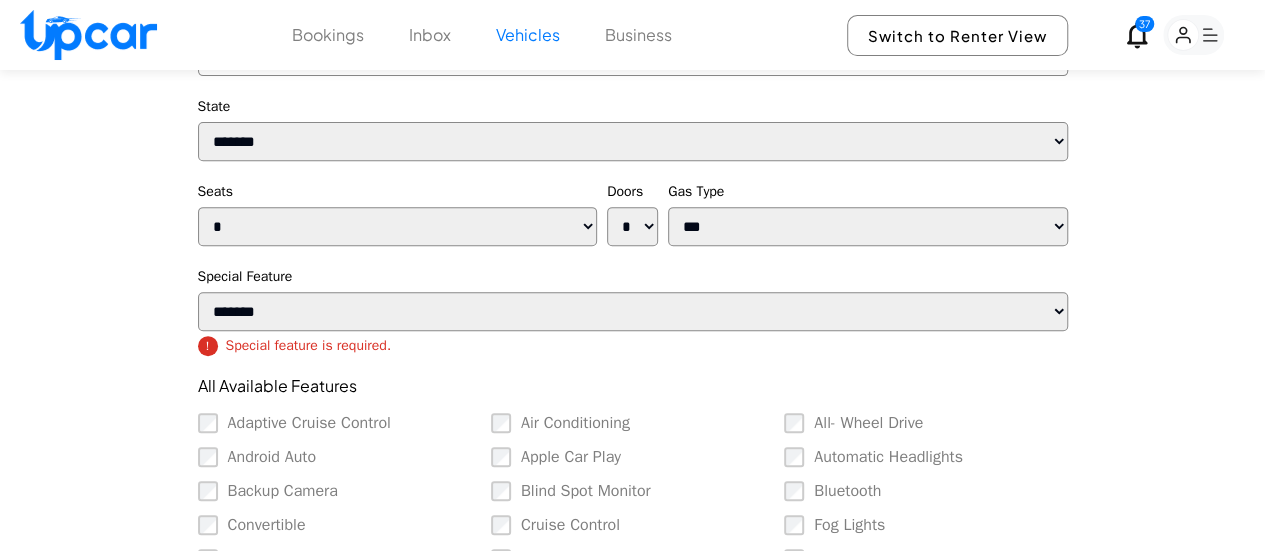 click on "**********" at bounding box center [633, 311] 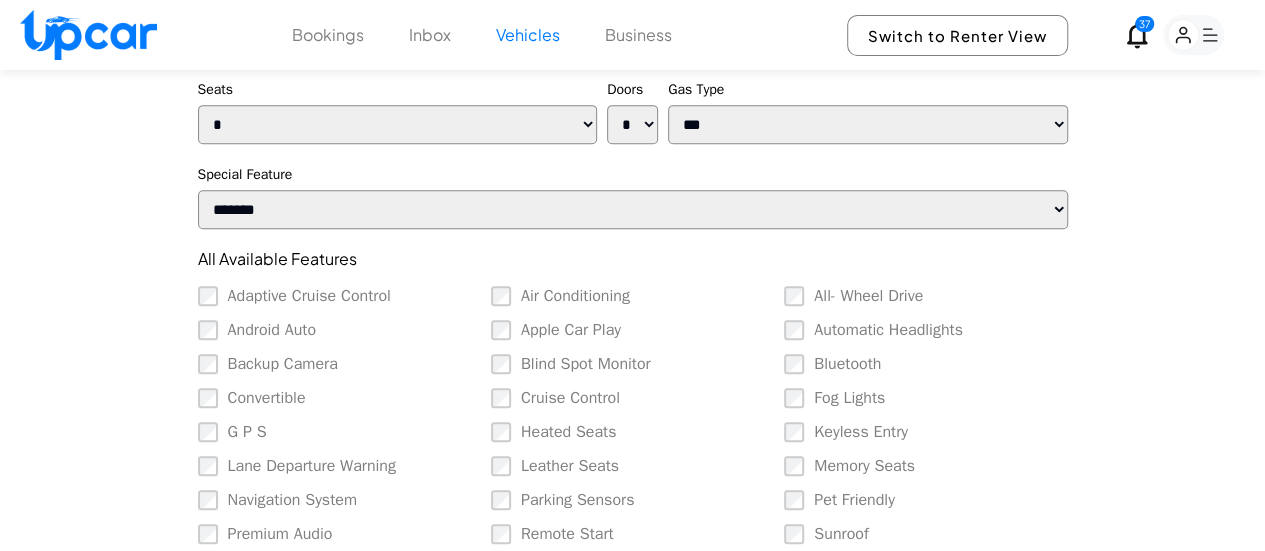 scroll, scrollTop: 642, scrollLeft: 0, axis: vertical 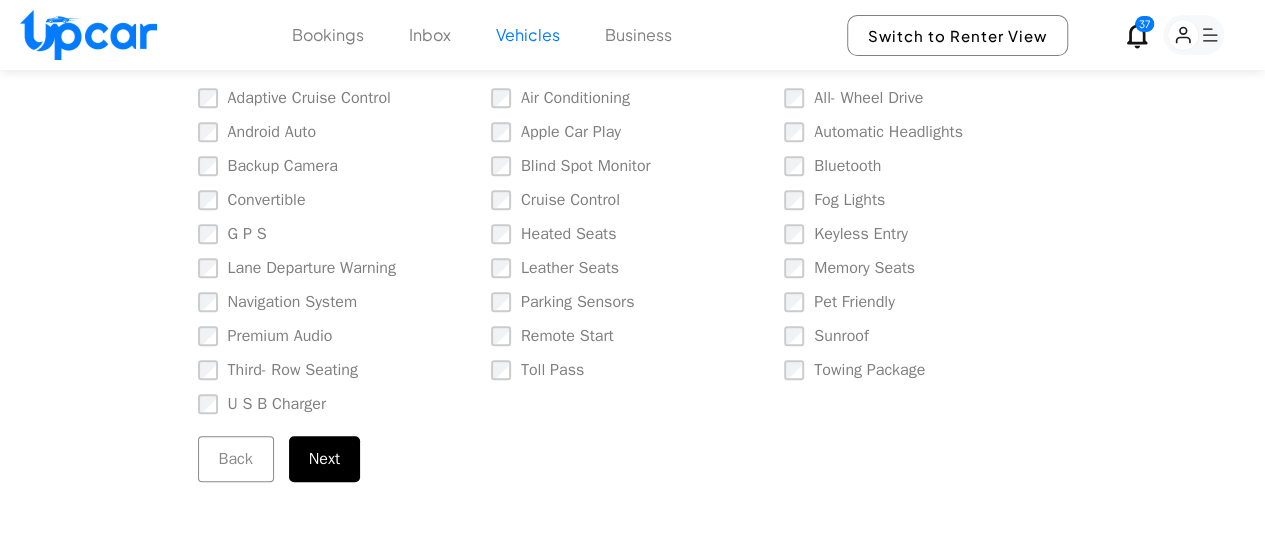 click on "Next" at bounding box center (324, 459) 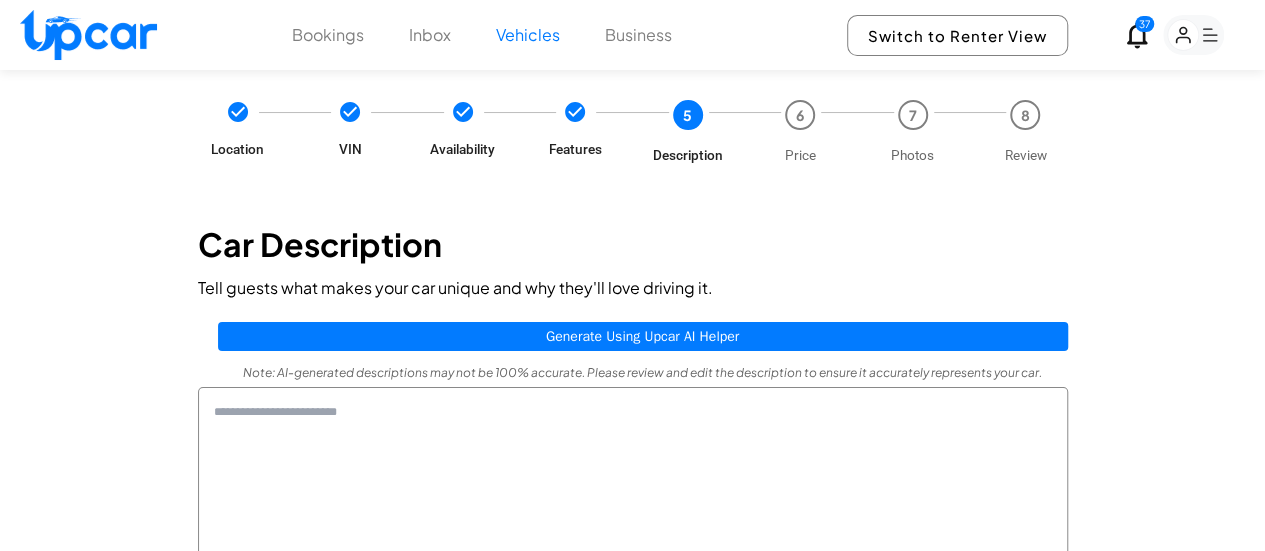 scroll, scrollTop: 200, scrollLeft: 0, axis: vertical 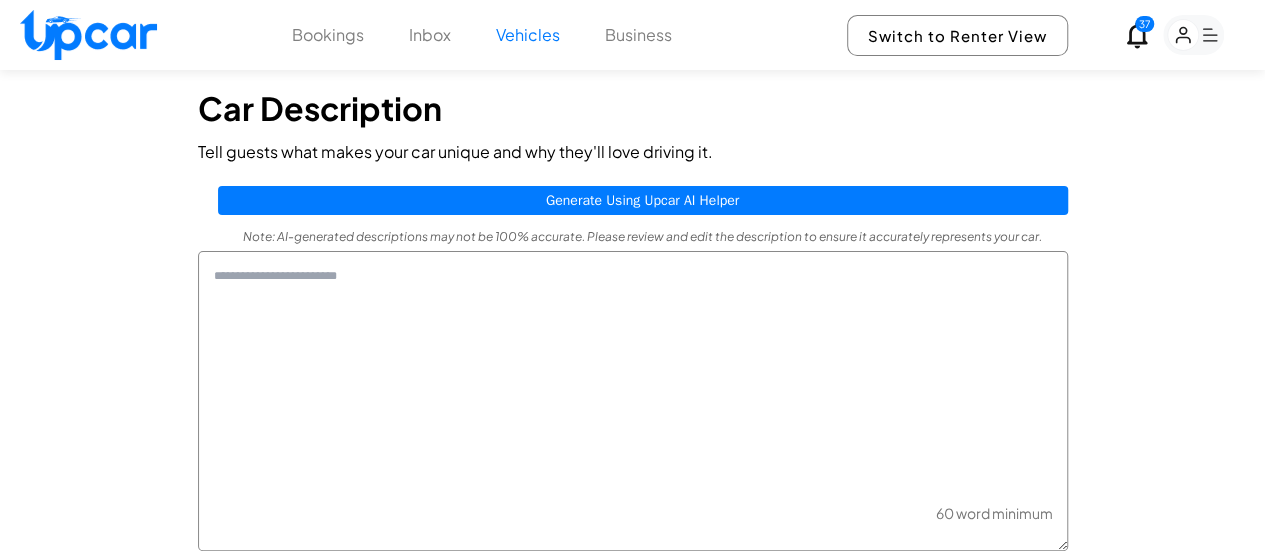 click at bounding box center (633, 401) 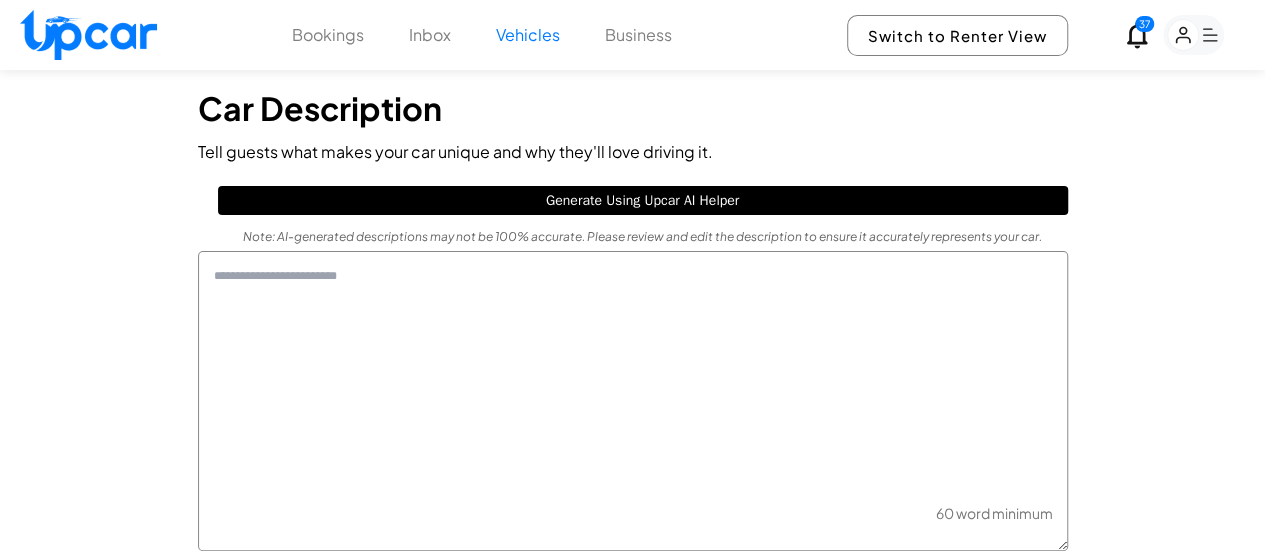 click on "Generate Using Upcar AI Helper" at bounding box center (643, 200) 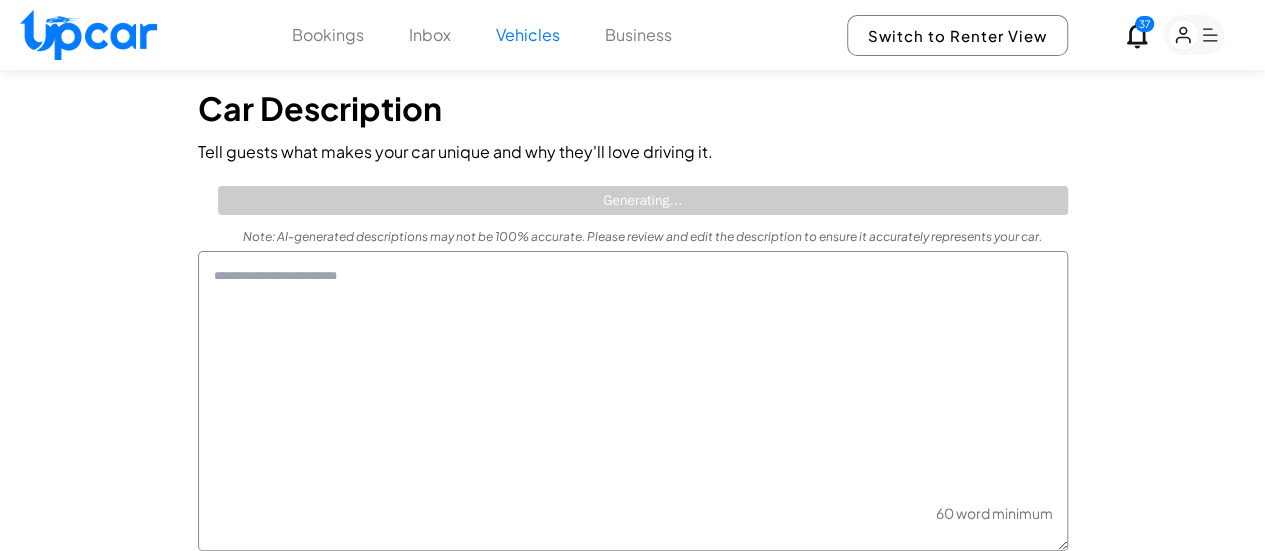 type on "**********" 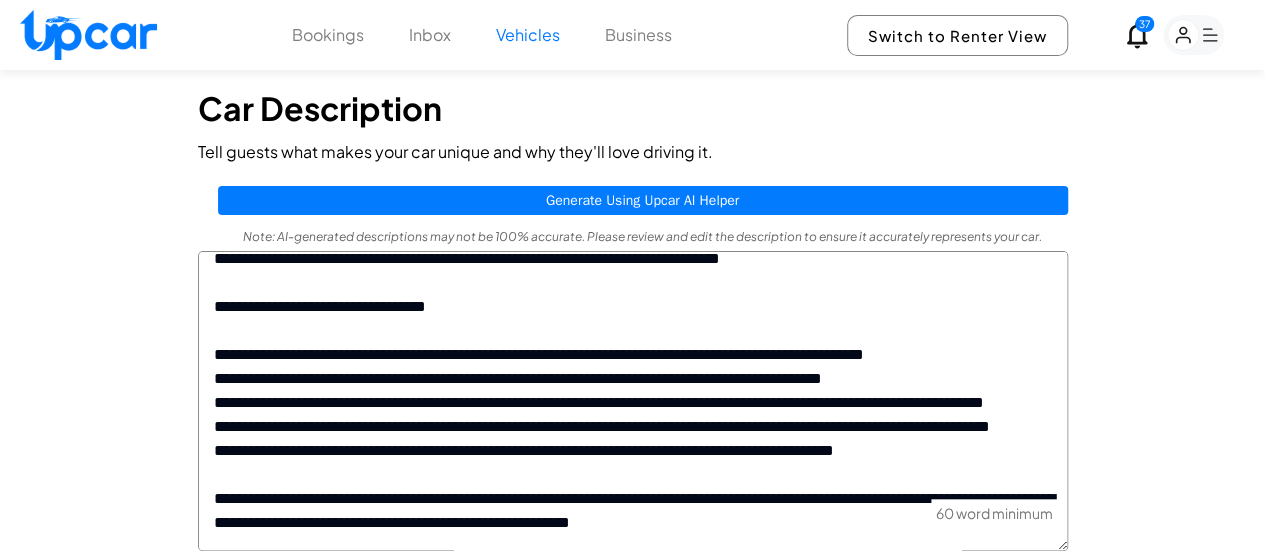 scroll, scrollTop: 643, scrollLeft: 0, axis: vertical 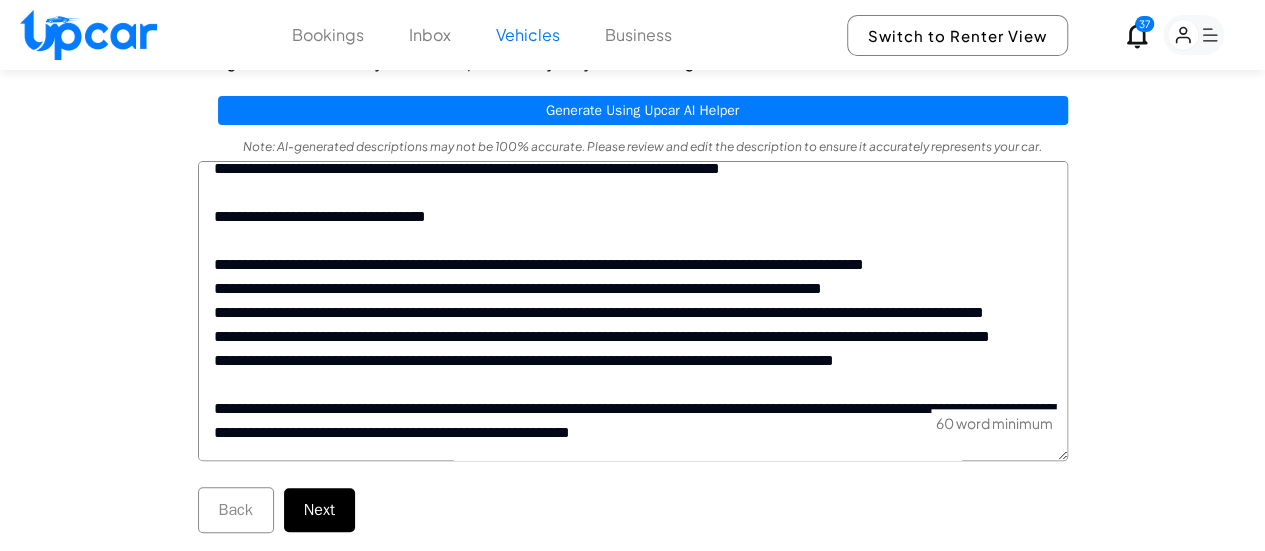 click on "Next" at bounding box center (319, 510) 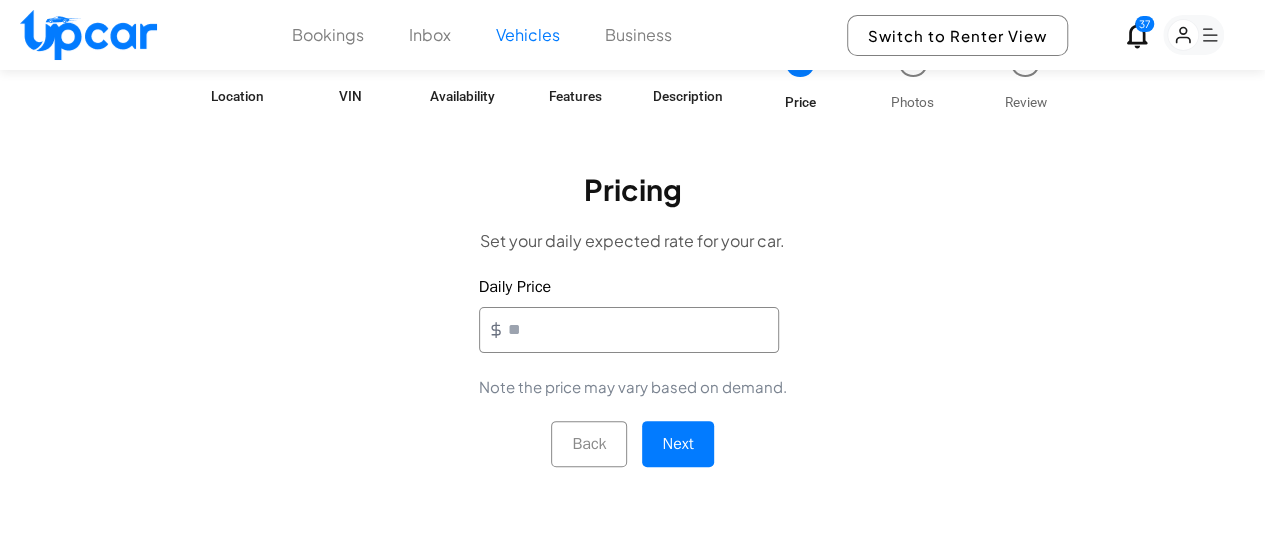 scroll, scrollTop: 69, scrollLeft: 0, axis: vertical 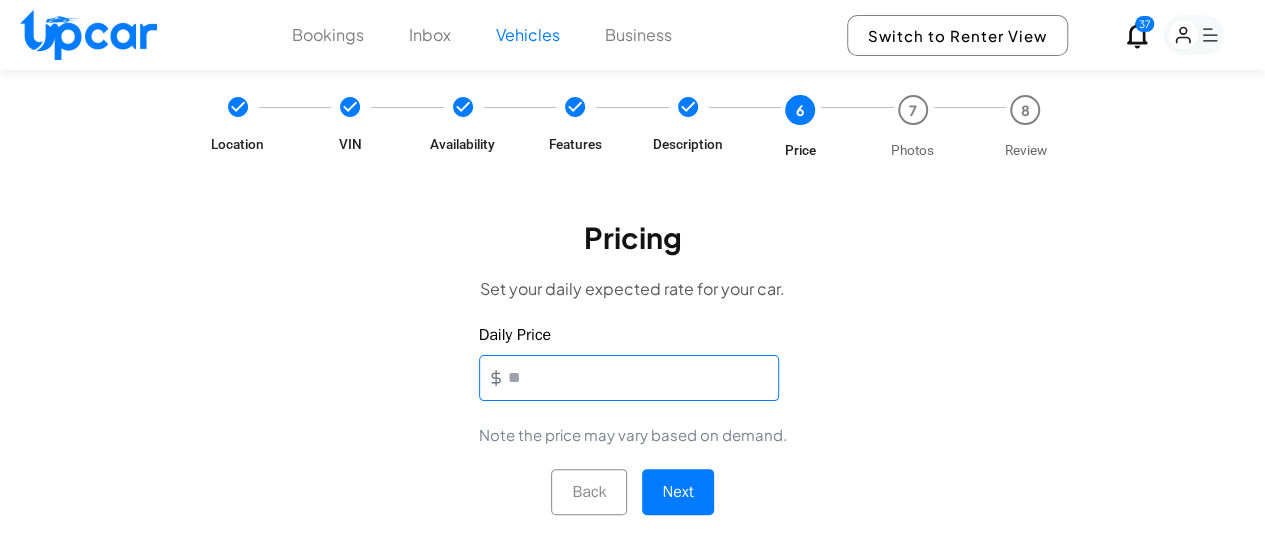 click on "Daily Price" at bounding box center [629, 378] 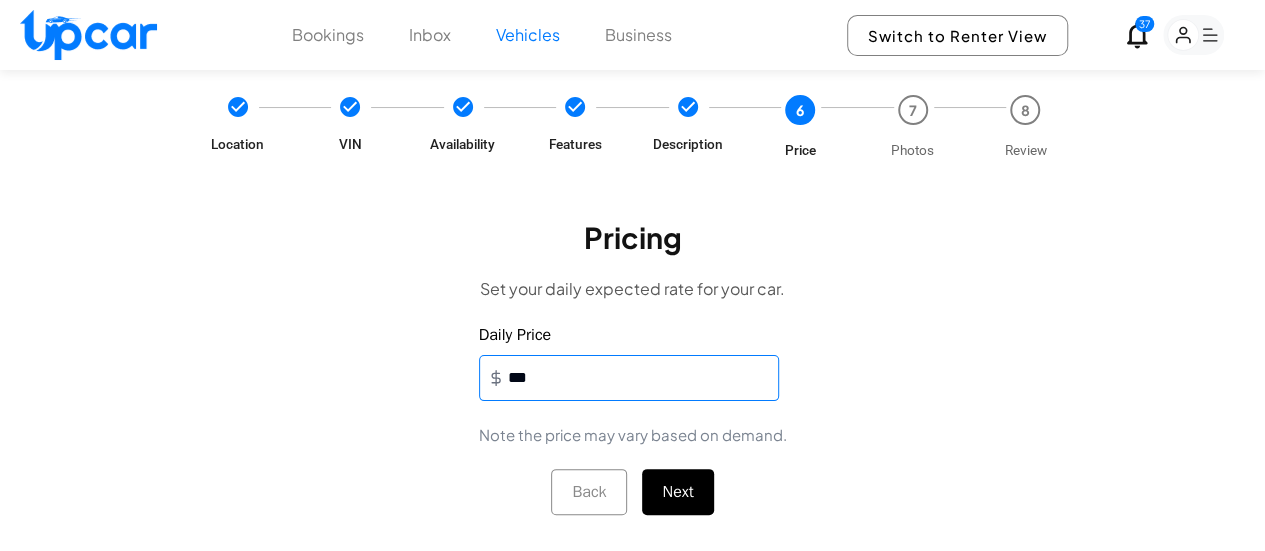 type on "***" 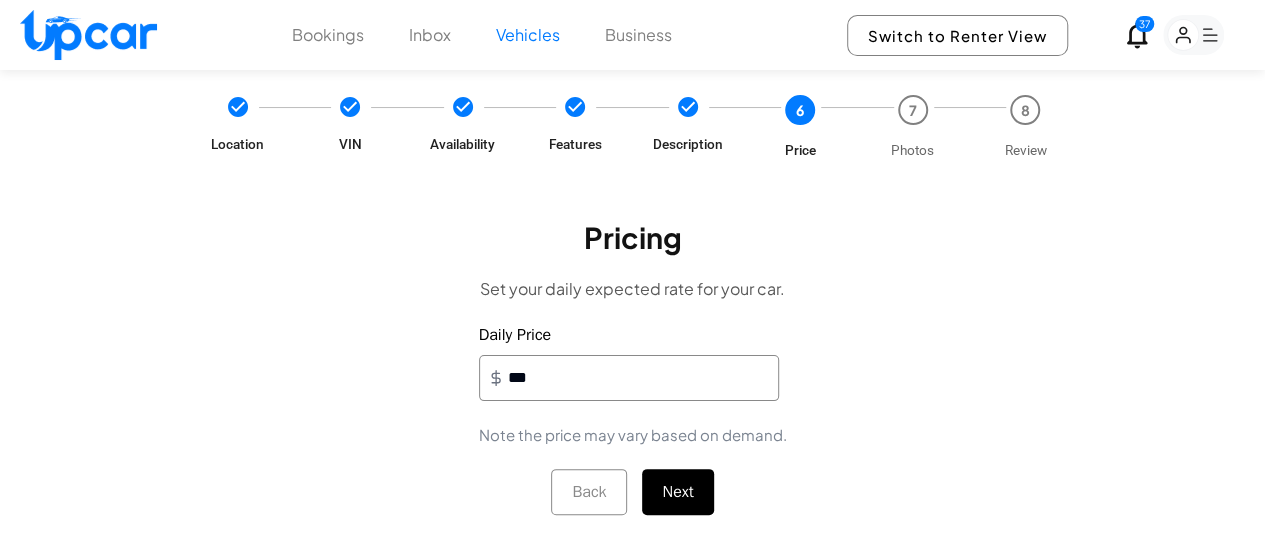 click on "Next" at bounding box center [677, 492] 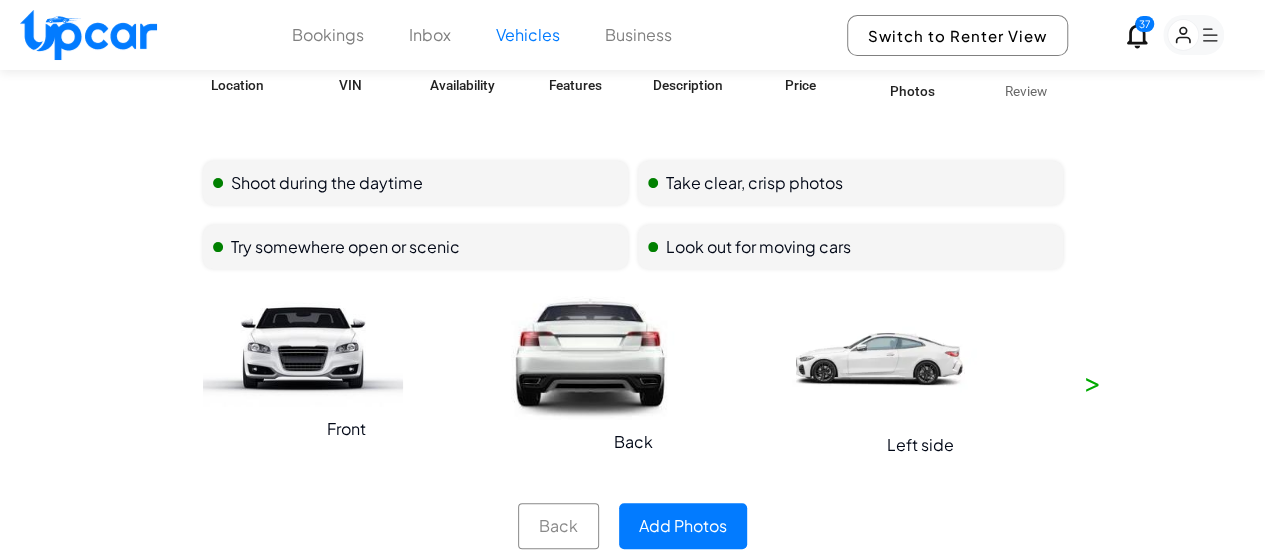 scroll, scrollTop: 130, scrollLeft: 0, axis: vertical 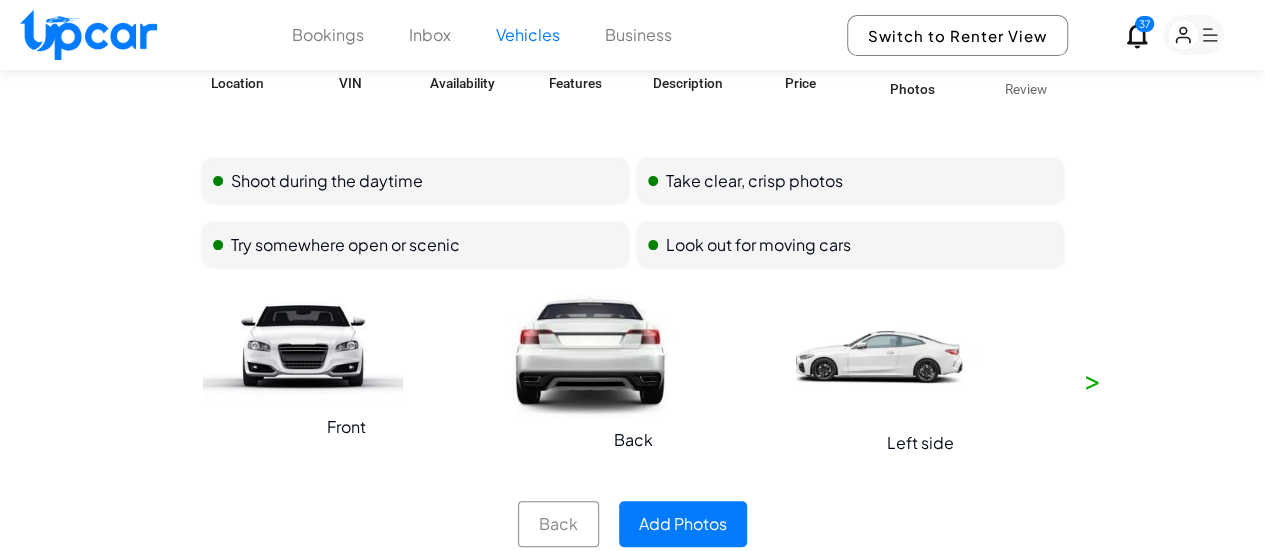 click on "Add Photos" at bounding box center [683, 524] 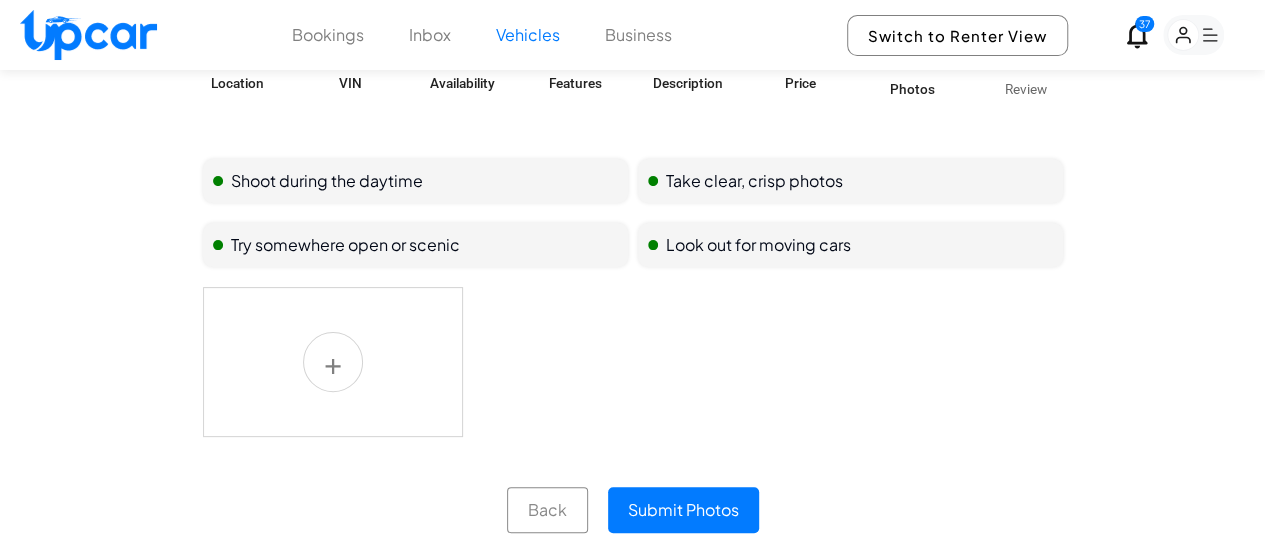 click at bounding box center [333, 362] 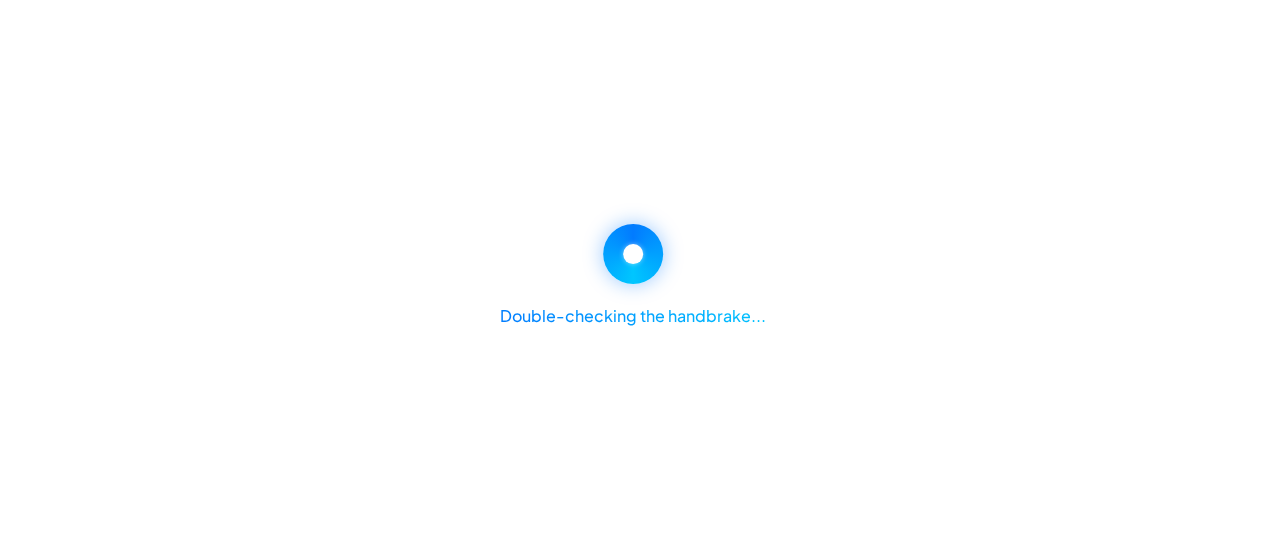 scroll, scrollTop: 0, scrollLeft: 0, axis: both 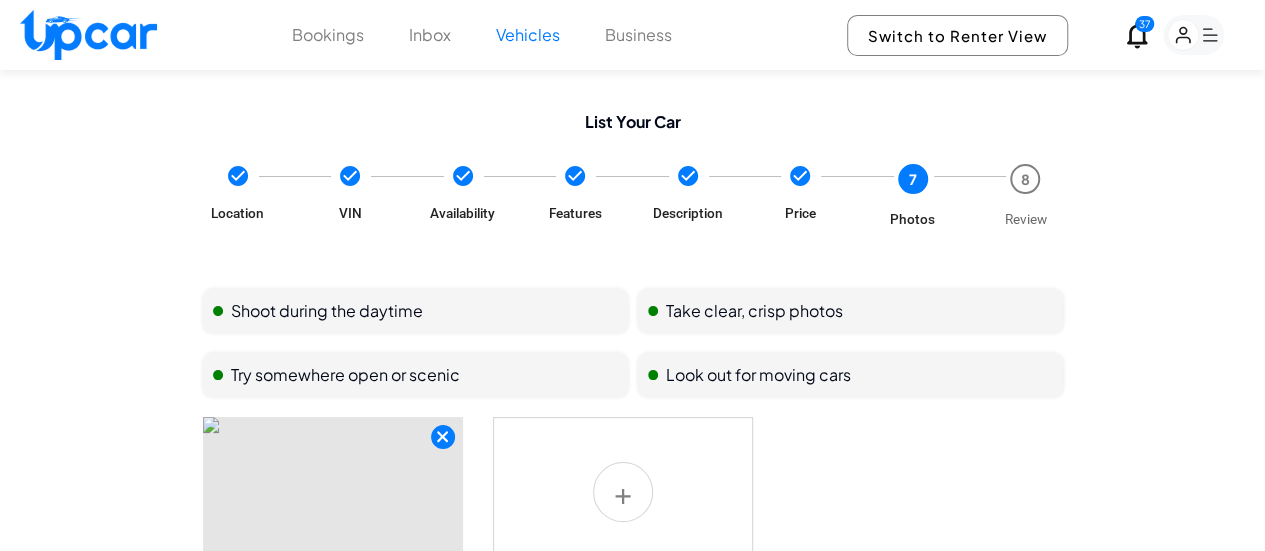 click at bounding box center [623, 492] 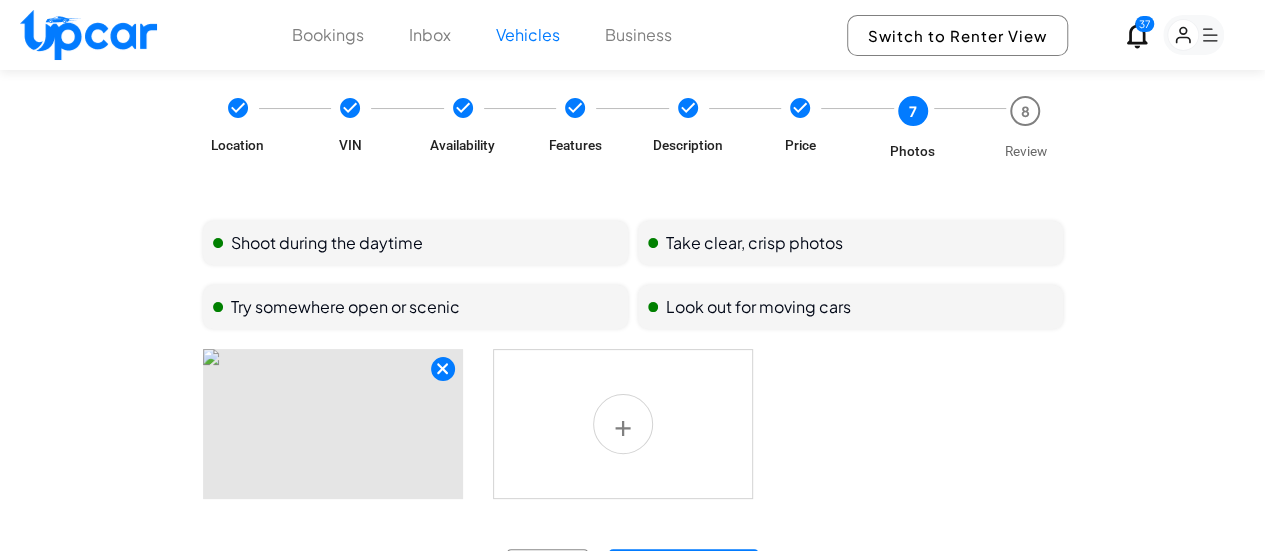 scroll, scrollTop: 131, scrollLeft: 0, axis: vertical 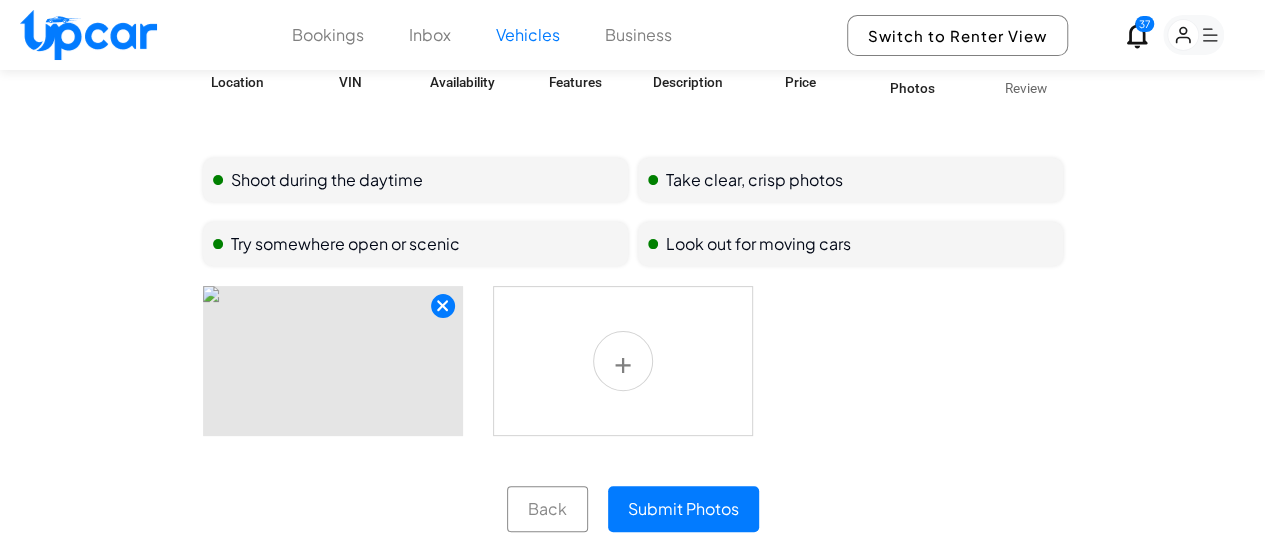 click at bounding box center [623, 361] 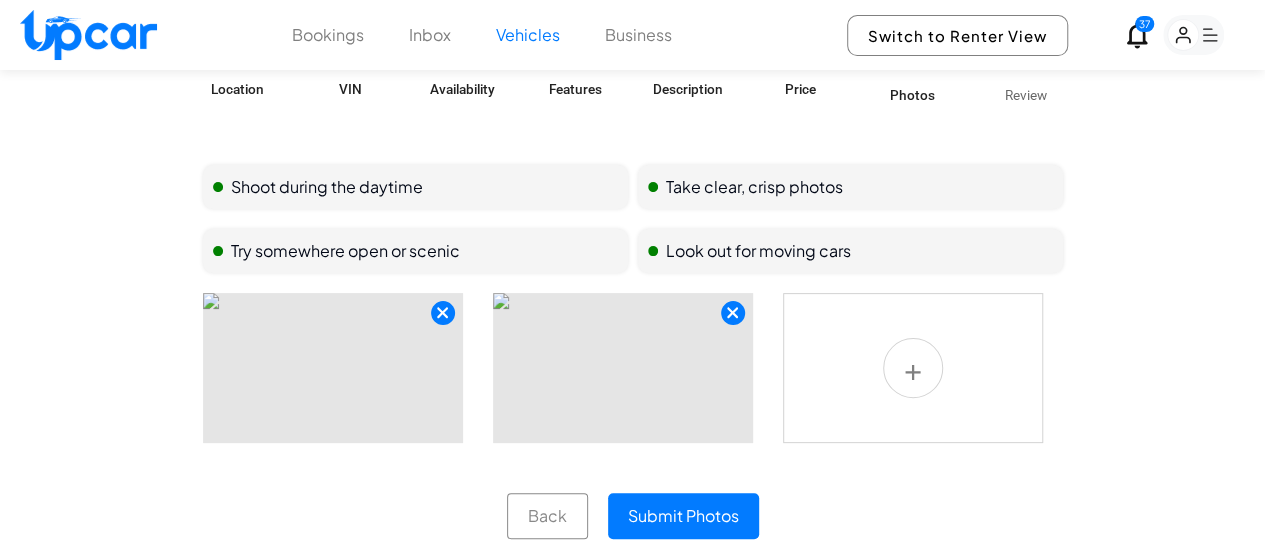 scroll, scrollTop: 131, scrollLeft: 0, axis: vertical 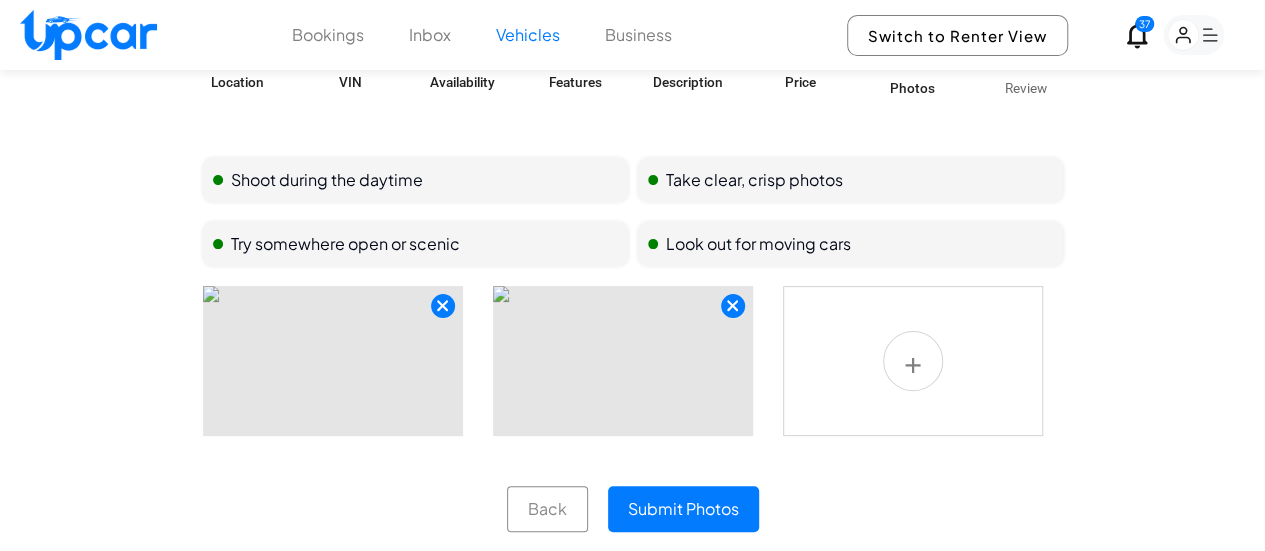 click on "Submit Photos" at bounding box center [683, 509] 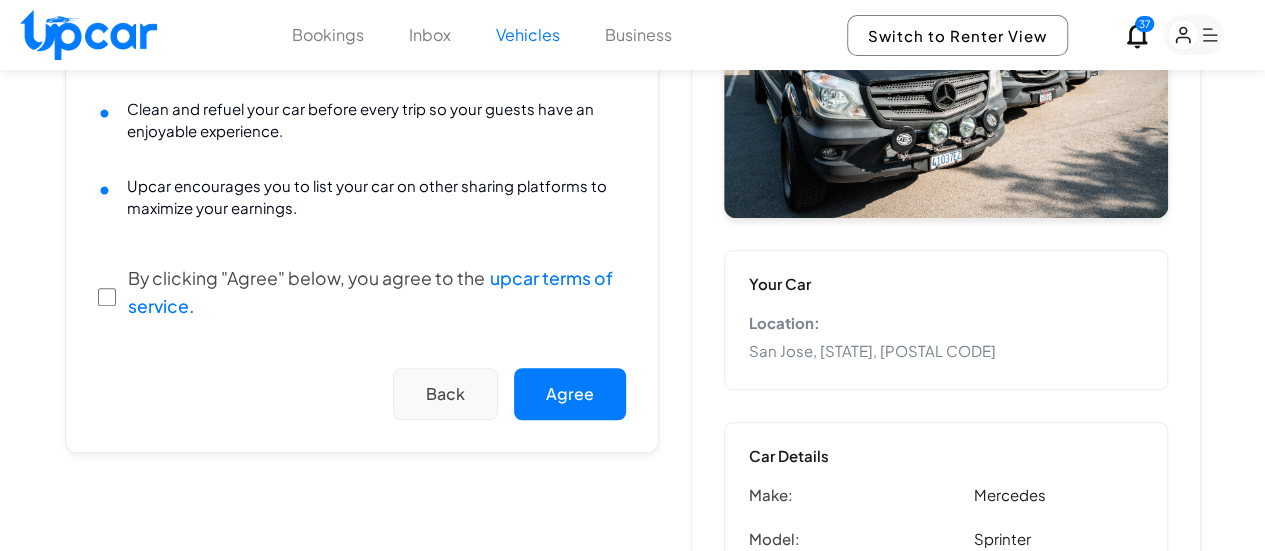 scroll, scrollTop: 331, scrollLeft: 0, axis: vertical 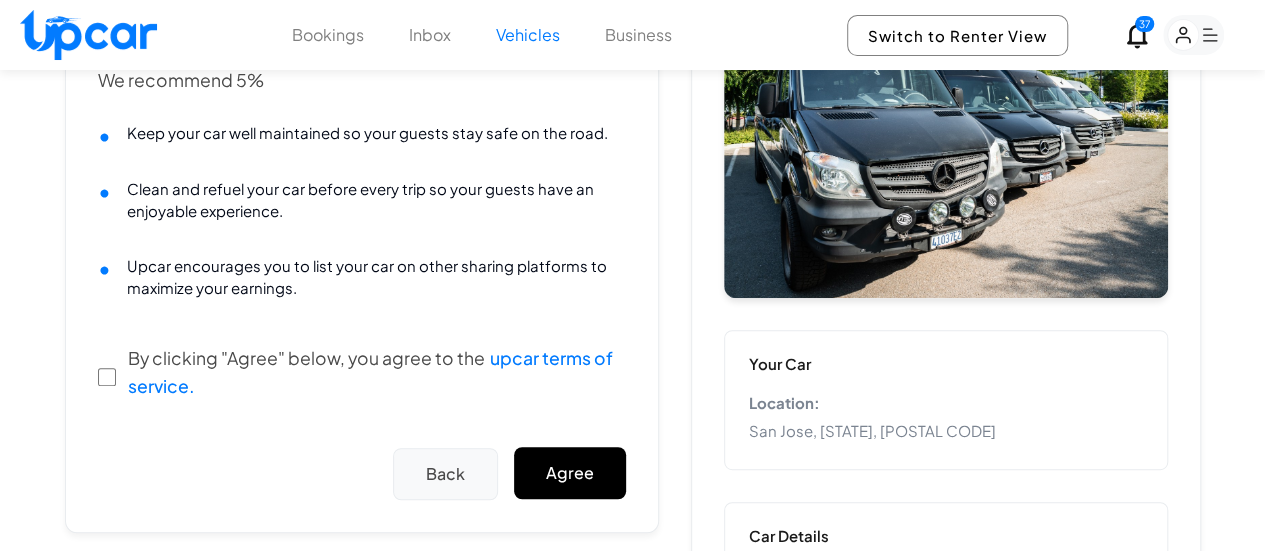 click on "Agree" at bounding box center [570, 473] 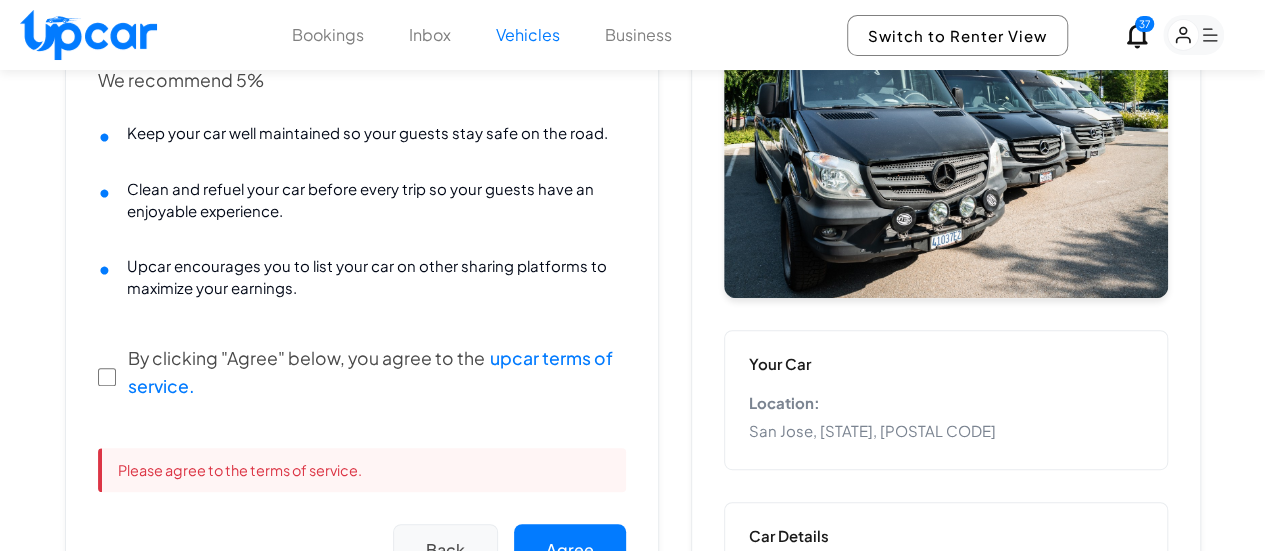 click on "By clicking "Agree" below, you agree to the upcar terms of service." at bounding box center (377, 372) 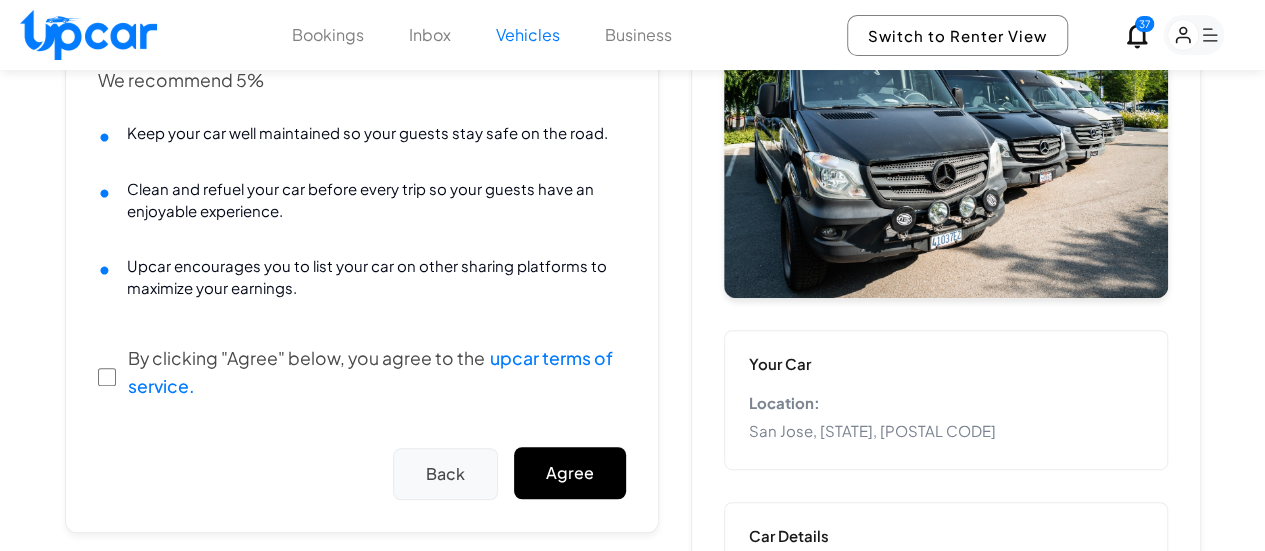 click on "Agree" at bounding box center (570, 473) 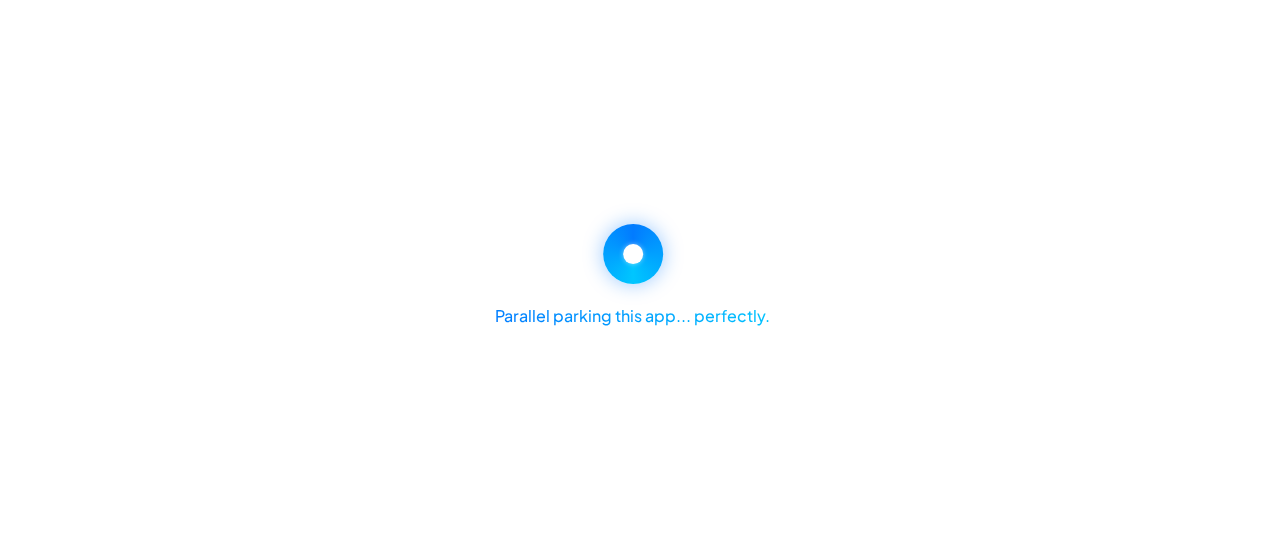 scroll, scrollTop: 0, scrollLeft: 0, axis: both 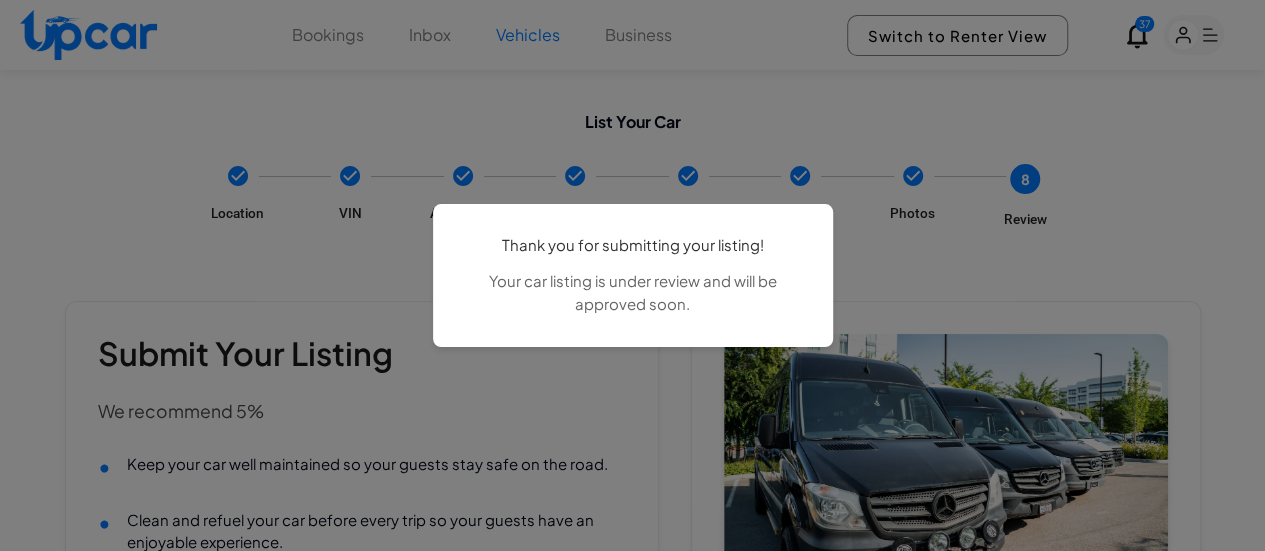 click on "Thank you for submitting your listing! Your car listing is under review and will be approved soon." at bounding box center (632, 275) 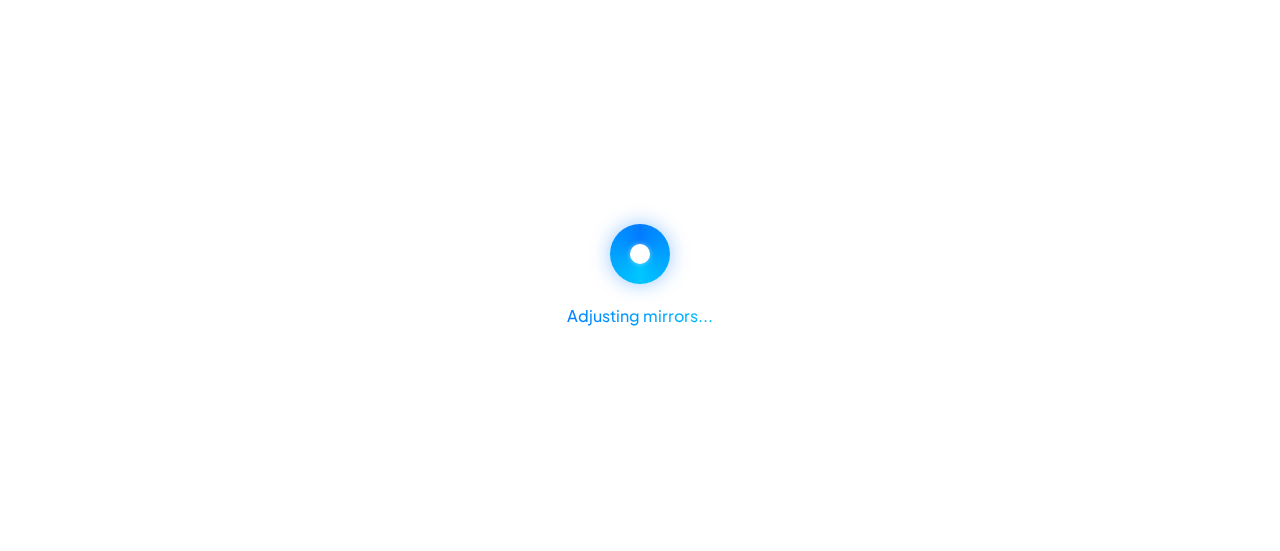 select on "*******" 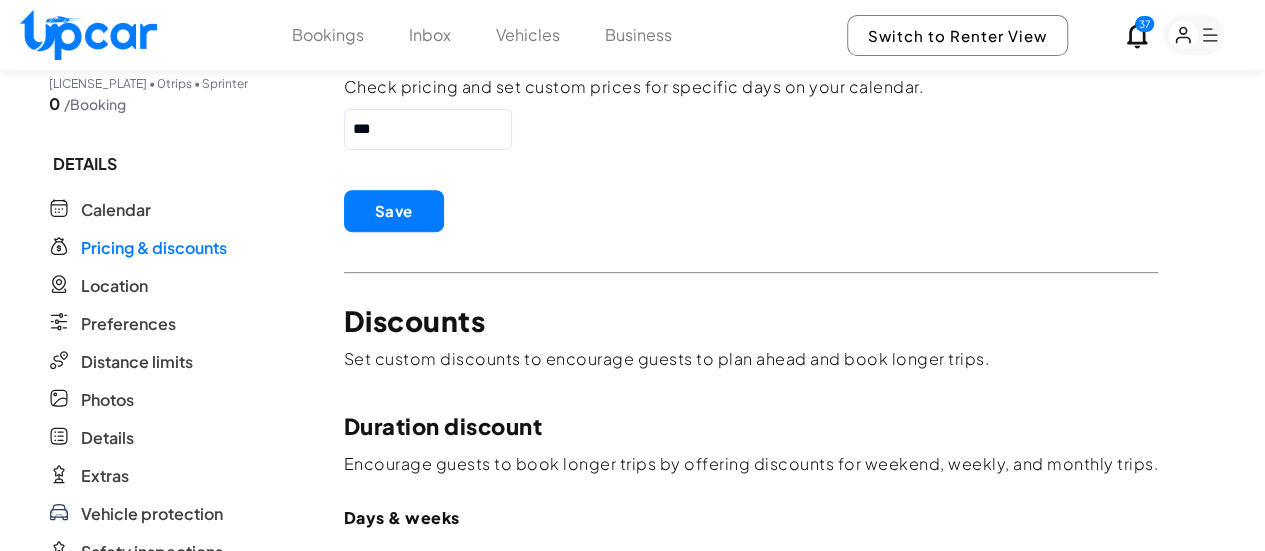 scroll, scrollTop: 700, scrollLeft: 0, axis: vertical 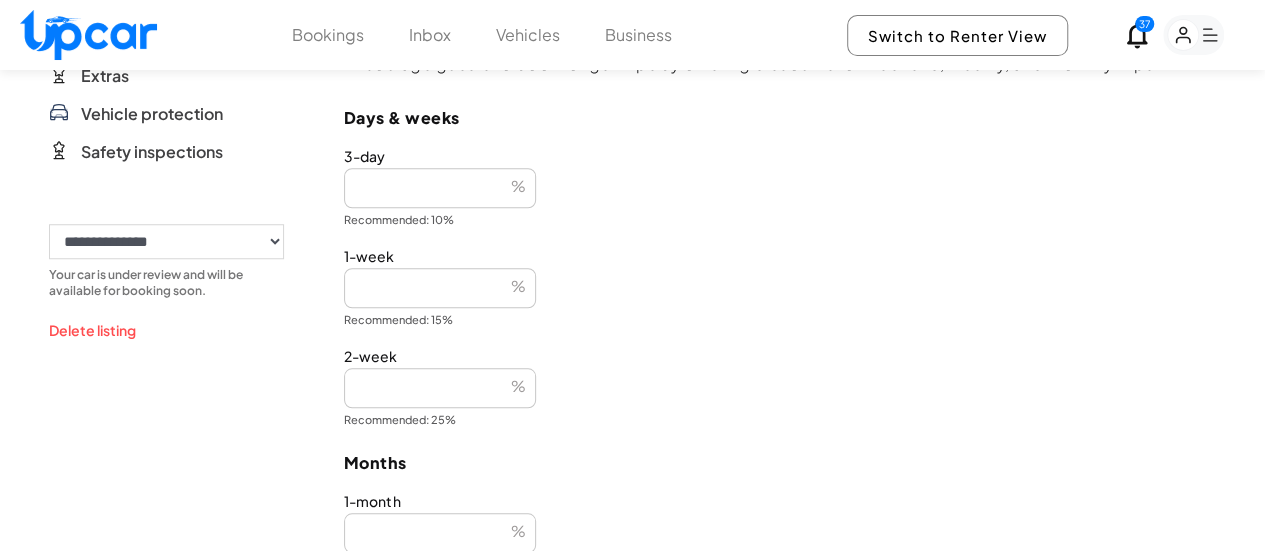click on "**" at bounding box center (440, 388) 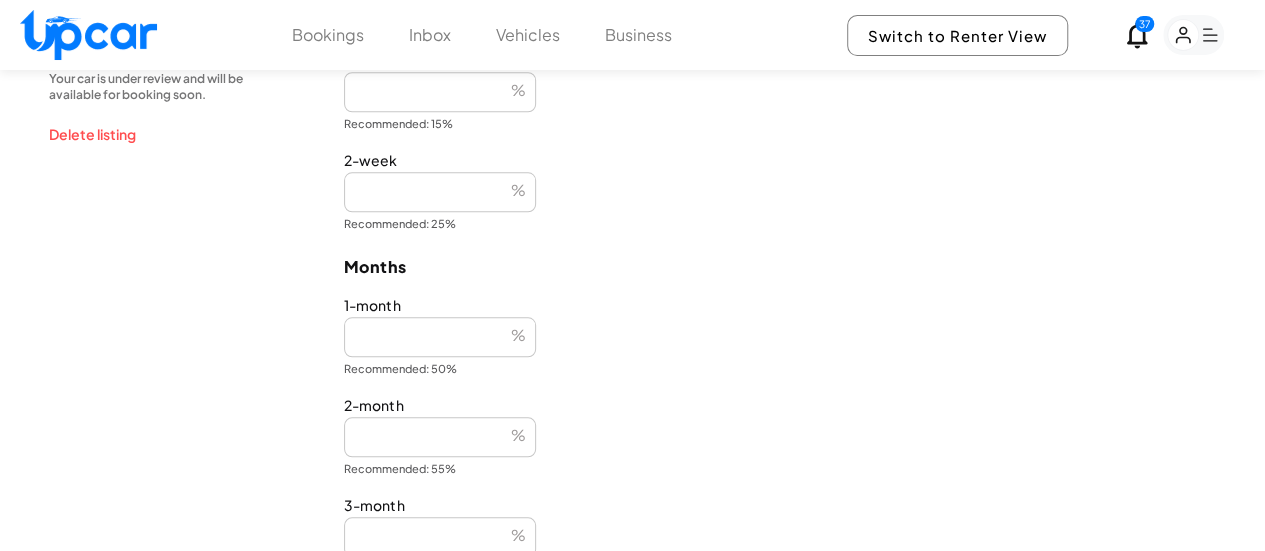 scroll, scrollTop: 900, scrollLeft: 0, axis: vertical 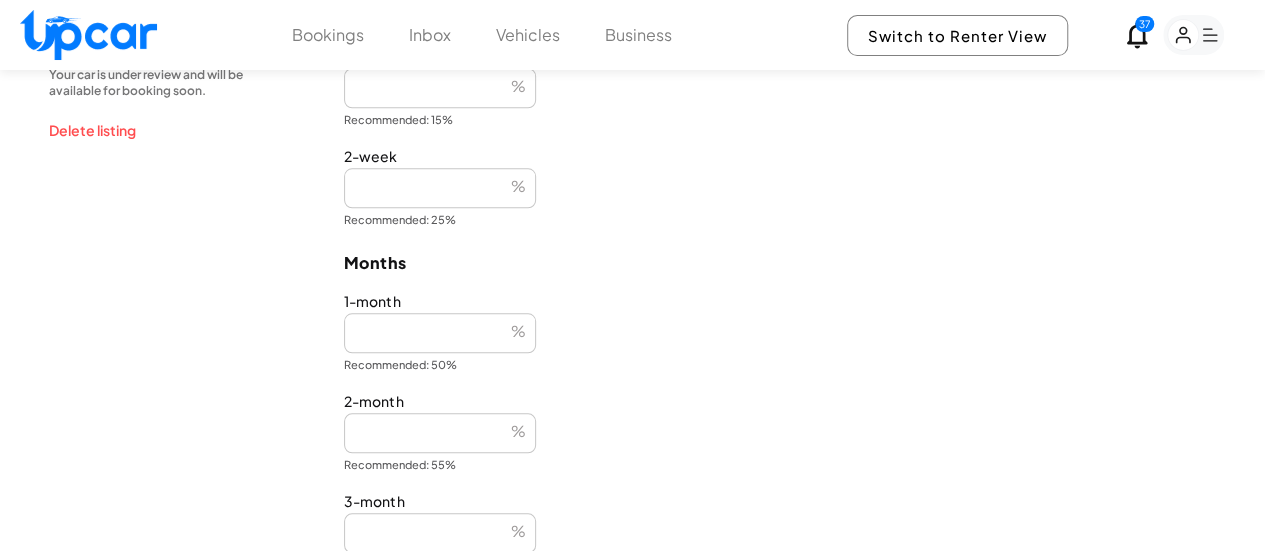 click on "**" at bounding box center (440, 333) 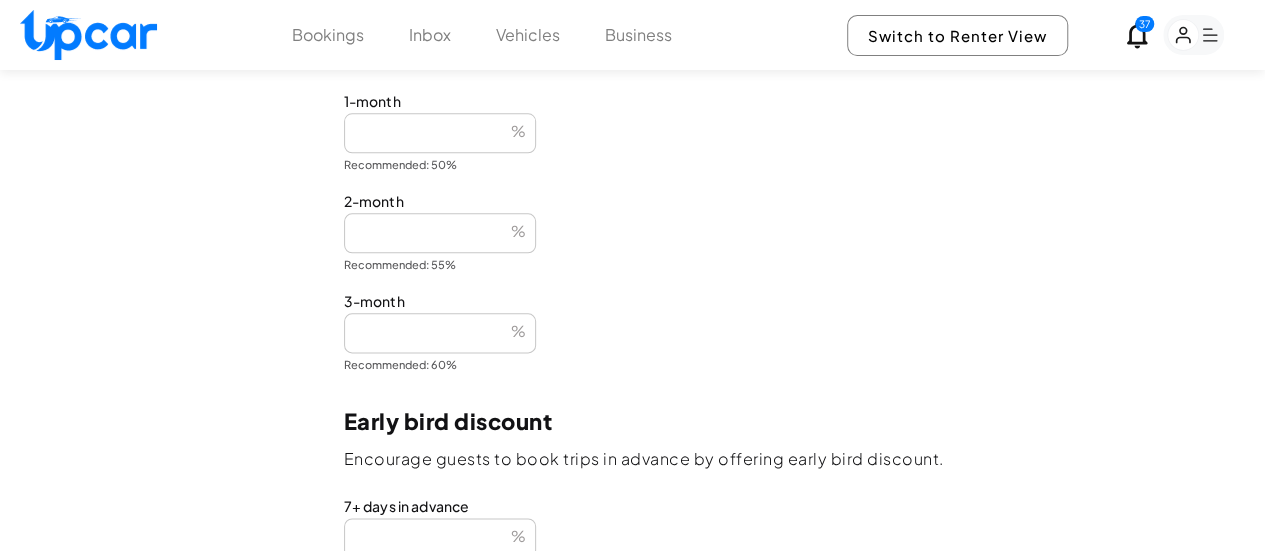 scroll, scrollTop: 1206, scrollLeft: 0, axis: vertical 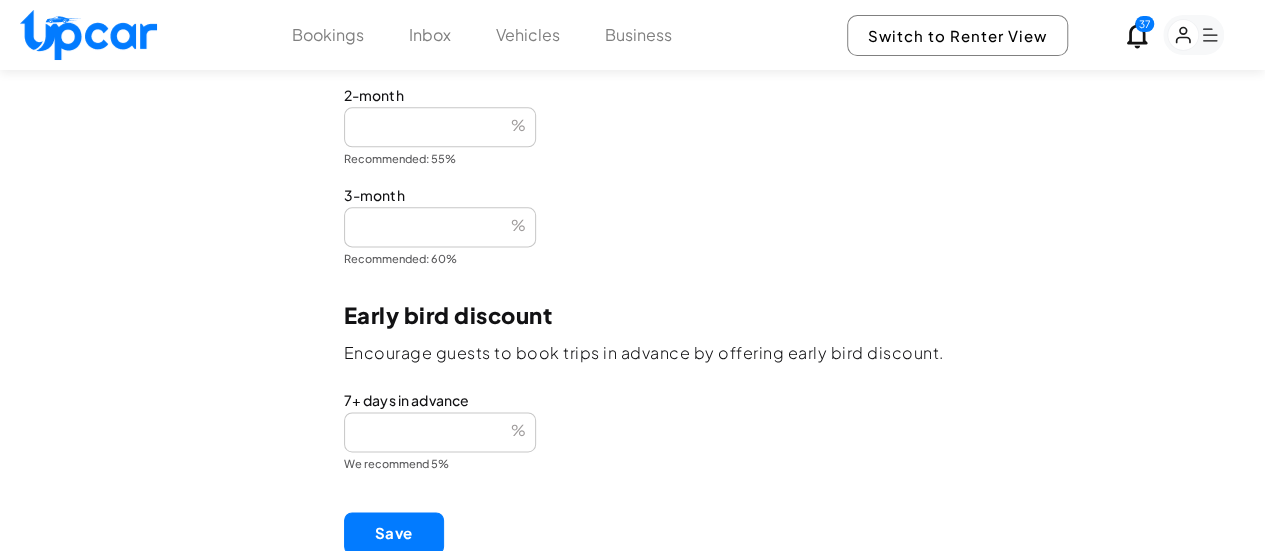 type on "**" 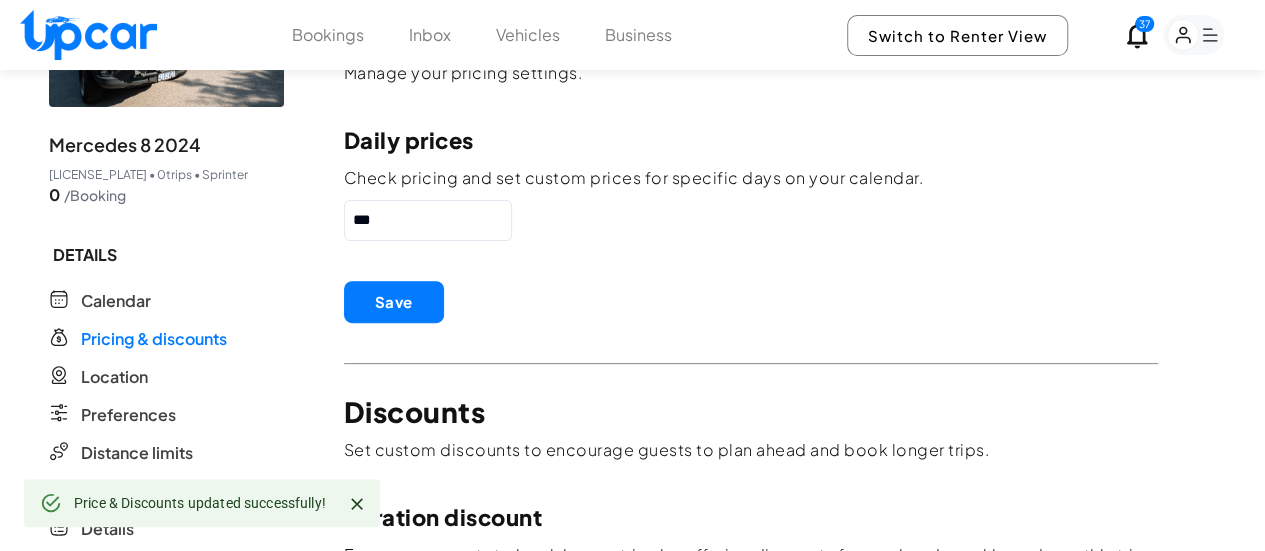scroll, scrollTop: 206, scrollLeft: 0, axis: vertical 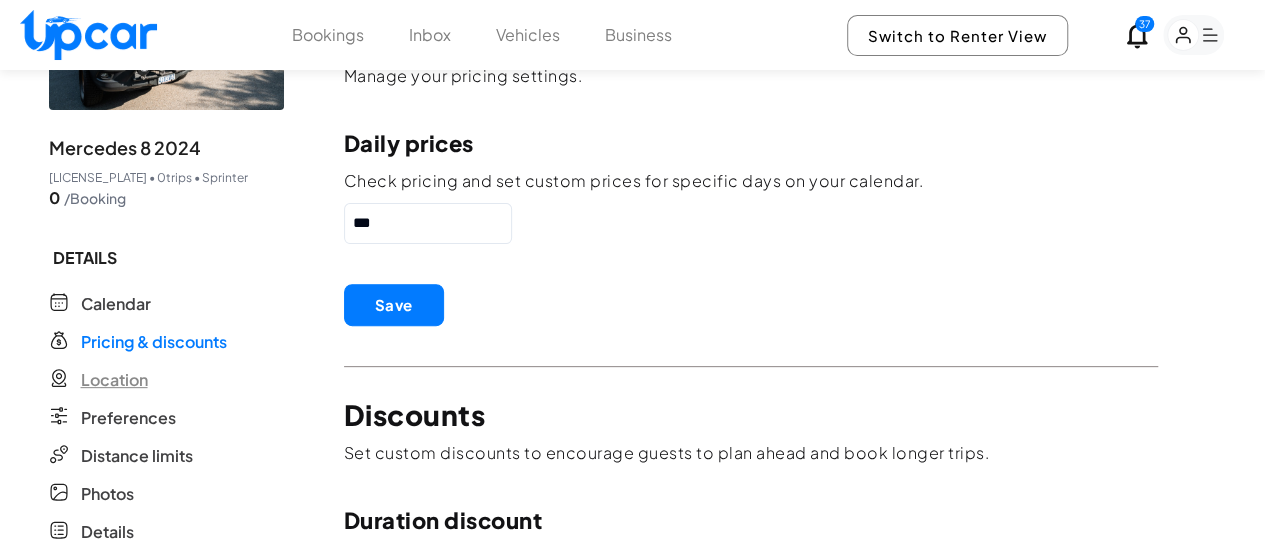 click on "Location" at bounding box center (114, 380) 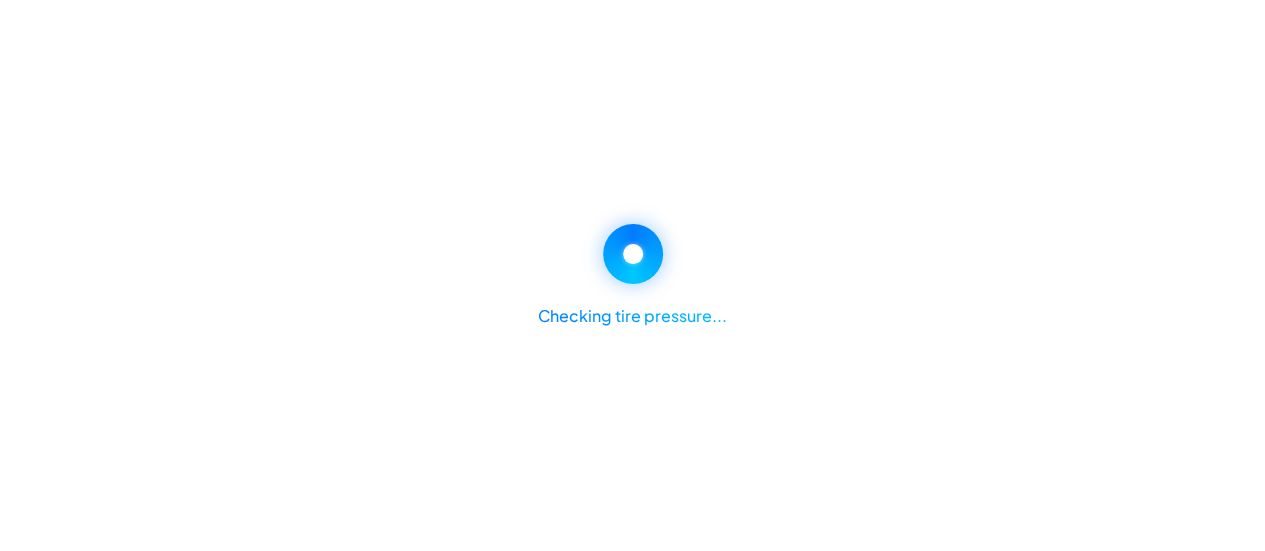 scroll, scrollTop: 0, scrollLeft: 0, axis: both 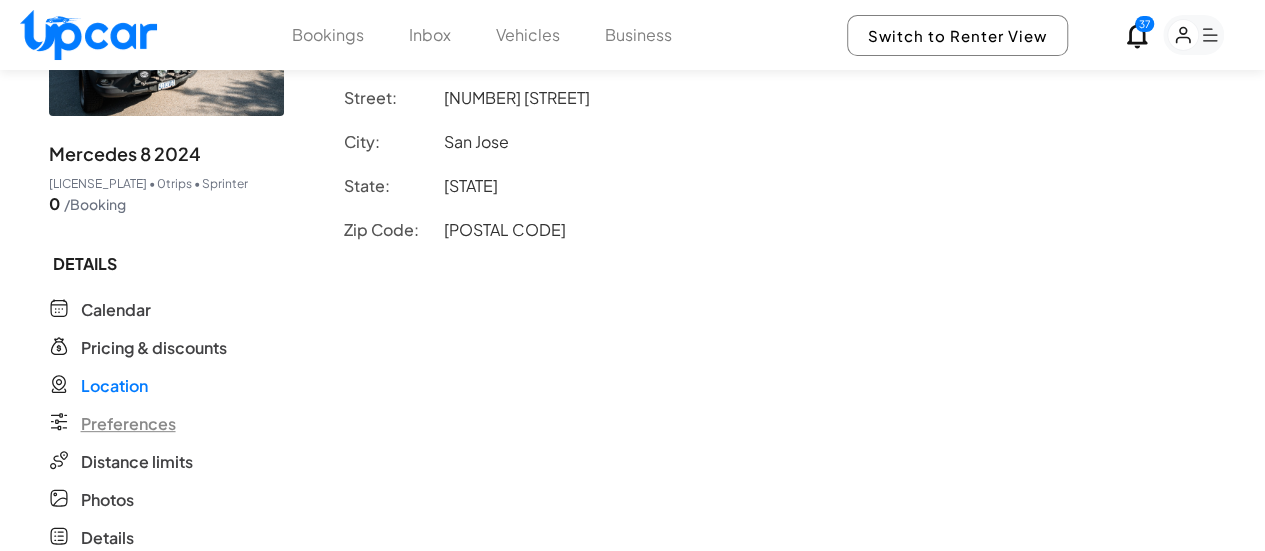 click on "Preferences" at bounding box center (128, 424) 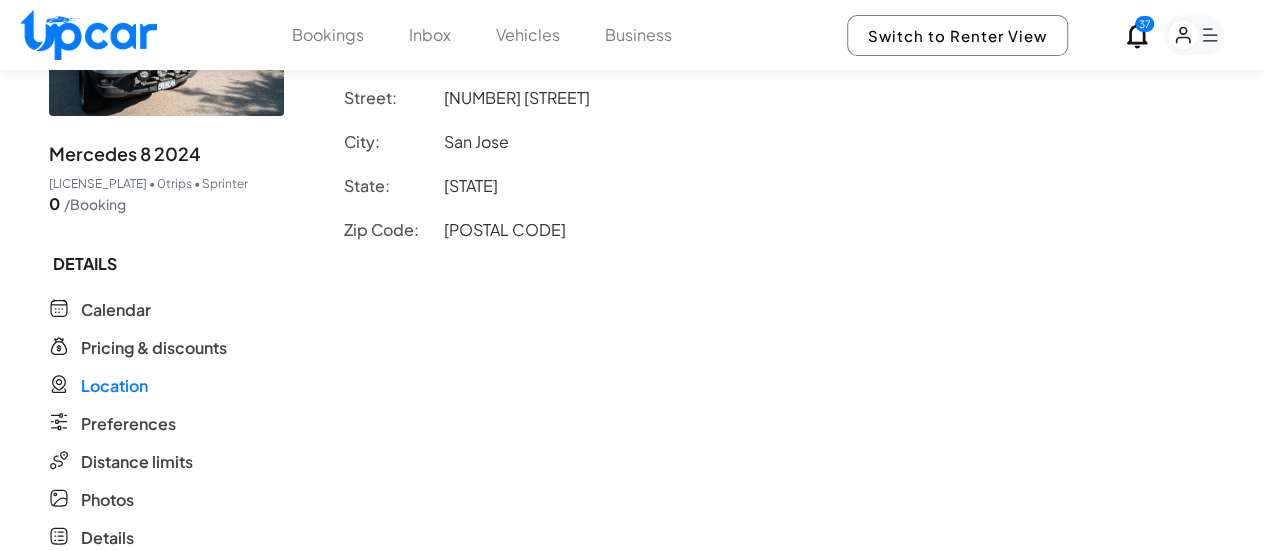 scroll, scrollTop: 0, scrollLeft: 0, axis: both 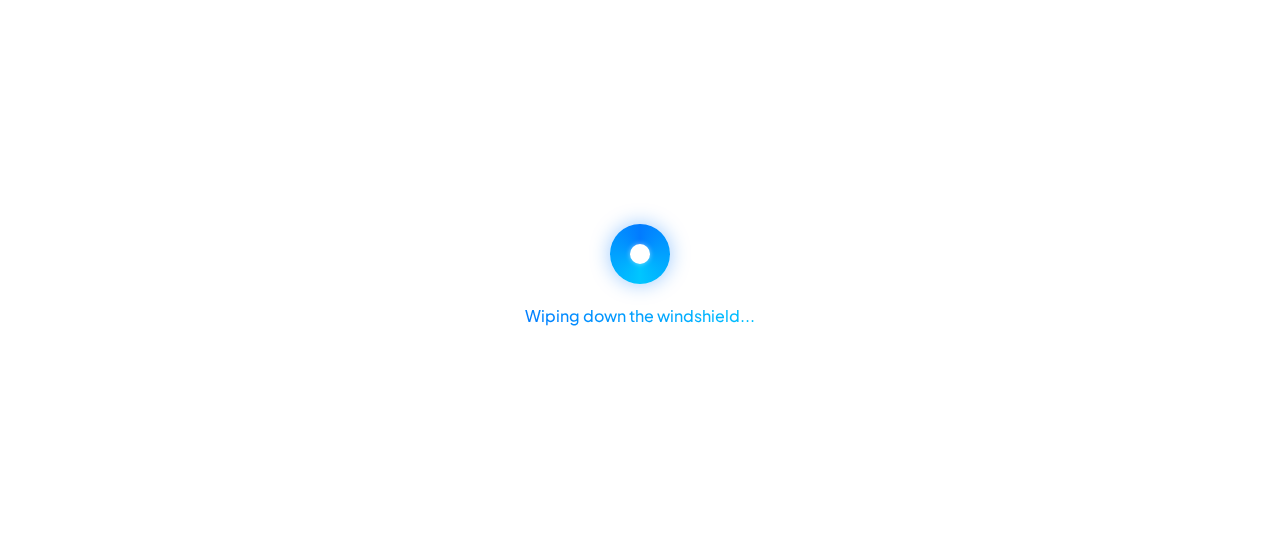 select on "*******" 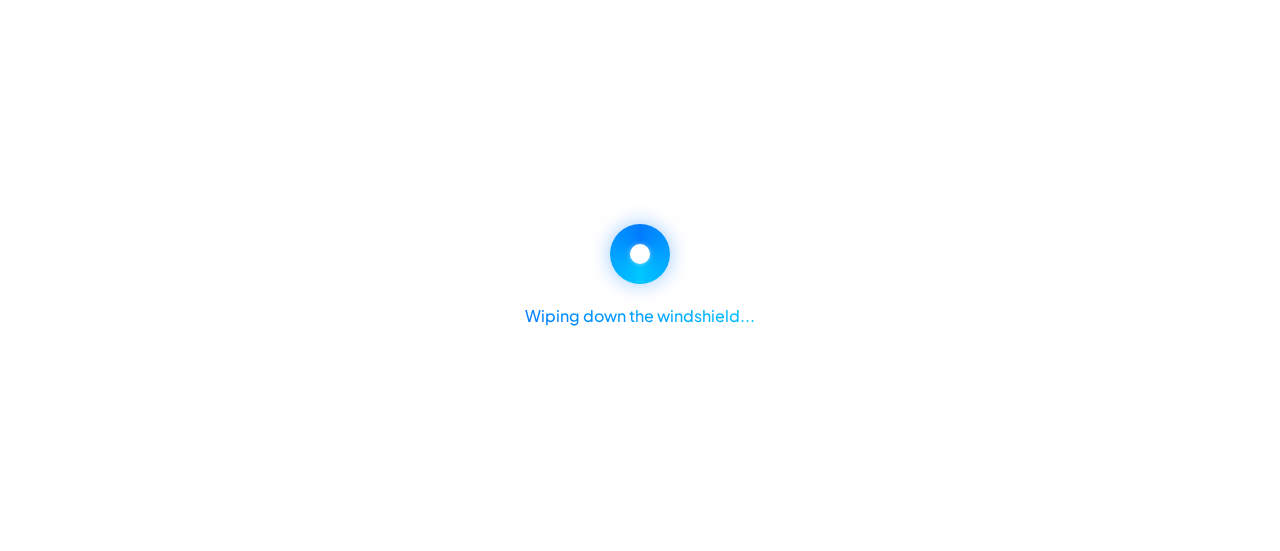 select on "*" 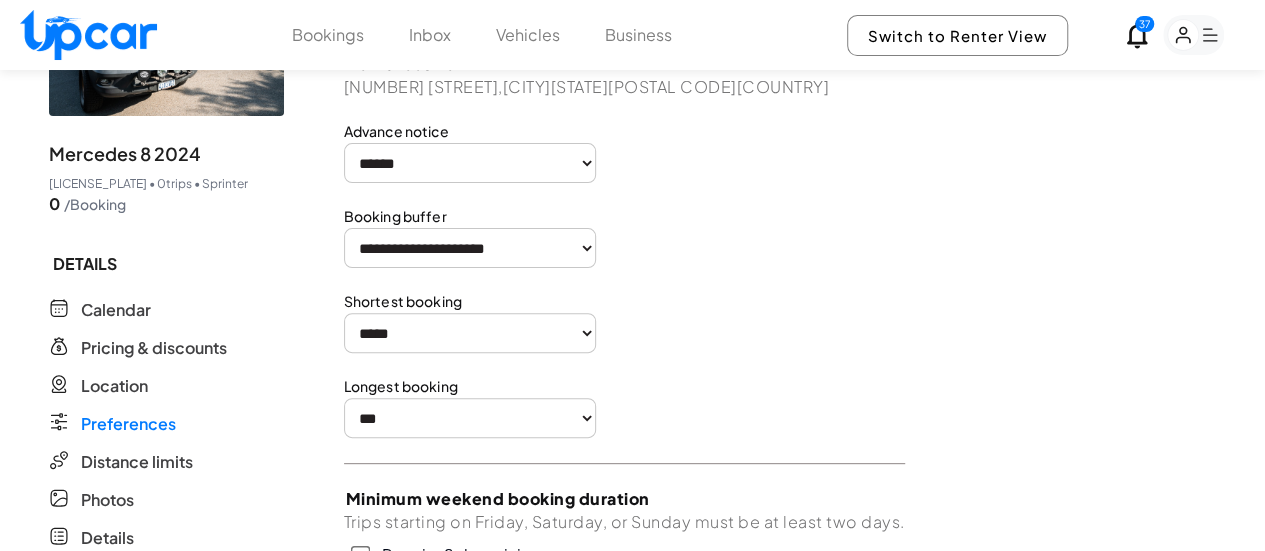 scroll, scrollTop: 300, scrollLeft: 0, axis: vertical 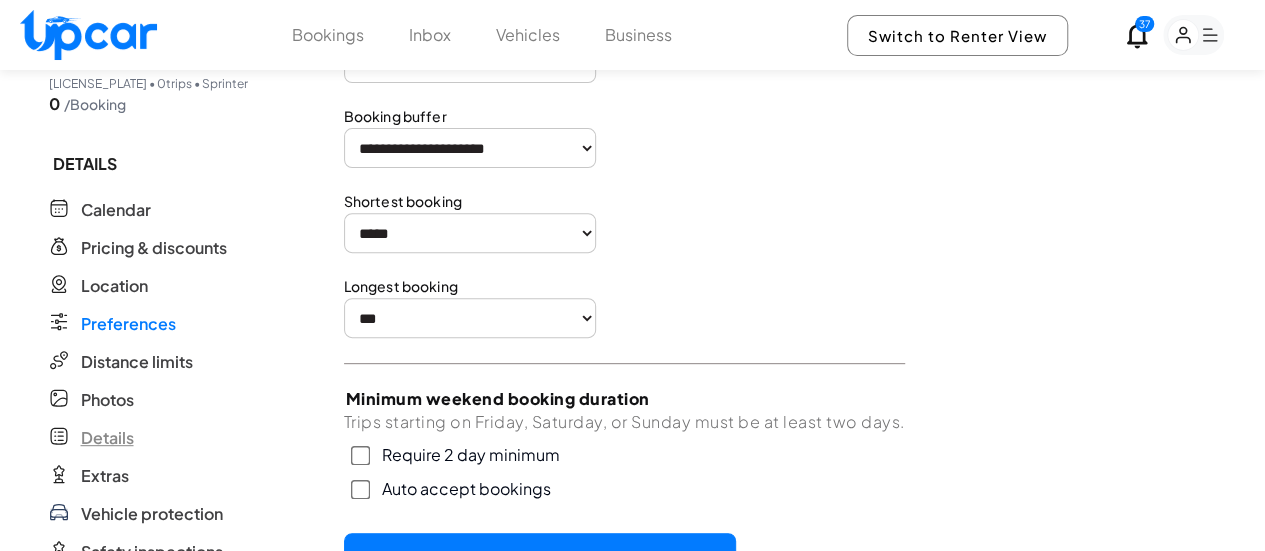 click on "Details" at bounding box center (107, 438) 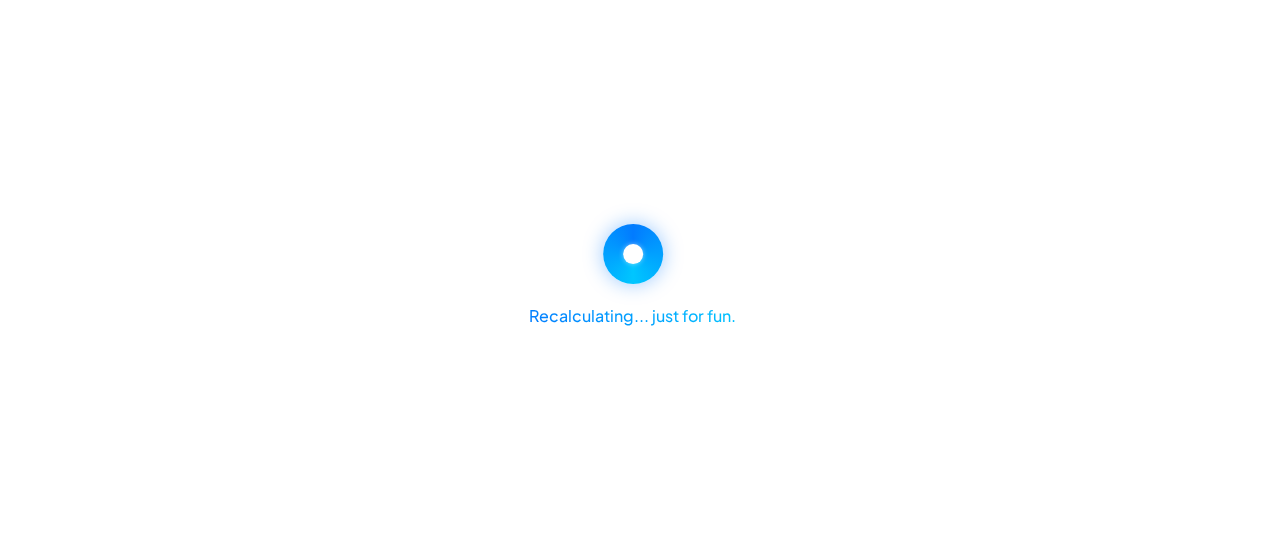 scroll, scrollTop: 0, scrollLeft: 0, axis: both 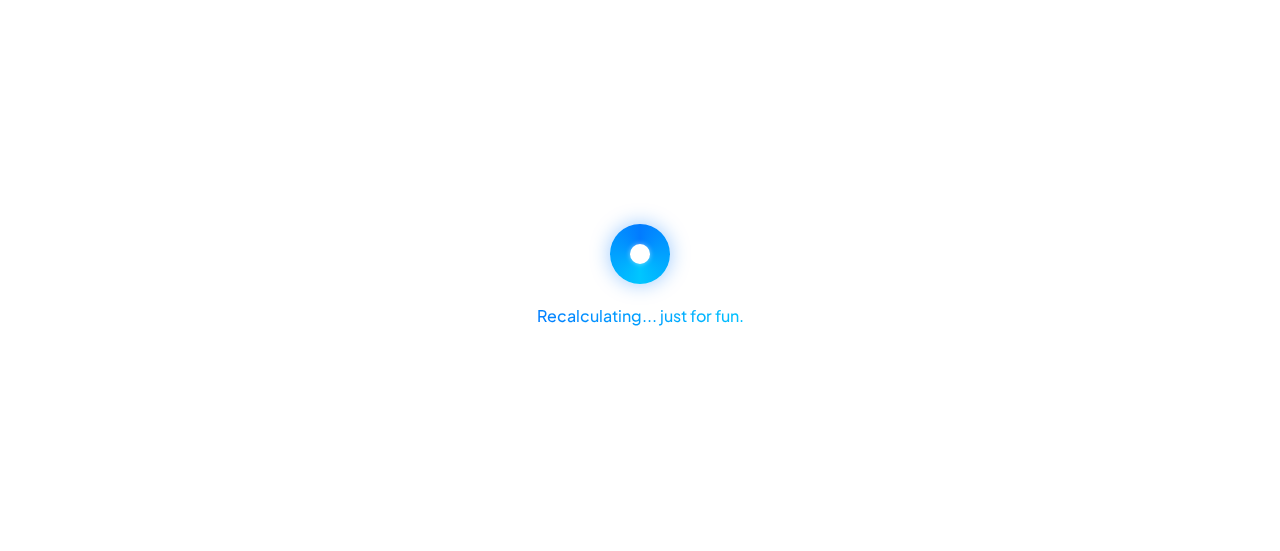 select on "*******" 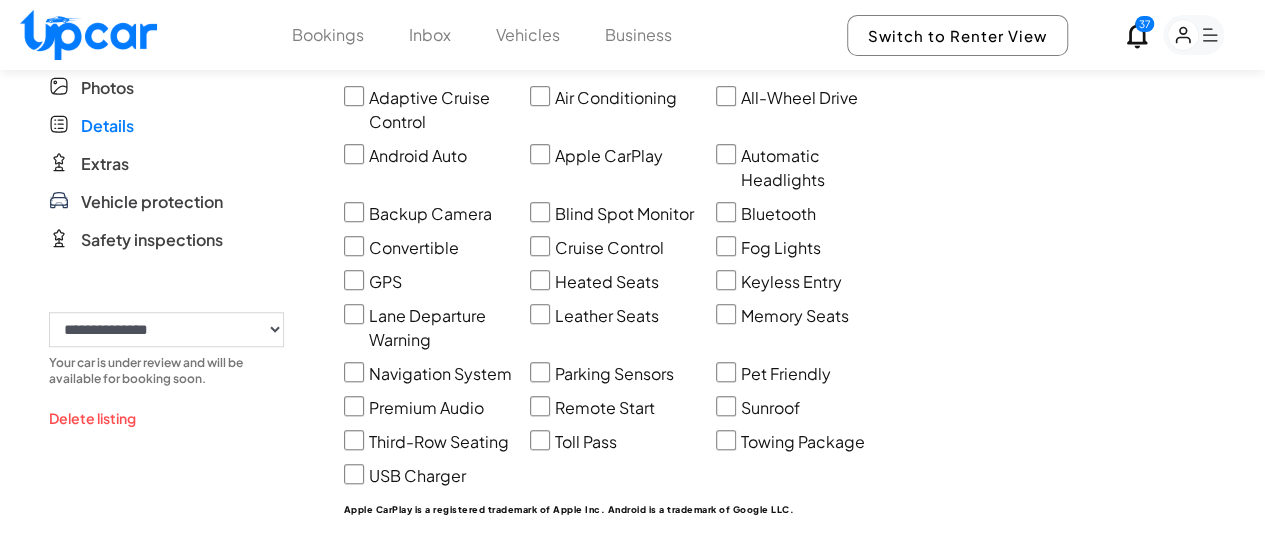 scroll, scrollTop: 512, scrollLeft: 0, axis: vertical 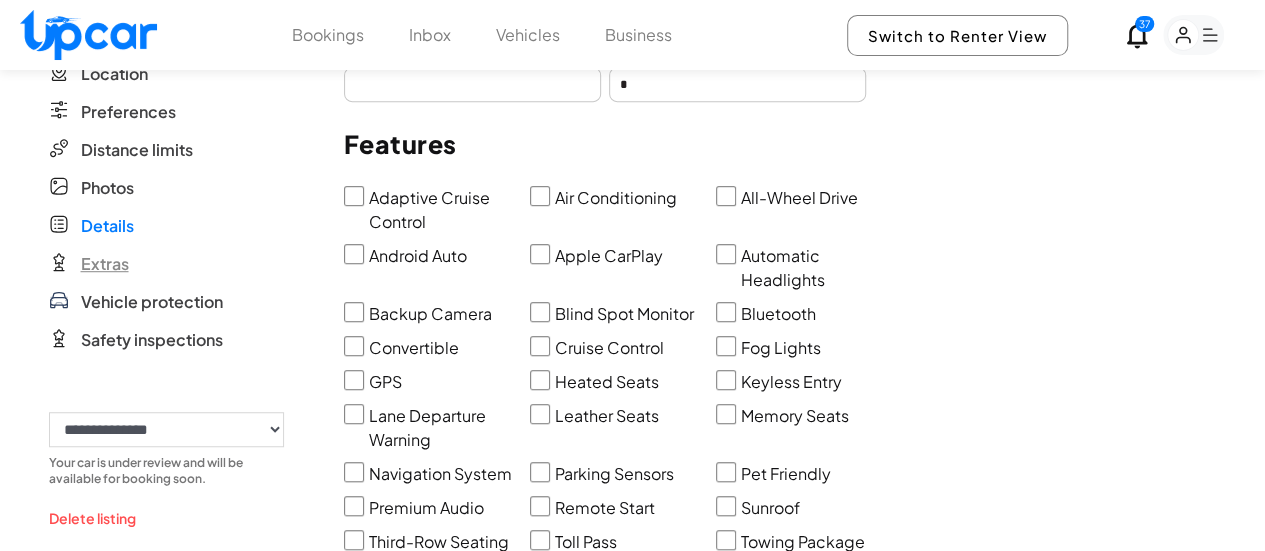 click on "Extras" at bounding box center (105, 264) 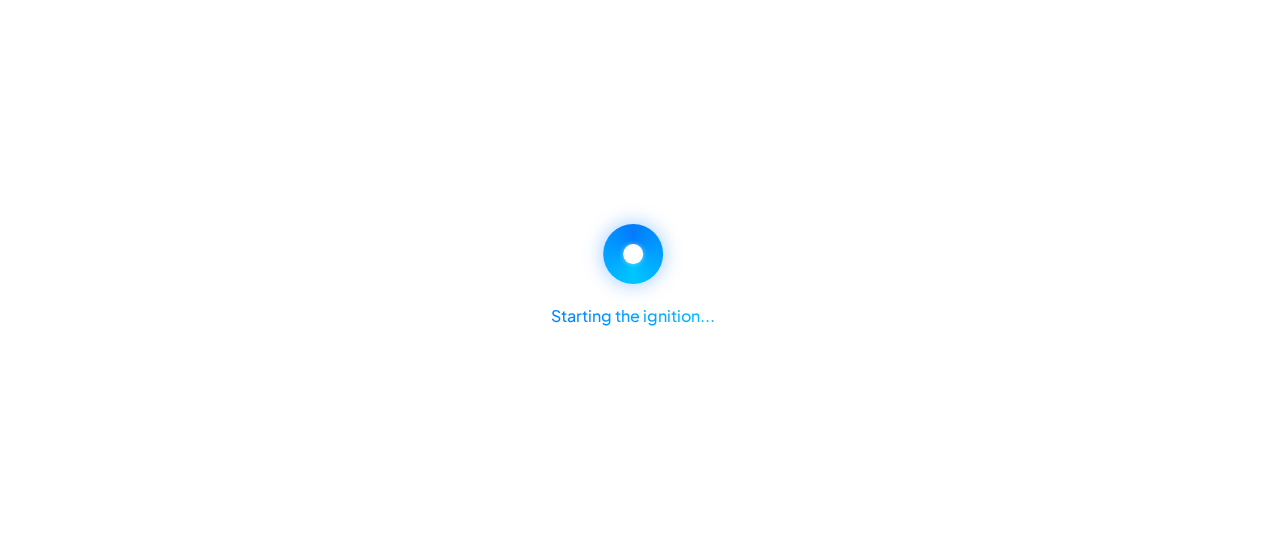 scroll, scrollTop: 0, scrollLeft: 0, axis: both 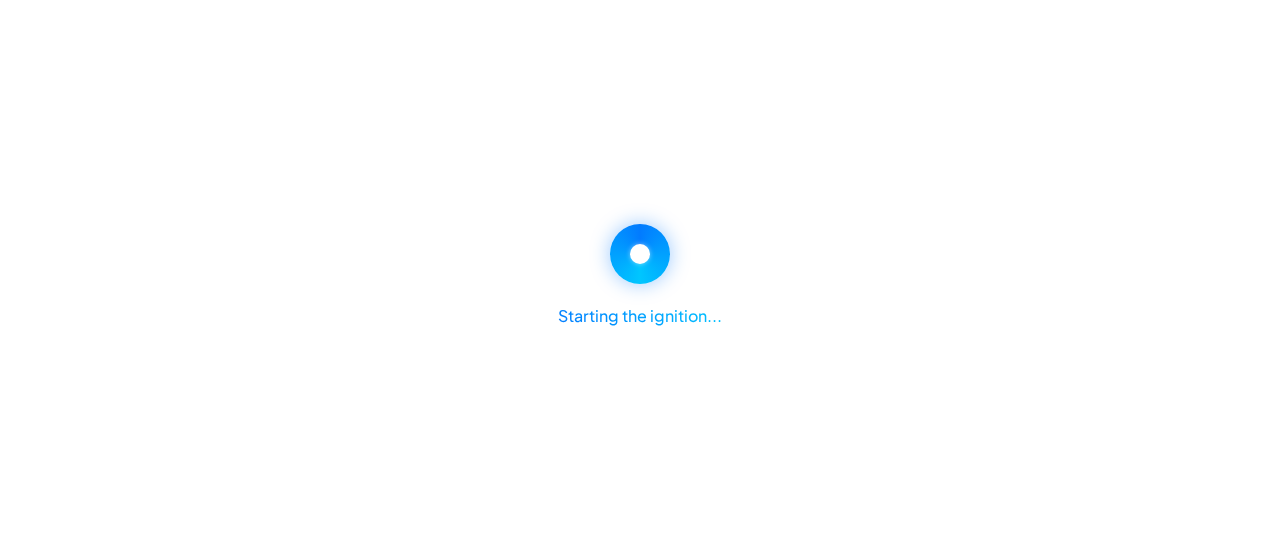 select on "*******" 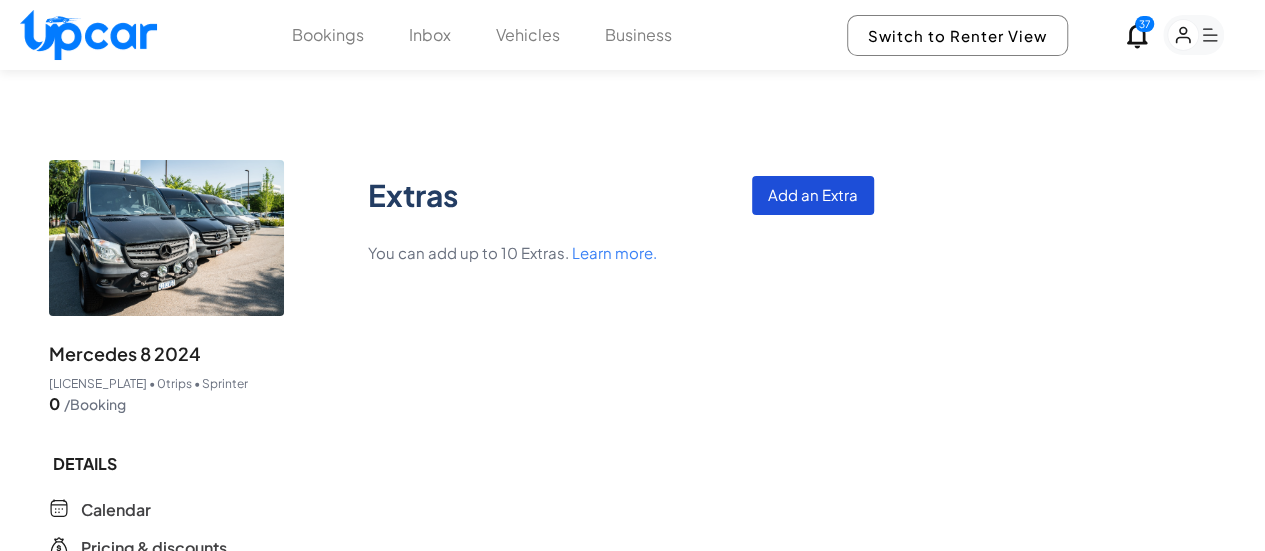 click on "Add an Extra" at bounding box center [813, 195] 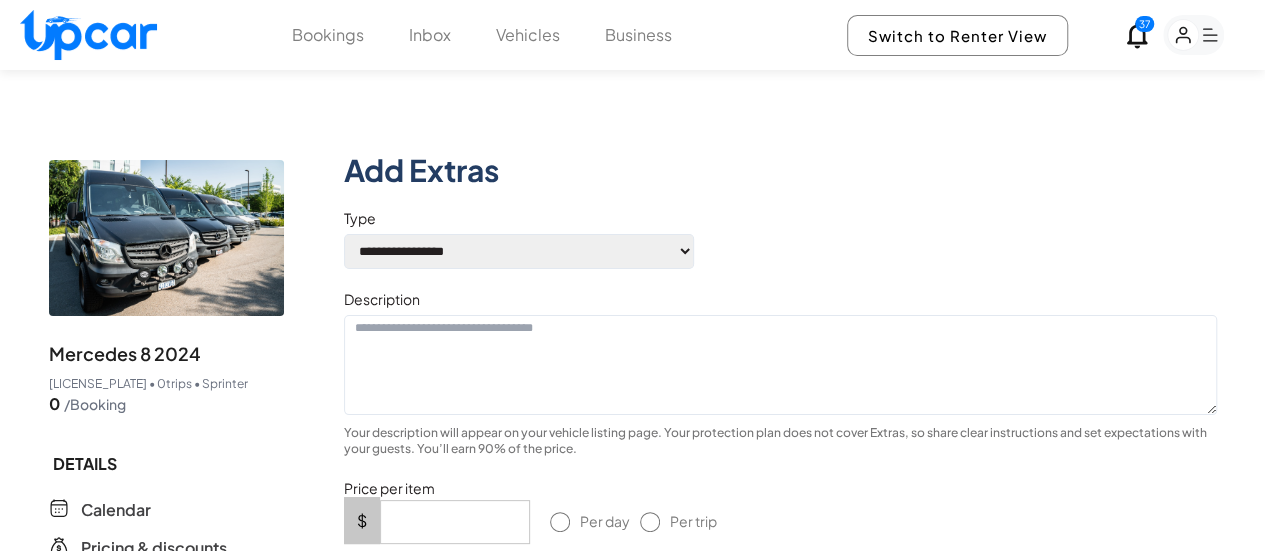 click at bounding box center [780, 365] 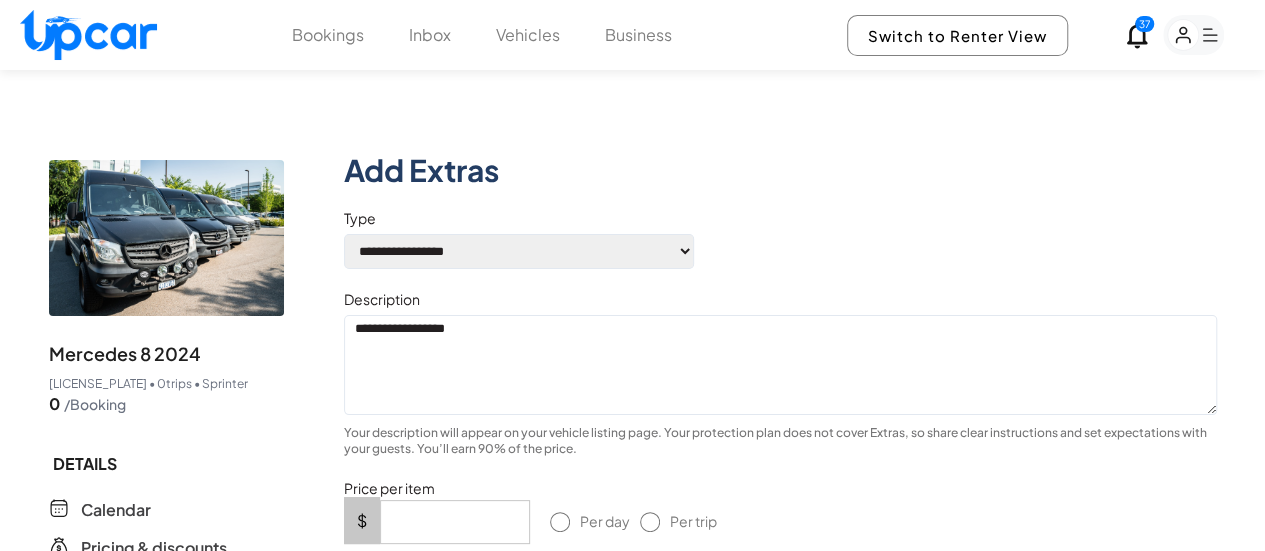 type on "**********" 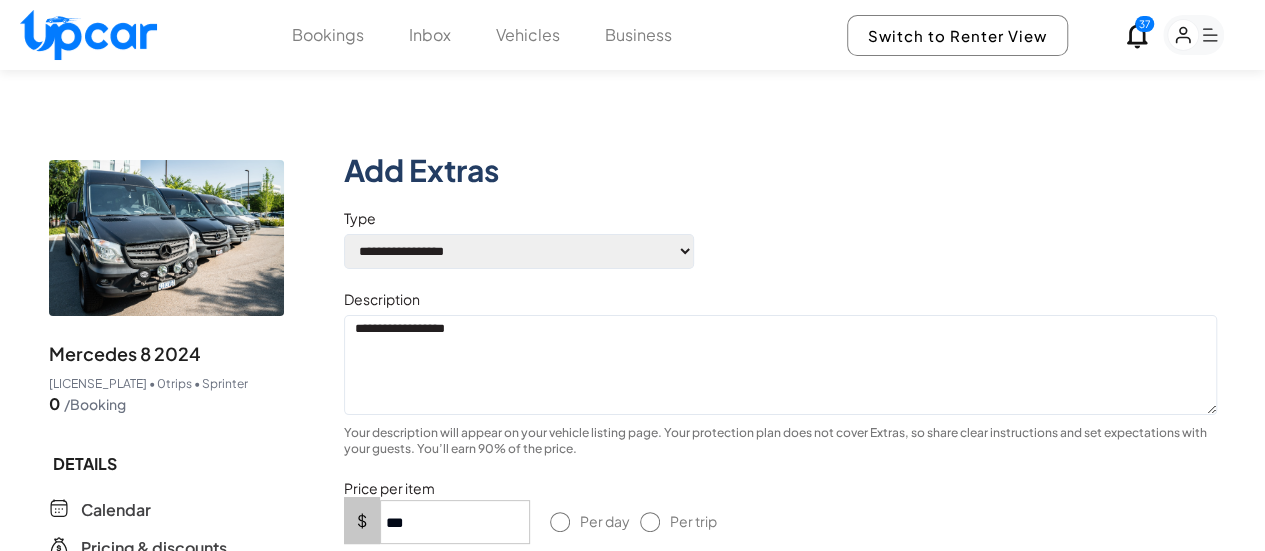 type on "***" 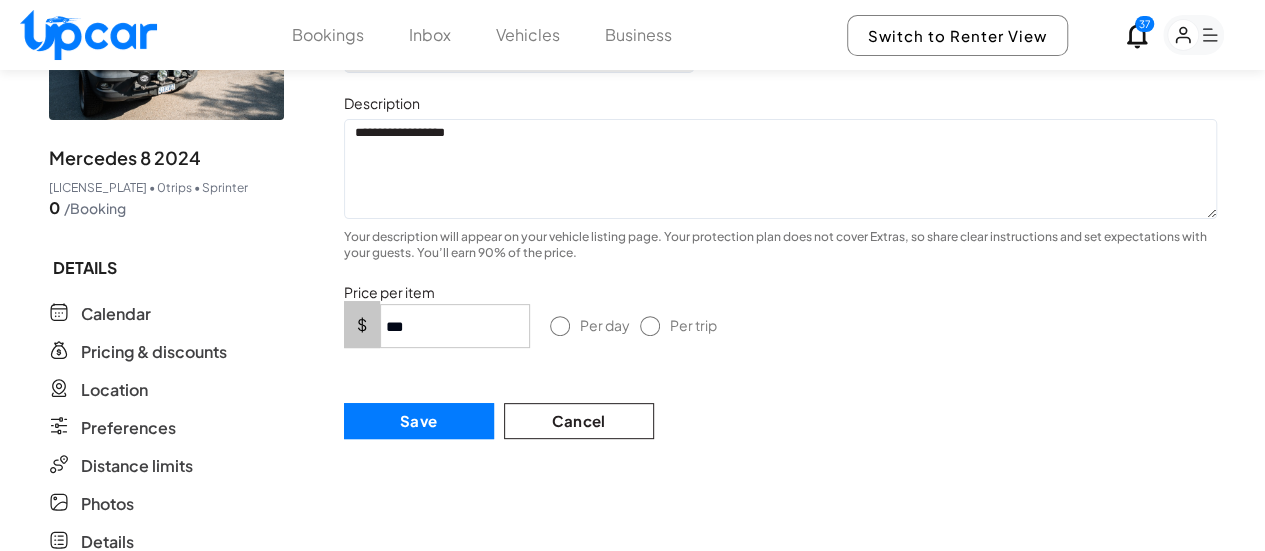 scroll, scrollTop: 200, scrollLeft: 0, axis: vertical 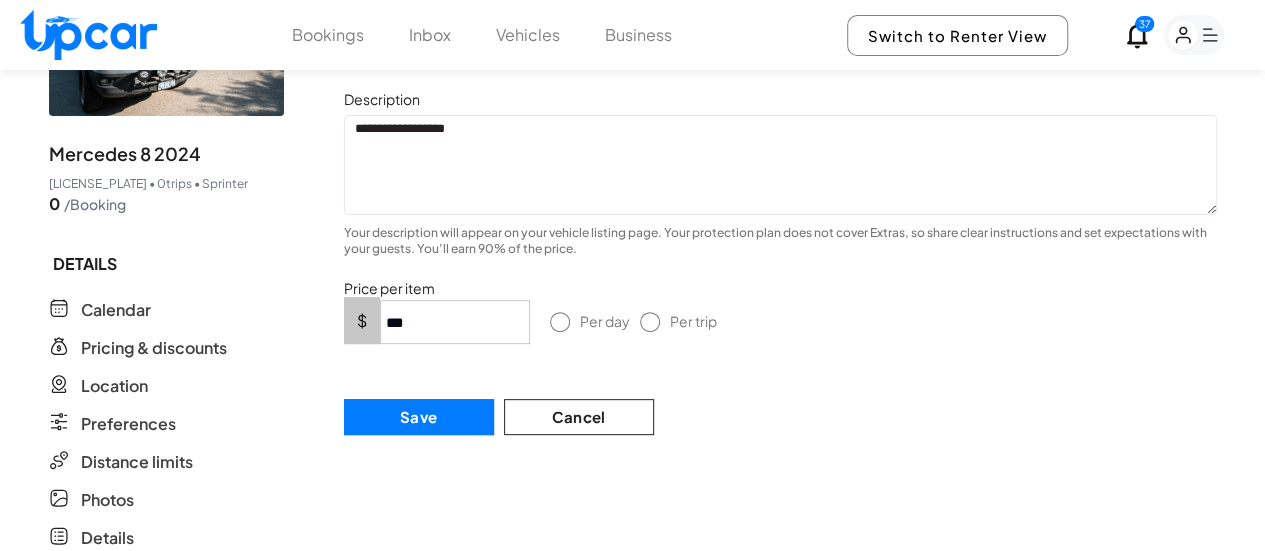 click on "Save" at bounding box center [419, 417] 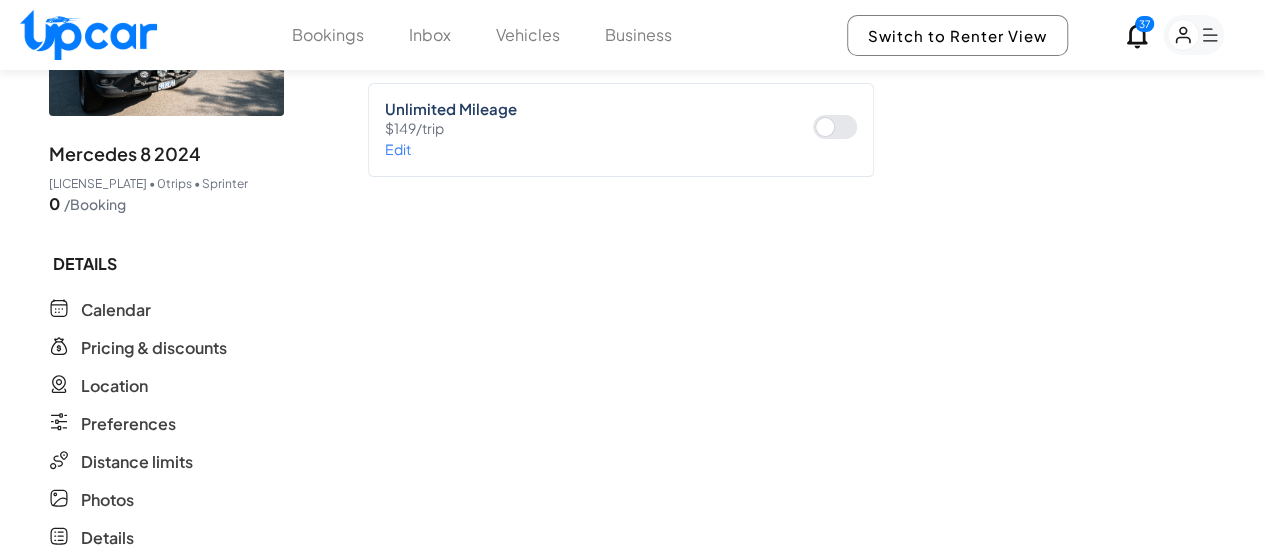 scroll, scrollTop: 0, scrollLeft: 0, axis: both 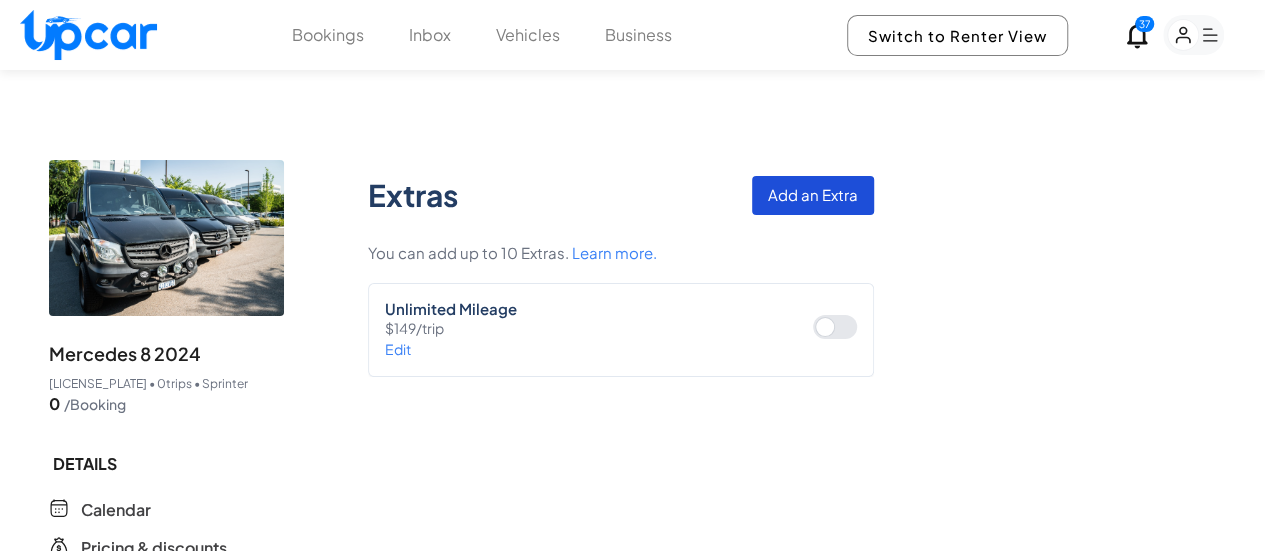 click on "Add an Extra" at bounding box center [813, 195] 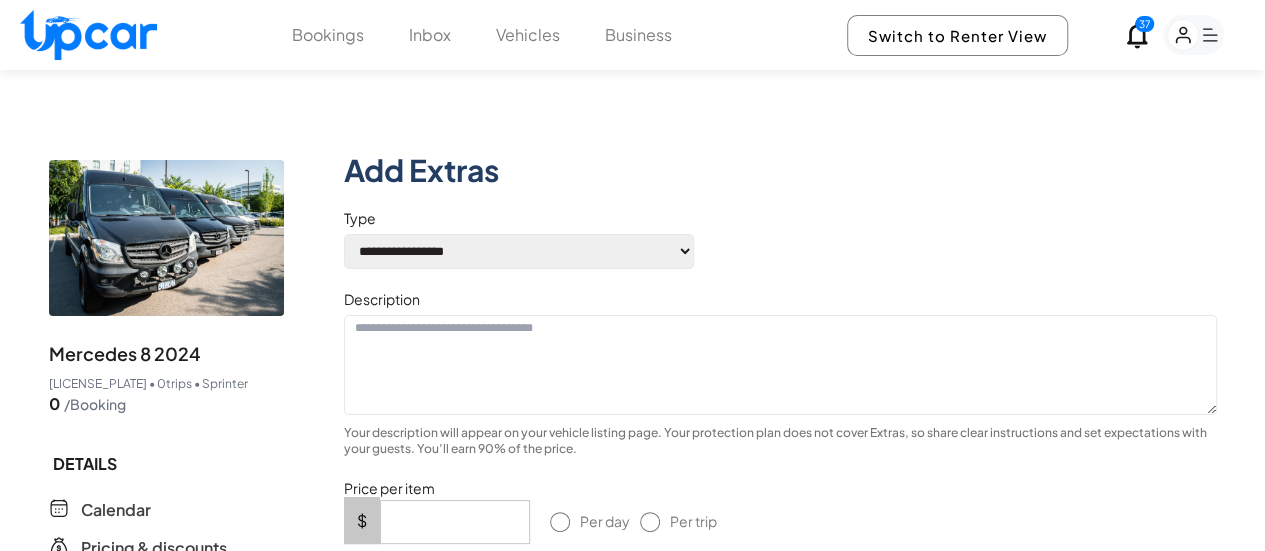 click on "[MASK] [MASK] [MASK]" at bounding box center (519, 251) 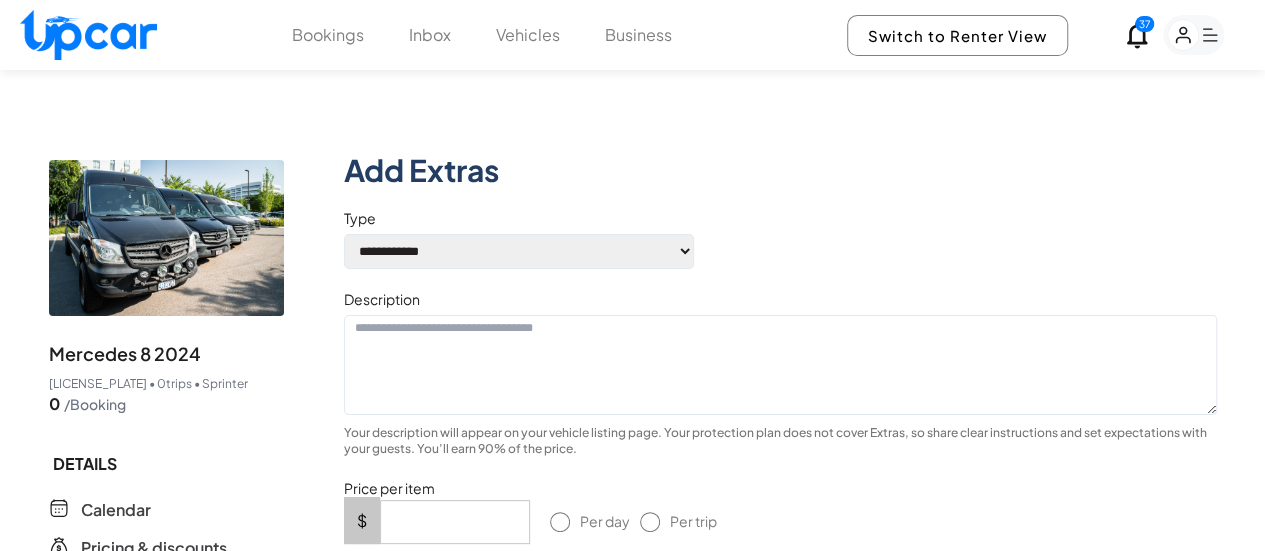 click on "[MASK] [MASK] [MASK]" at bounding box center (519, 251) 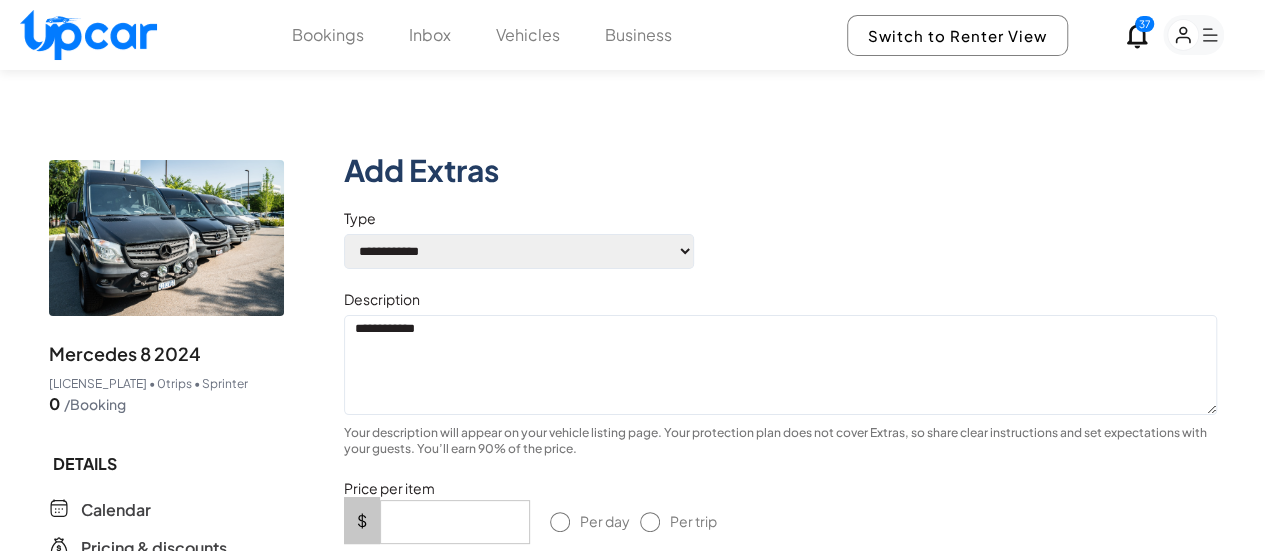 type on "**********" 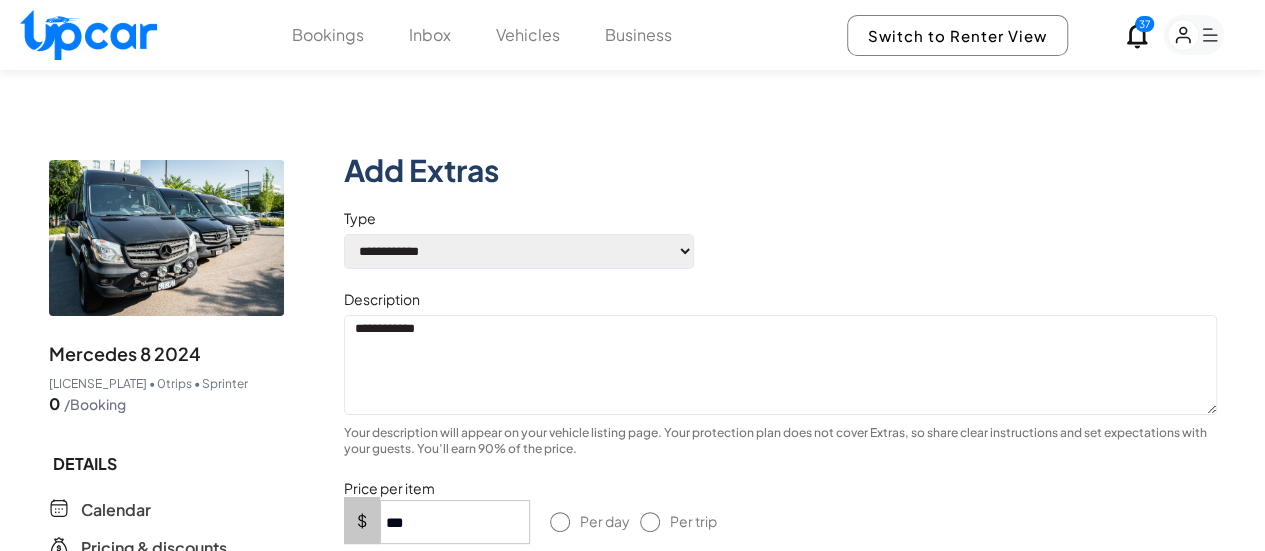 type on "***" 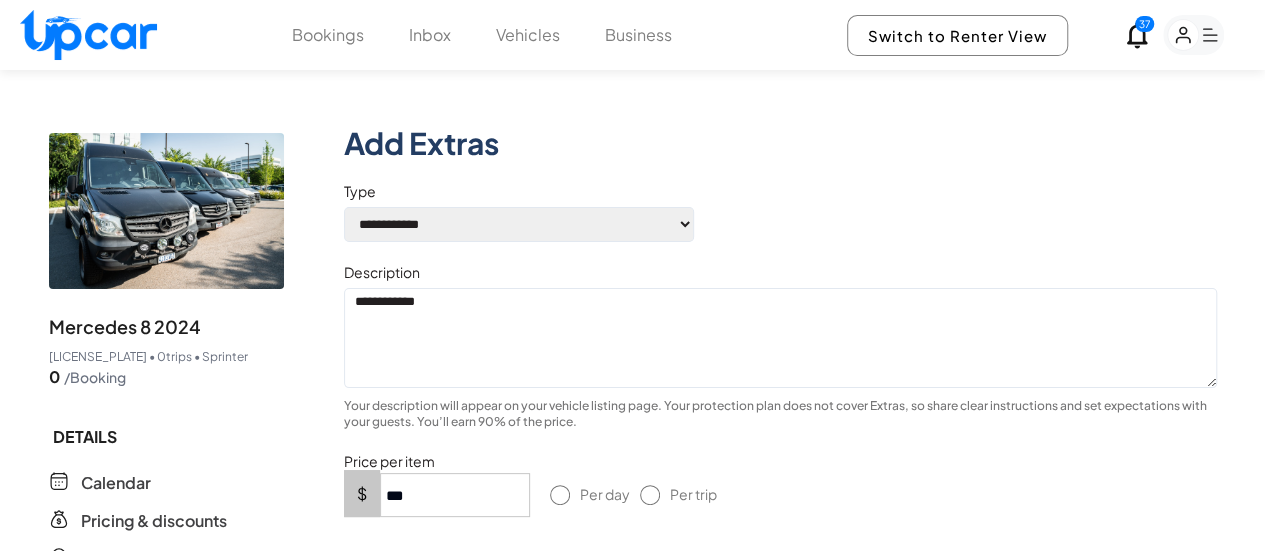 scroll, scrollTop: 300, scrollLeft: 0, axis: vertical 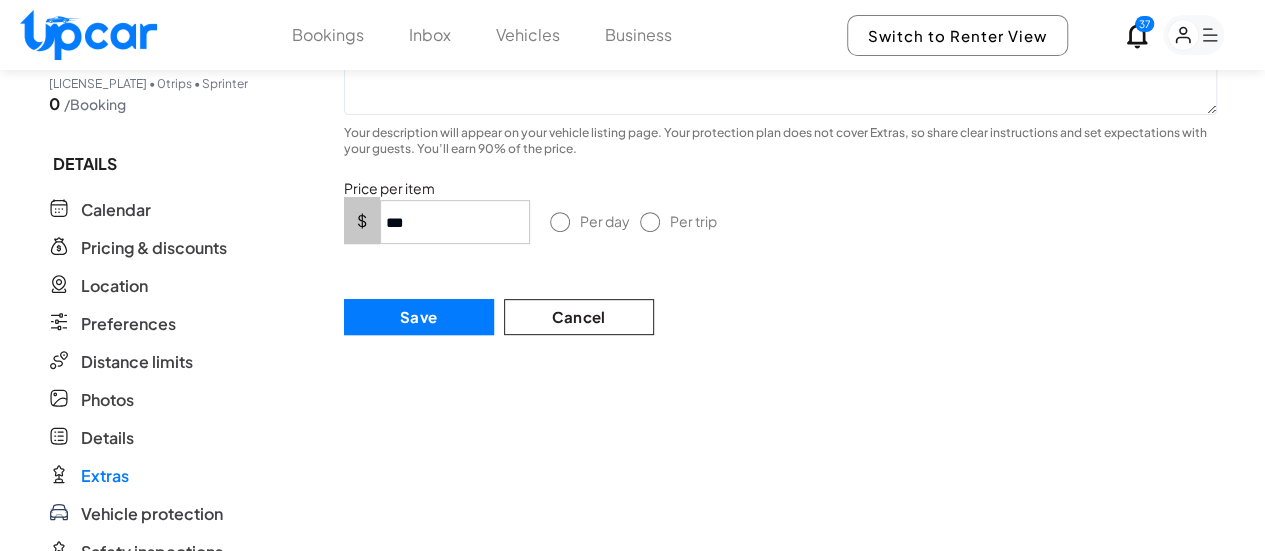 click on "Save" at bounding box center [419, 317] 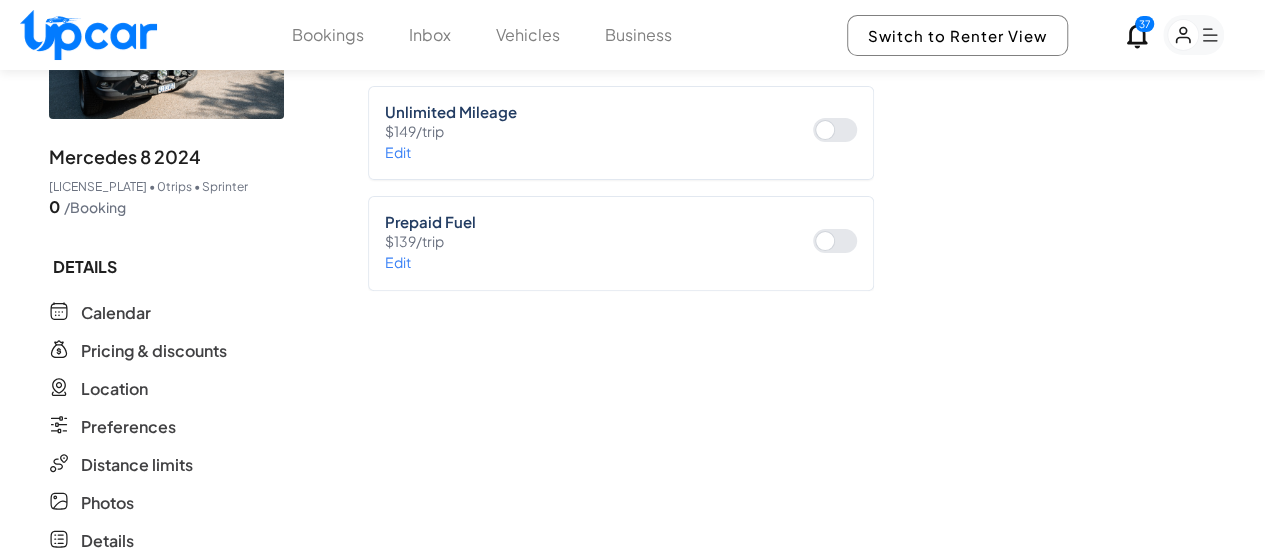 scroll, scrollTop: 0, scrollLeft: 0, axis: both 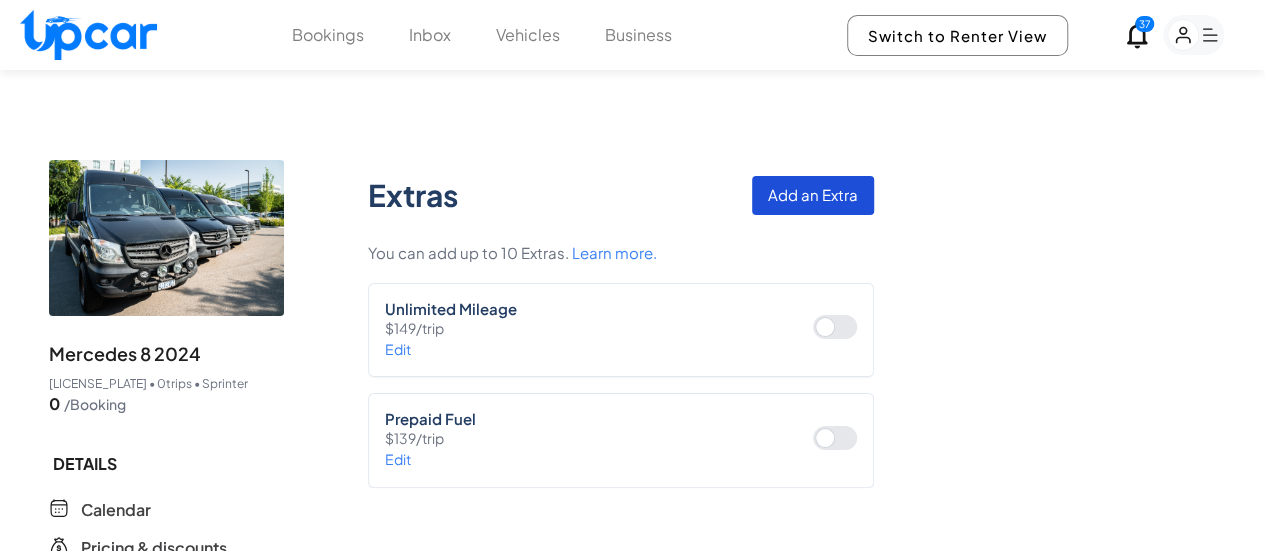 click on "Add an Extra" at bounding box center (813, 195) 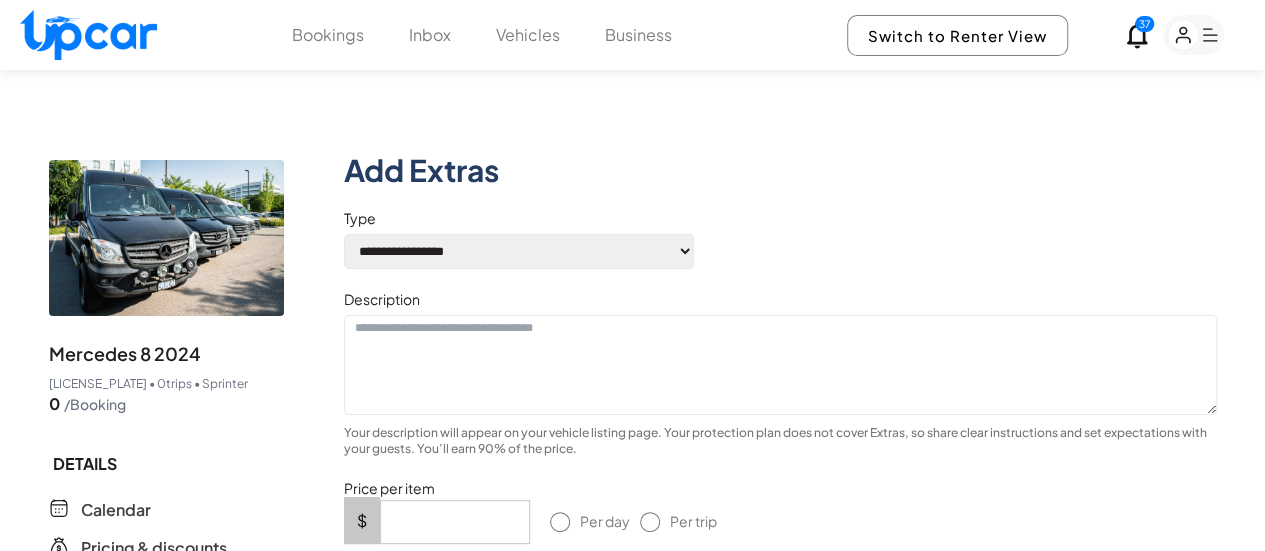 click on "[MASK] [MASK] [MASK]" at bounding box center (519, 251) 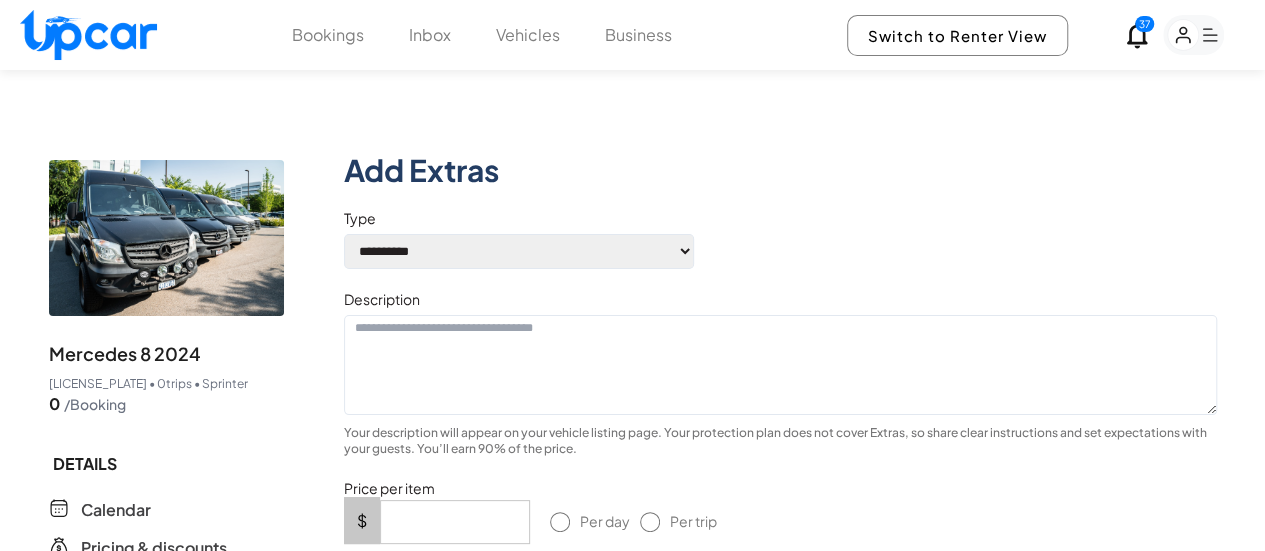 click on "[MASK] [MASK] [MASK]" at bounding box center (519, 251) 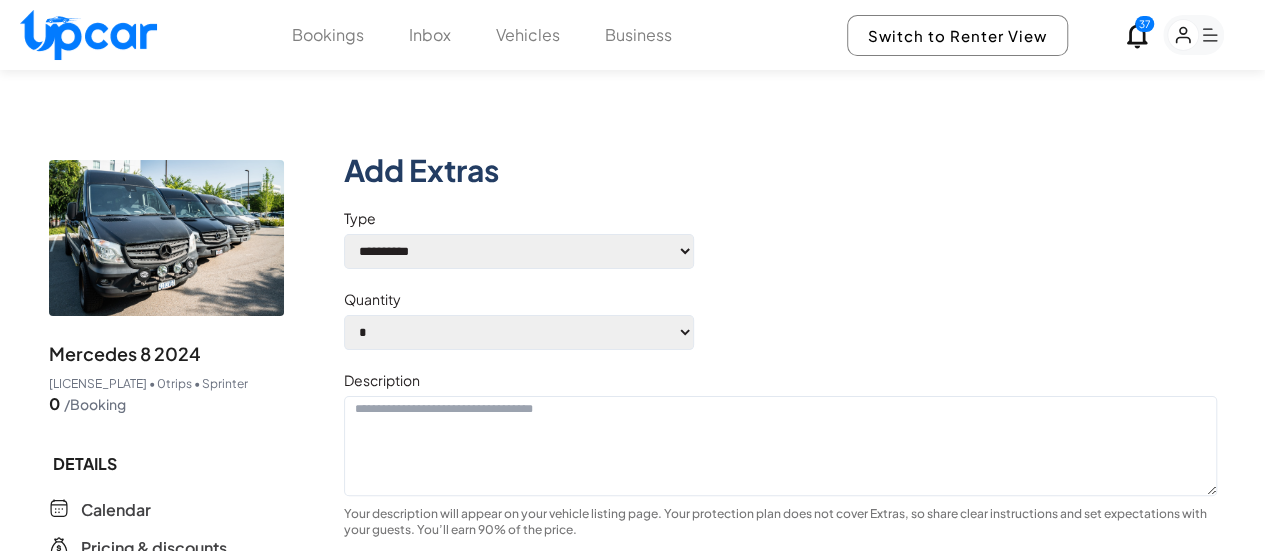 click at bounding box center (780, 446) 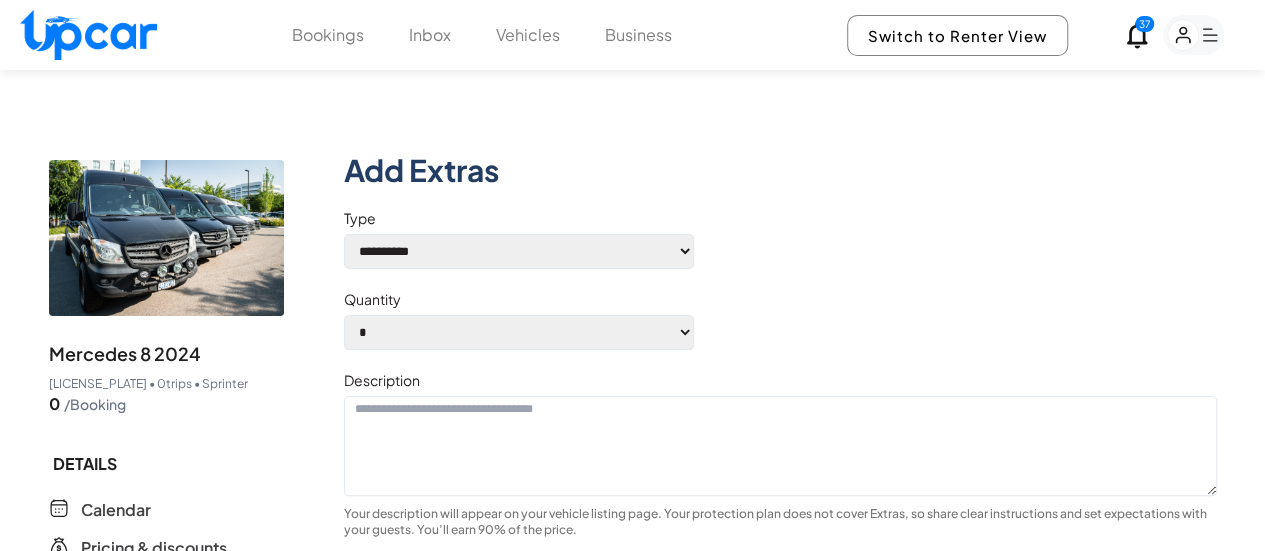 click on "* * * * * * * * * **" at bounding box center [519, 332] 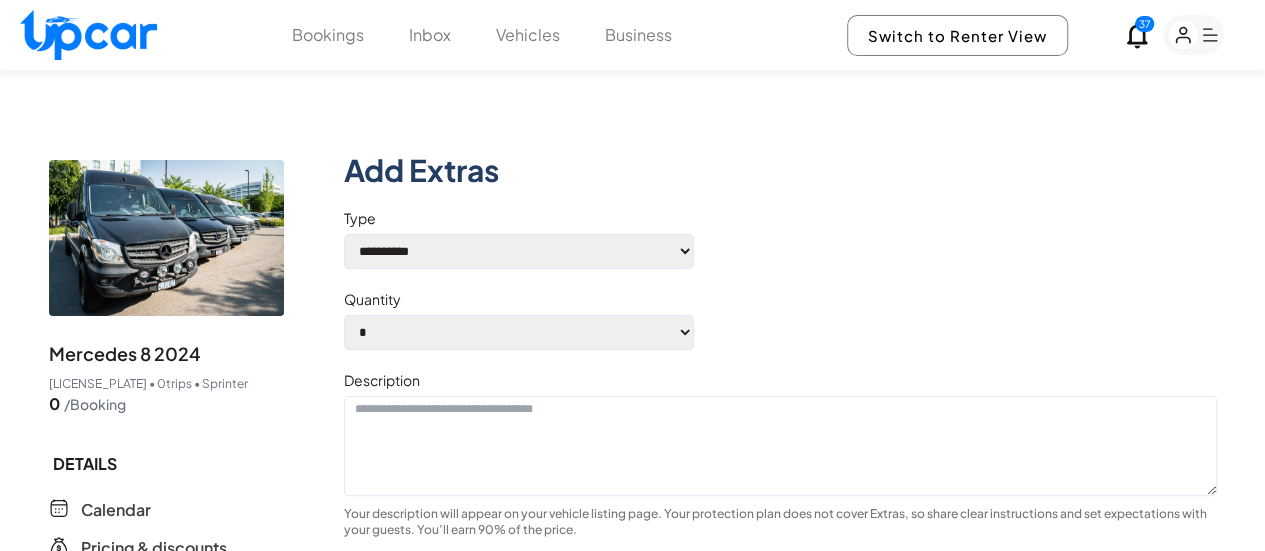 click on "* * * * * * * * * **" at bounding box center (519, 332) 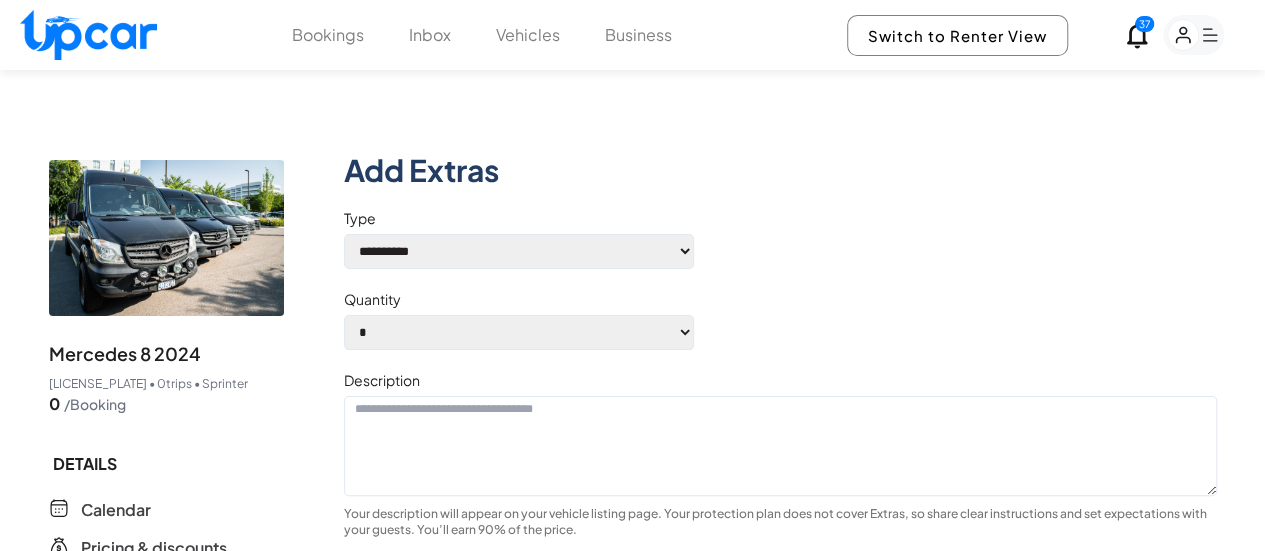 click on "* * * * * * * * * **" at bounding box center (519, 332) 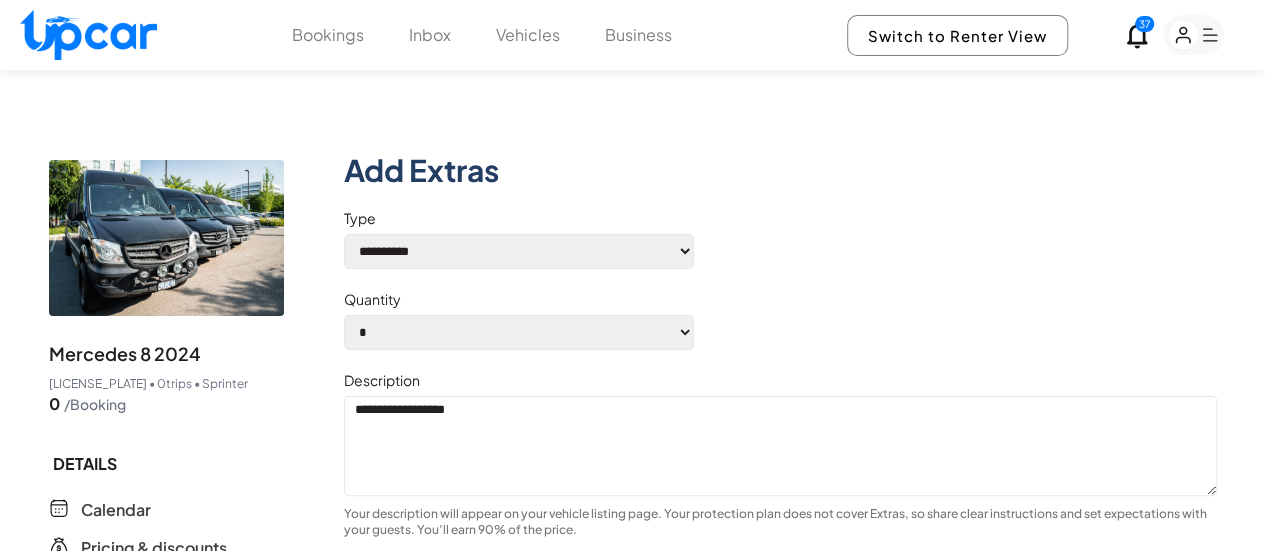 scroll, scrollTop: 200, scrollLeft: 0, axis: vertical 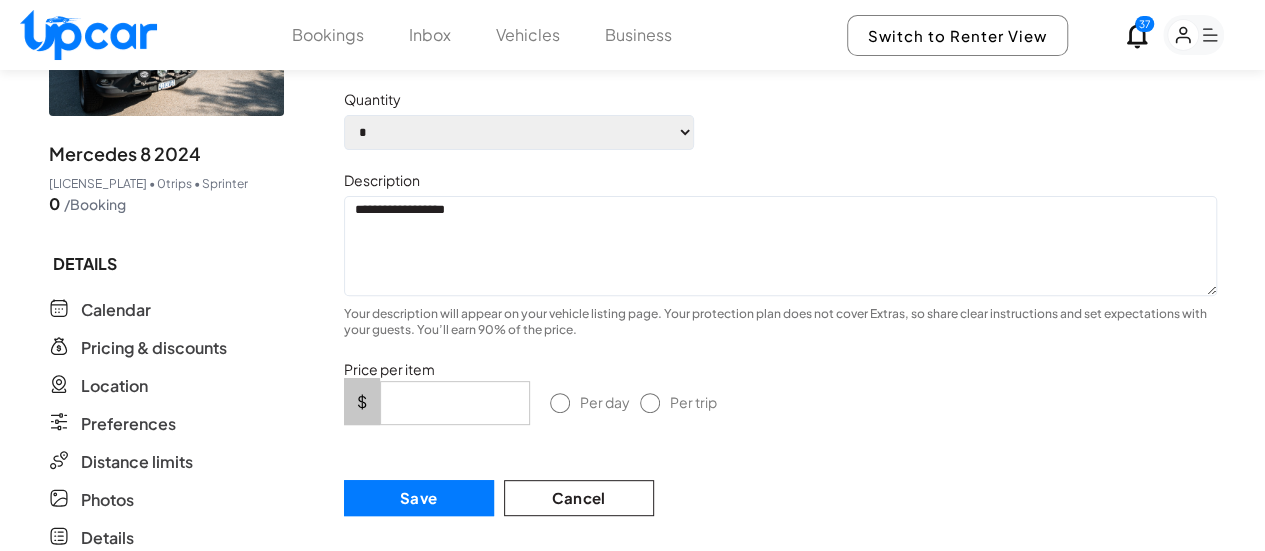 type on "**********" 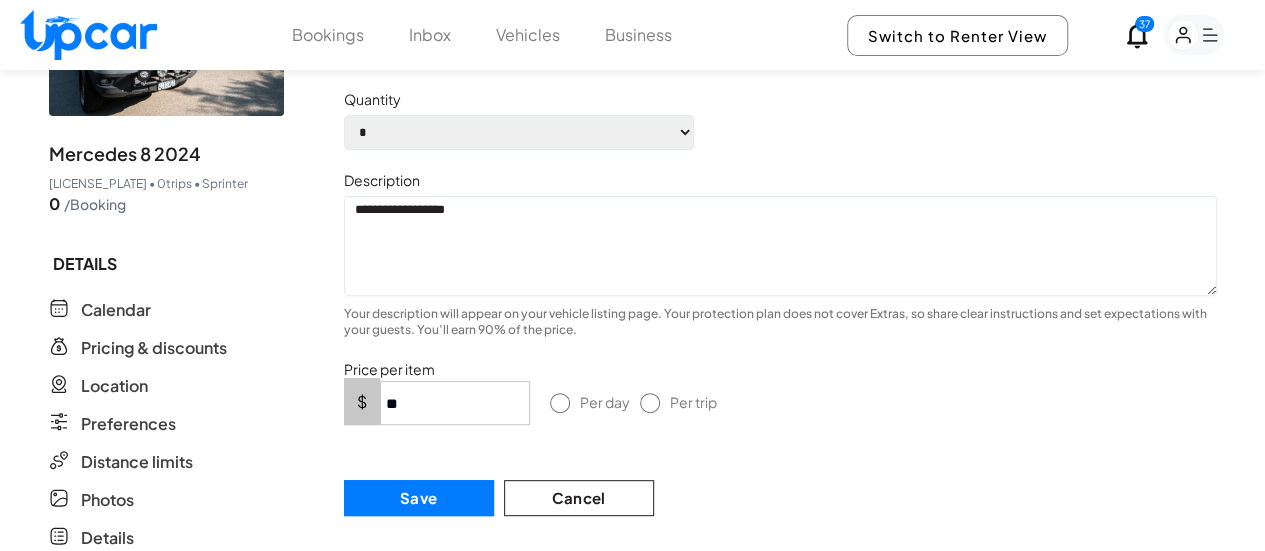 type on "**" 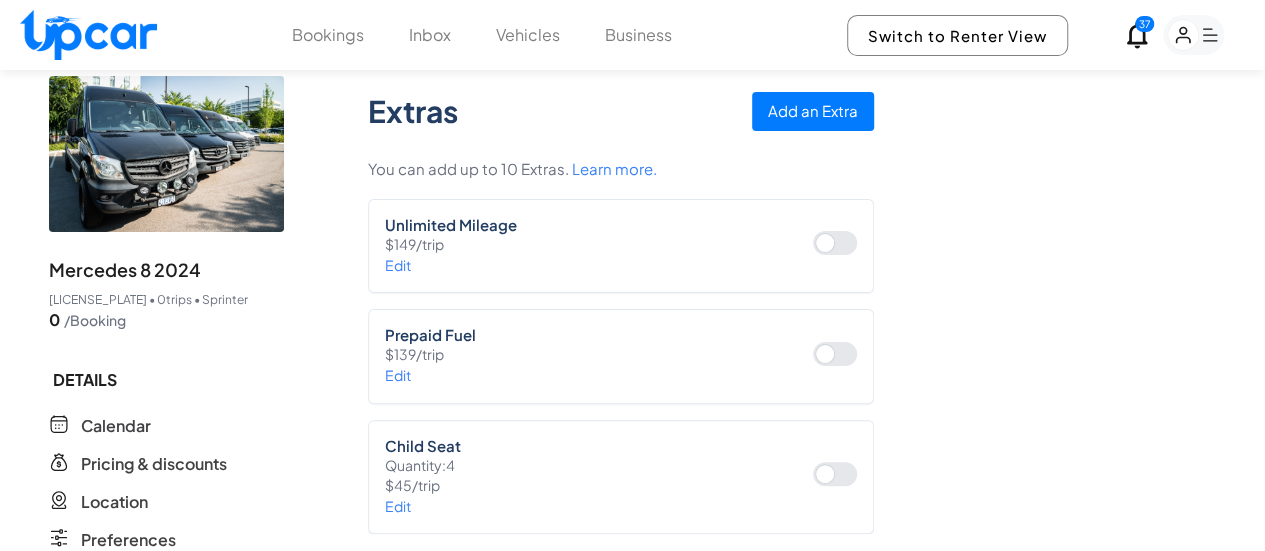 scroll, scrollTop: 0, scrollLeft: 0, axis: both 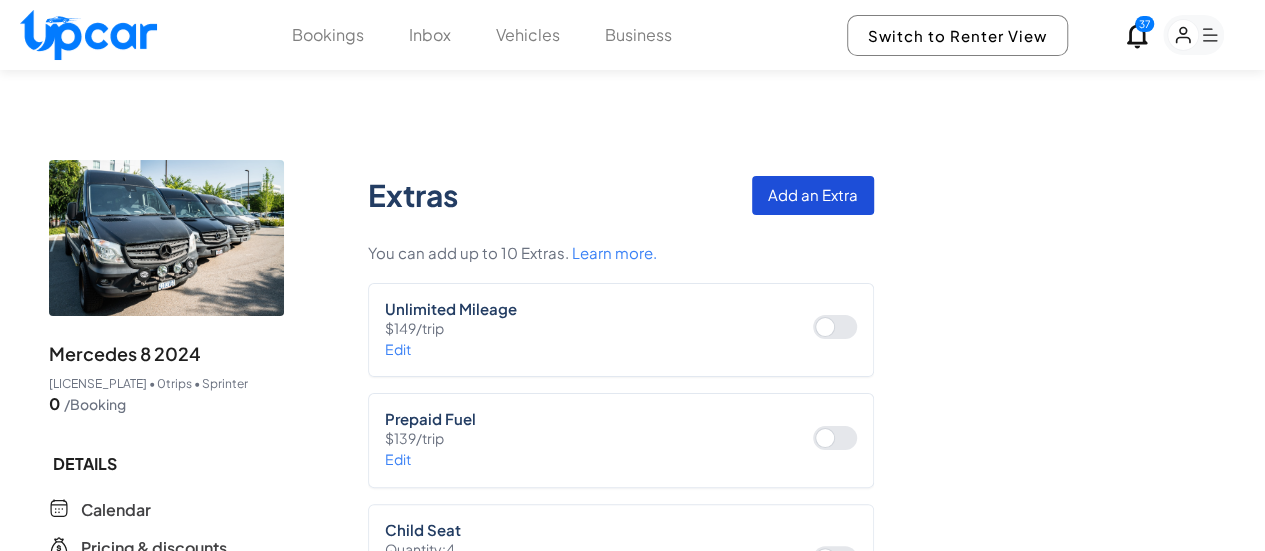 click on "Add an Extra" at bounding box center [813, 195] 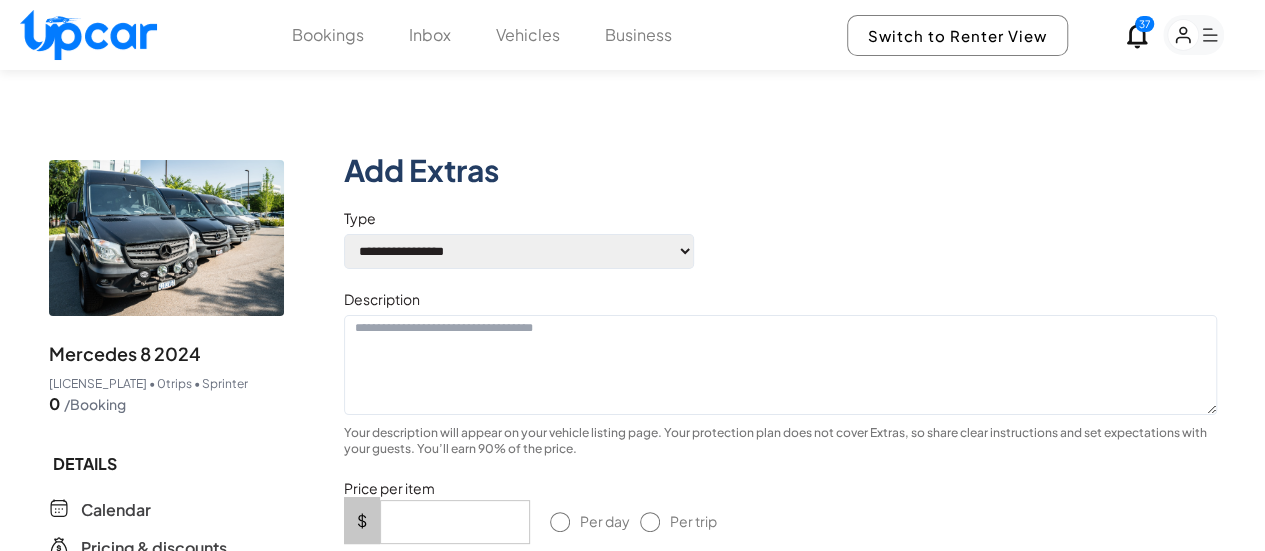 click on "[MASK] [MASK] [MASK]" at bounding box center [519, 251] 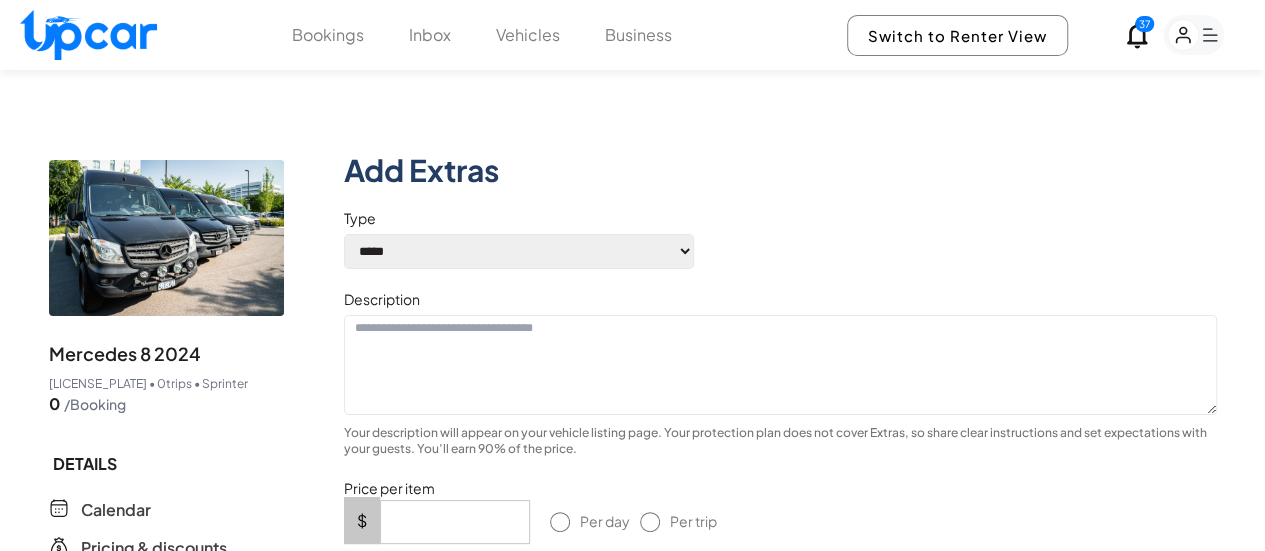 click on "[MASK] [MASK] [MASK]" at bounding box center (519, 251) 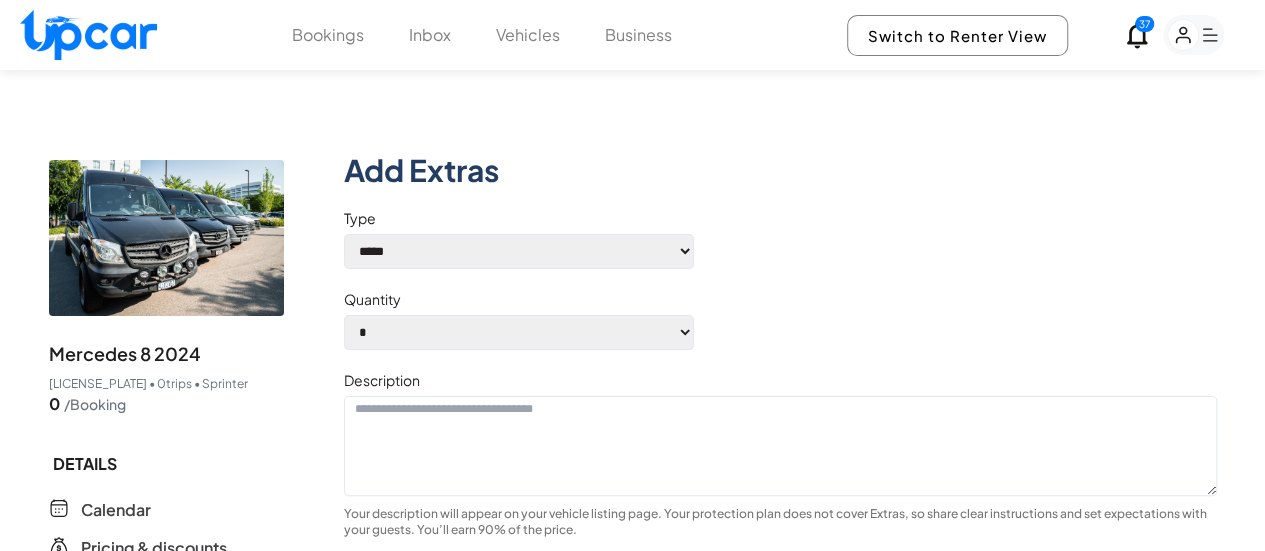 click at bounding box center [780, 446] 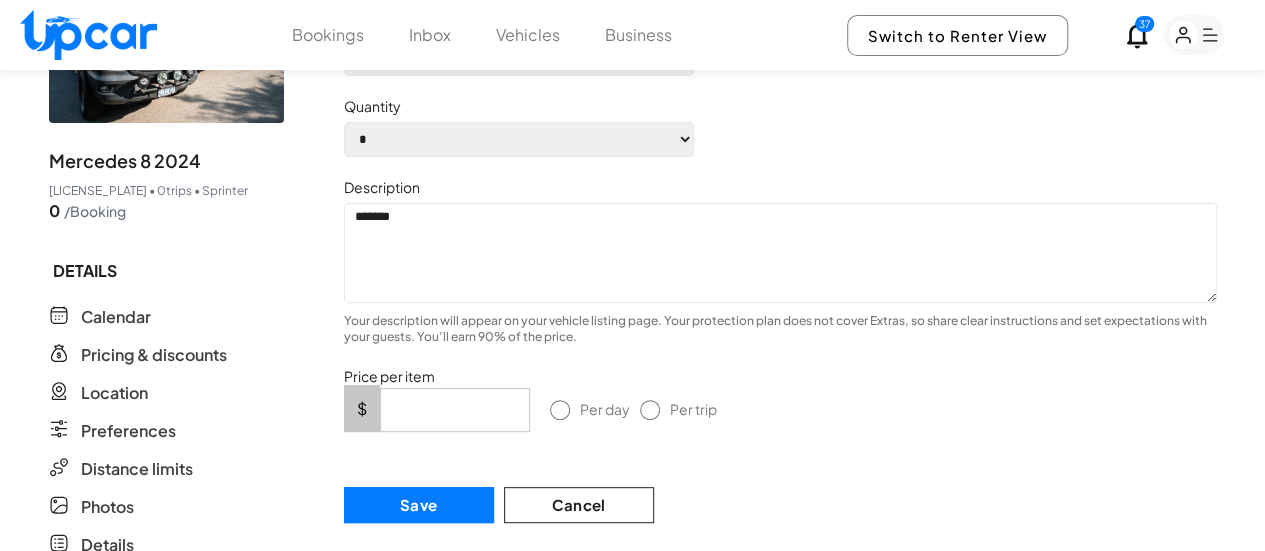 scroll, scrollTop: 200, scrollLeft: 0, axis: vertical 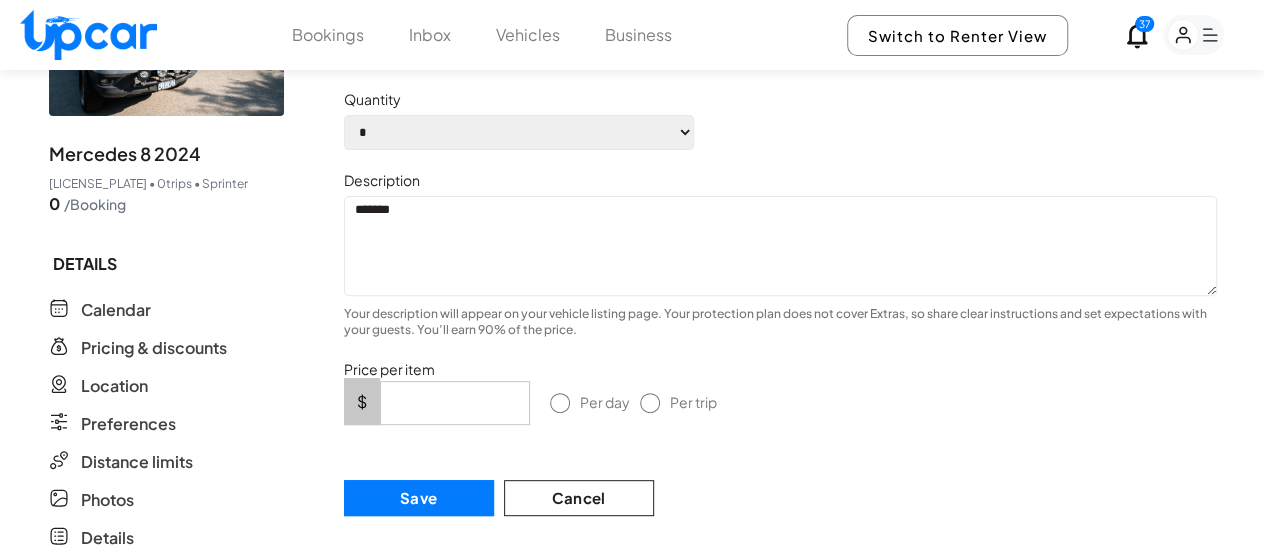 type on "*******" 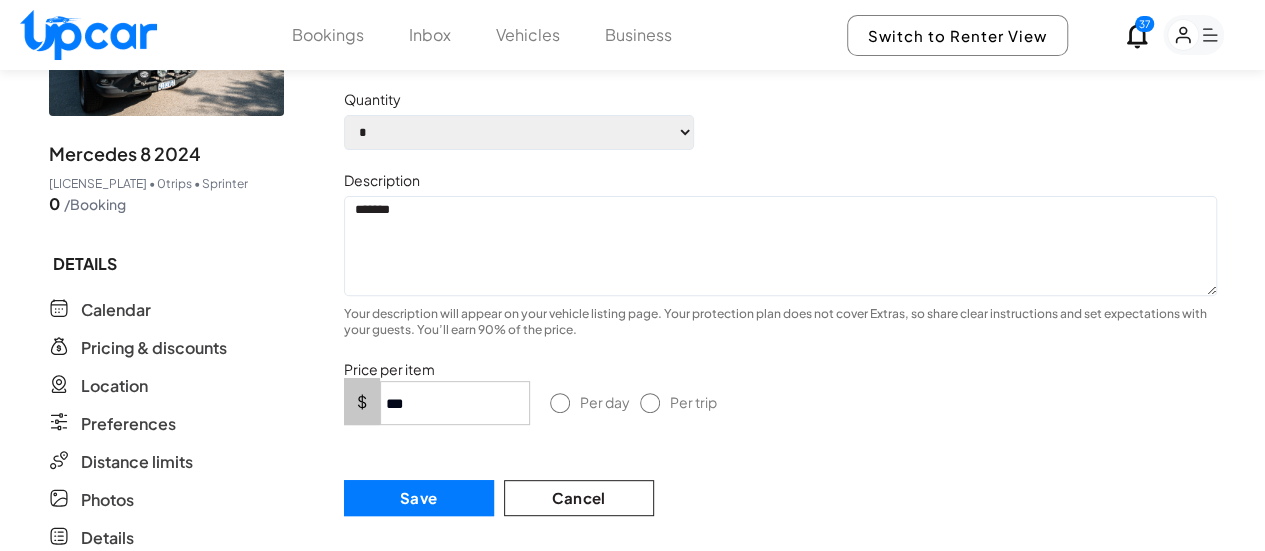 type on "***" 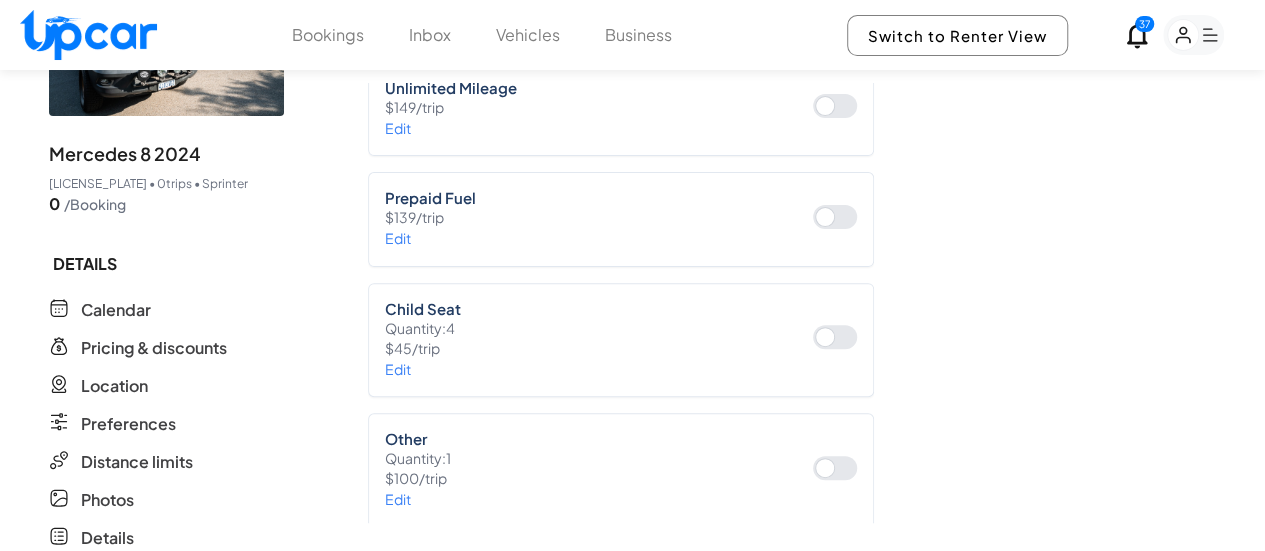 scroll, scrollTop: 22, scrollLeft: 0, axis: vertical 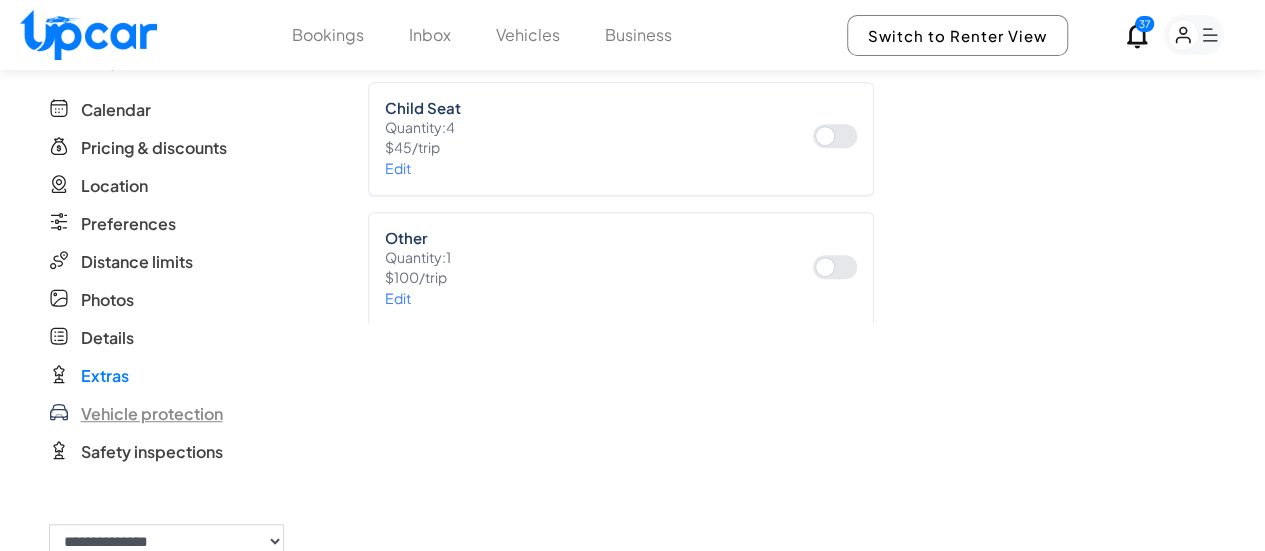click on "Vehicle protection" at bounding box center (152, 414) 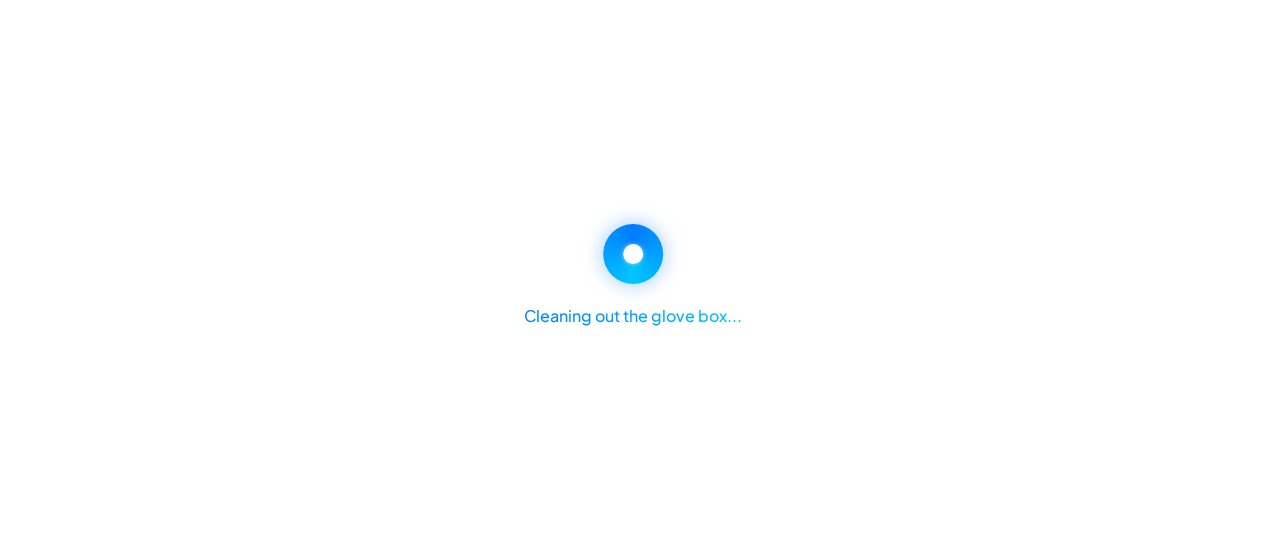 scroll, scrollTop: 0, scrollLeft: 0, axis: both 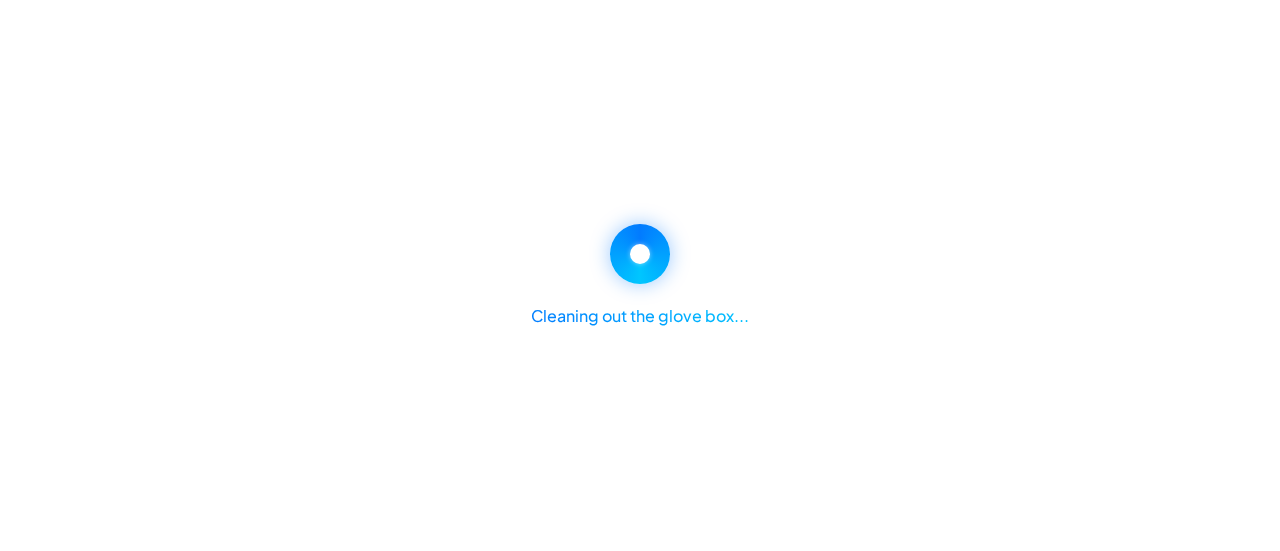 select on "*******" 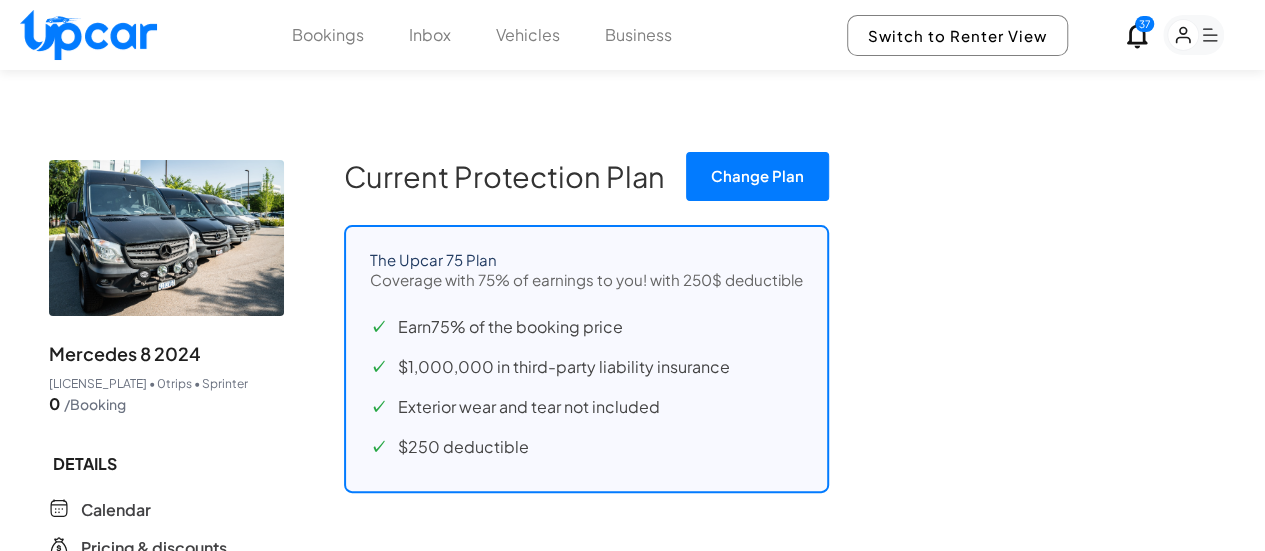 click on "Change Plan" at bounding box center [757, 176] 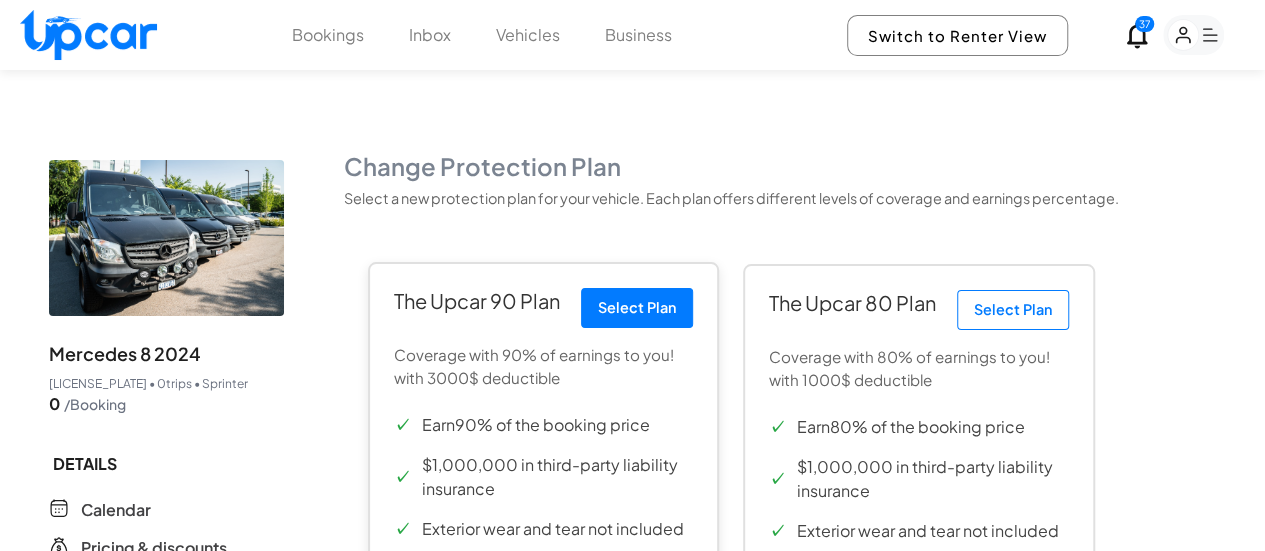 click on "Select Plan" at bounding box center [637, 308] 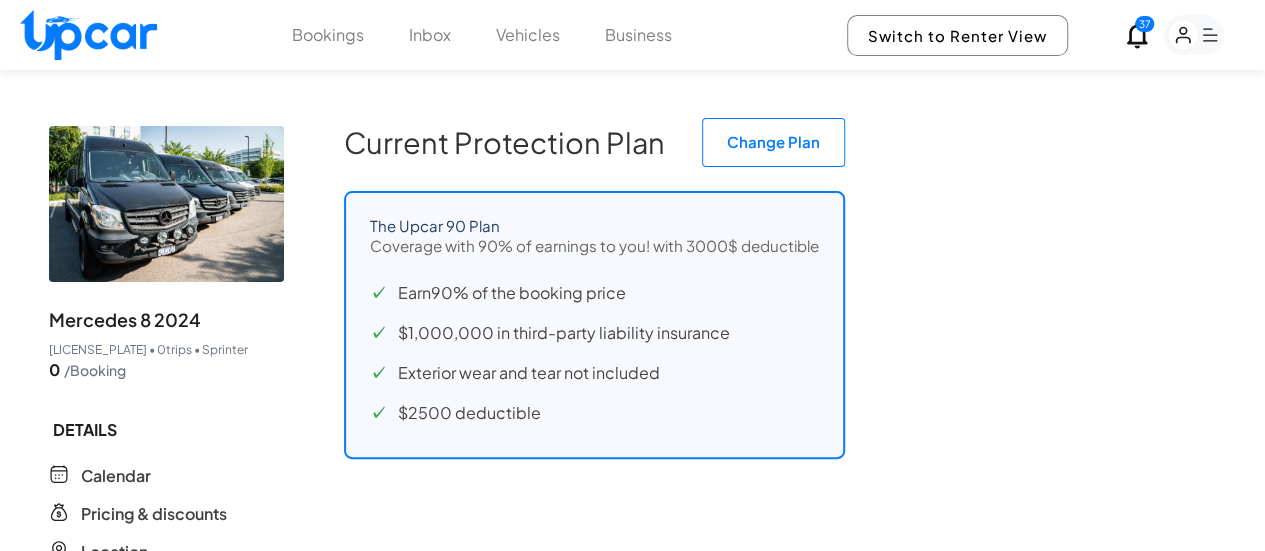 scroll, scrollTop: 0, scrollLeft: 0, axis: both 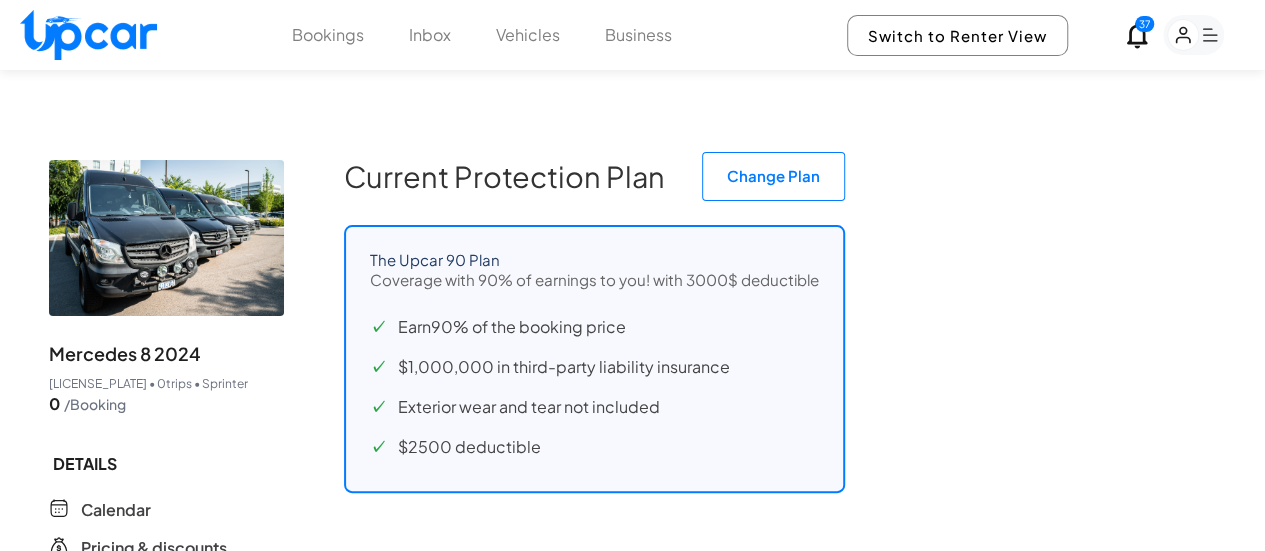 click on "Vehicles" at bounding box center (528, 35) 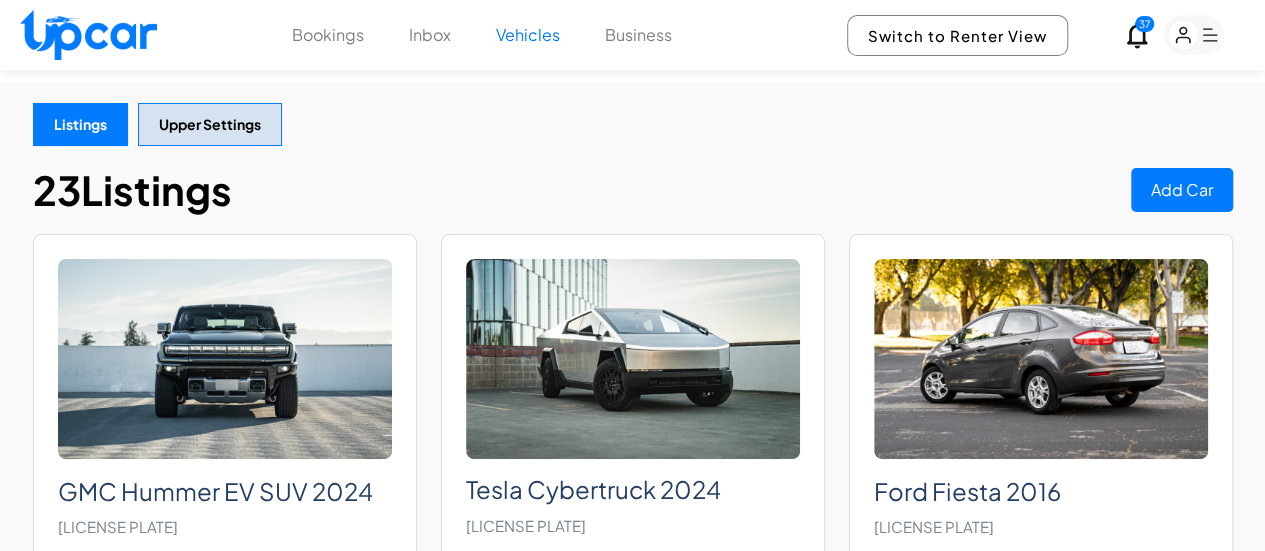 scroll, scrollTop: 0, scrollLeft: 0, axis: both 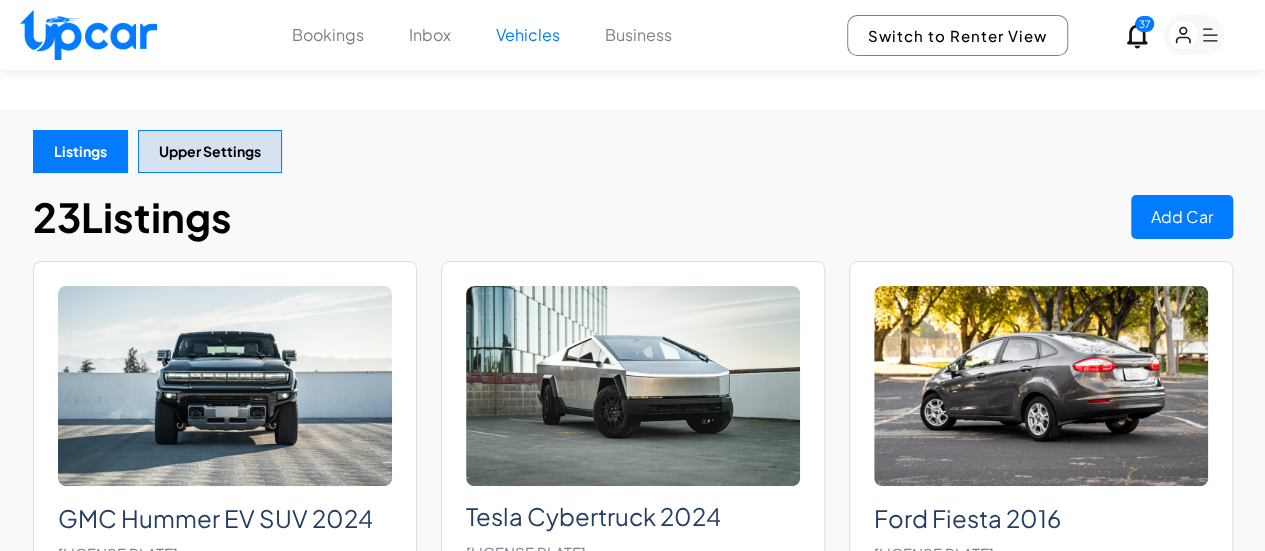 click at bounding box center [88, 35] 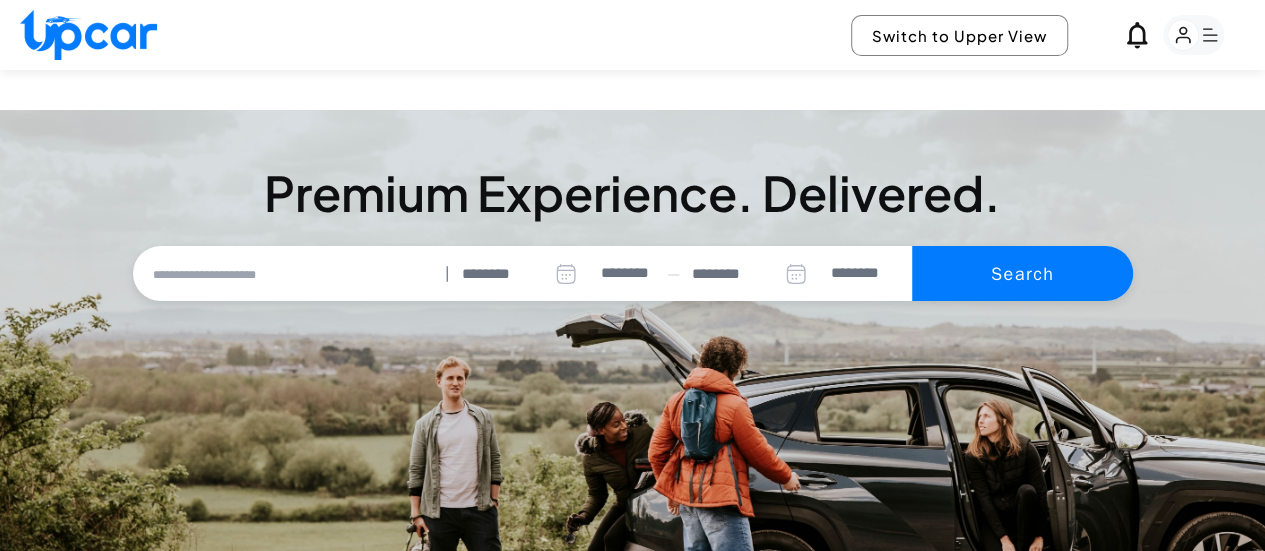drag, startPoint x: 728, startPoint y: 7, endPoint x: 378, endPoint y: 113, distance: 365.69934 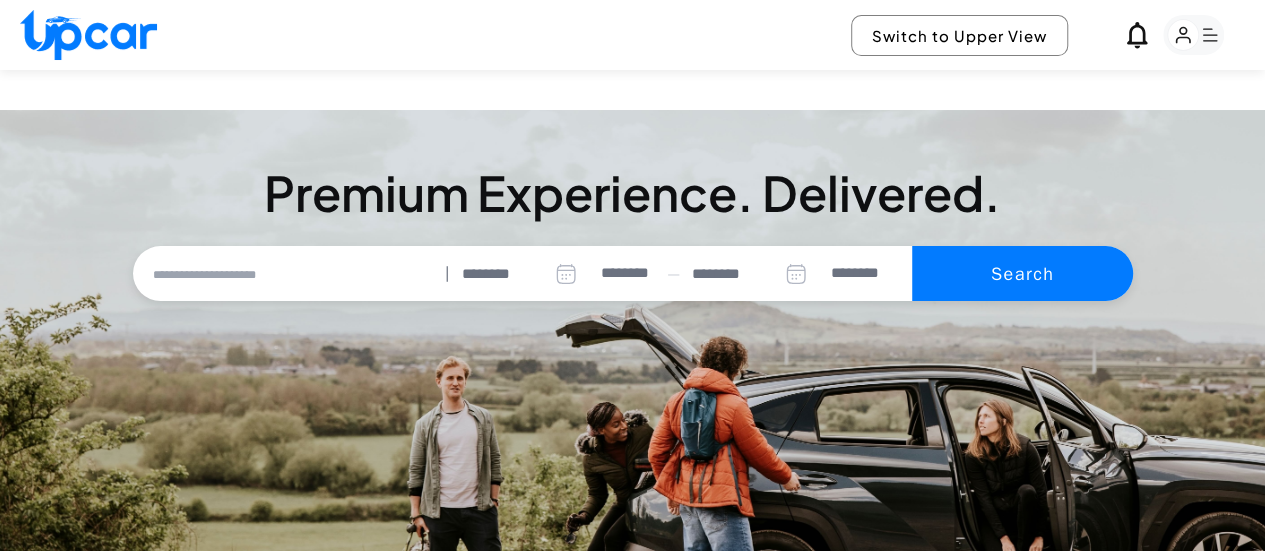 click on "**********" at bounding box center (632, 410) 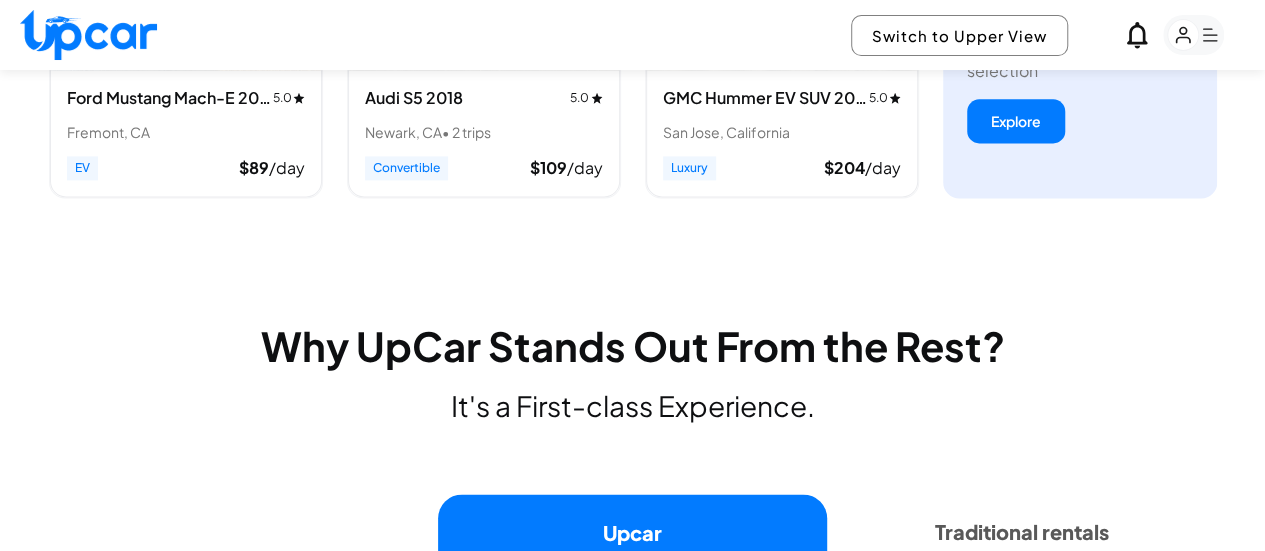 scroll, scrollTop: 1900, scrollLeft: 0, axis: vertical 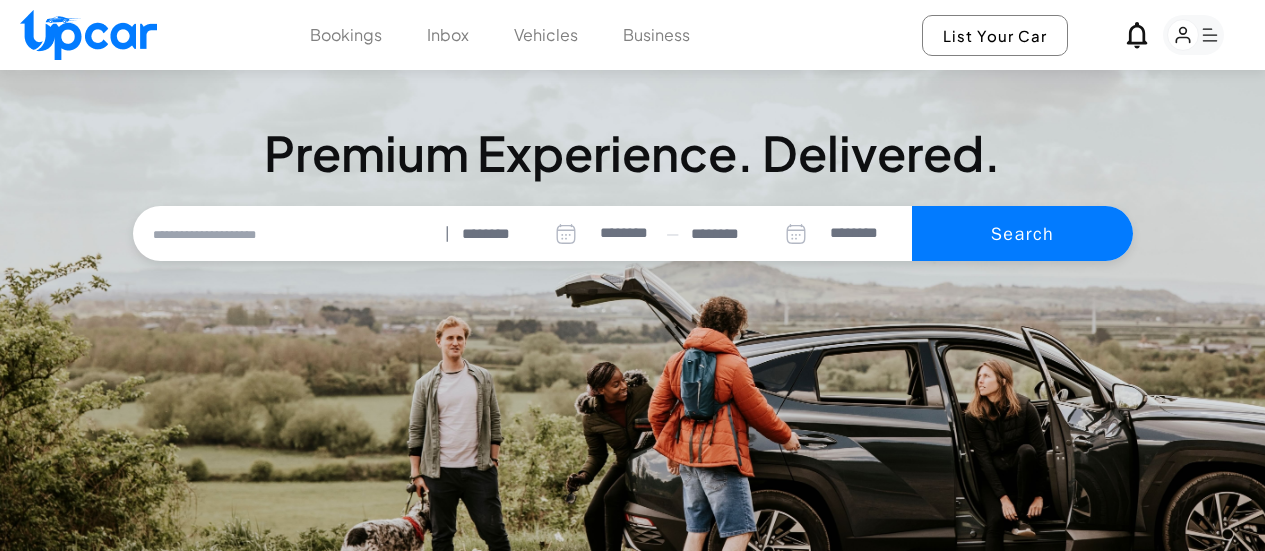 select on "********" 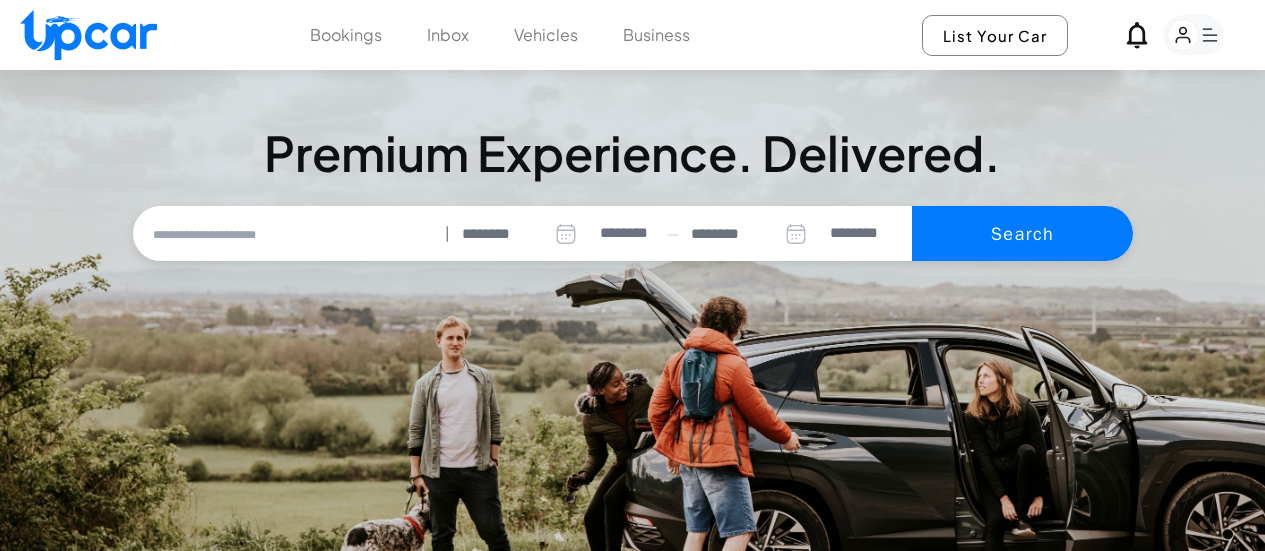 scroll, scrollTop: 0, scrollLeft: 0, axis: both 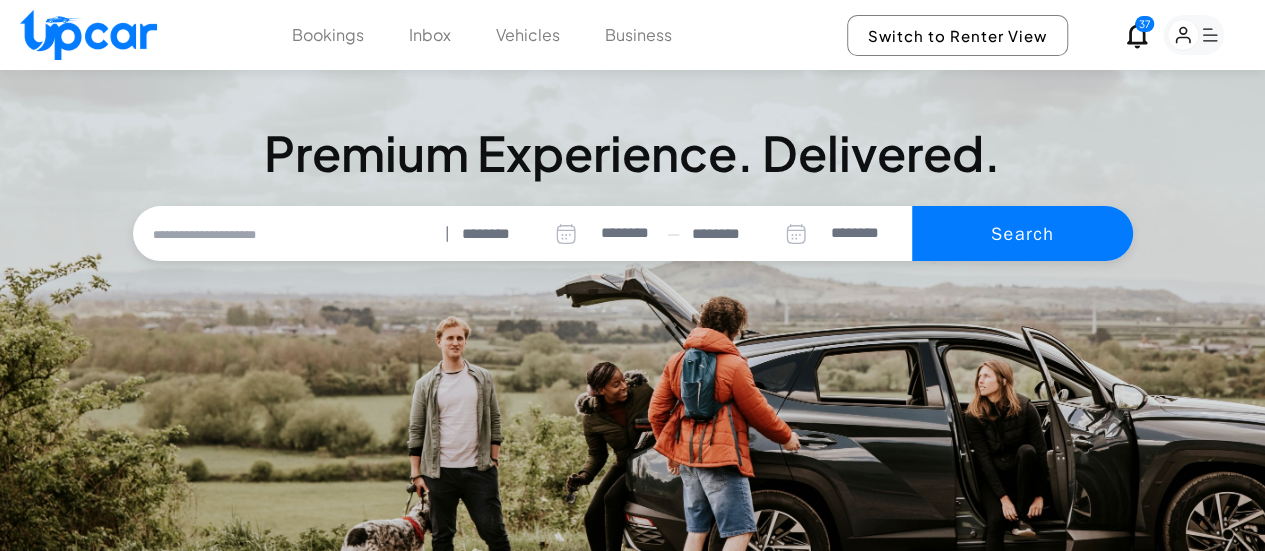 click on "Vehicles" at bounding box center [528, 35] 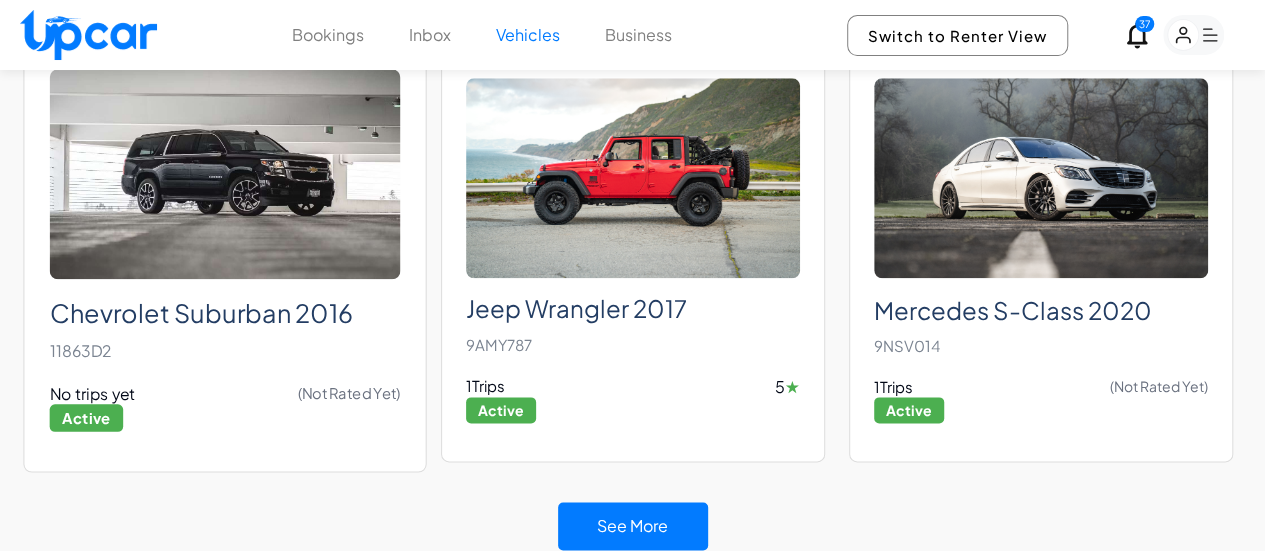 scroll, scrollTop: 1089, scrollLeft: 0, axis: vertical 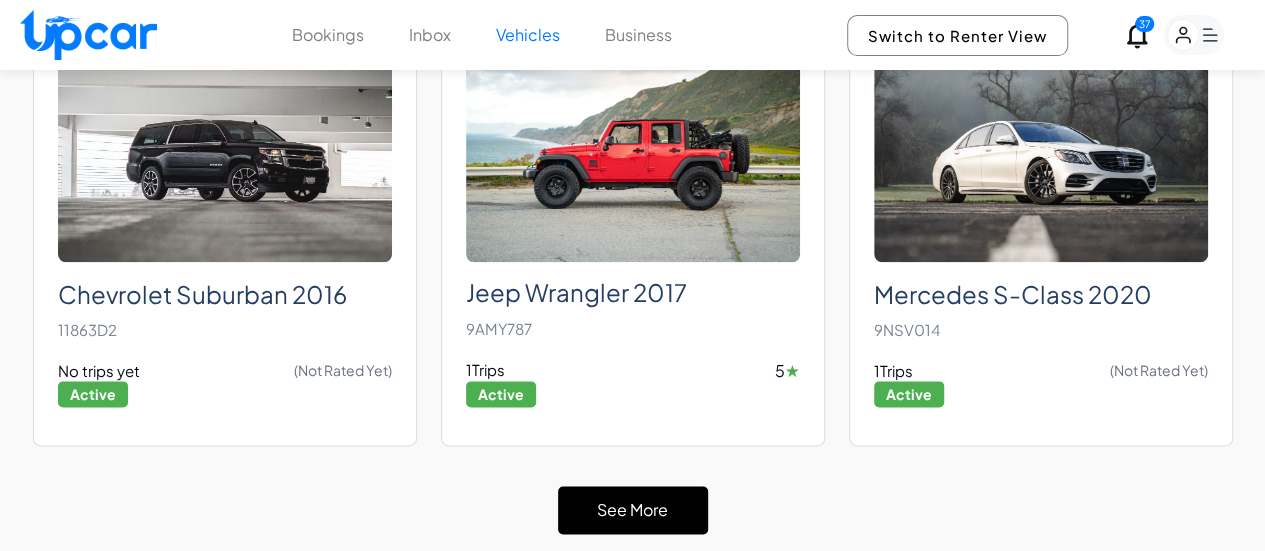 click on "See More" at bounding box center (633, 510) 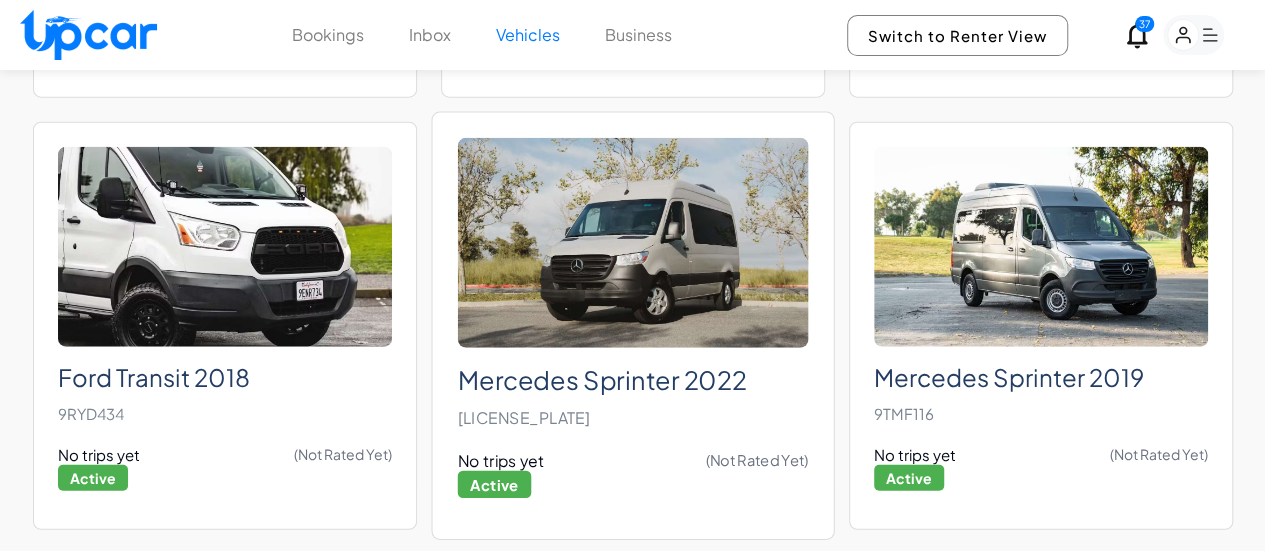 scroll, scrollTop: 2384, scrollLeft: 0, axis: vertical 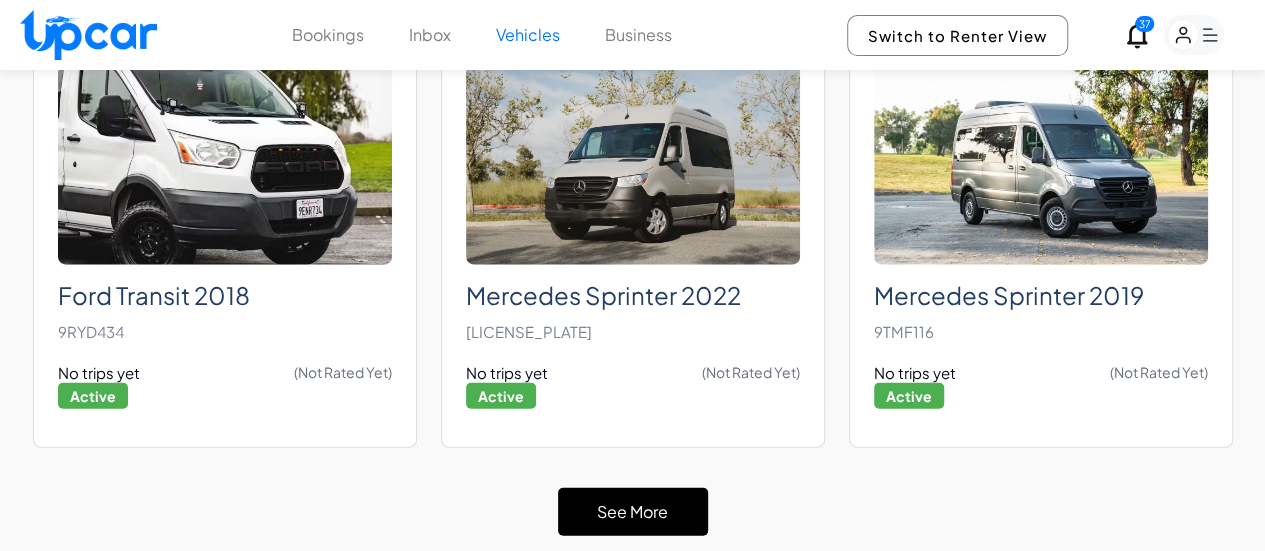 click on "See More" at bounding box center (633, 512) 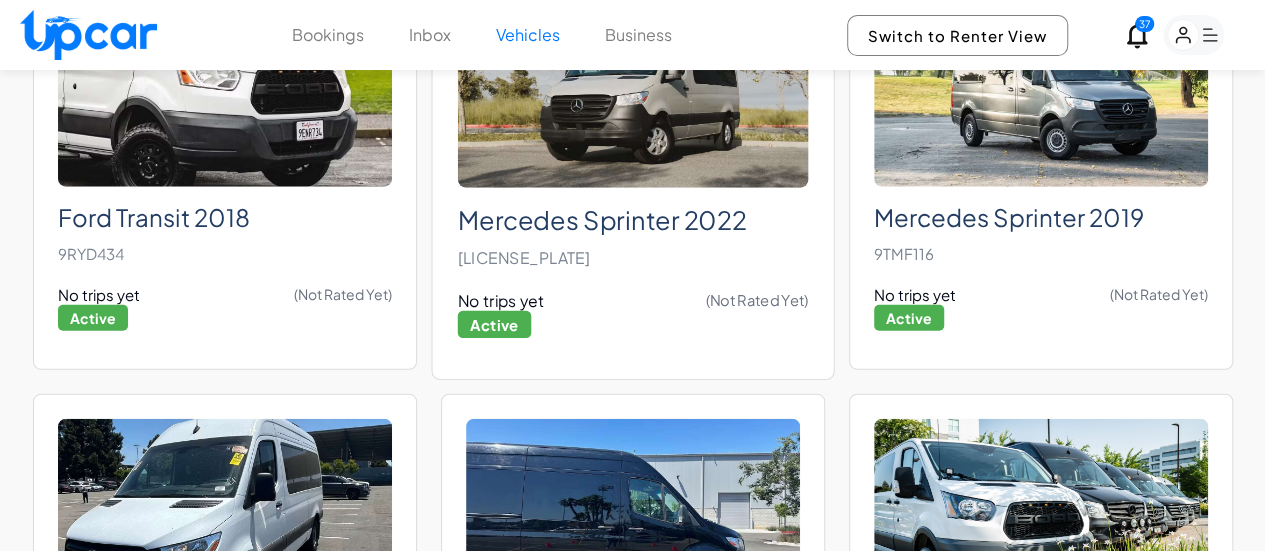scroll, scrollTop: 2584, scrollLeft: 0, axis: vertical 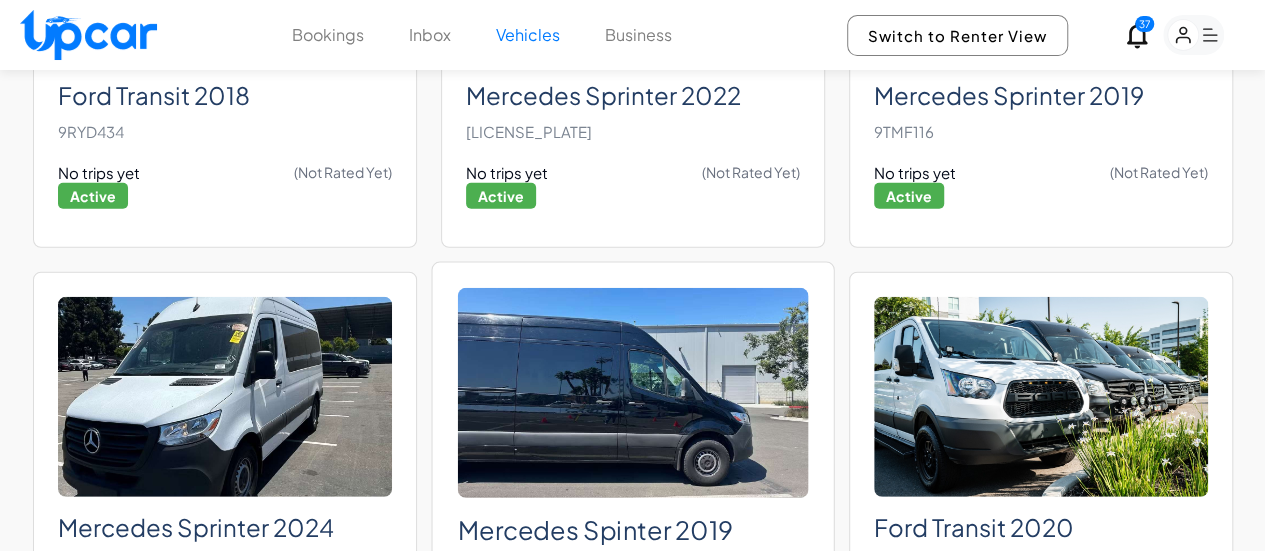 click at bounding box center (632, 393) 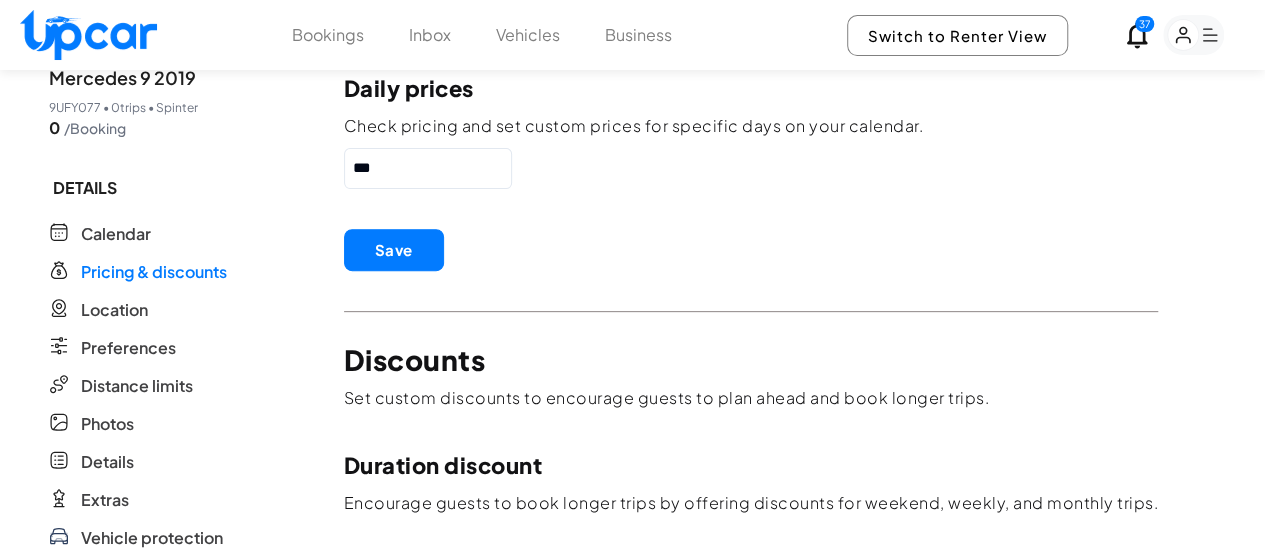 scroll, scrollTop: 300, scrollLeft: 0, axis: vertical 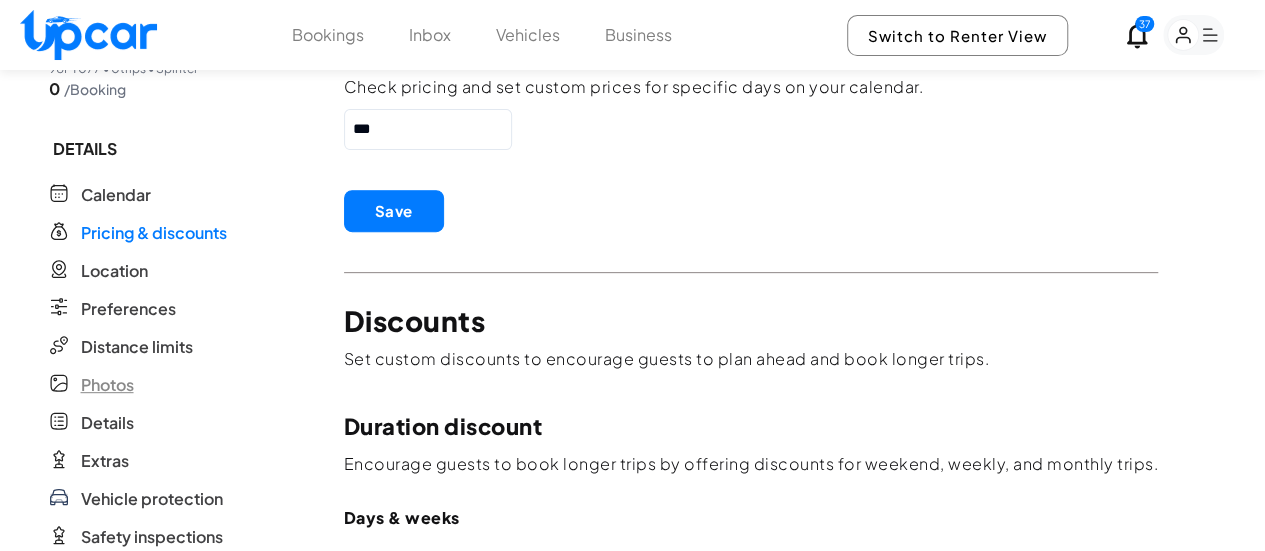 click on "Photos" at bounding box center (107, 385) 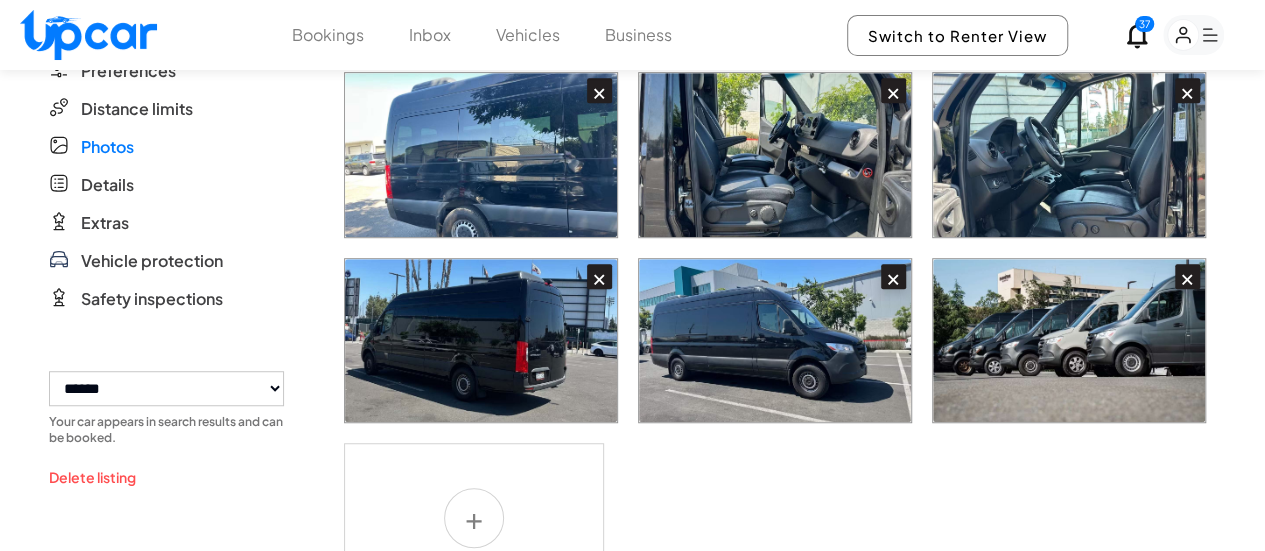 scroll, scrollTop: 338, scrollLeft: 0, axis: vertical 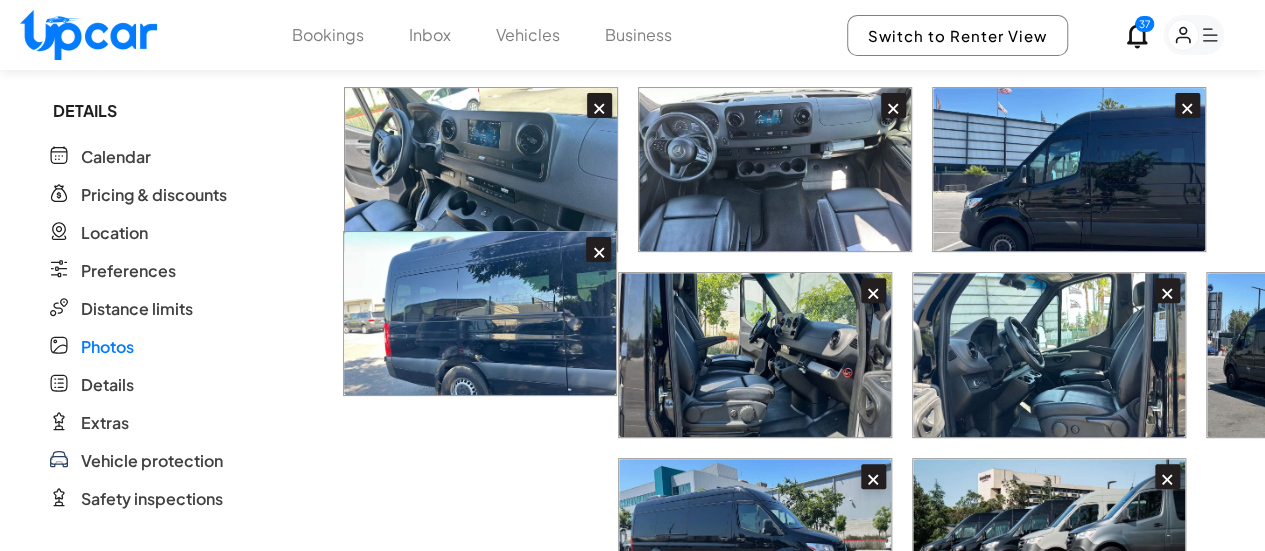 click on "× × × × × × × × × × × ×" at bounding box center [780, 347] 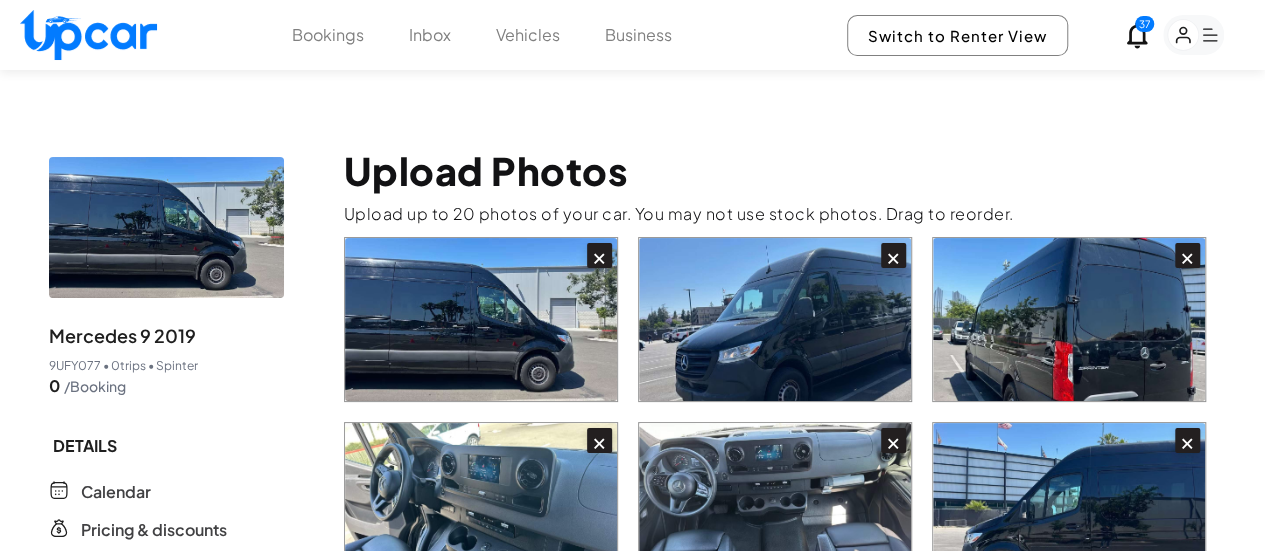 scroll, scrollTop: 0, scrollLeft: 0, axis: both 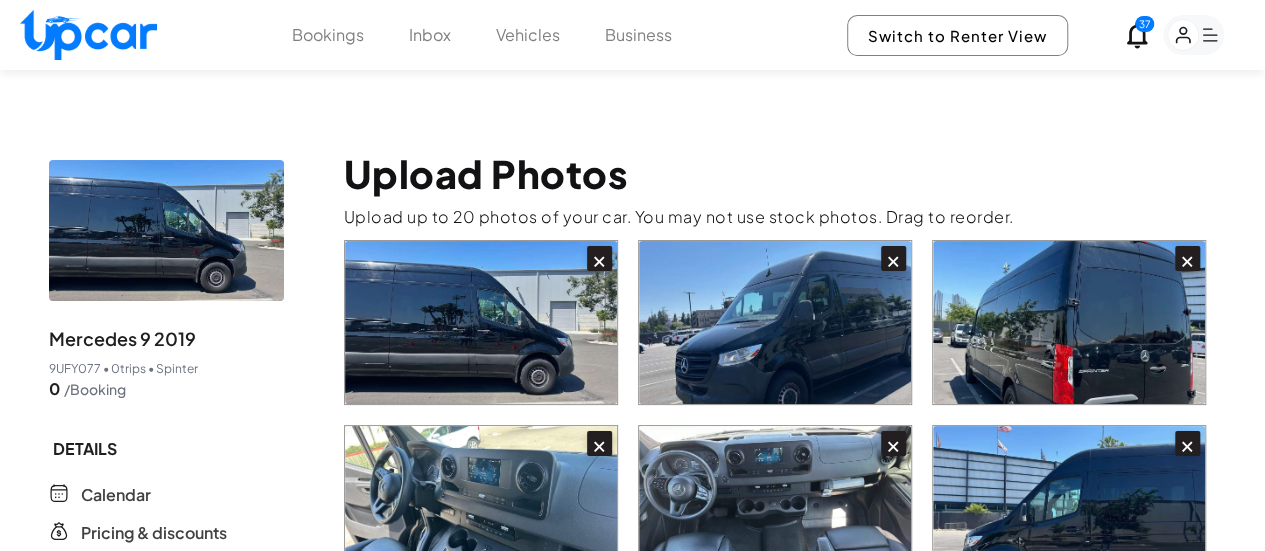 click at bounding box center (88, 35) 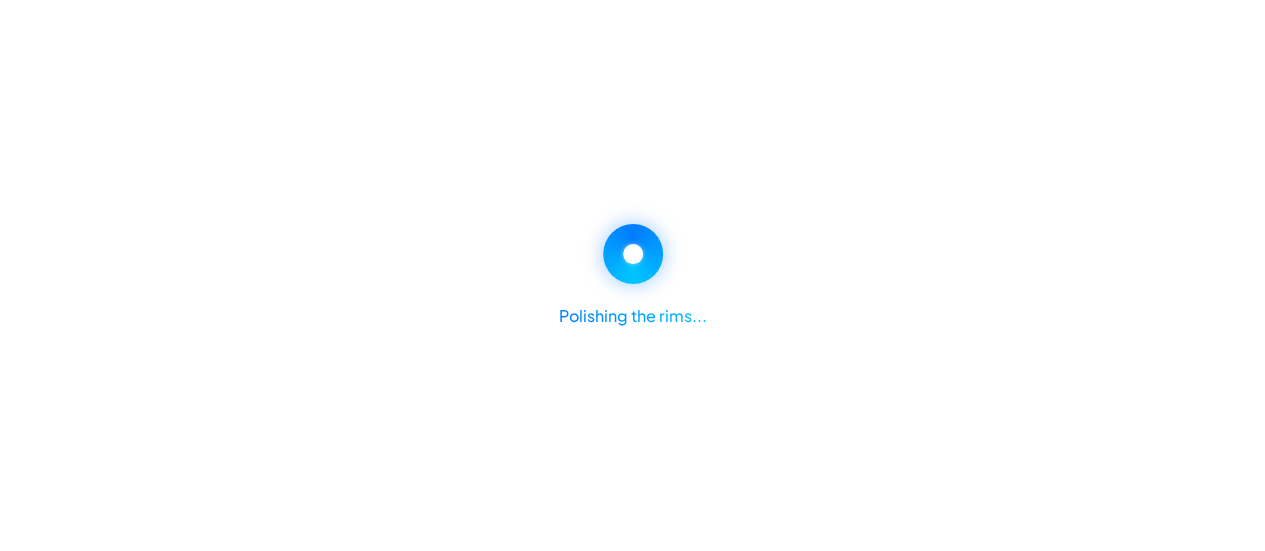 select on "********" 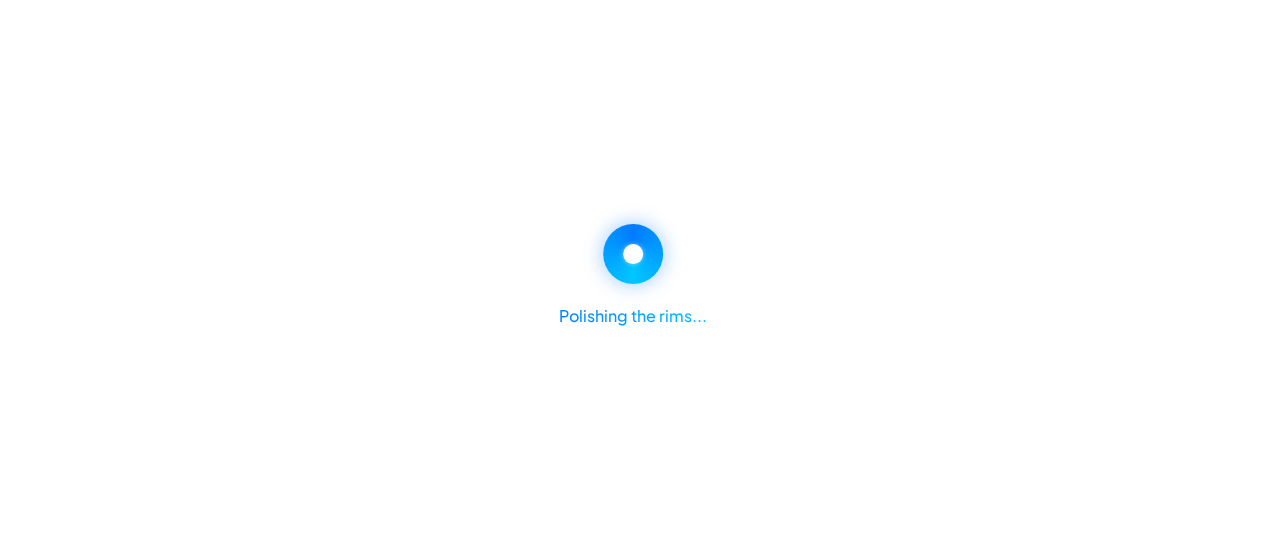 select on "********" 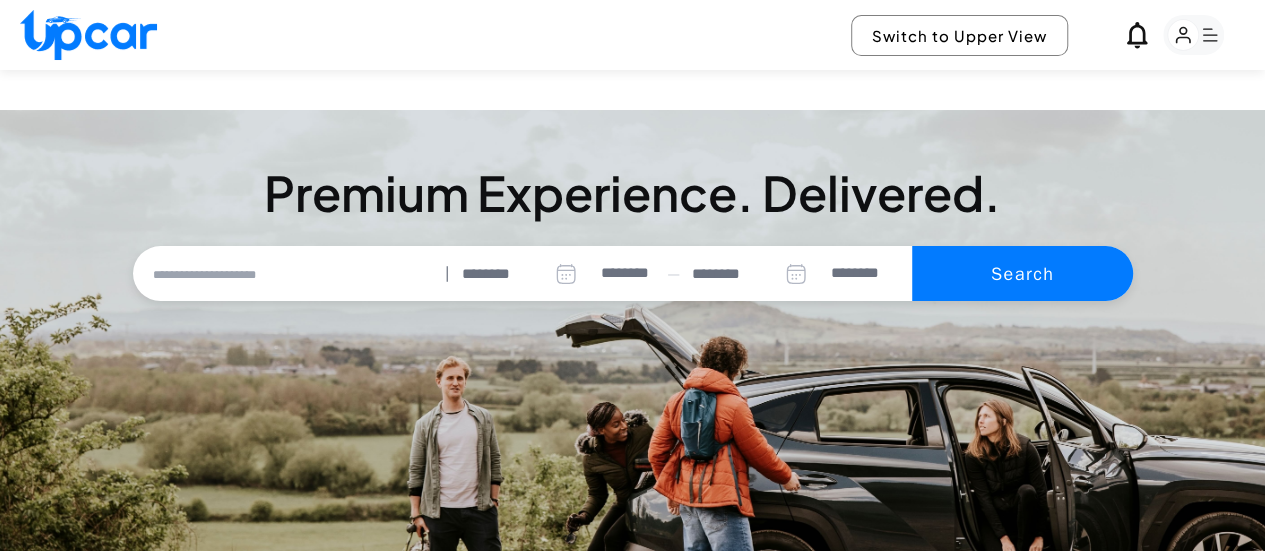 click on "**********" at bounding box center (632, 410) 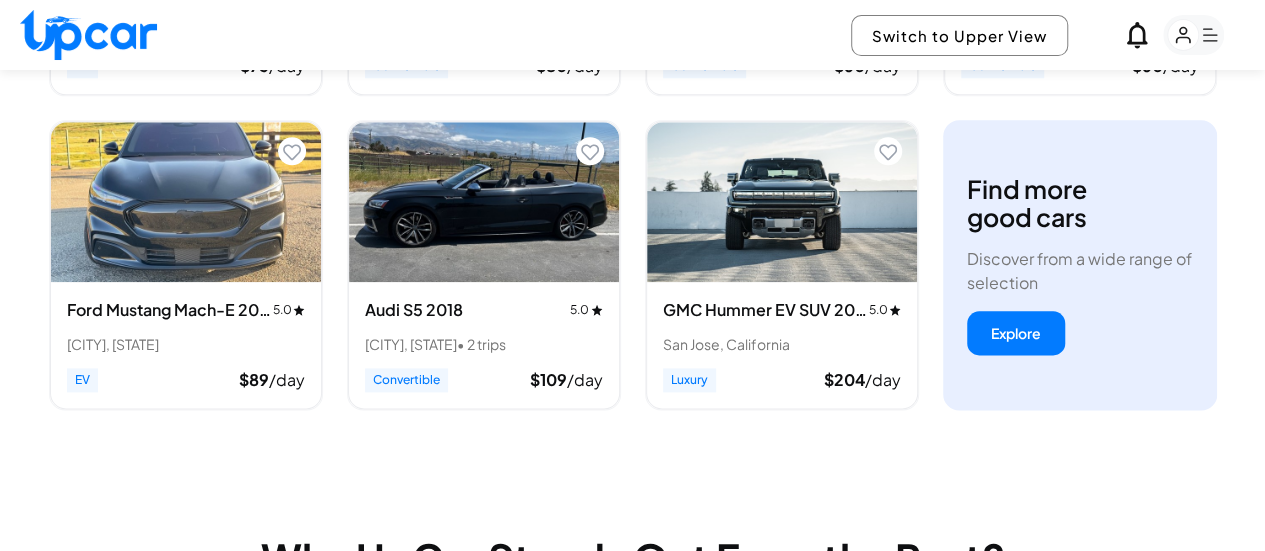 scroll, scrollTop: 1100, scrollLeft: 0, axis: vertical 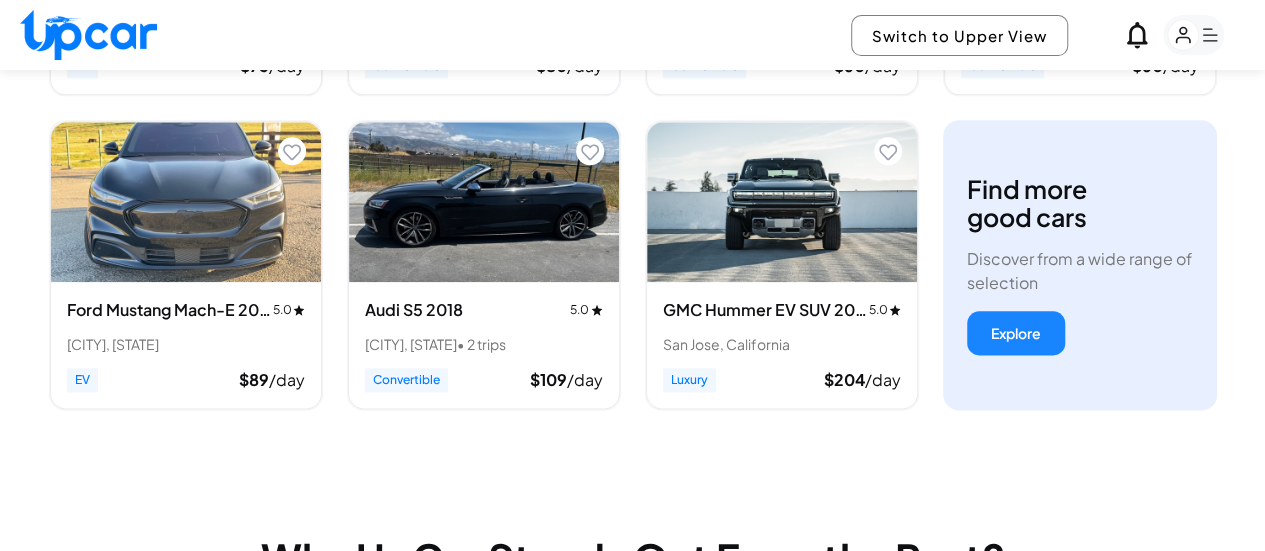 click on "Explore" at bounding box center [1016, 333] 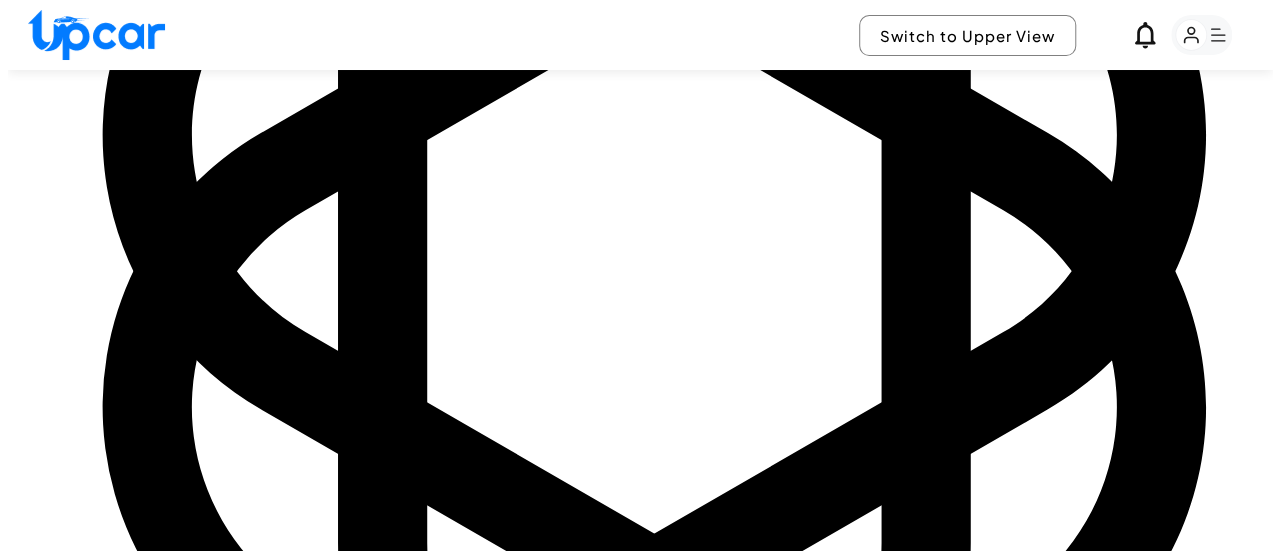 scroll, scrollTop: 0, scrollLeft: 0, axis: both 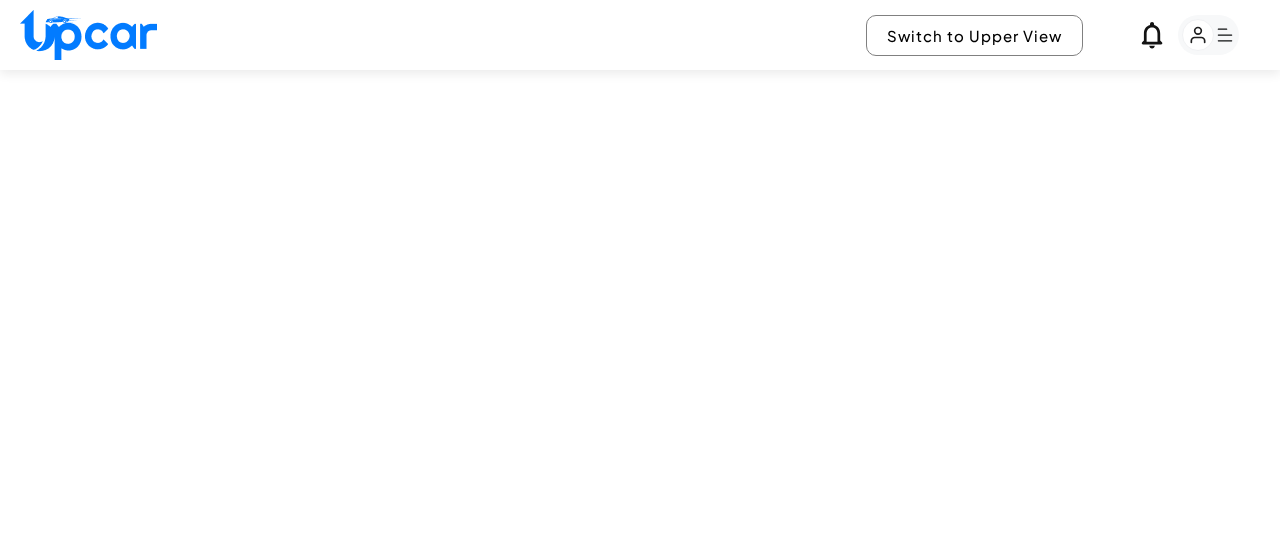 select on "********" 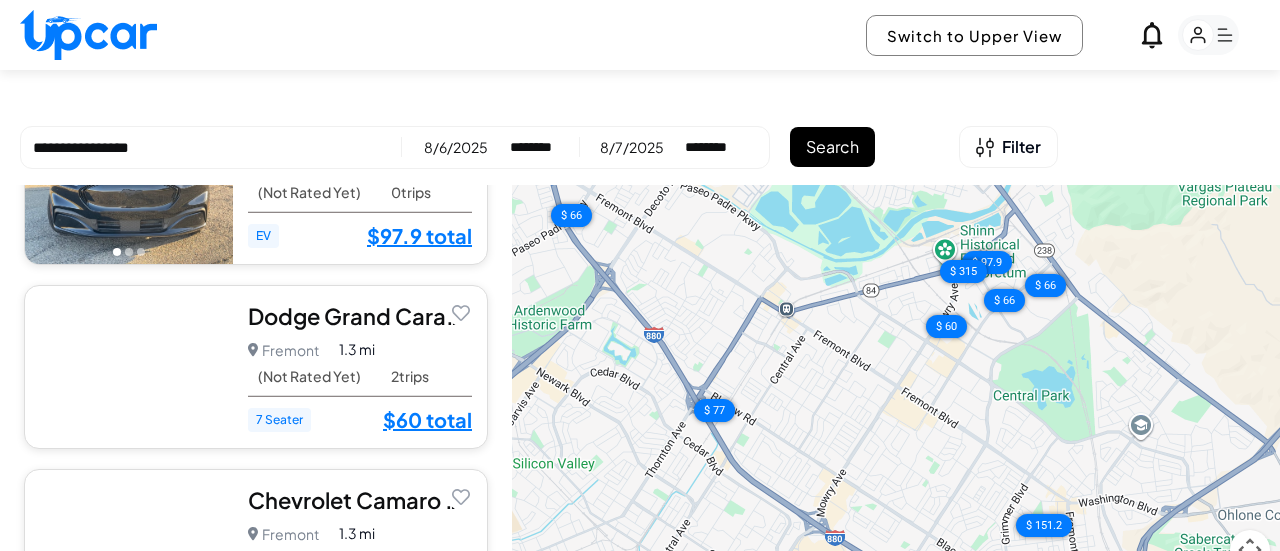 scroll, scrollTop: 0, scrollLeft: 0, axis: both 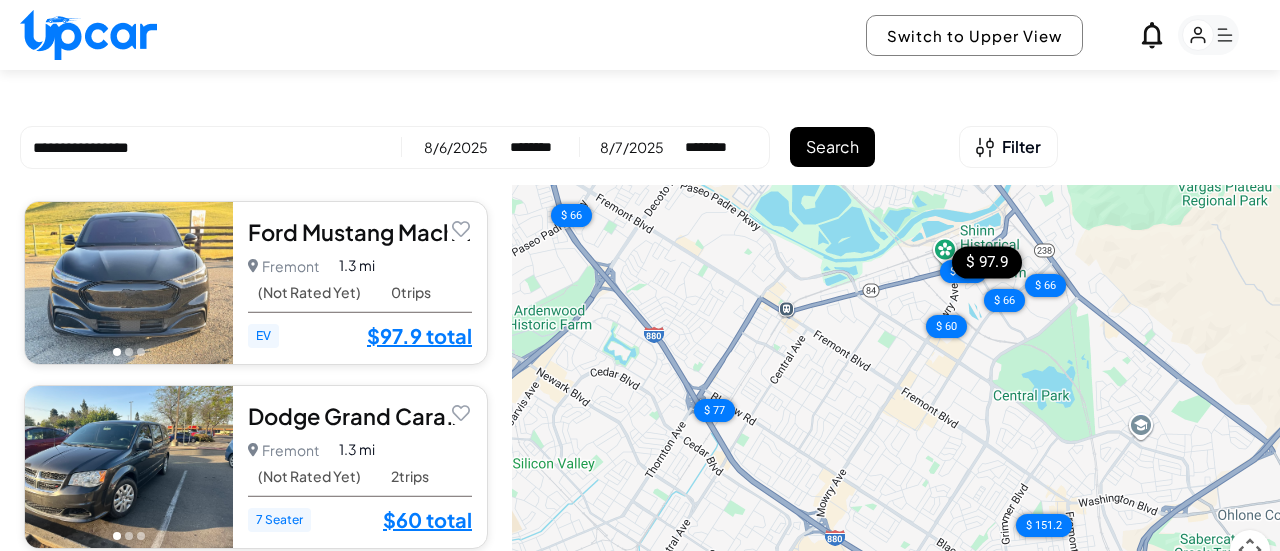 click at bounding box center [129, 352] 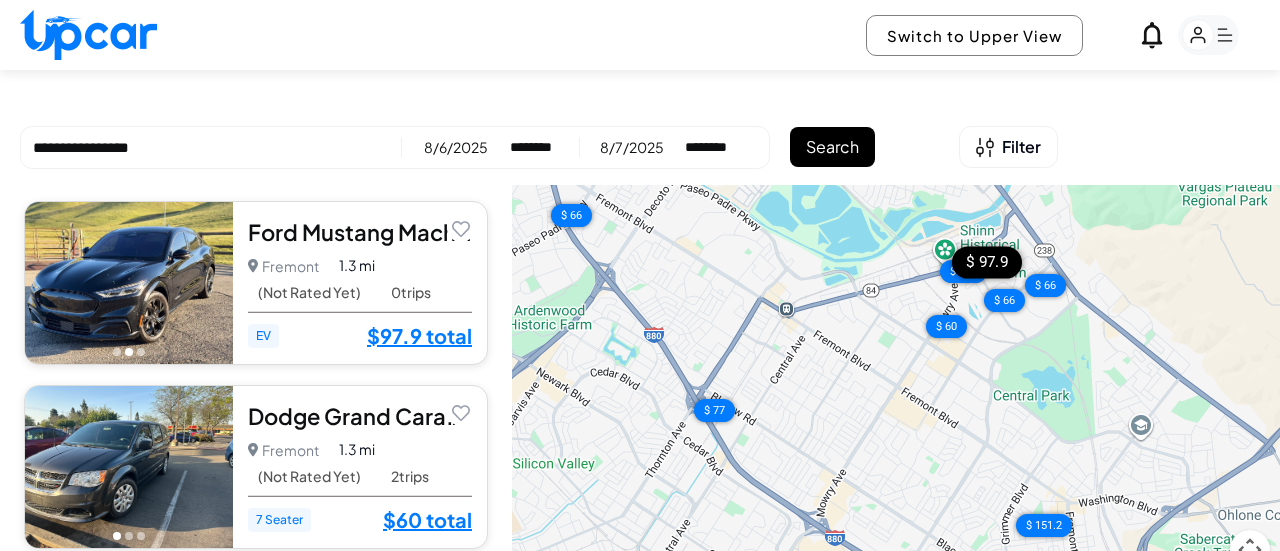 click at bounding box center [141, 352] 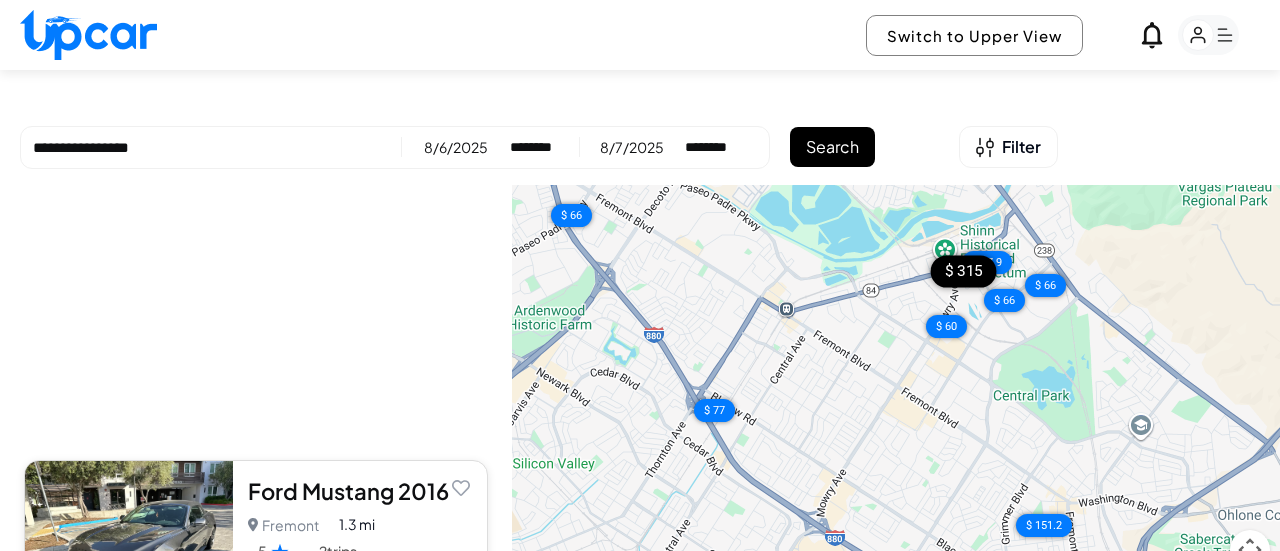 scroll, scrollTop: 900, scrollLeft: 0, axis: vertical 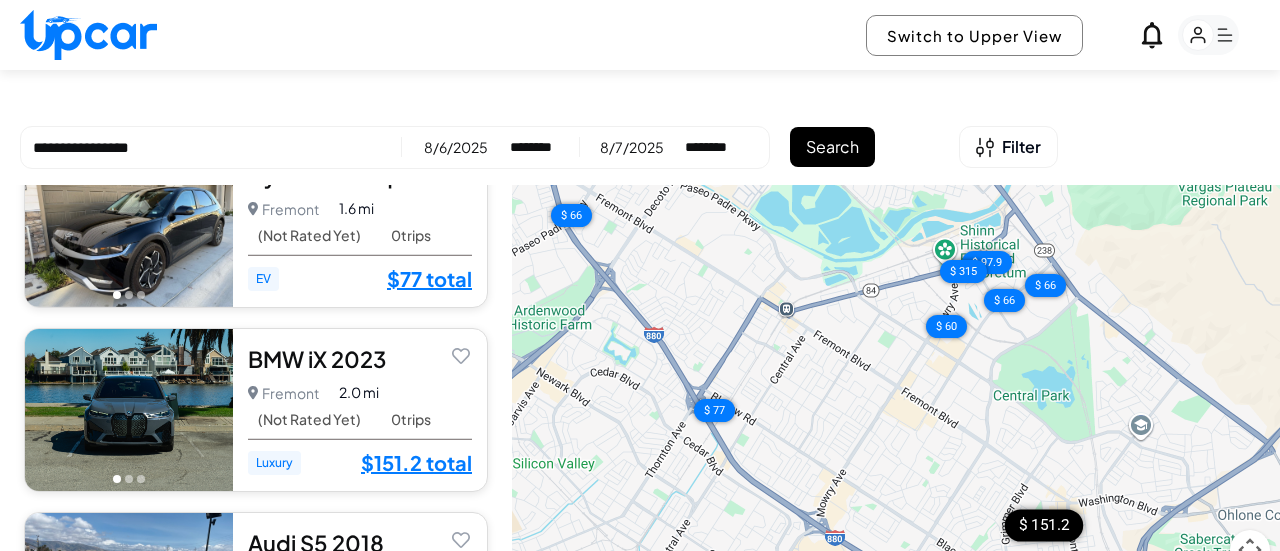 click at bounding box center [129, 479] 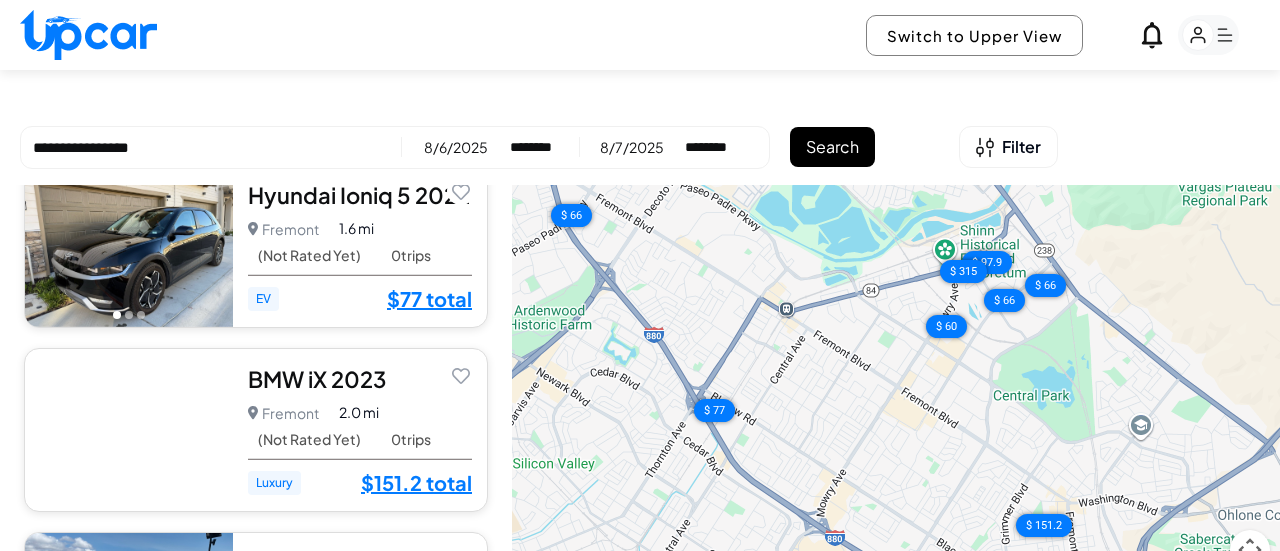 scroll, scrollTop: 1000, scrollLeft: 0, axis: vertical 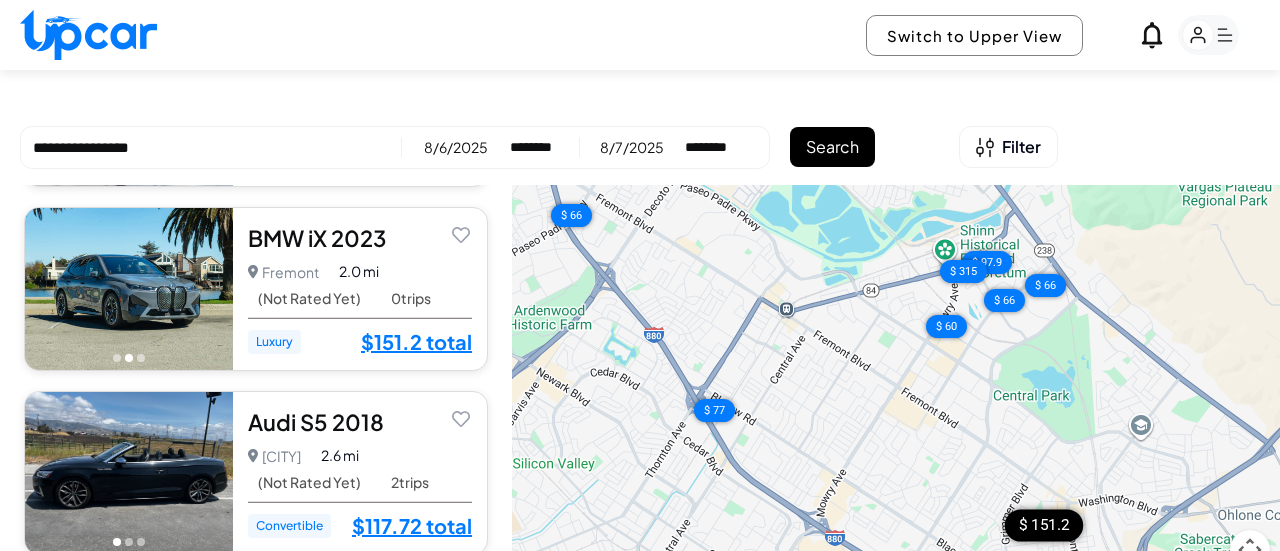 click at bounding box center (141, 358) 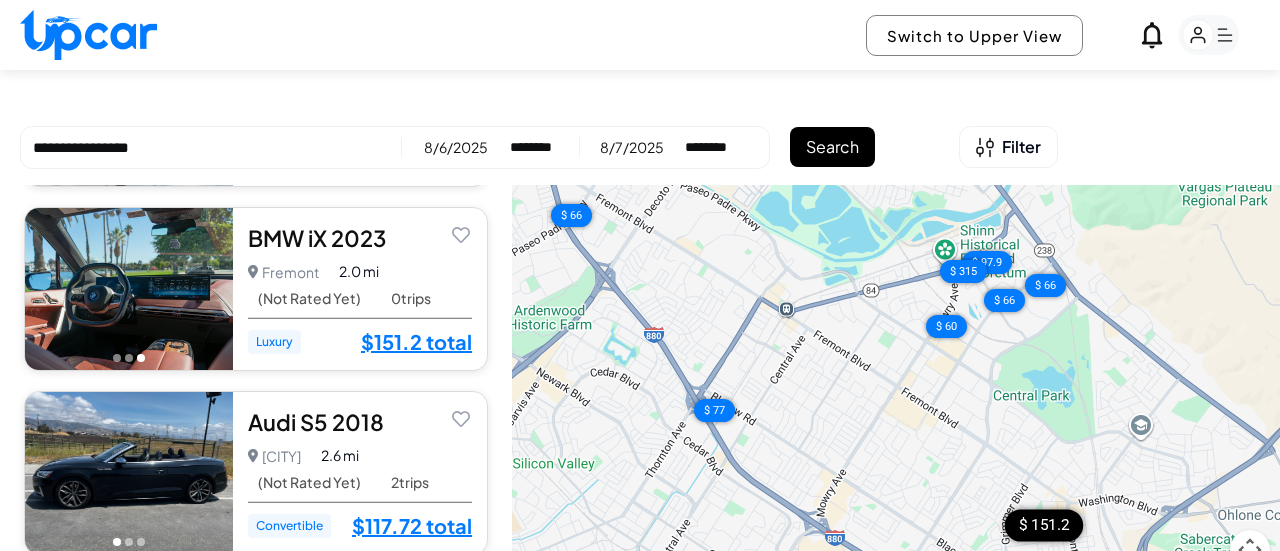 click at bounding box center (129, 358) 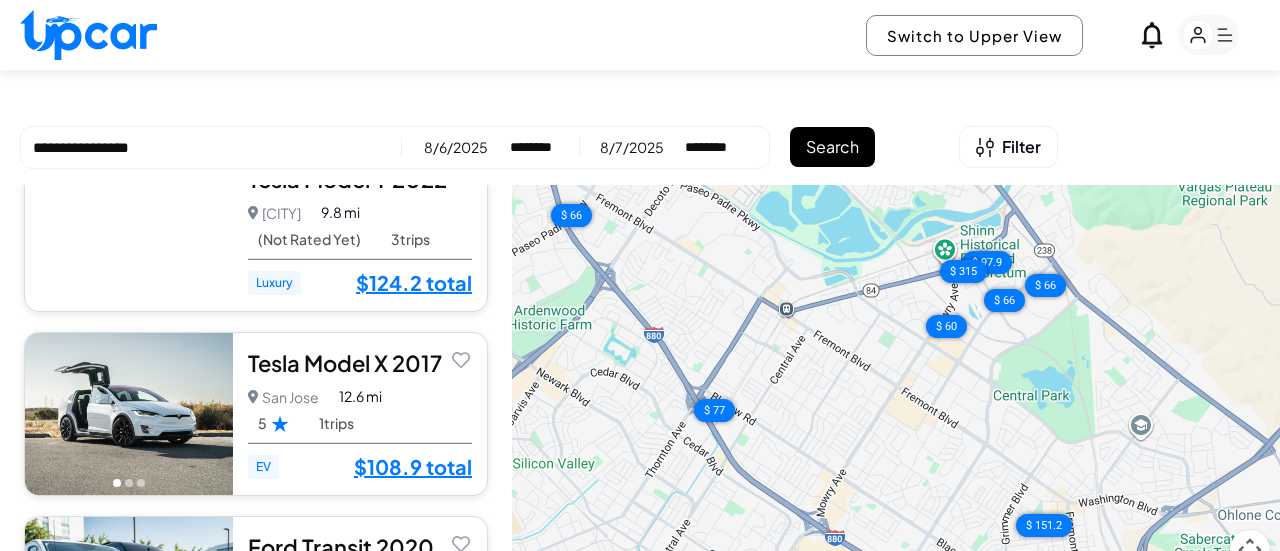 scroll, scrollTop: 3800, scrollLeft: 0, axis: vertical 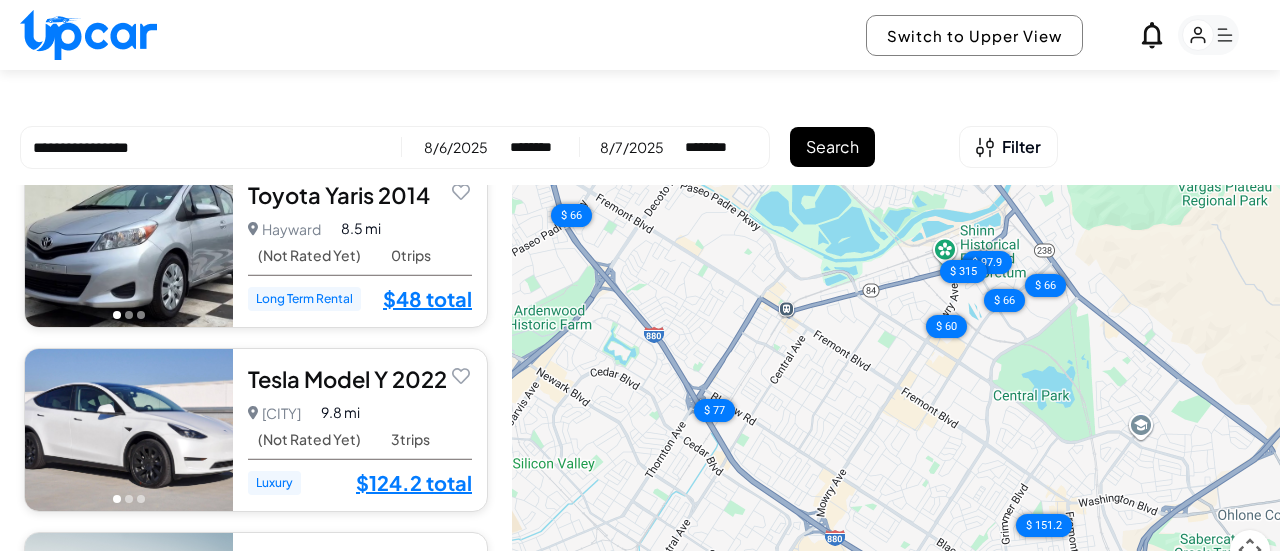 click at bounding box center [129, 499] 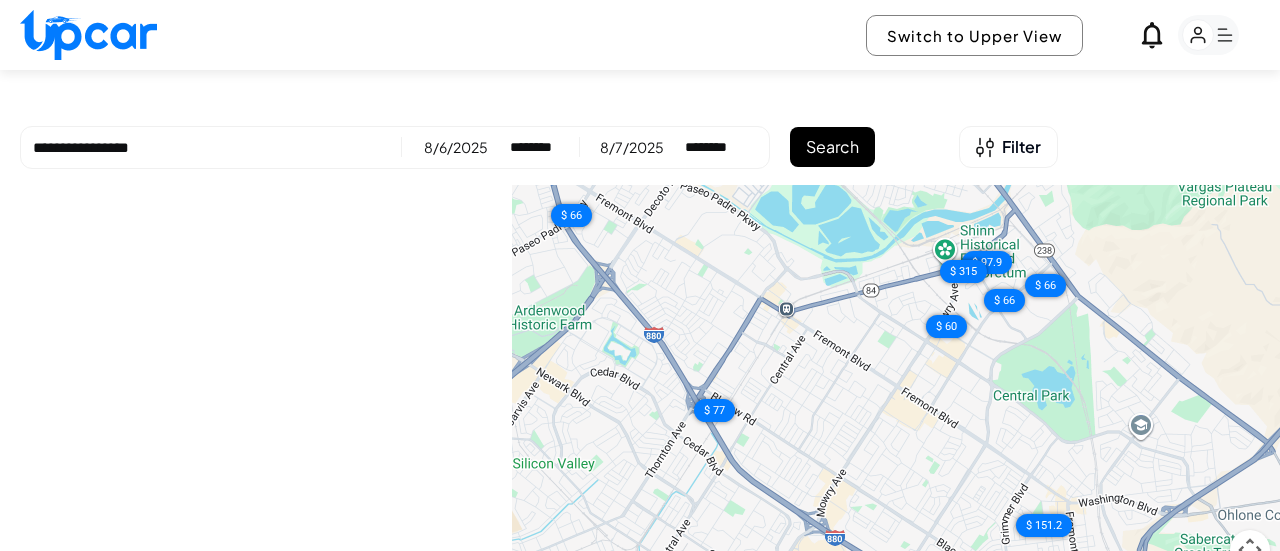 scroll, scrollTop: 4556, scrollLeft: 0, axis: vertical 